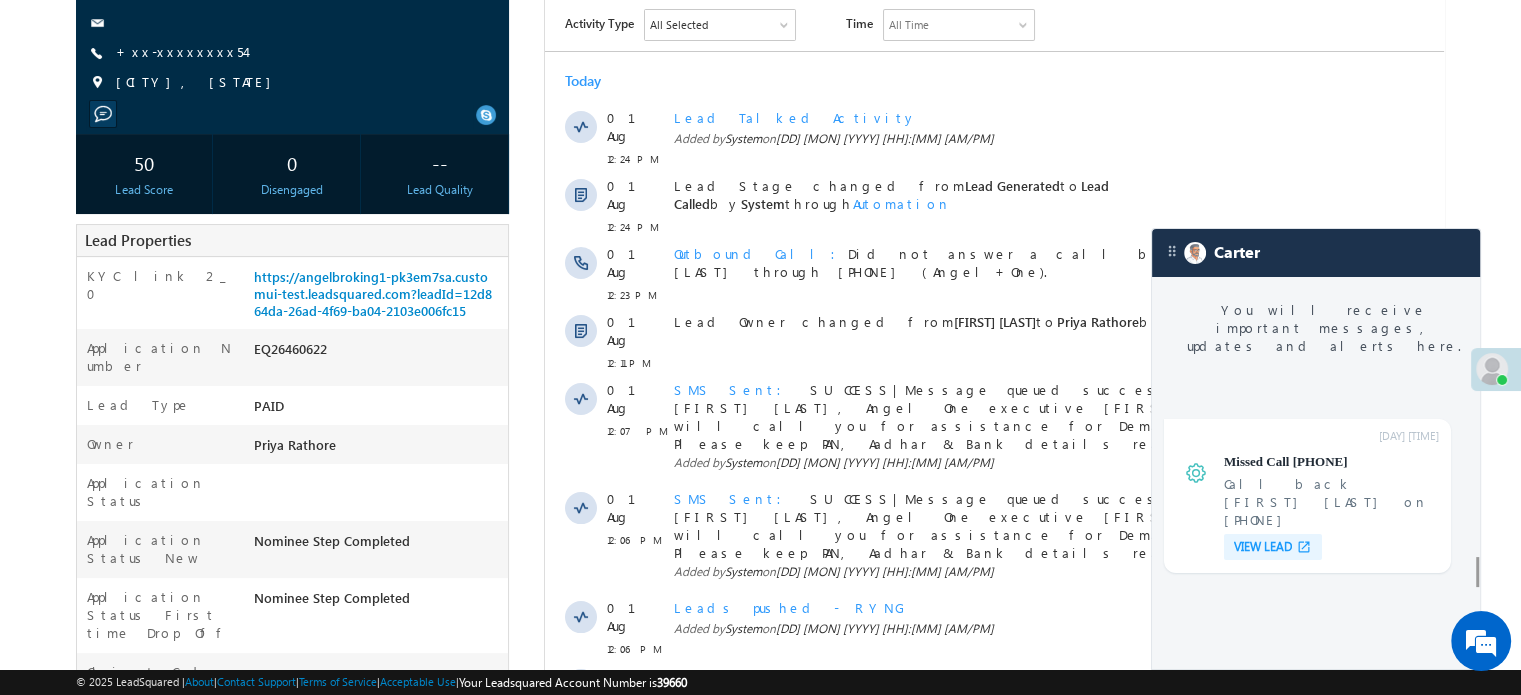 scroll, scrollTop: 79, scrollLeft: 0, axis: vertical 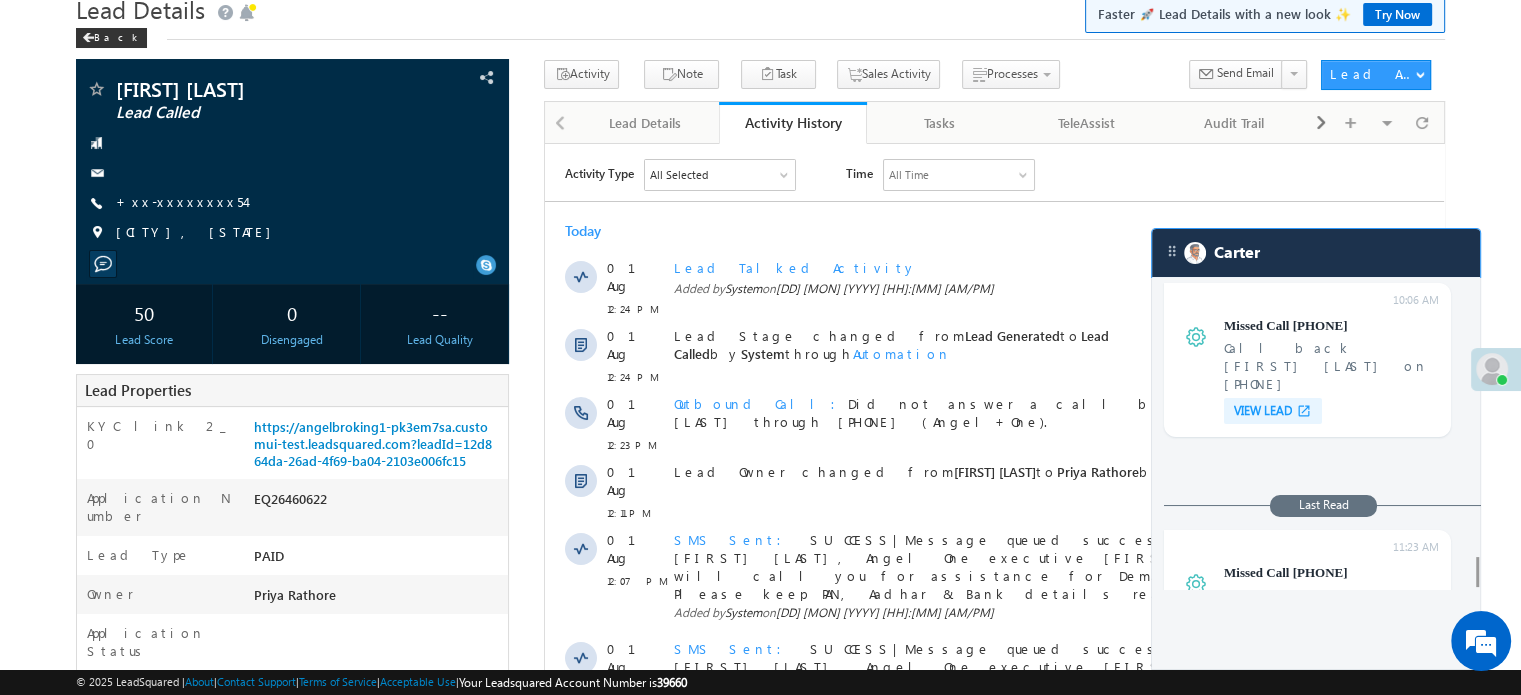 drag, startPoint x: 1289, startPoint y: 274, endPoint x: 1195, endPoint y: 5, distance: 284.95087 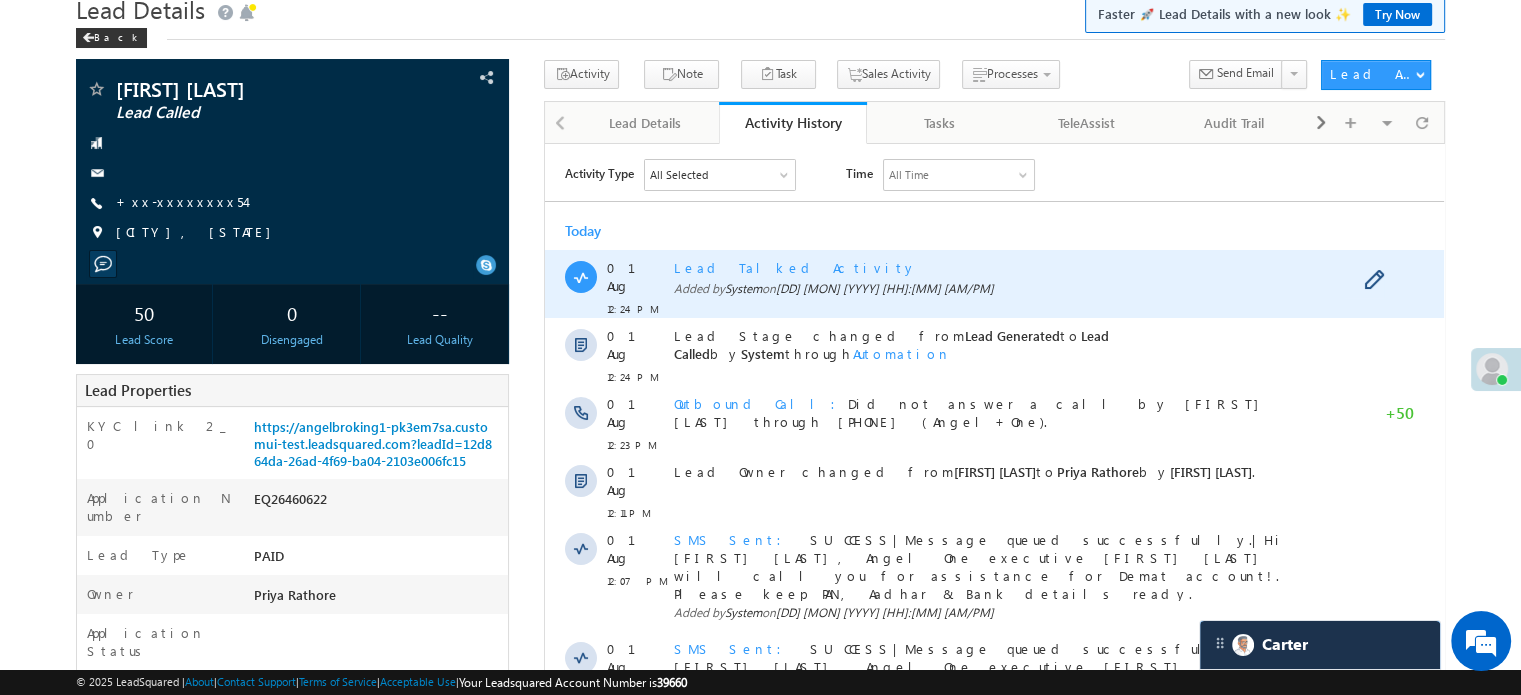 scroll, scrollTop: 8852, scrollLeft: 0, axis: vertical 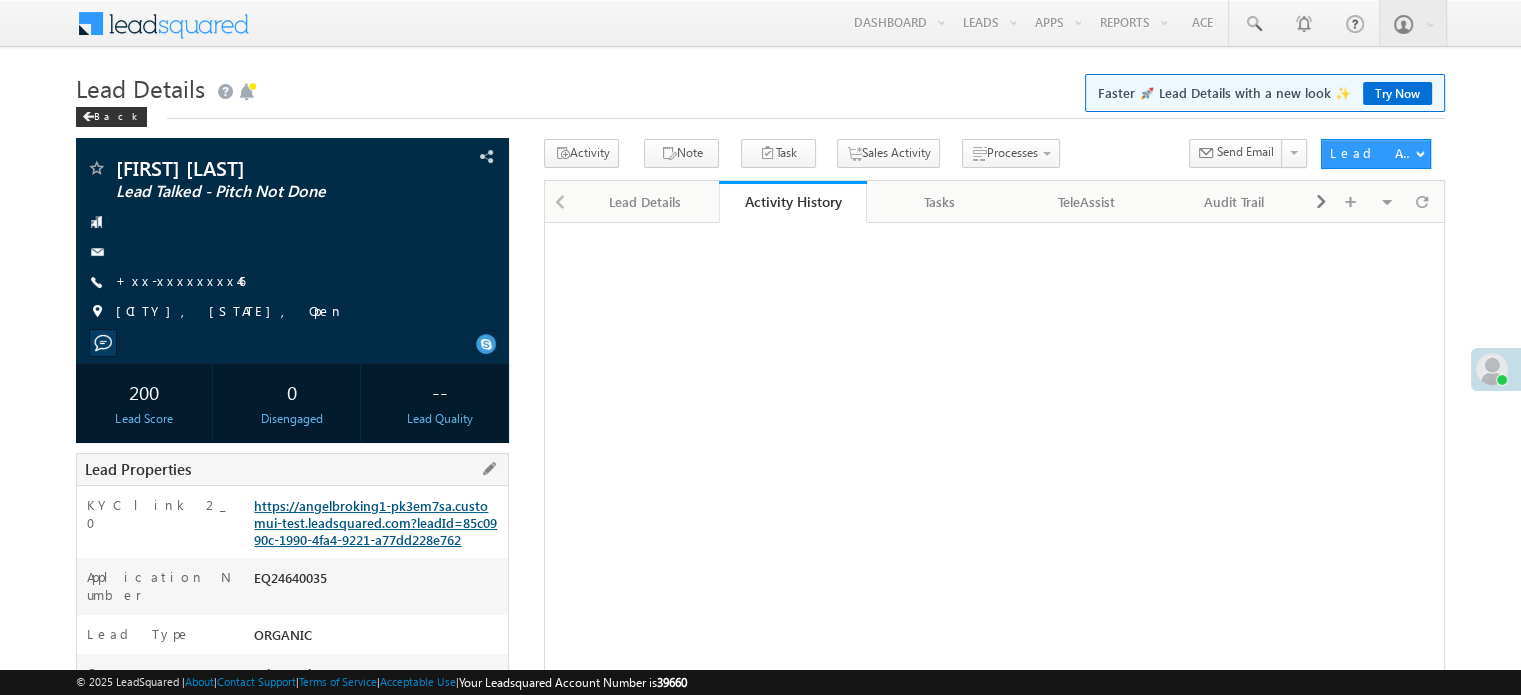 click on "https://angelbroking1-pk3em7sa.customui-test.leadsquared.com?leadId=85c0990c-1990-4fa4-9221-a77dd228e762" at bounding box center [375, 522] 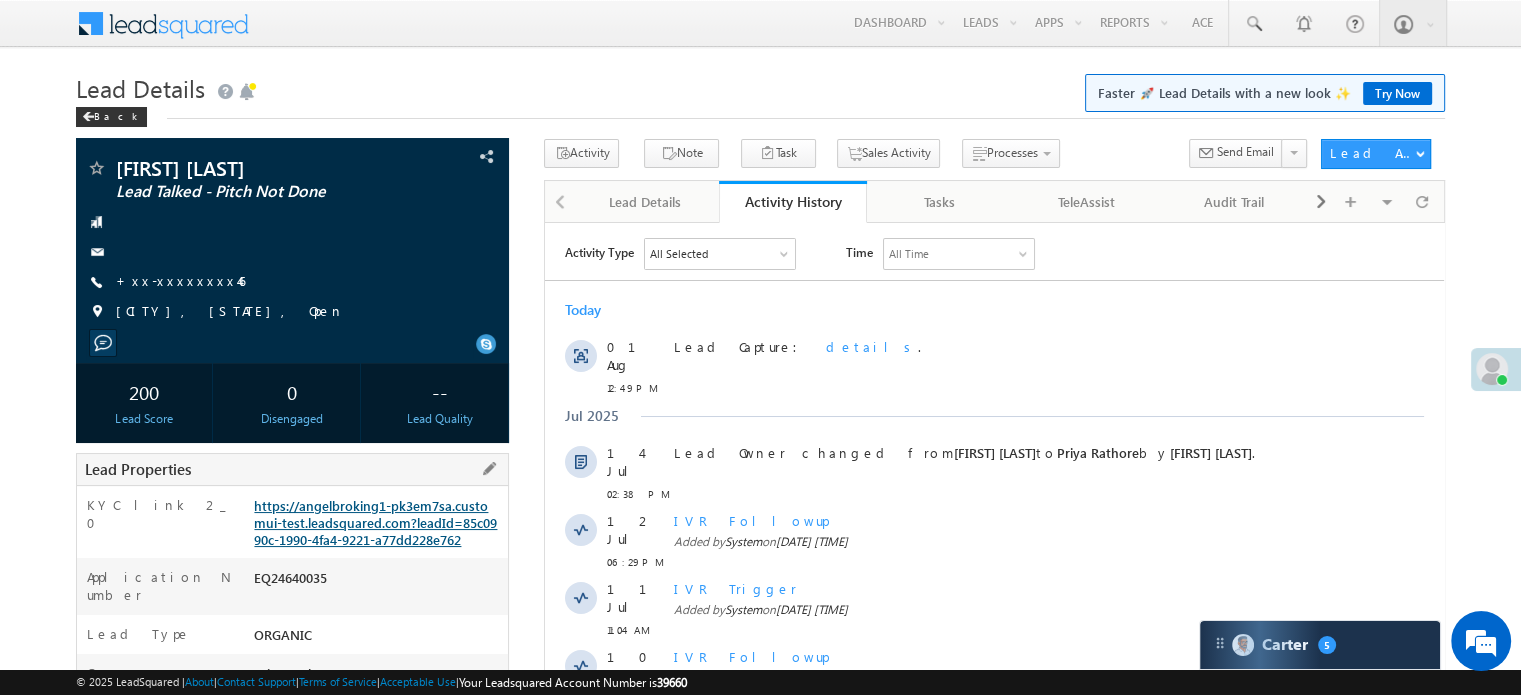 scroll, scrollTop: 0, scrollLeft: 0, axis: both 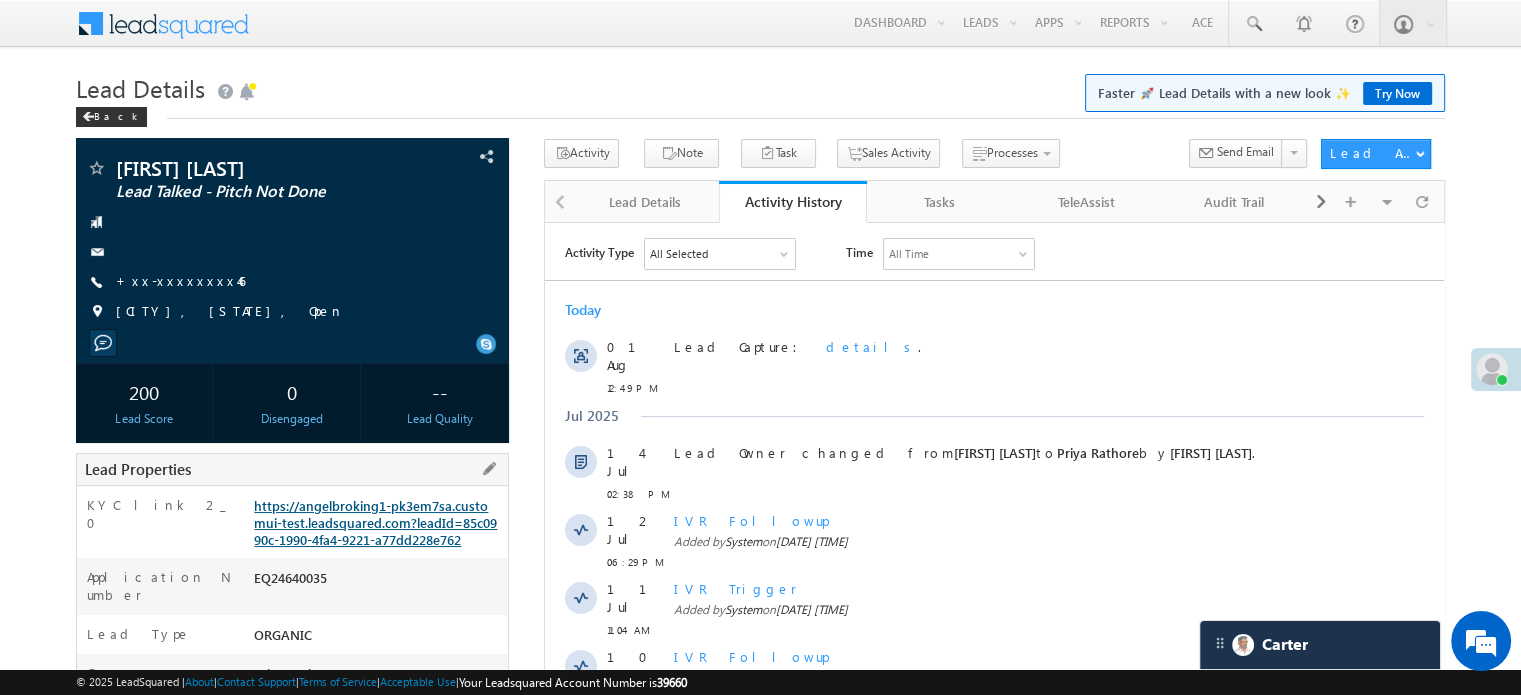 click on "https://angelbroking1-pk3em7sa.customui-test.leadsquared.com?leadId=85c0990c-1990-4fa4-9221-a77dd228e762" at bounding box center [375, 522] 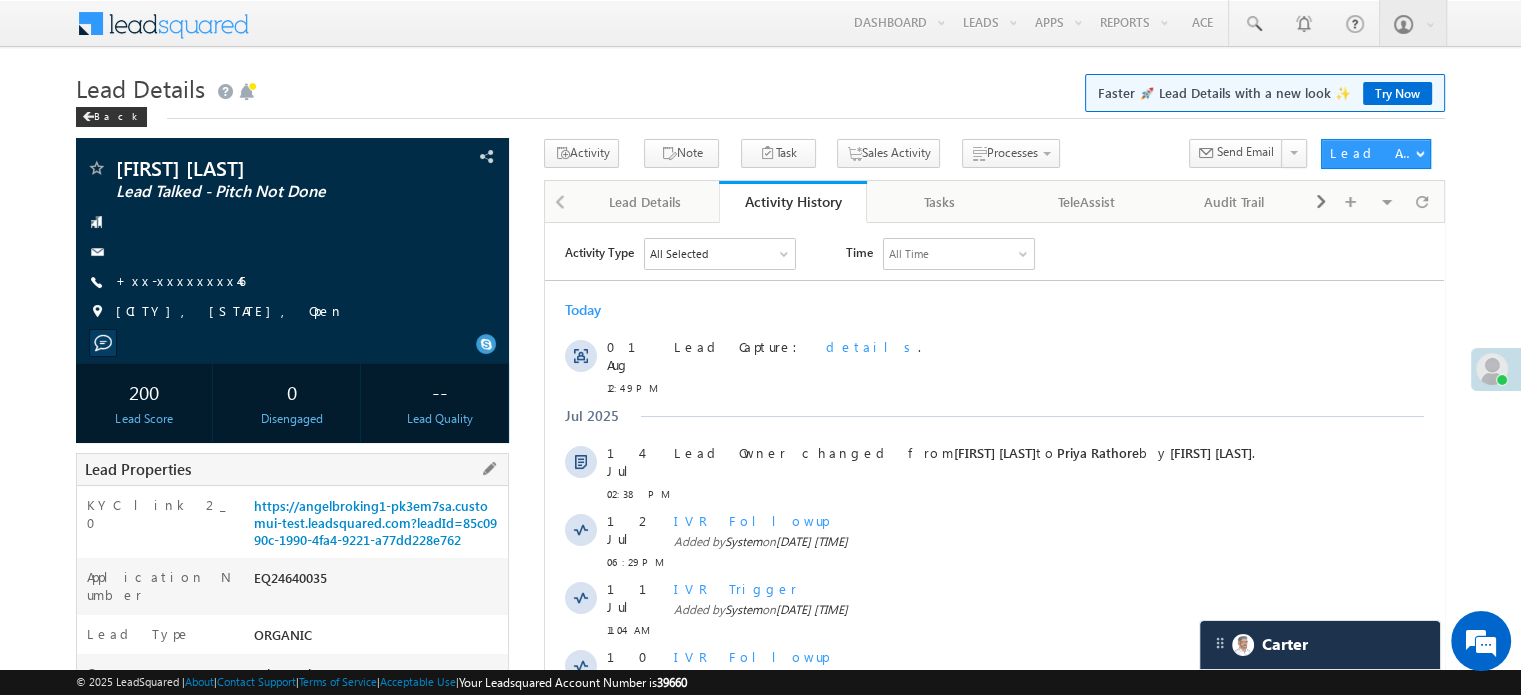 click on "Lead Properties" at bounding box center (292, 469) 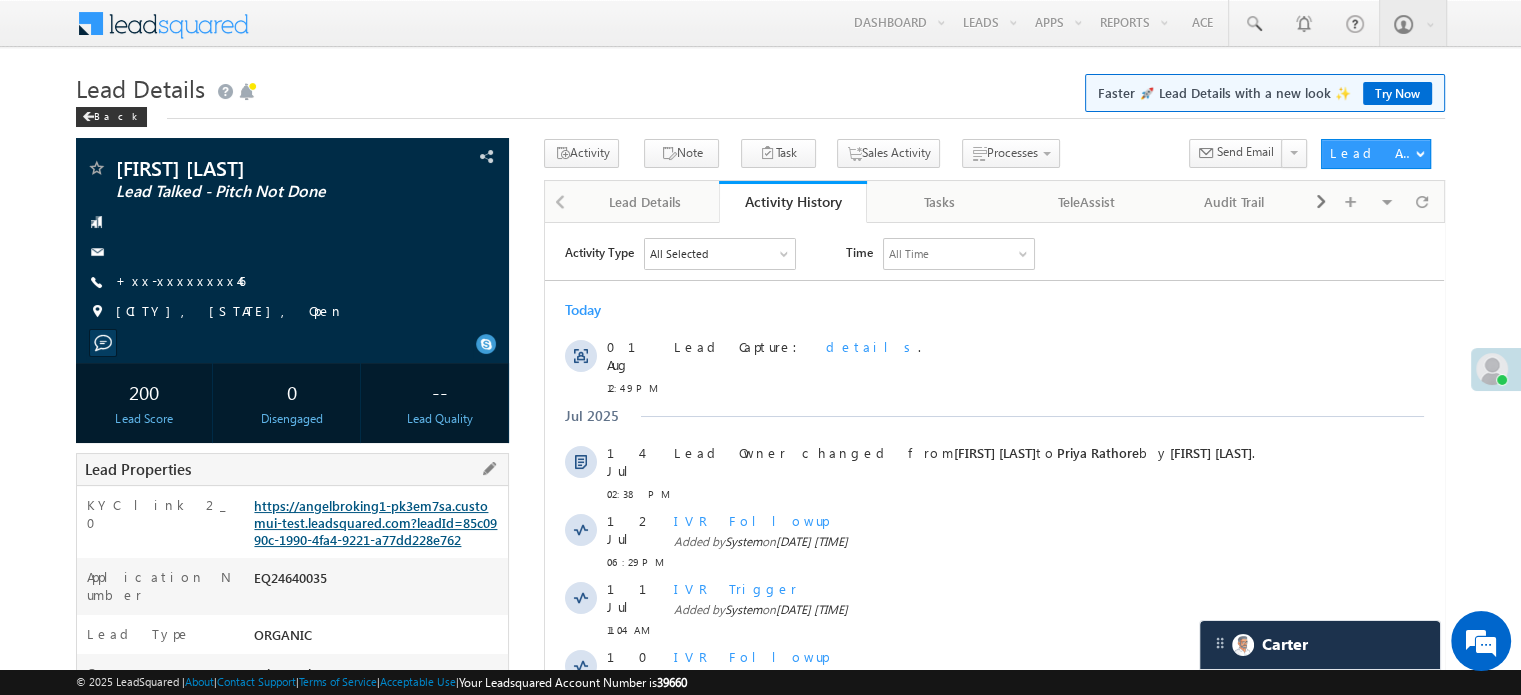 click on "https://angelbroking1-pk3em7sa.customui-test.leadsquared.com?leadId=85c0990c-1990-4fa4-9221-a77dd228e762" at bounding box center (375, 522) 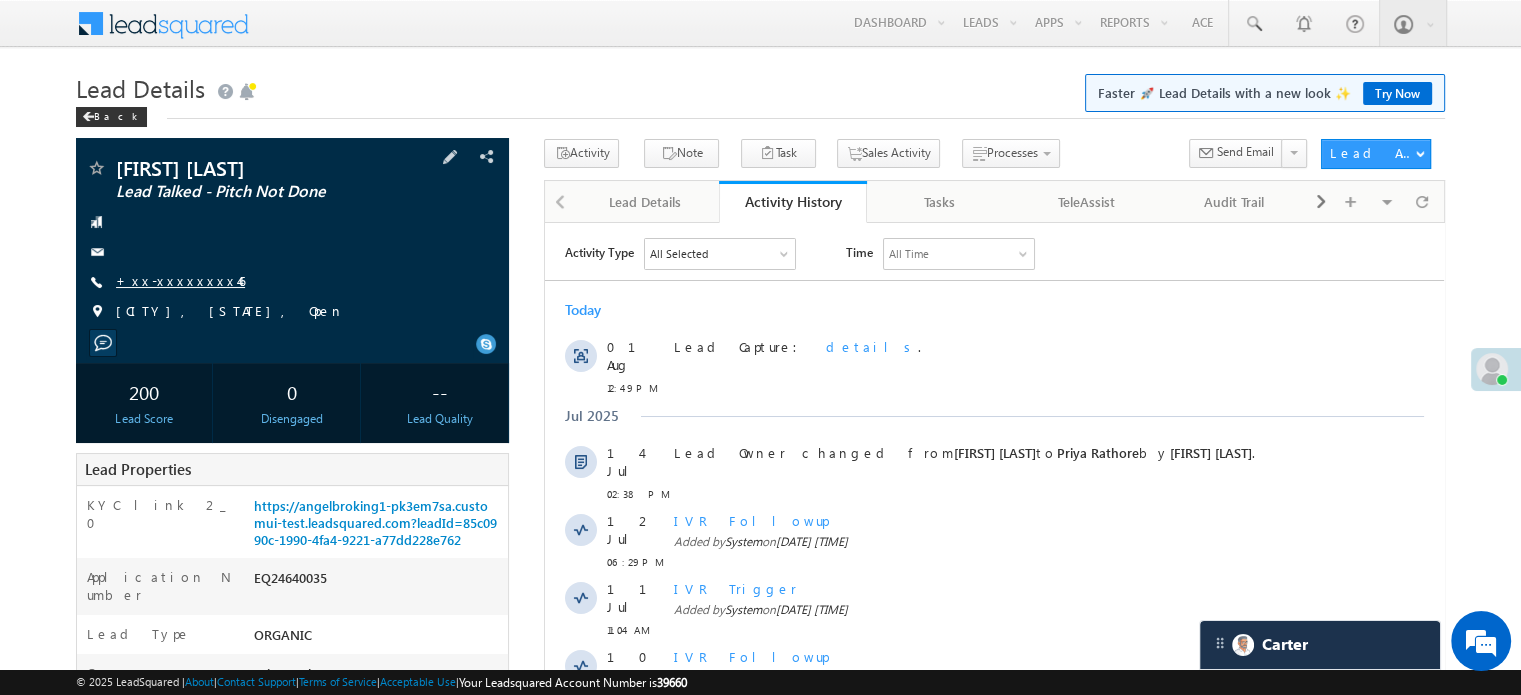 click on "+xx-xxxxxxxx46" at bounding box center [180, 280] 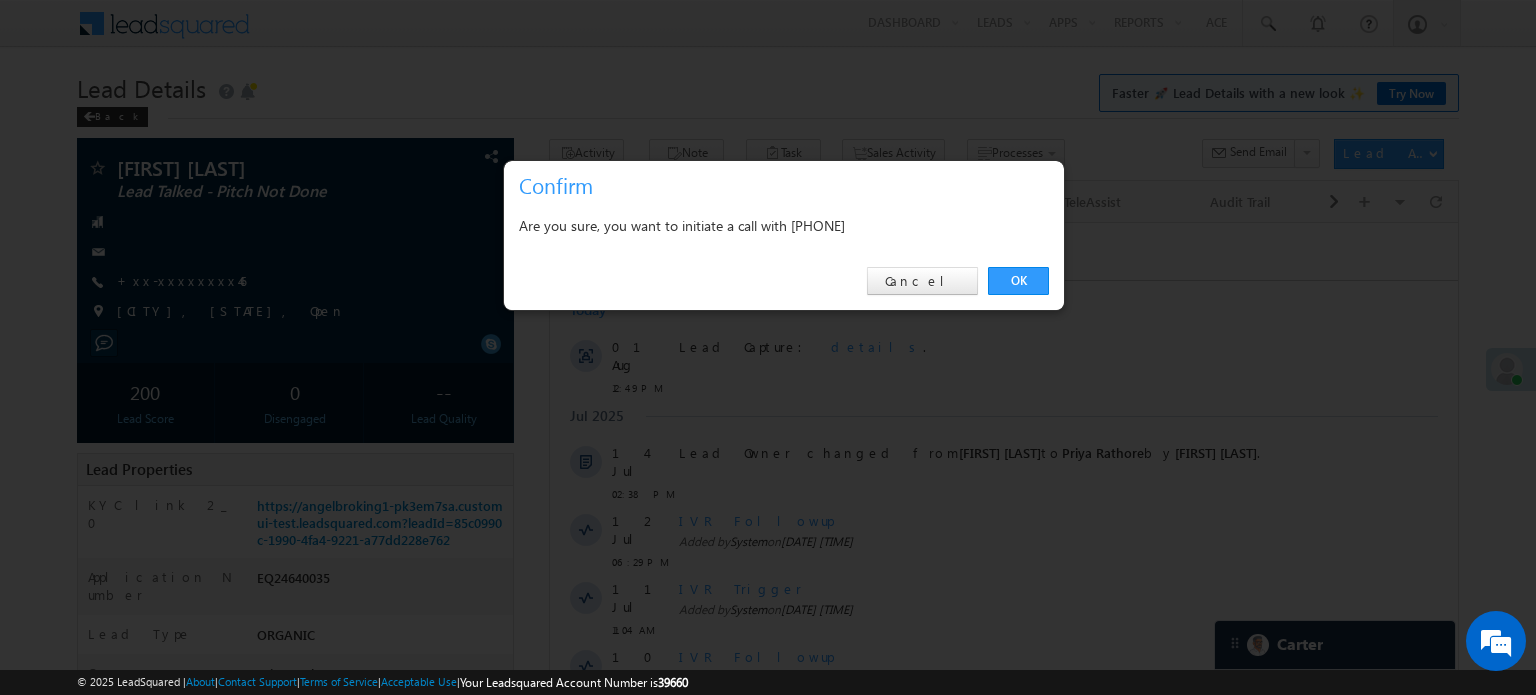 click on "OK" at bounding box center (1018, 281) 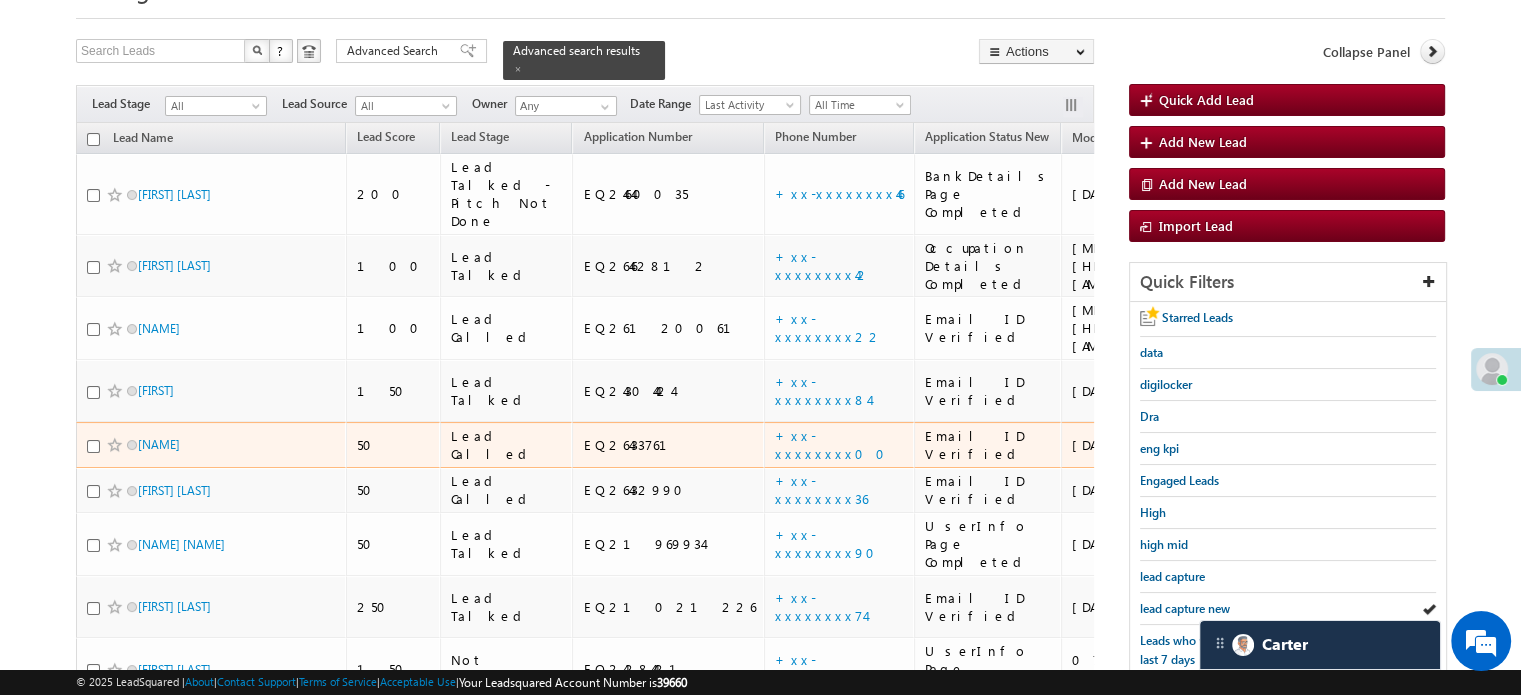 scroll, scrollTop: 100, scrollLeft: 0, axis: vertical 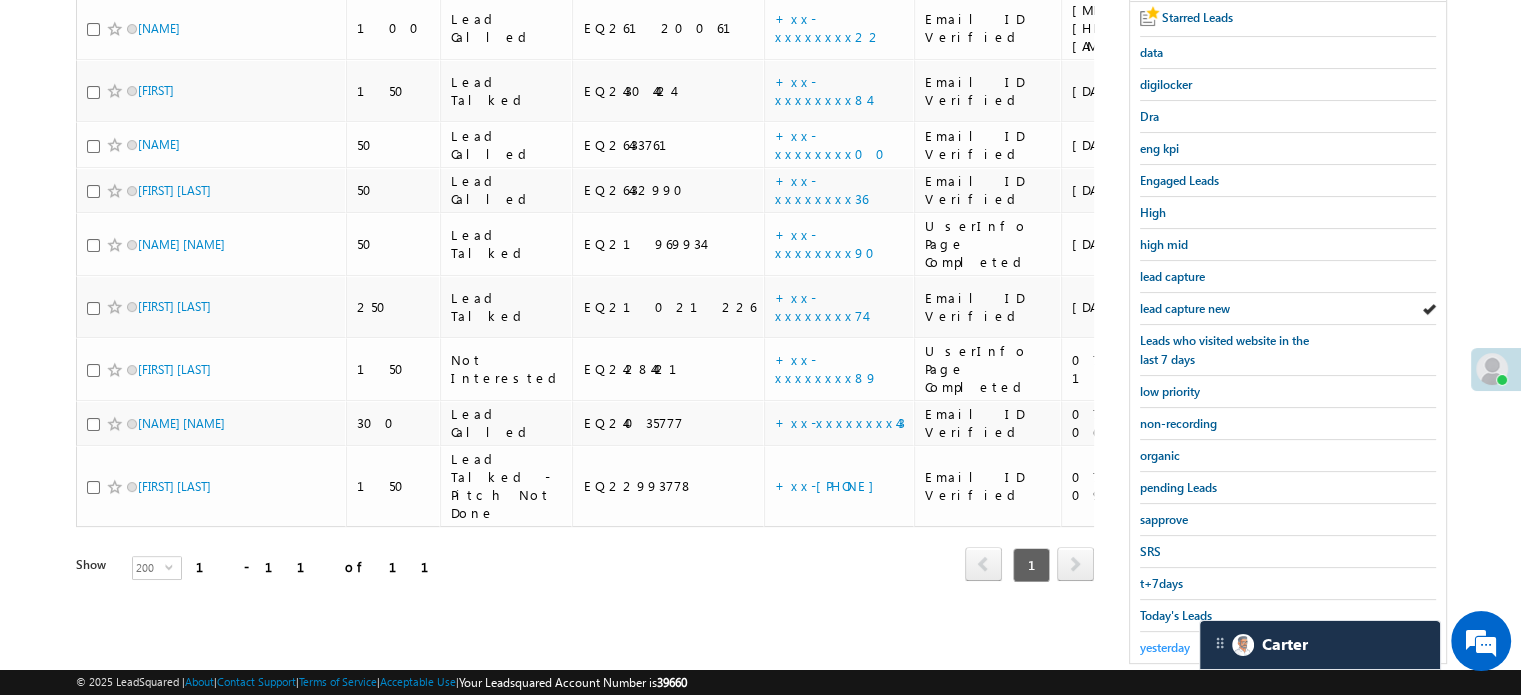 click on "yesterday" at bounding box center (1165, 647) 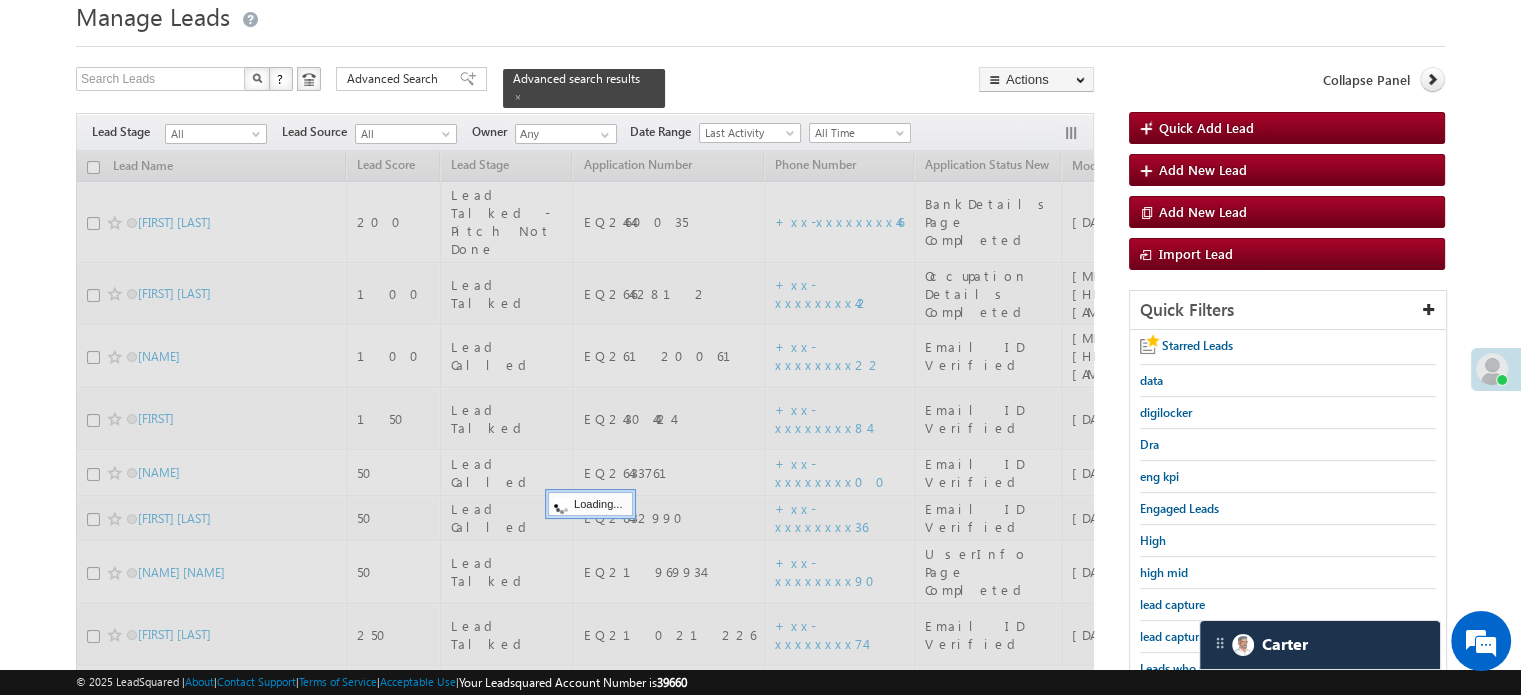 scroll, scrollTop: 0, scrollLeft: 0, axis: both 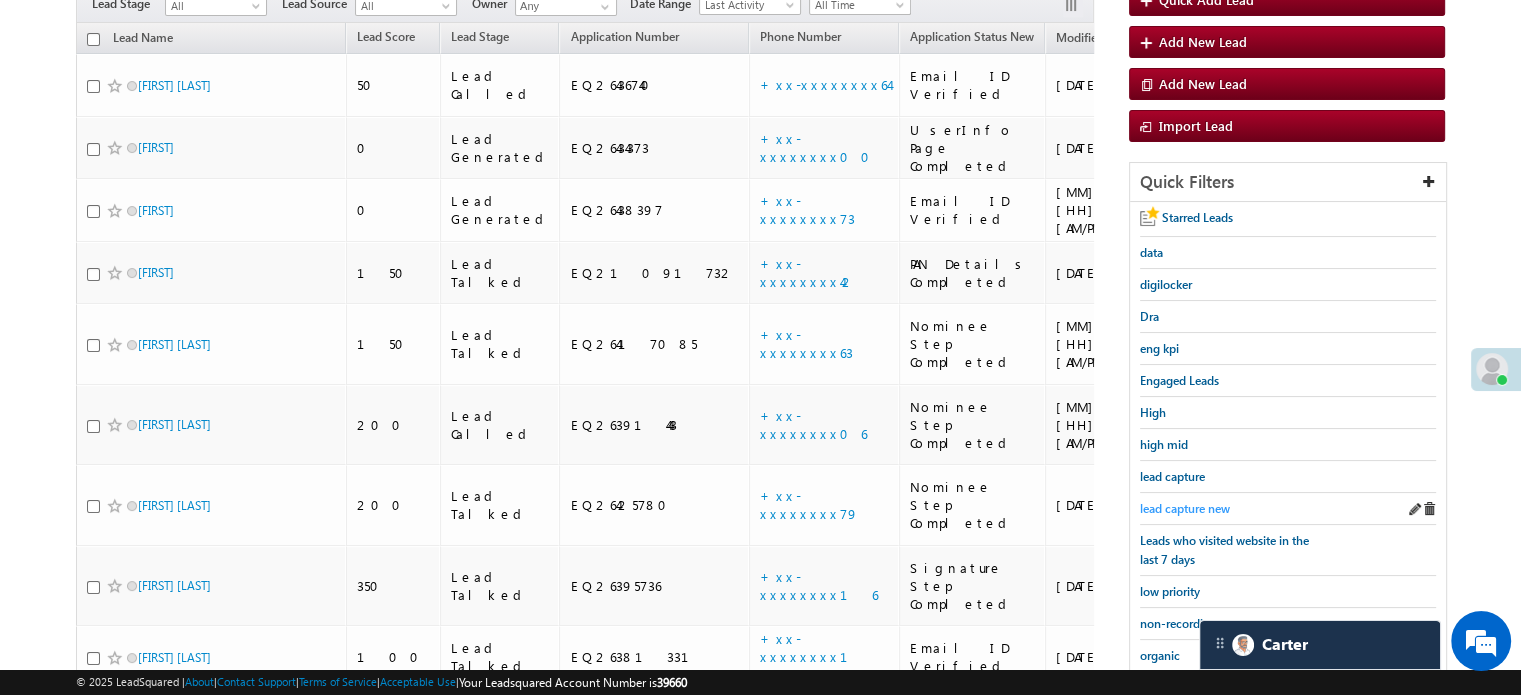 click on "lead capture new" at bounding box center (1185, 508) 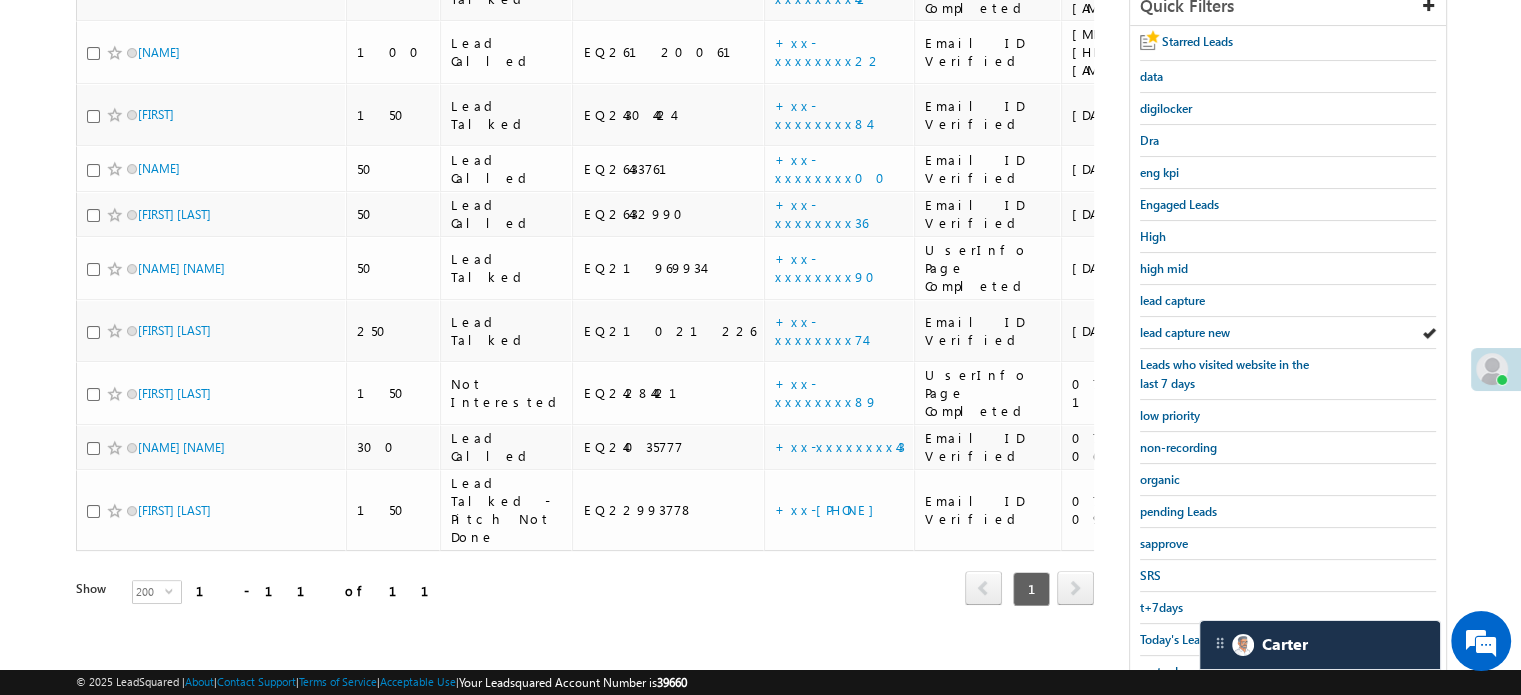 scroll, scrollTop: 429, scrollLeft: 0, axis: vertical 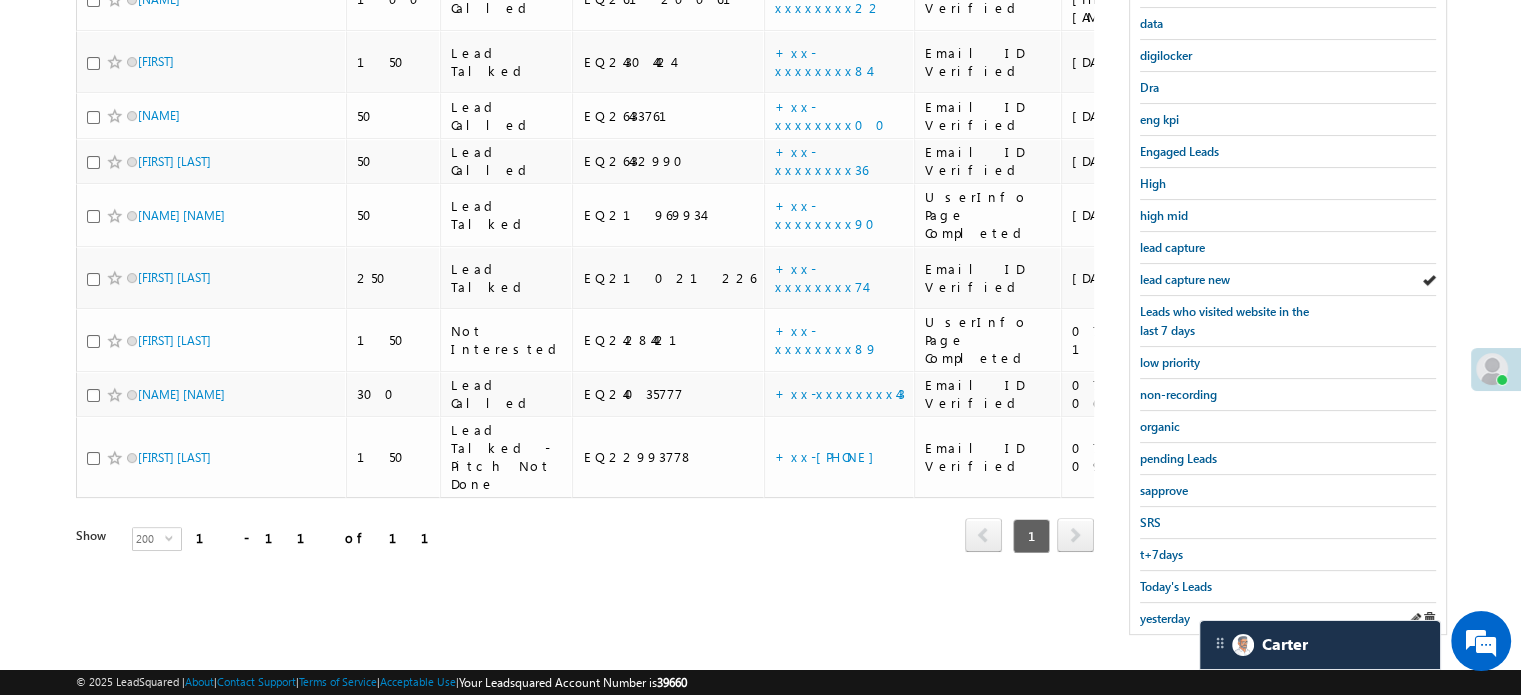 click on "yesterday" at bounding box center [1288, 618] 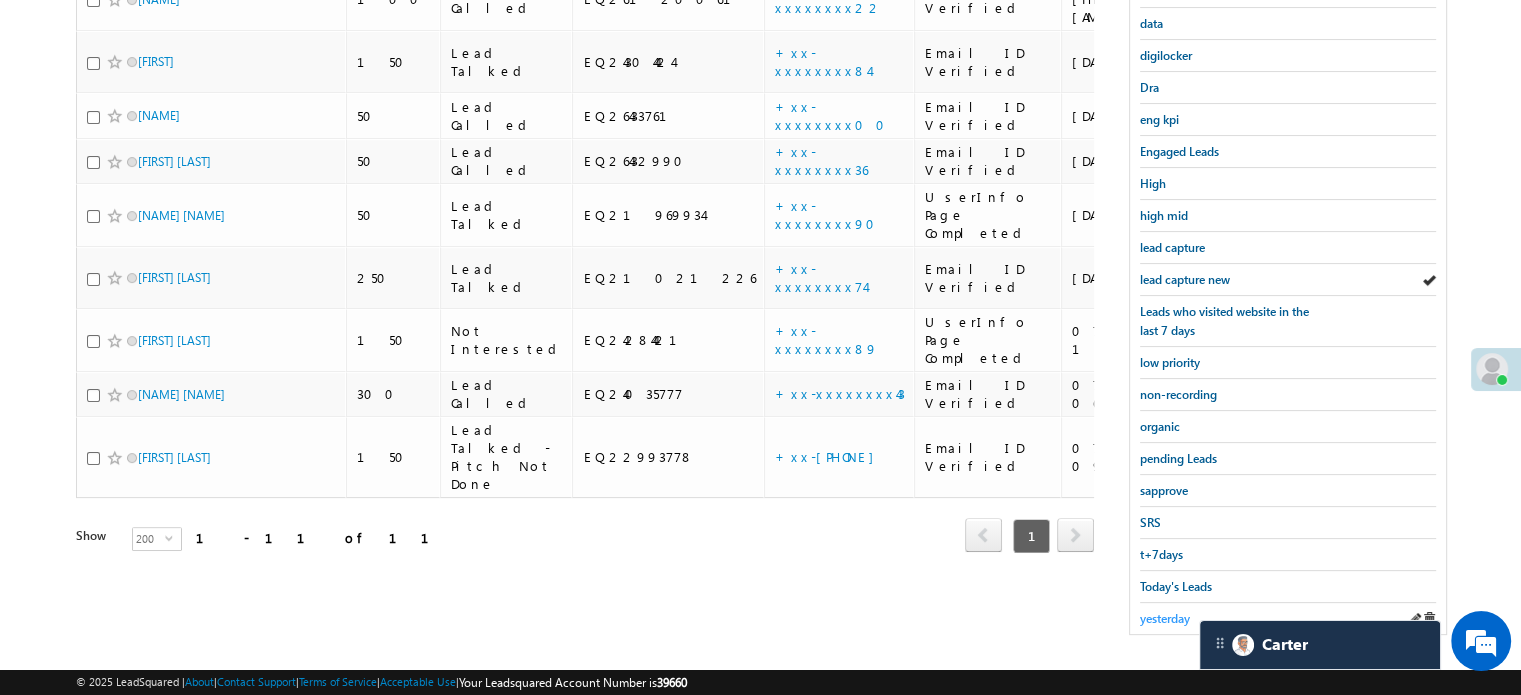 click on "yesterday" at bounding box center [1165, 618] 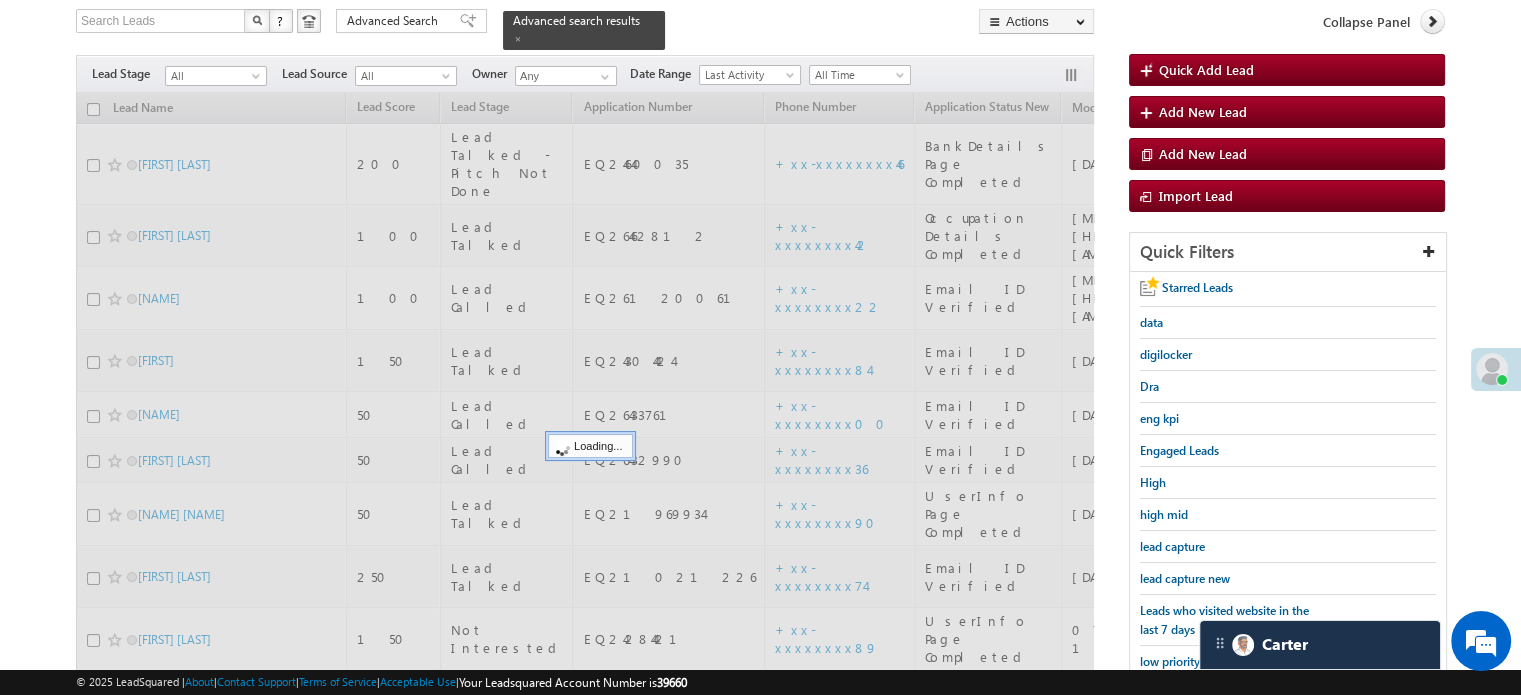 scroll, scrollTop: 129, scrollLeft: 0, axis: vertical 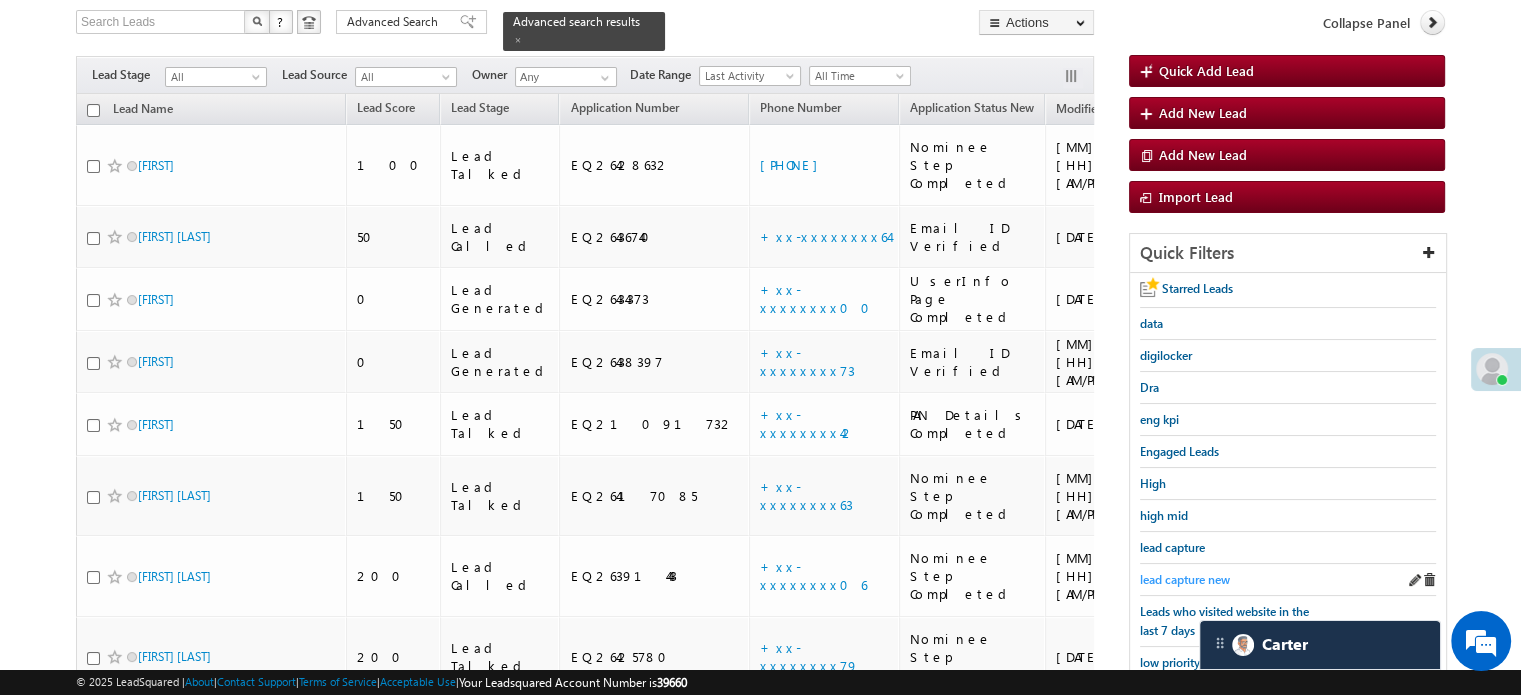 click on "lead capture new" at bounding box center [1185, 579] 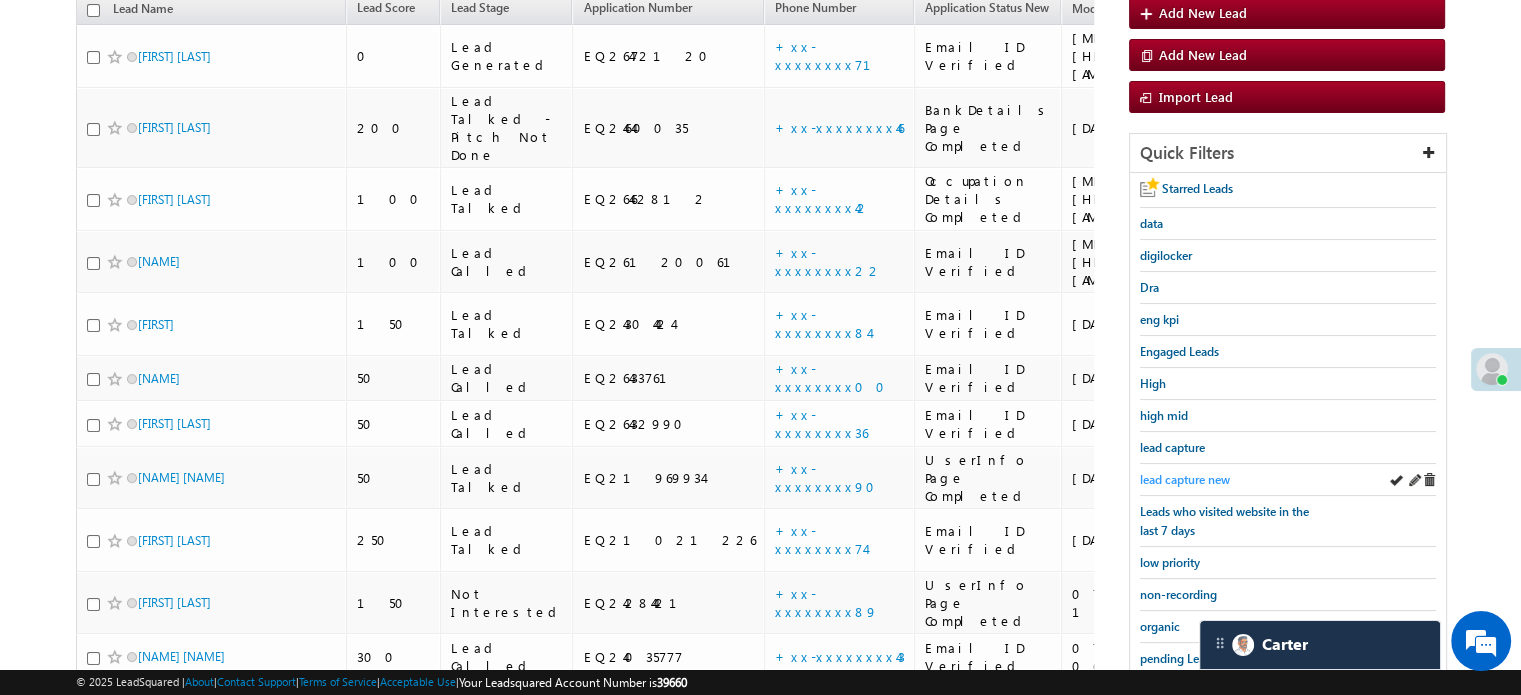 click on "lead capture new" at bounding box center (1185, 479) 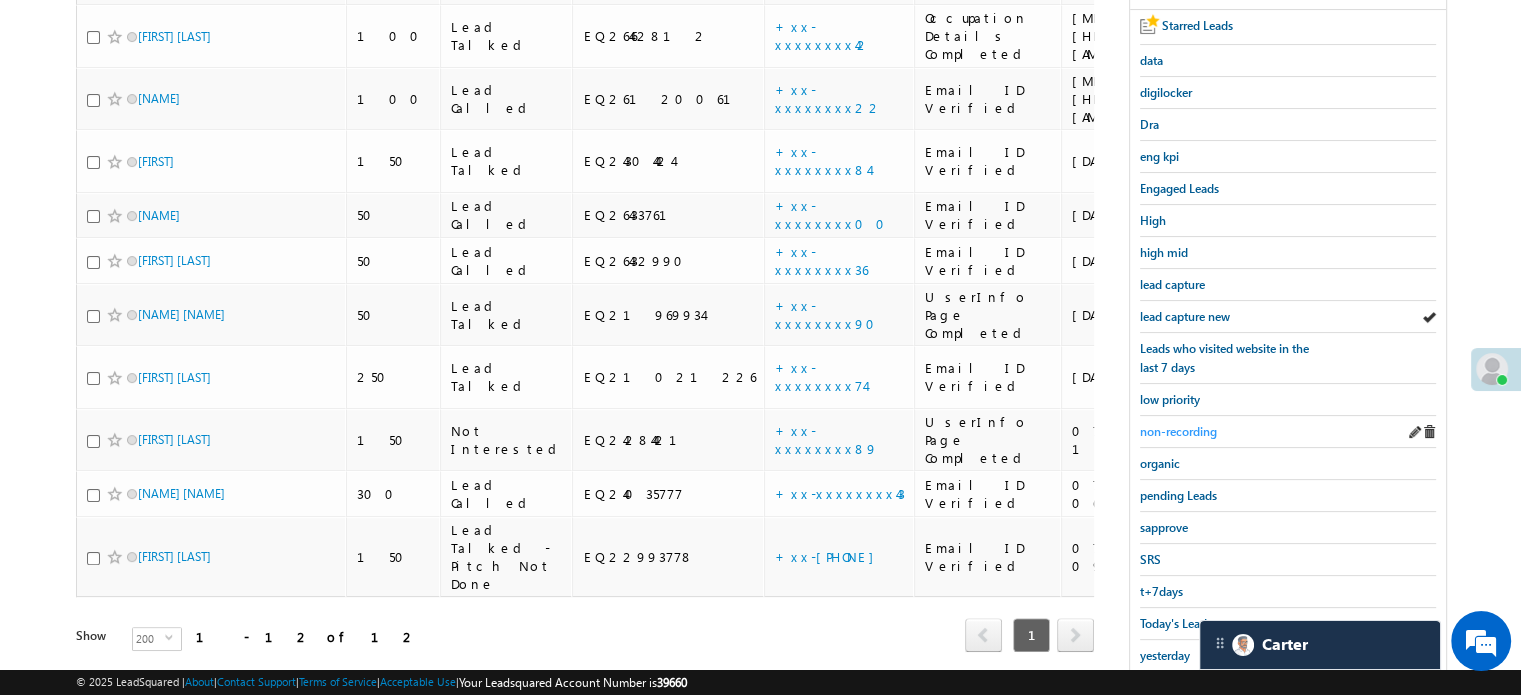 scroll, scrollTop: 400, scrollLeft: 0, axis: vertical 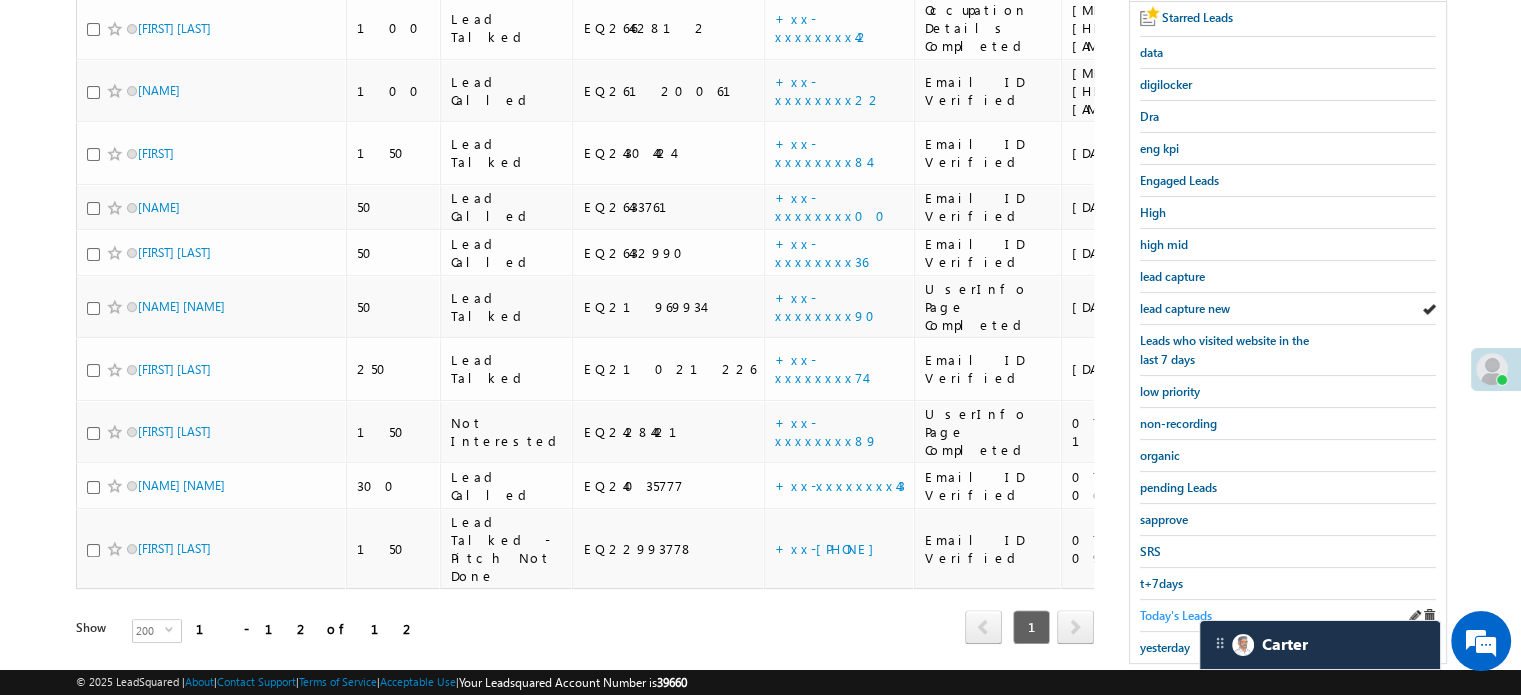 click on "Today's Leads" at bounding box center [1176, 615] 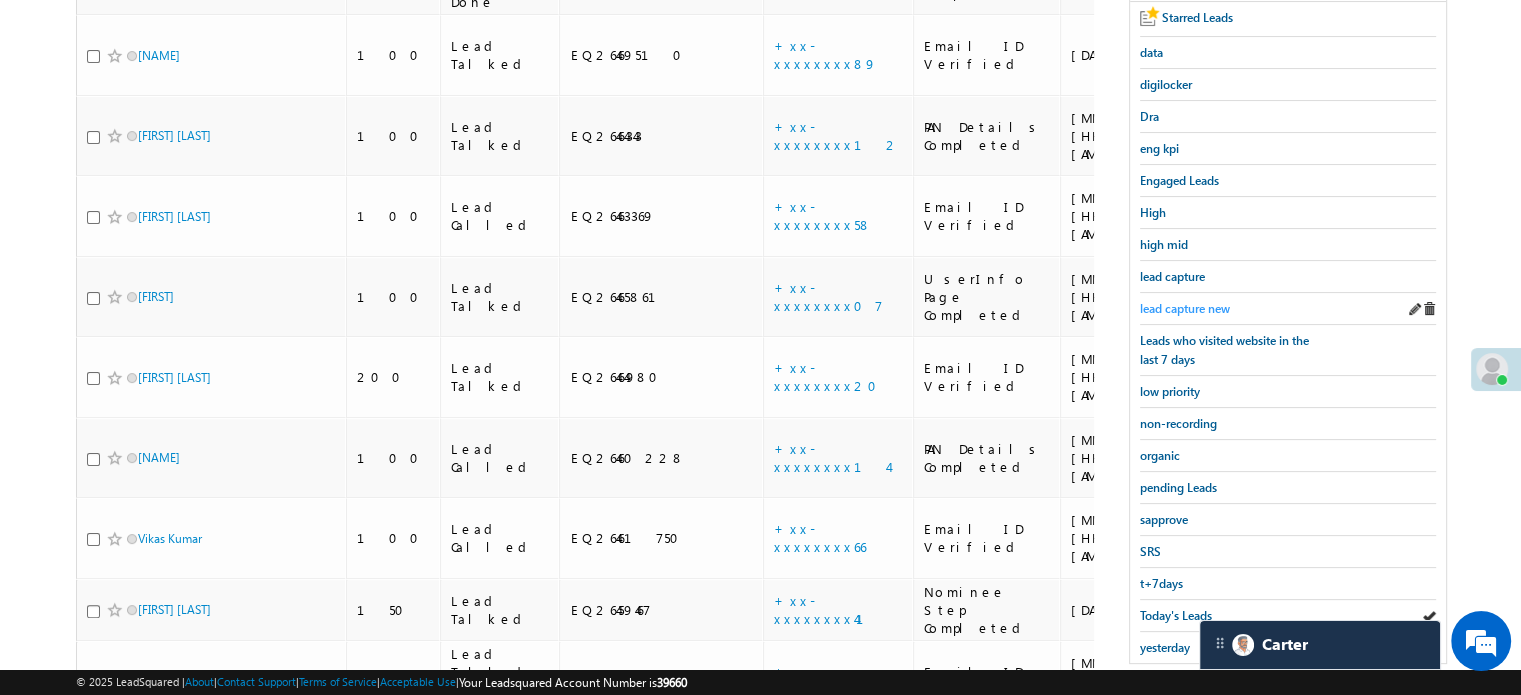 click on "lead capture new" at bounding box center [1185, 308] 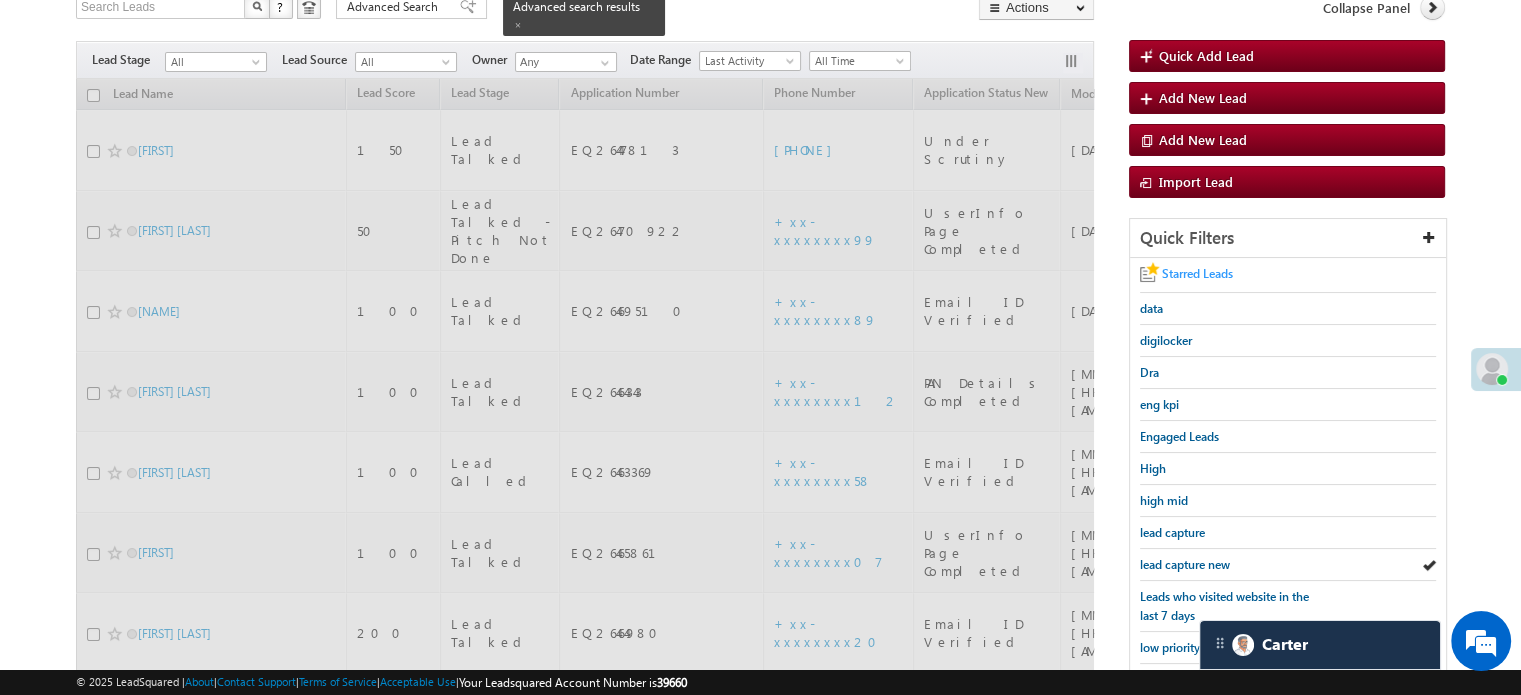 scroll, scrollTop: 100, scrollLeft: 0, axis: vertical 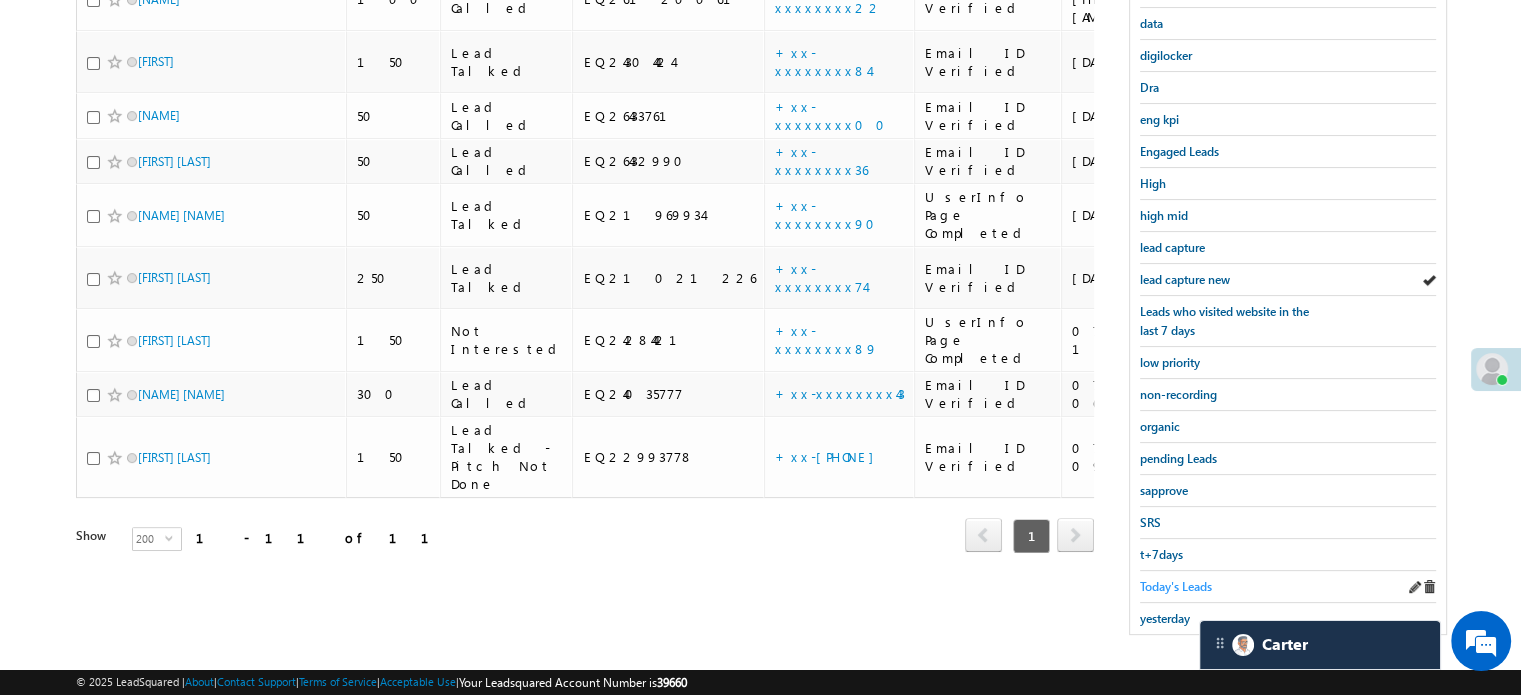 click on "Today's Leads" at bounding box center (1176, 586) 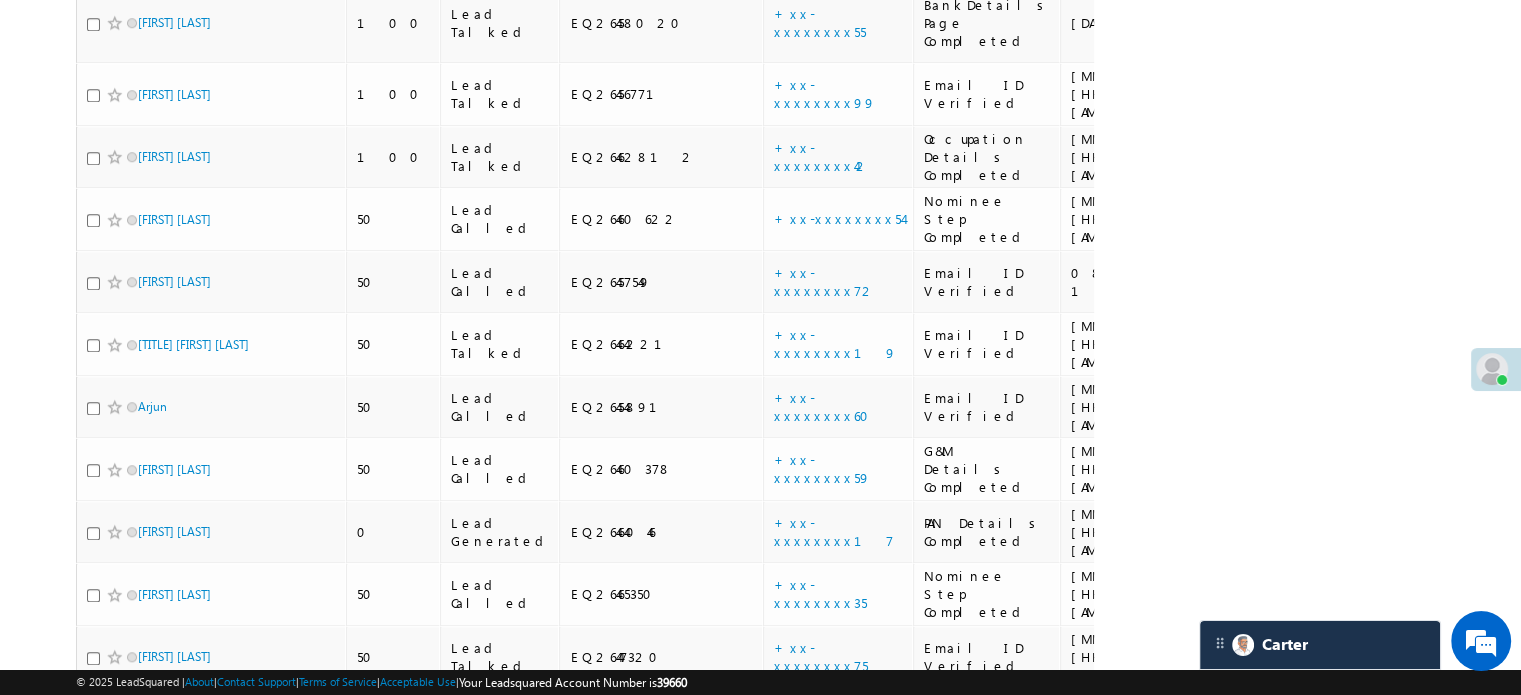 scroll, scrollTop: 2178, scrollLeft: 0, axis: vertical 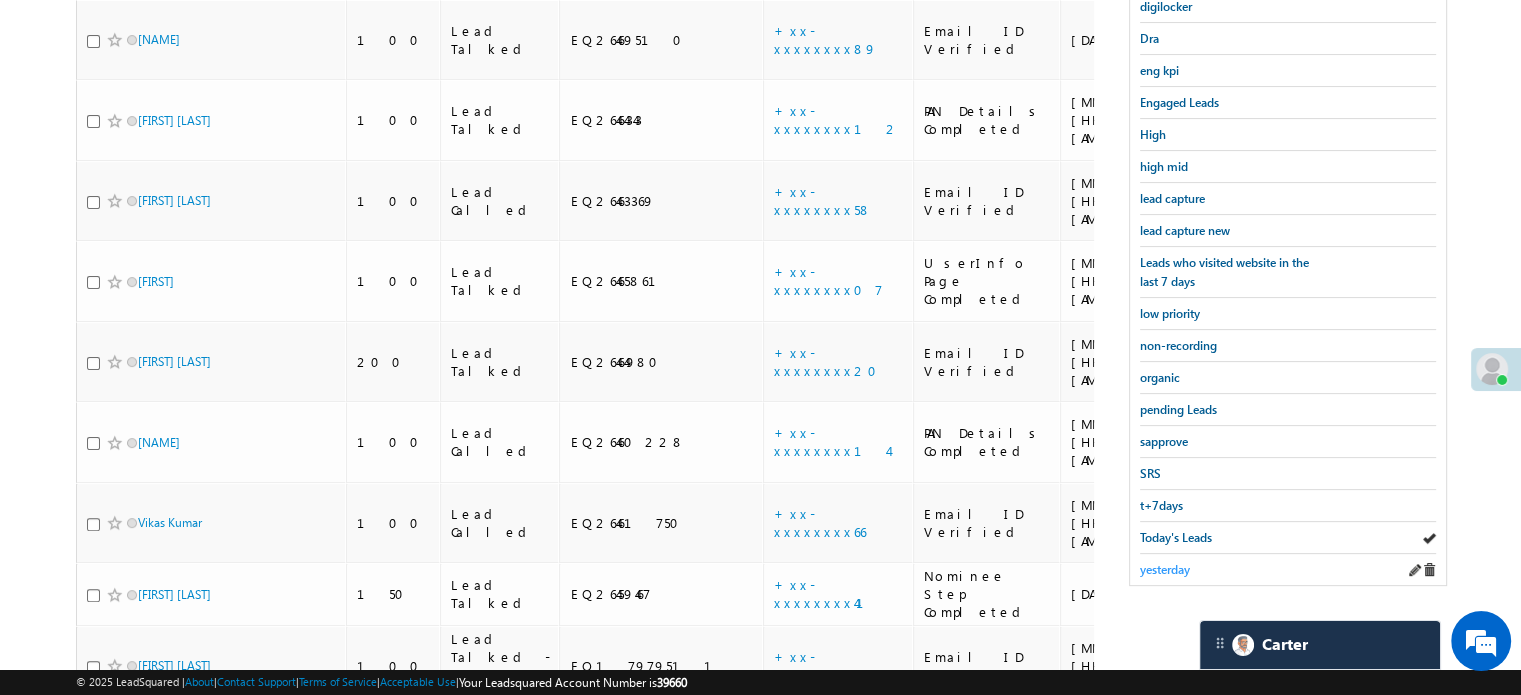 click on "yesterday" at bounding box center [1165, 569] 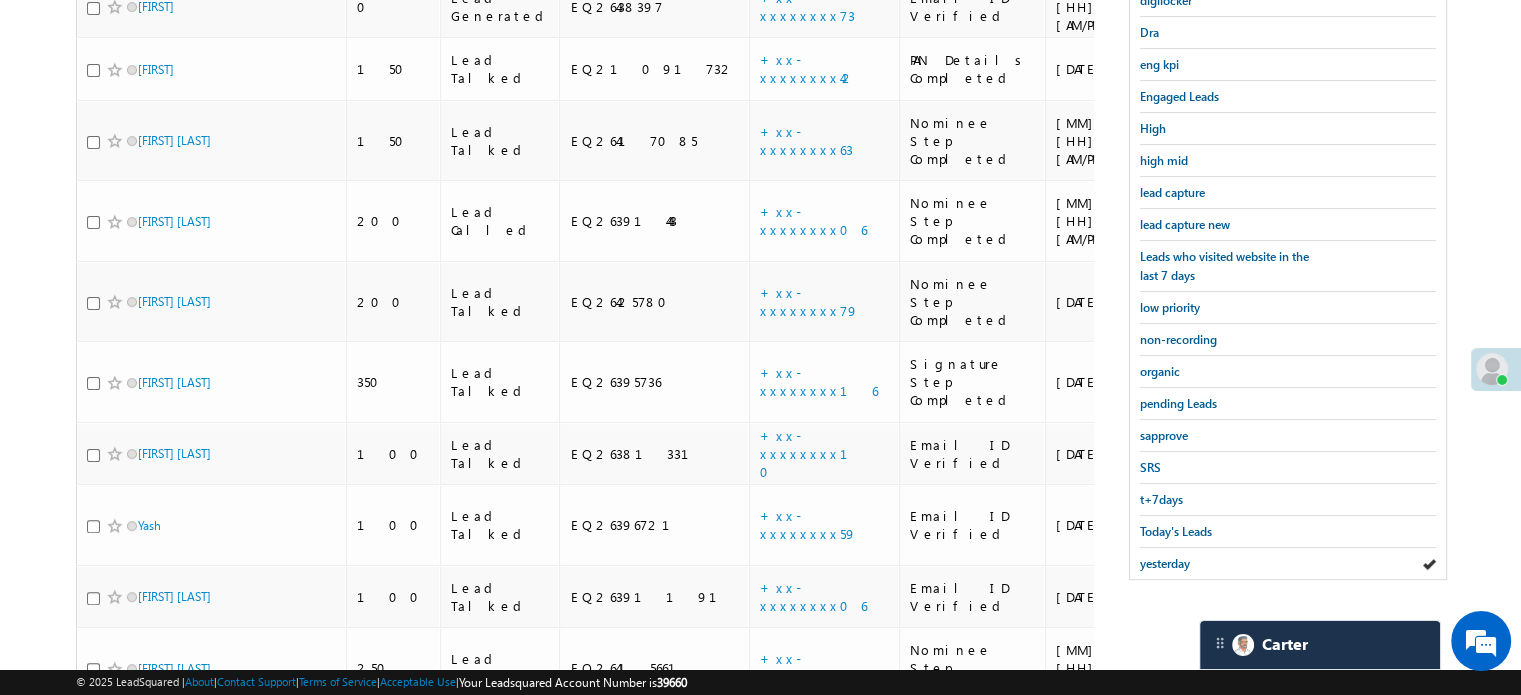 scroll, scrollTop: 400, scrollLeft: 0, axis: vertical 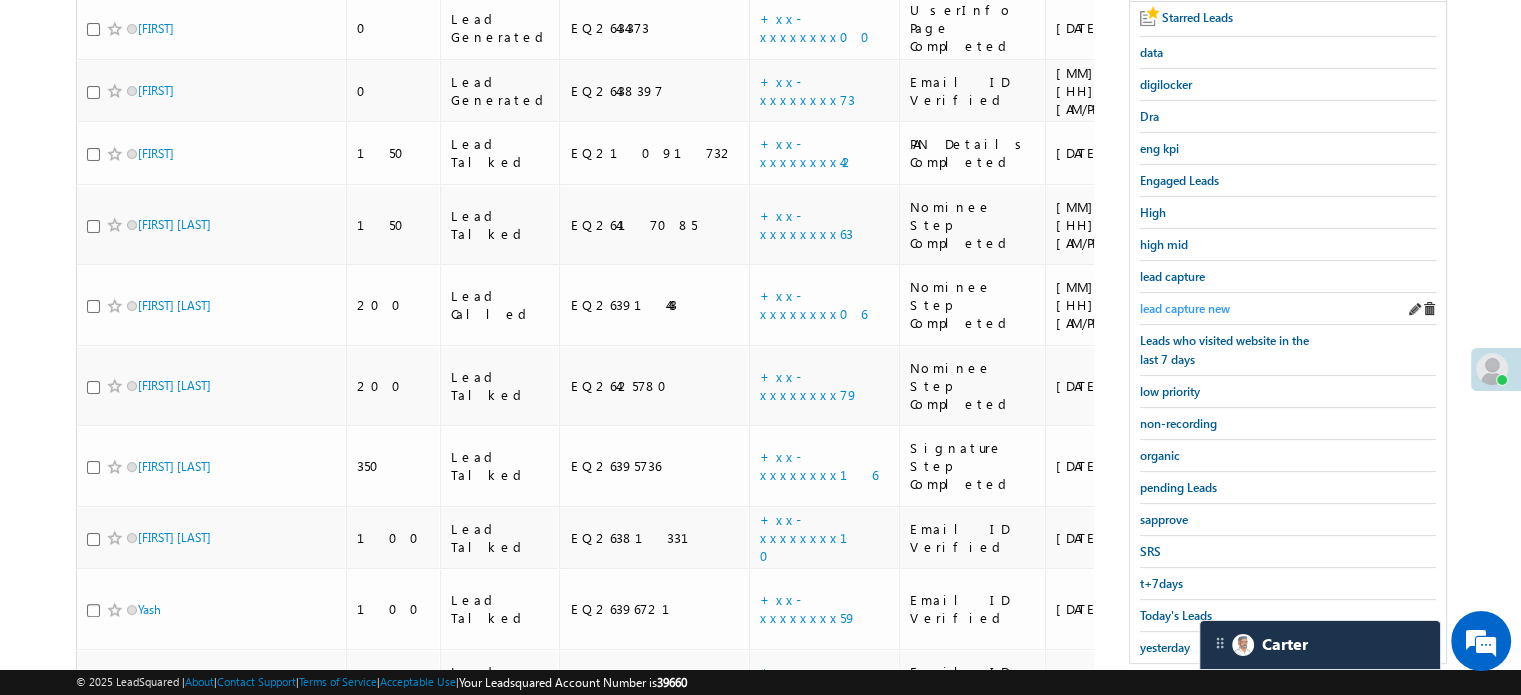 click on "lead capture new" at bounding box center [1185, 308] 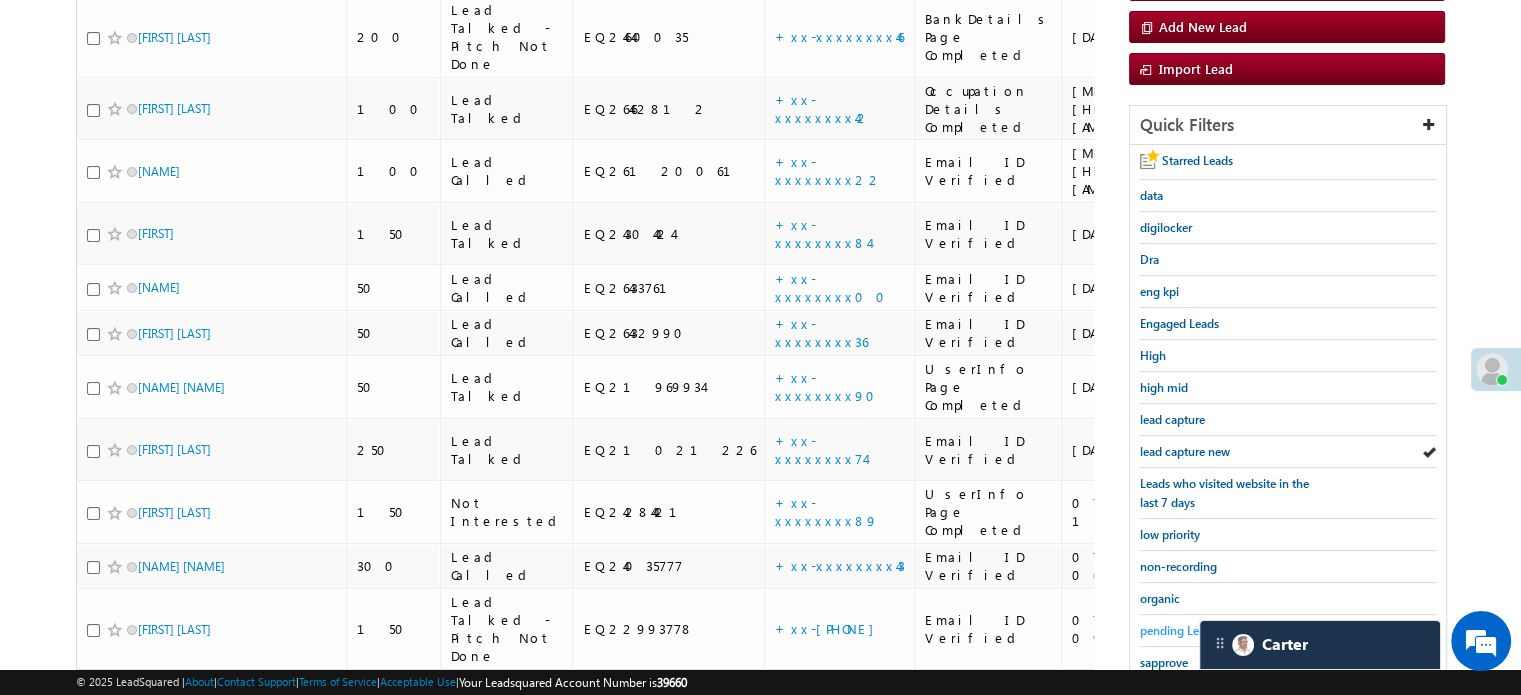 scroll, scrollTop: 429, scrollLeft: 0, axis: vertical 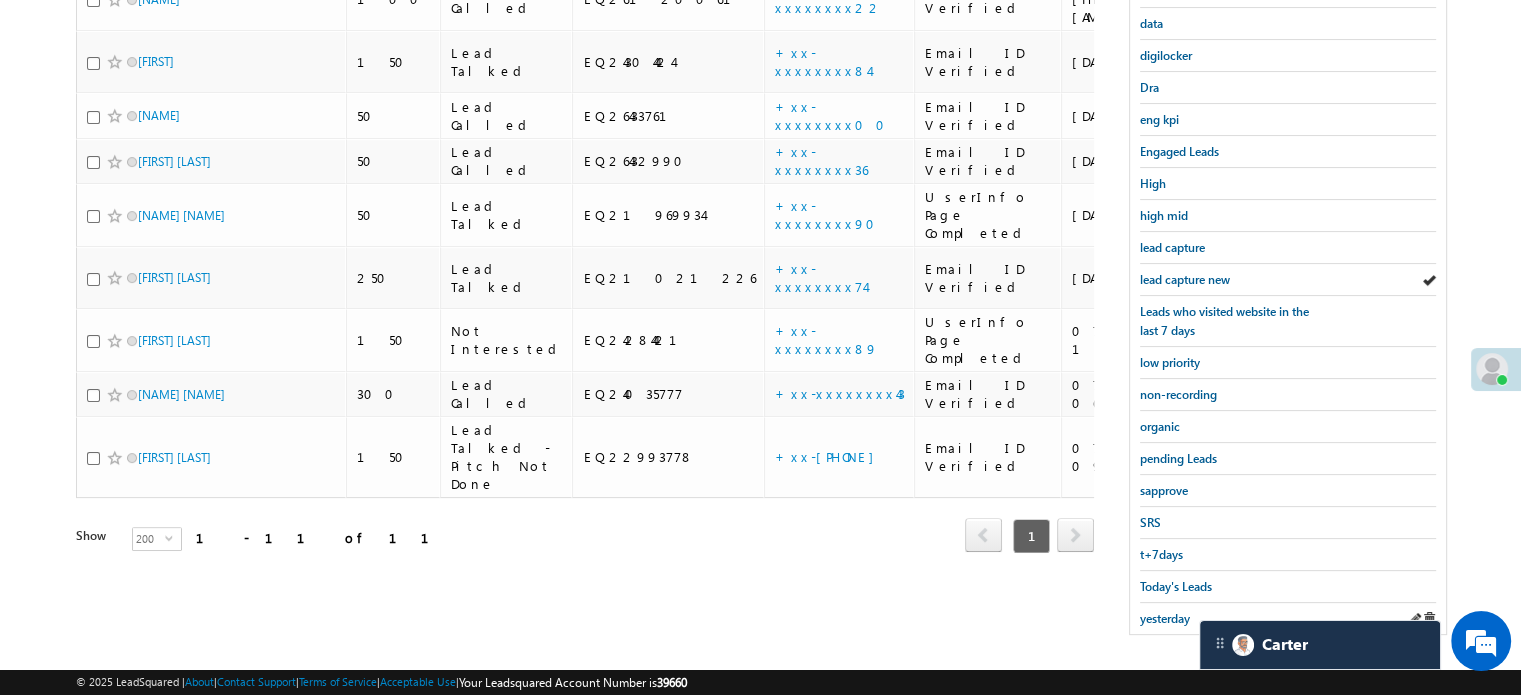click on "yesterday" at bounding box center (1288, 618) 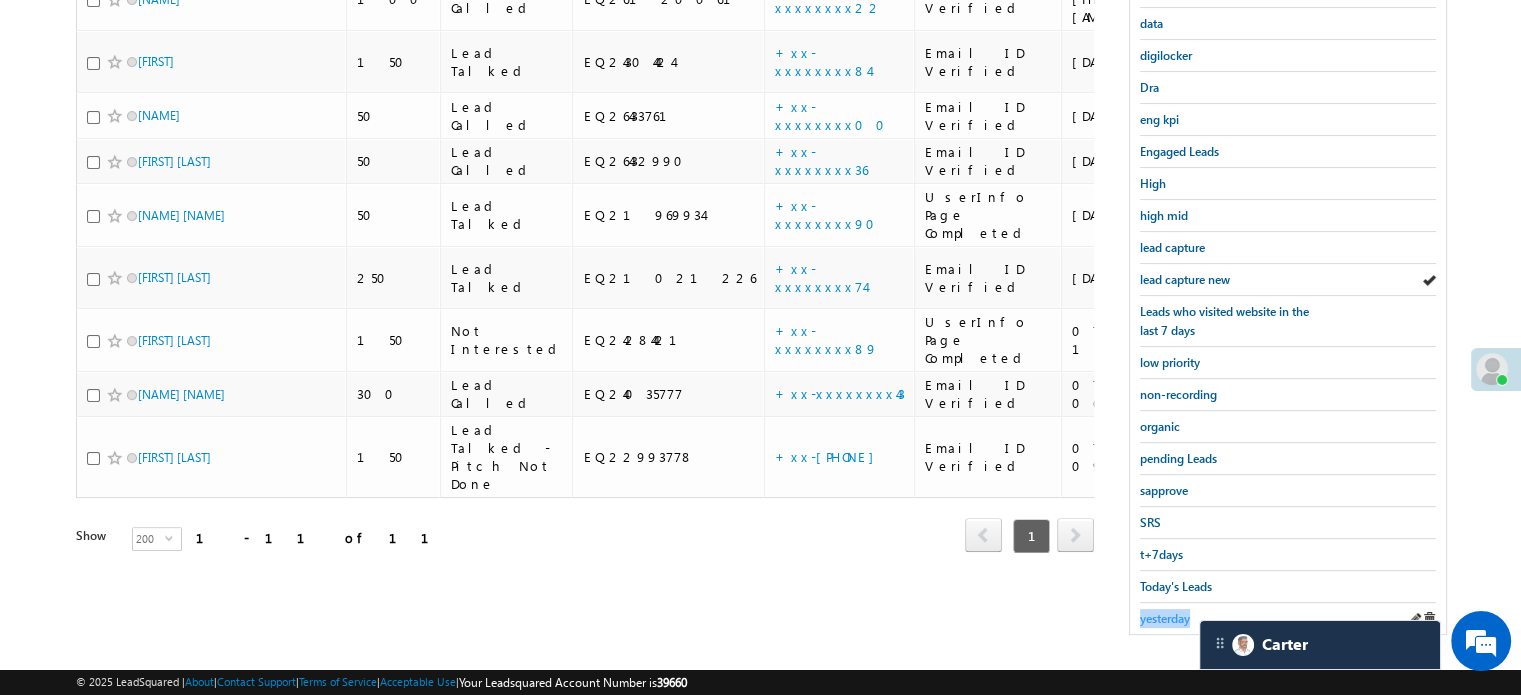 click on "yesterday" at bounding box center (1165, 618) 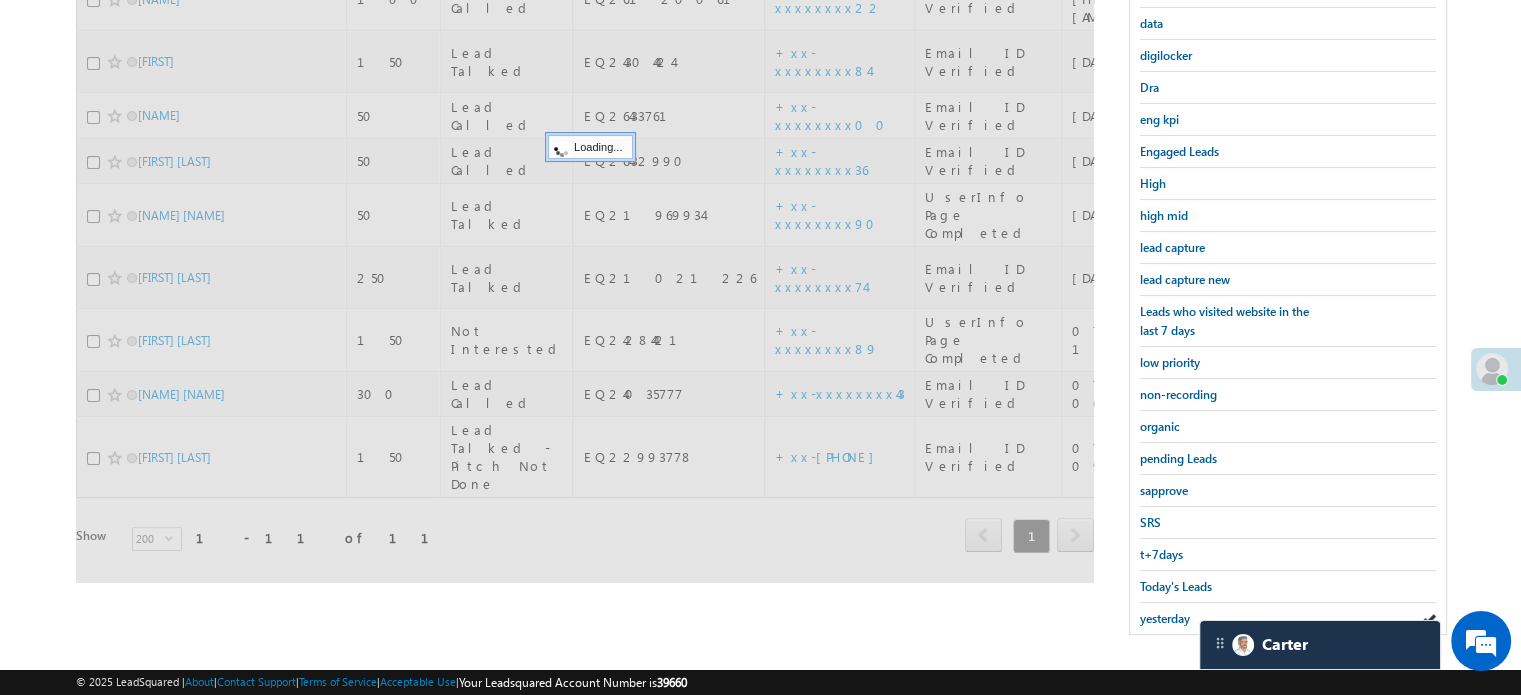 click on "yesterday" at bounding box center (1165, 618) 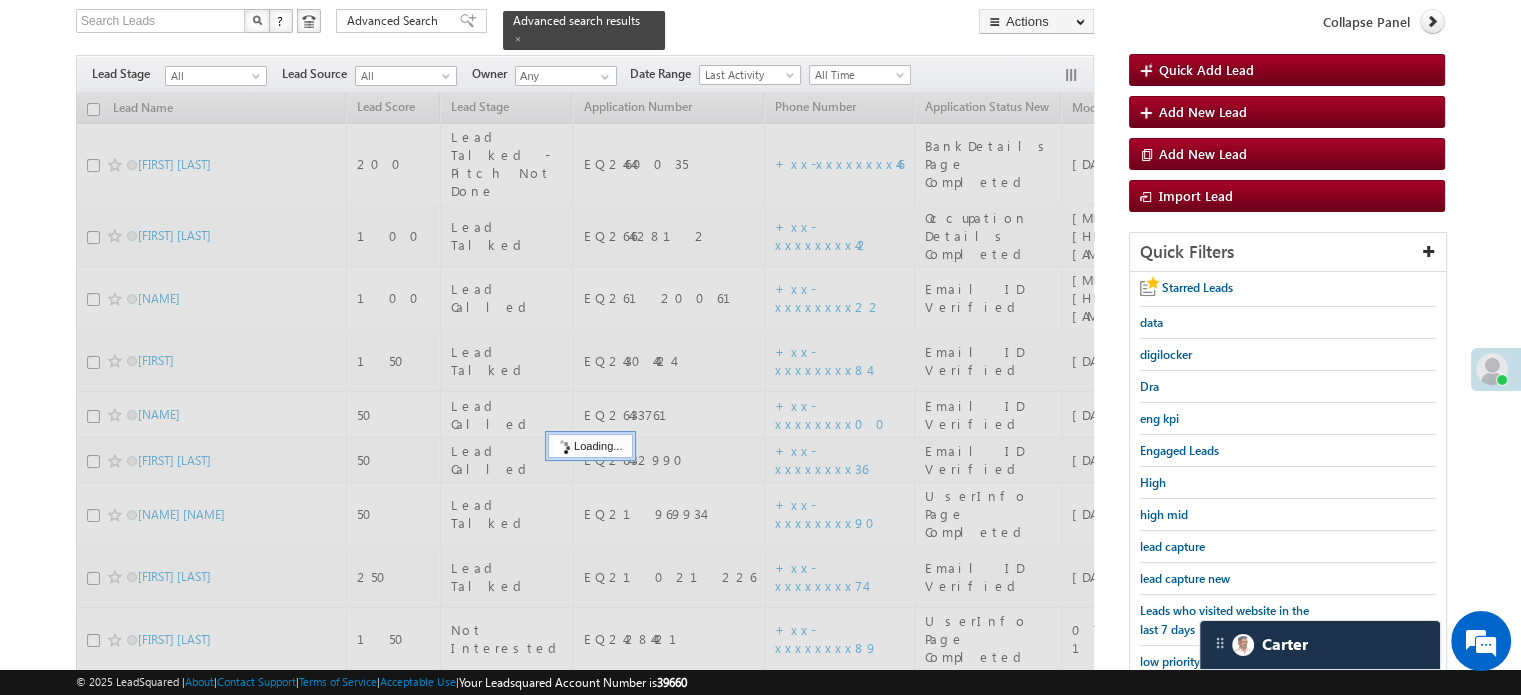 scroll, scrollTop: 129, scrollLeft: 0, axis: vertical 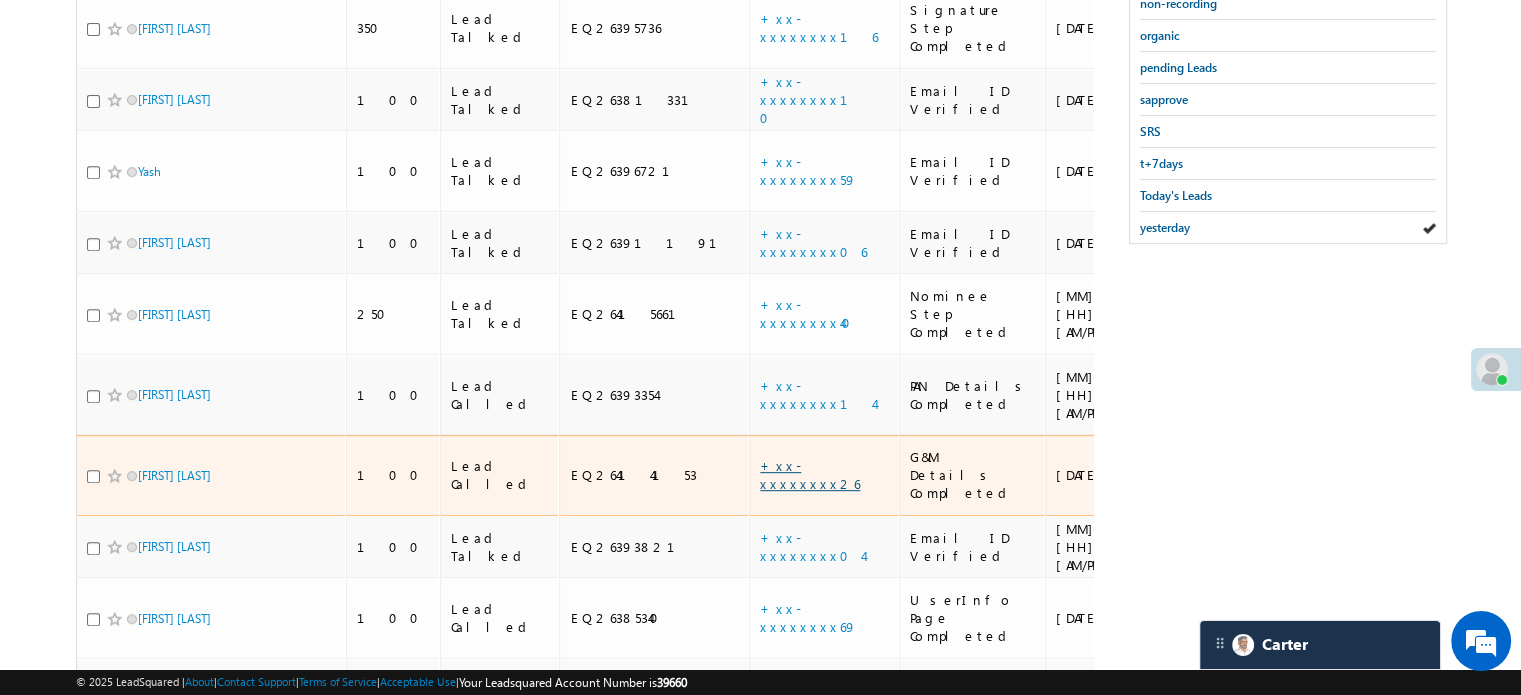 click on "+xx-xxxxxxxx26" at bounding box center (810, 474) 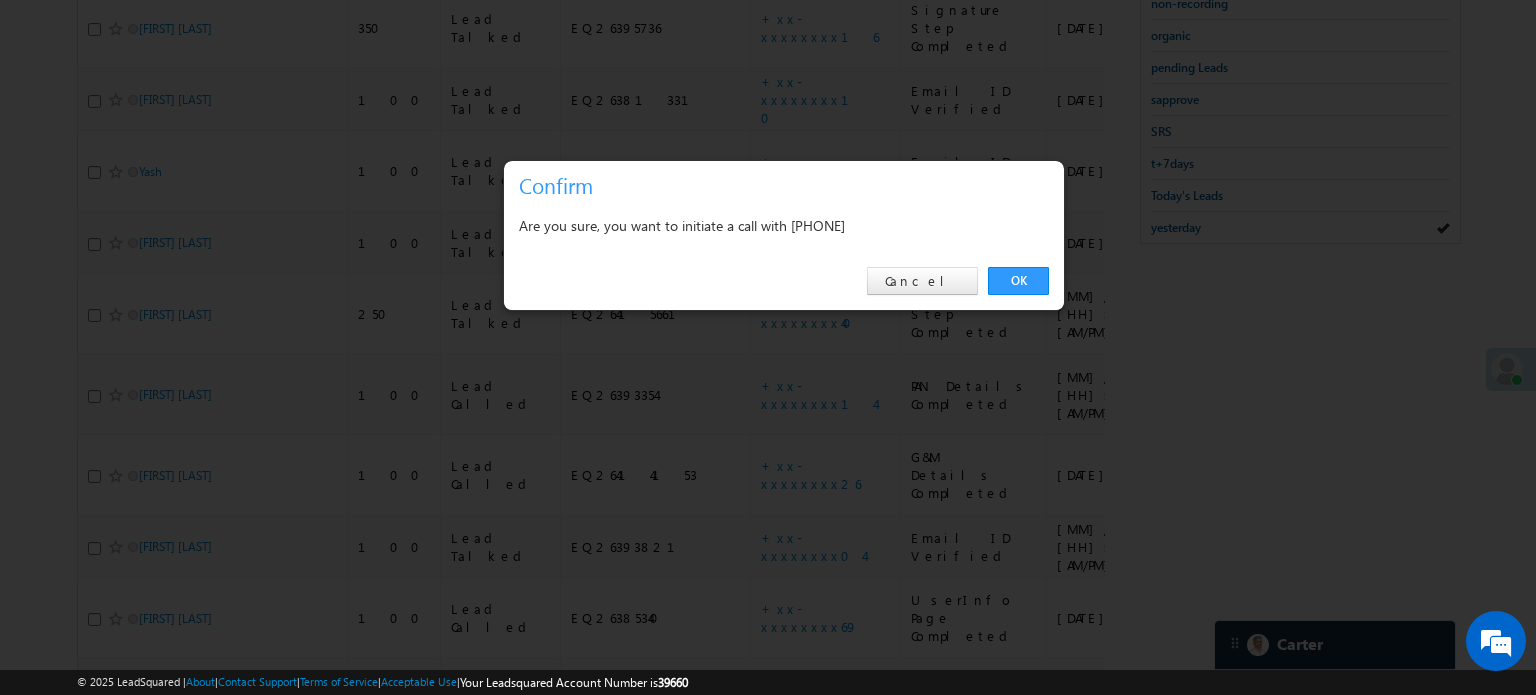 click on "OK Cancel" at bounding box center [784, 281] 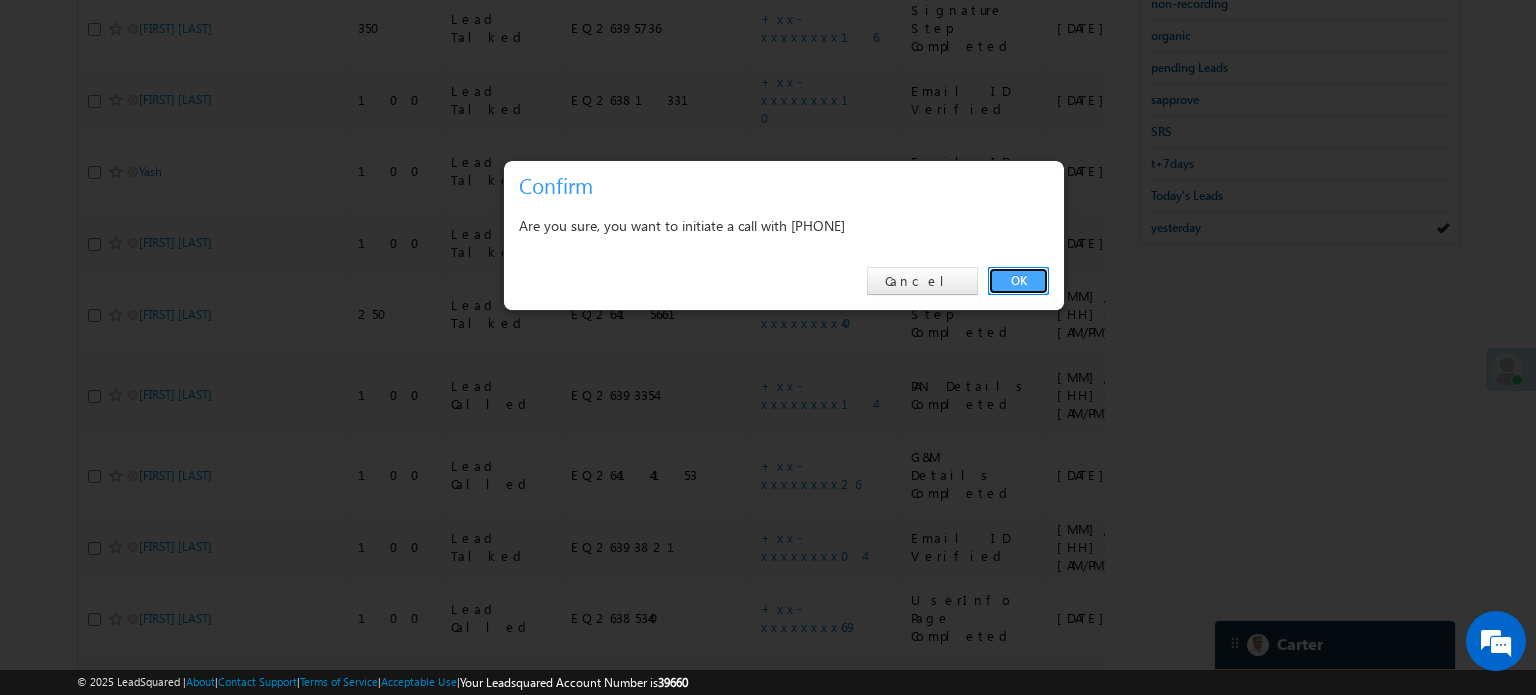 click on "OK" at bounding box center [1018, 281] 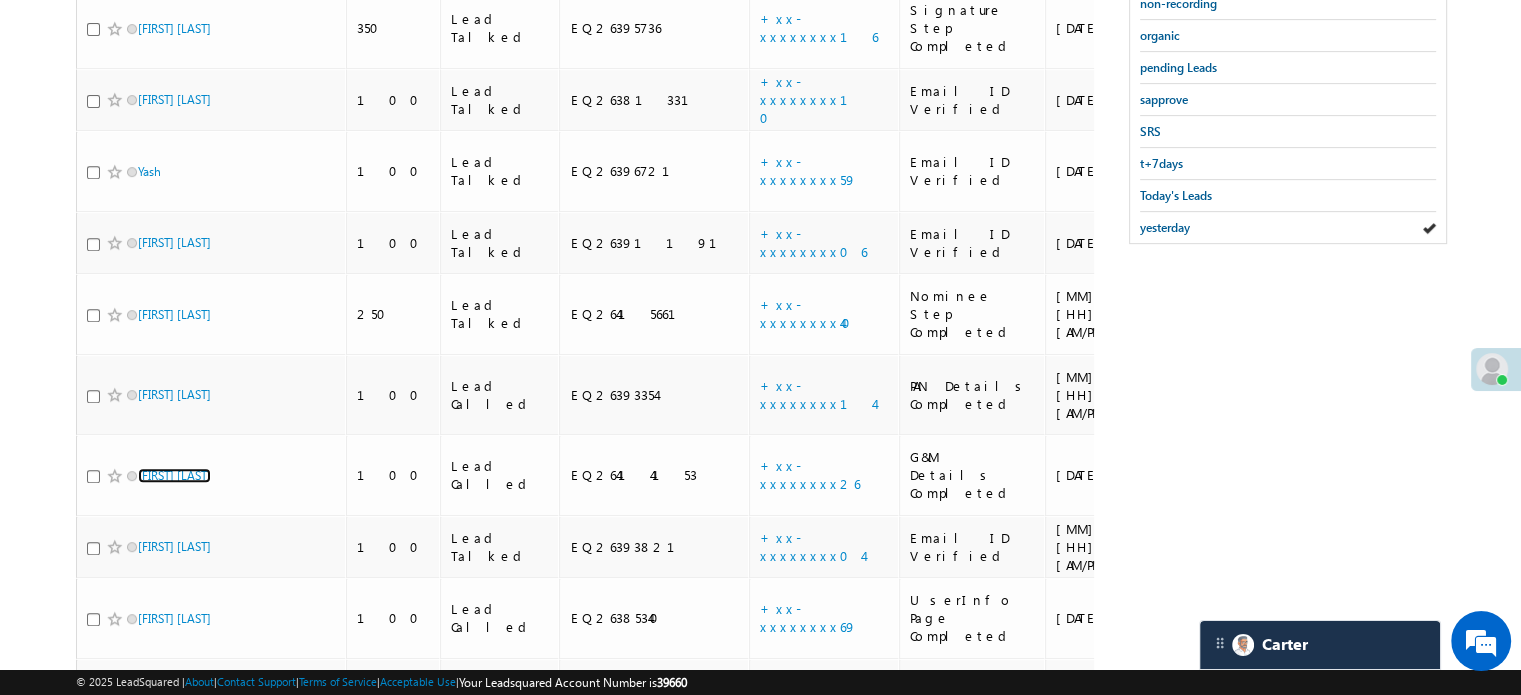 scroll, scrollTop: 874, scrollLeft: 0, axis: vertical 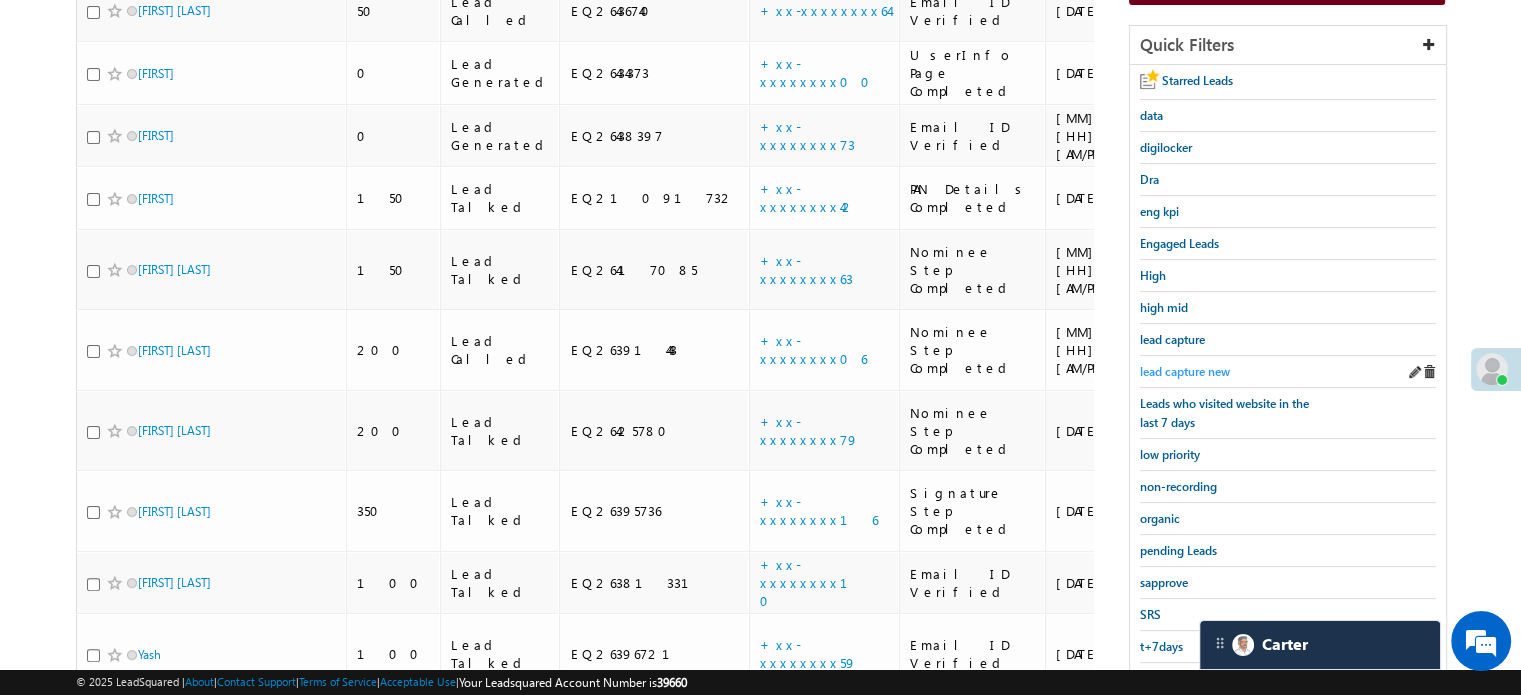 click on "lead capture new" at bounding box center [1185, 371] 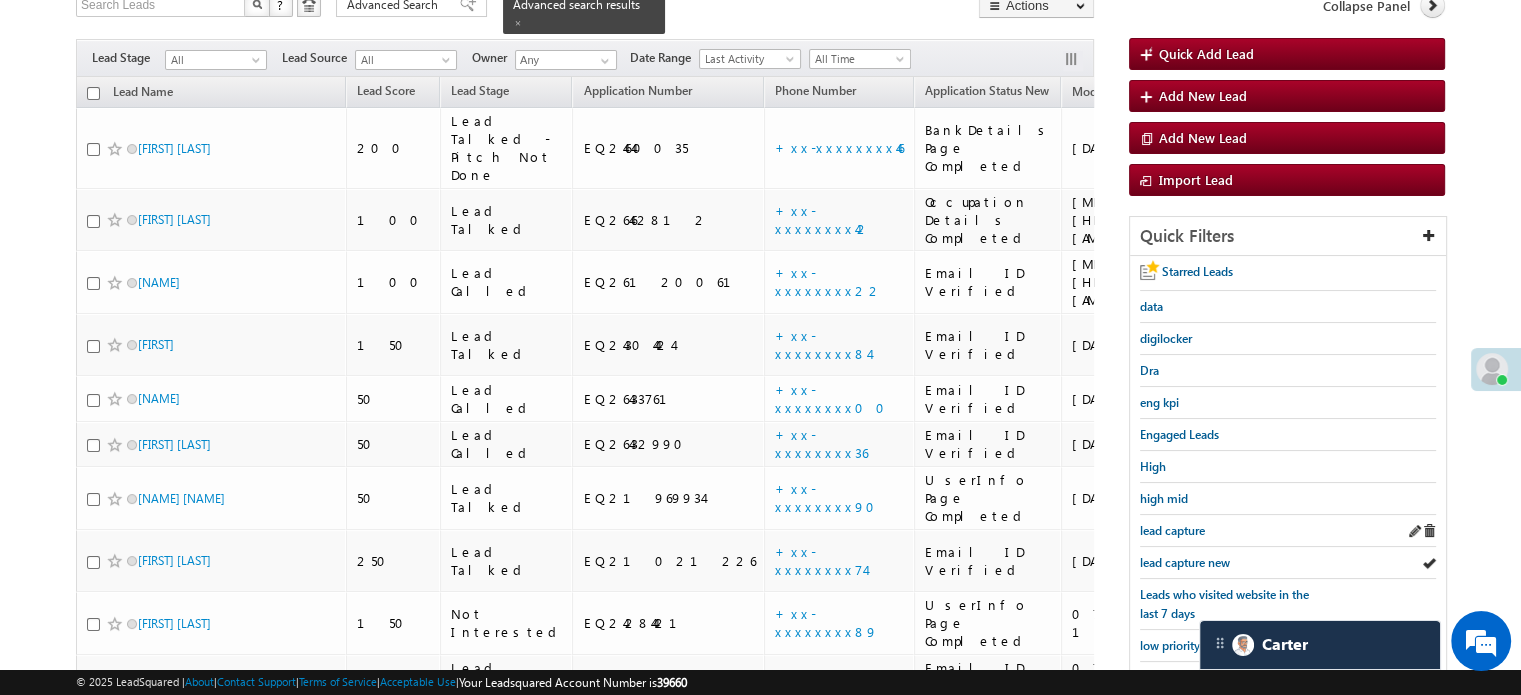 scroll, scrollTop: 191, scrollLeft: 0, axis: vertical 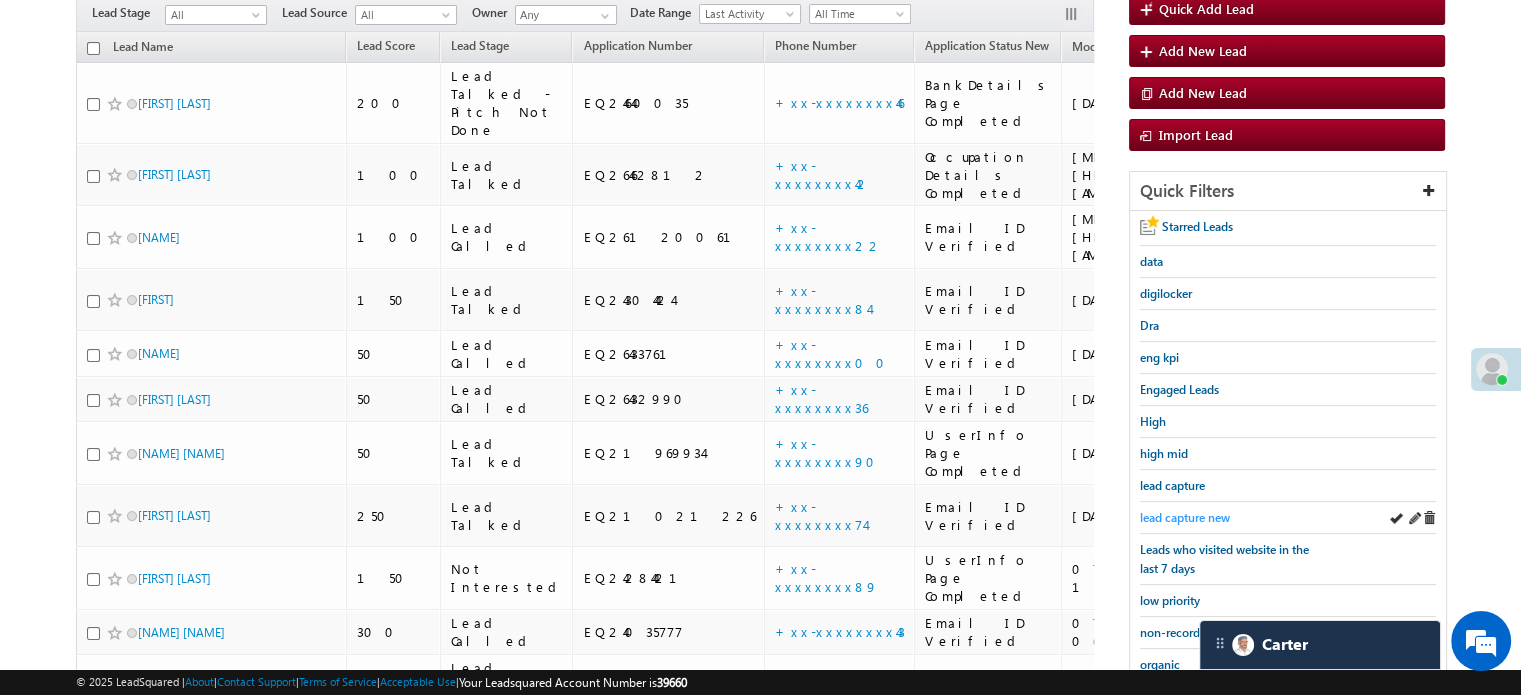 click on "lead capture new" at bounding box center (1185, 517) 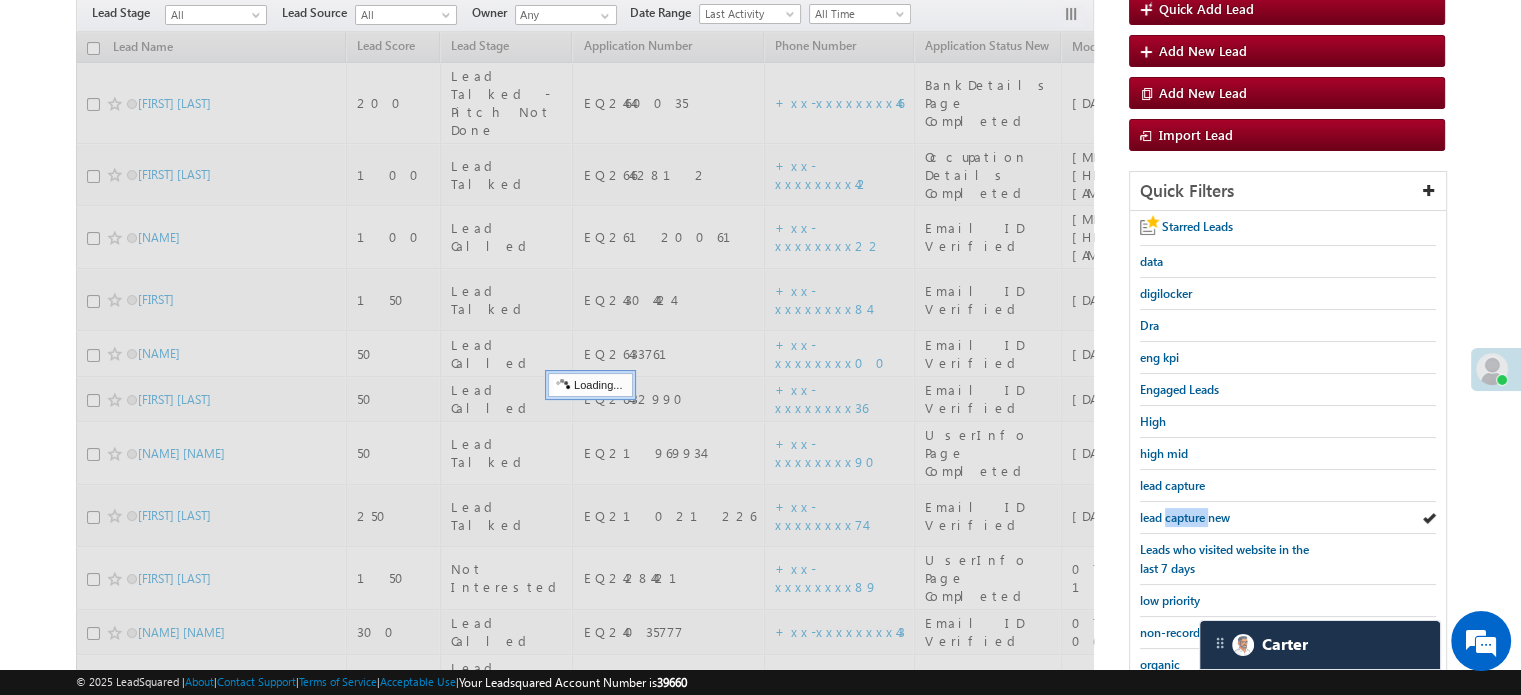 click on "lead capture new" at bounding box center (1185, 517) 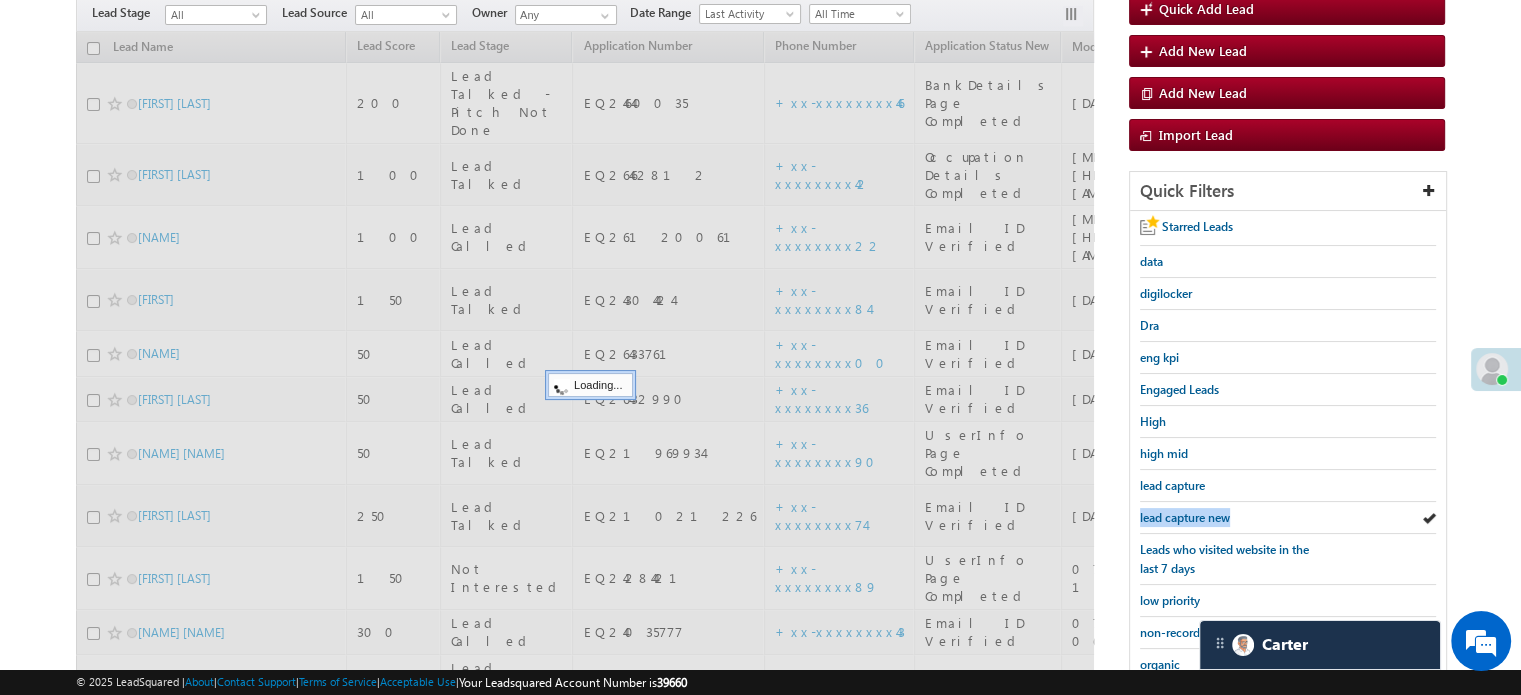 click on "lead capture new" at bounding box center (1185, 517) 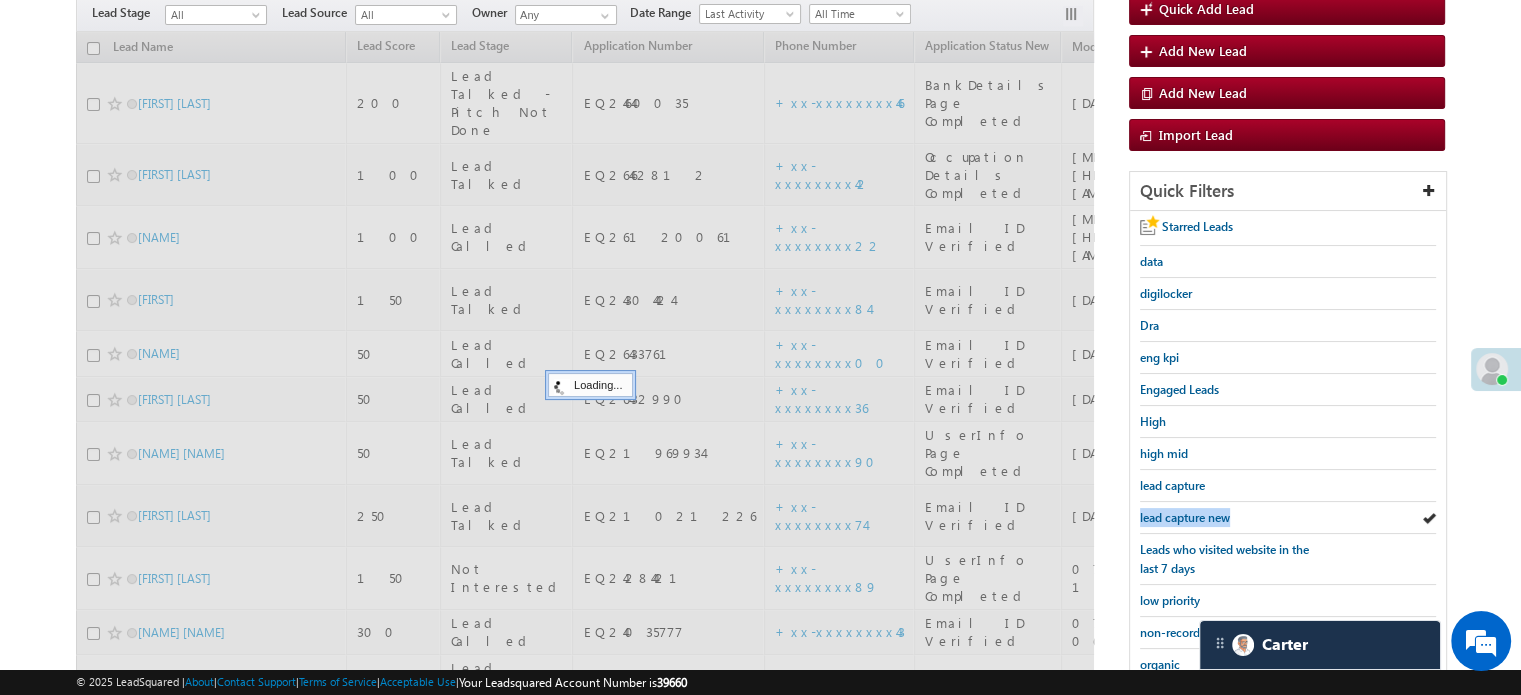 click on "lead capture new" at bounding box center [1185, 517] 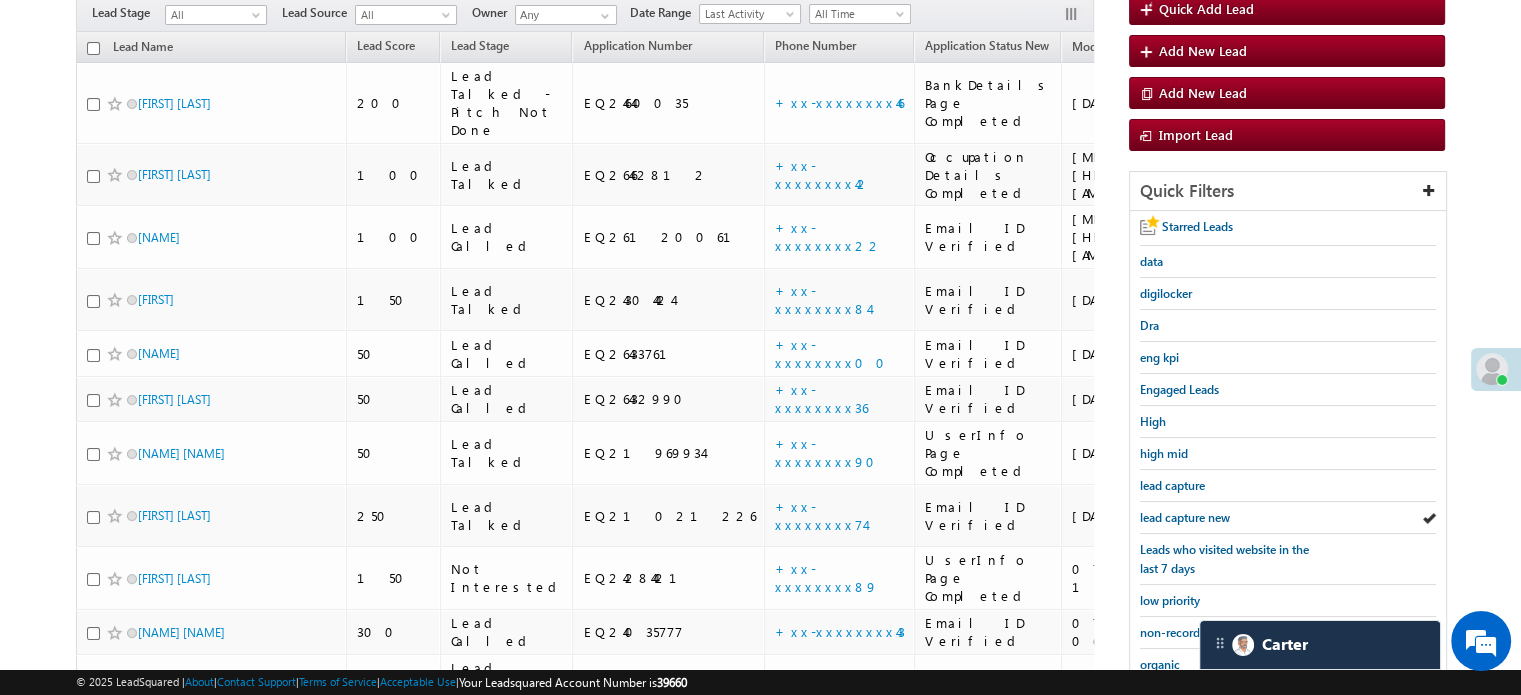 scroll, scrollTop: 429, scrollLeft: 0, axis: vertical 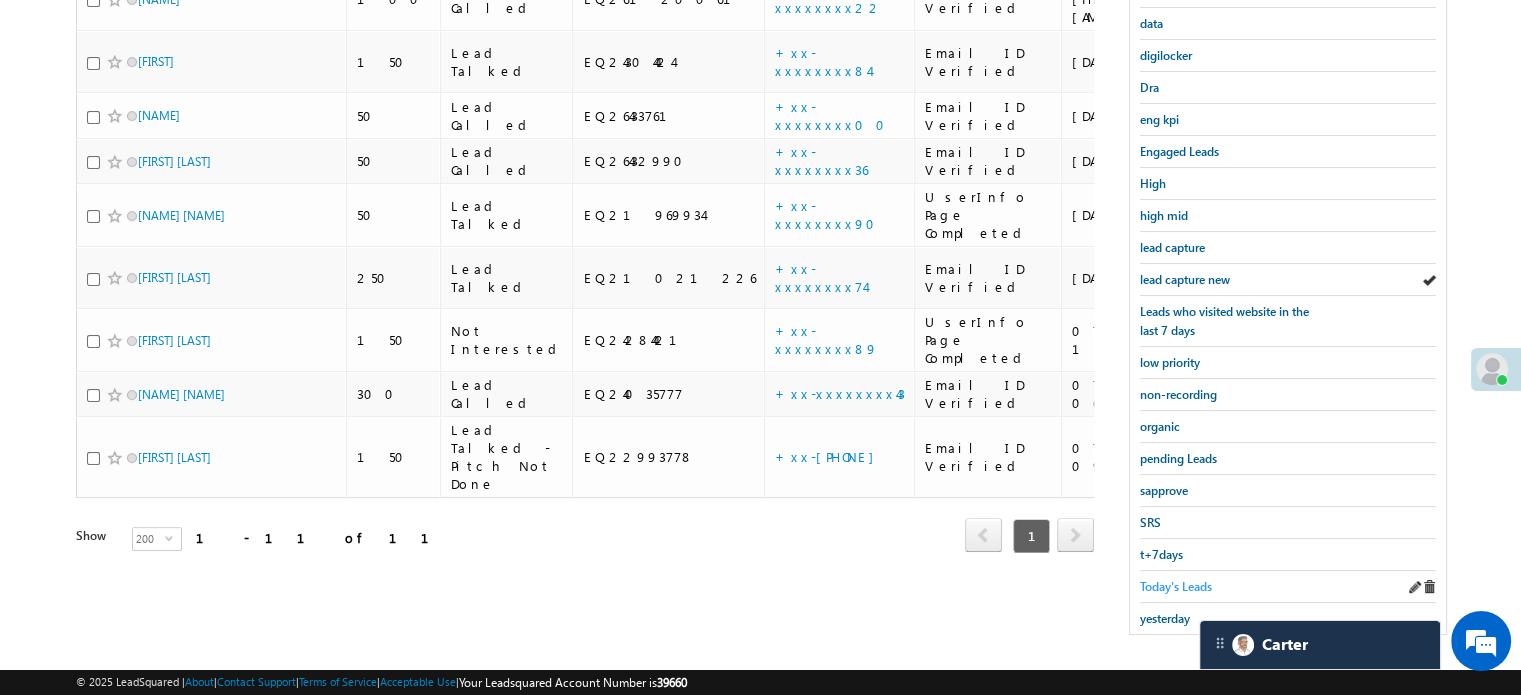 click on "Today's Leads" at bounding box center (1176, 586) 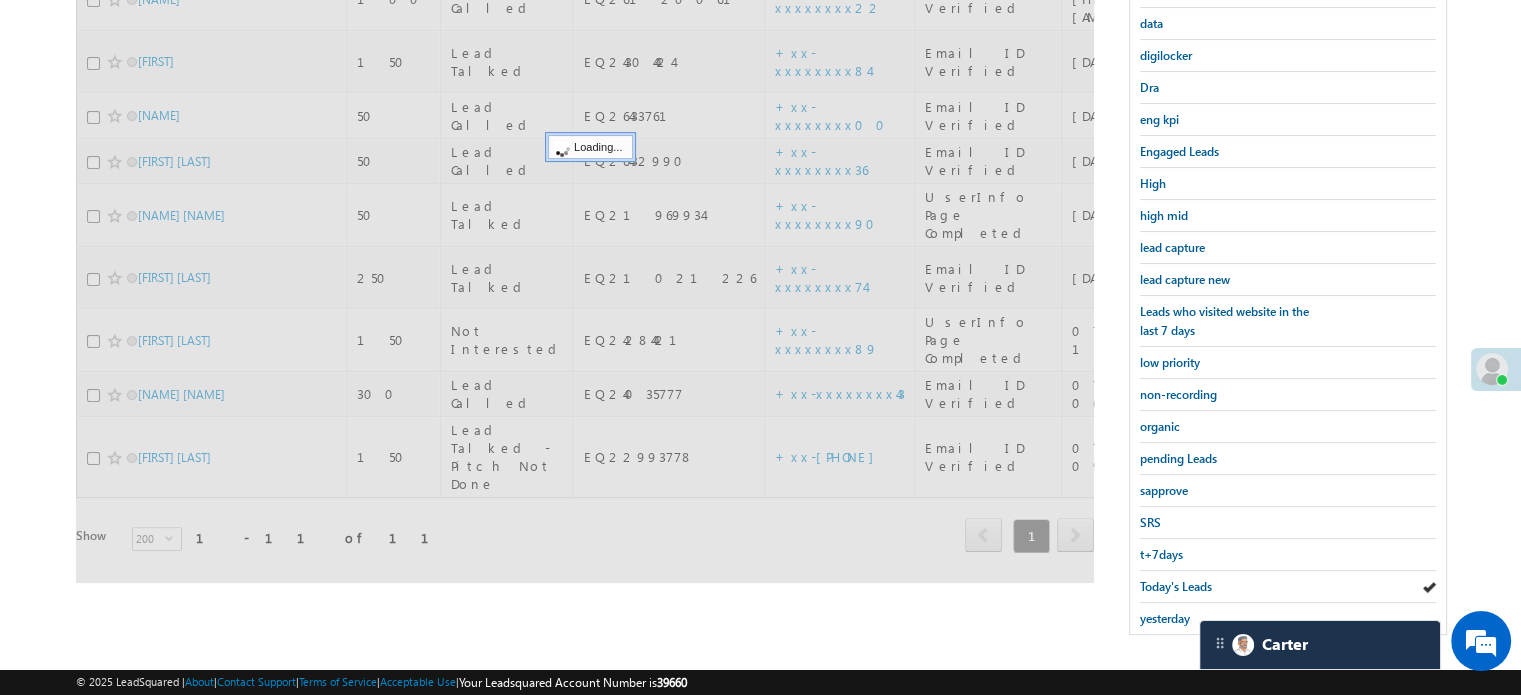 click on "Today's Leads" at bounding box center [1176, 586] 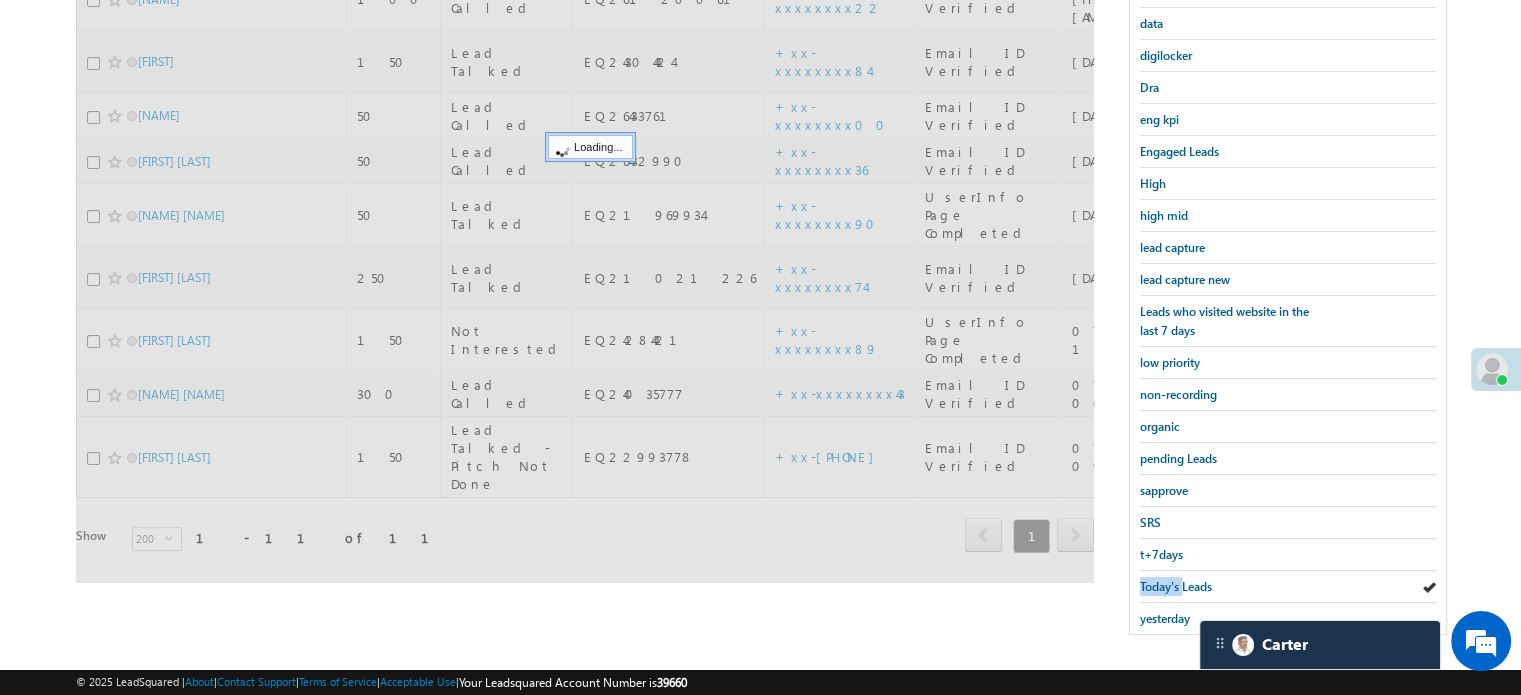 click on "Today's Leads" at bounding box center (1176, 586) 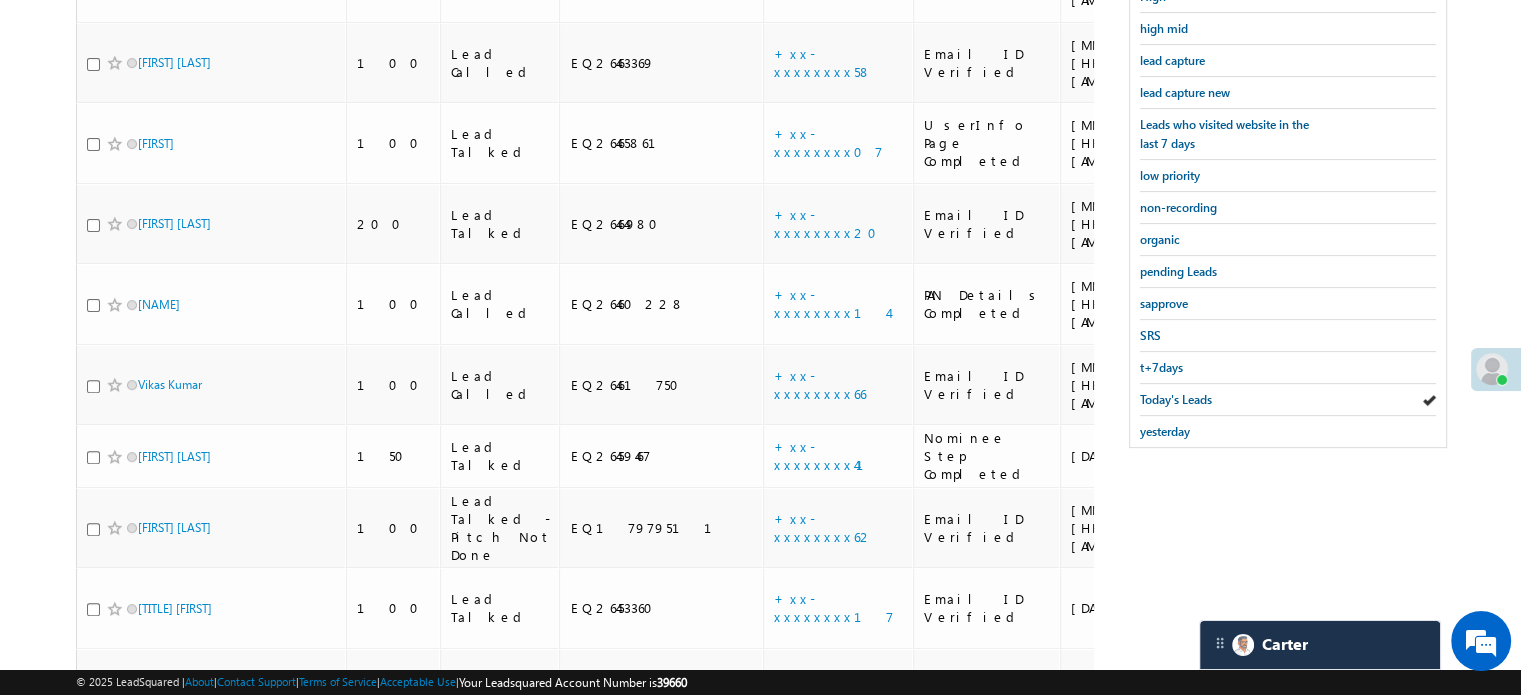 scroll, scrollTop: 629, scrollLeft: 0, axis: vertical 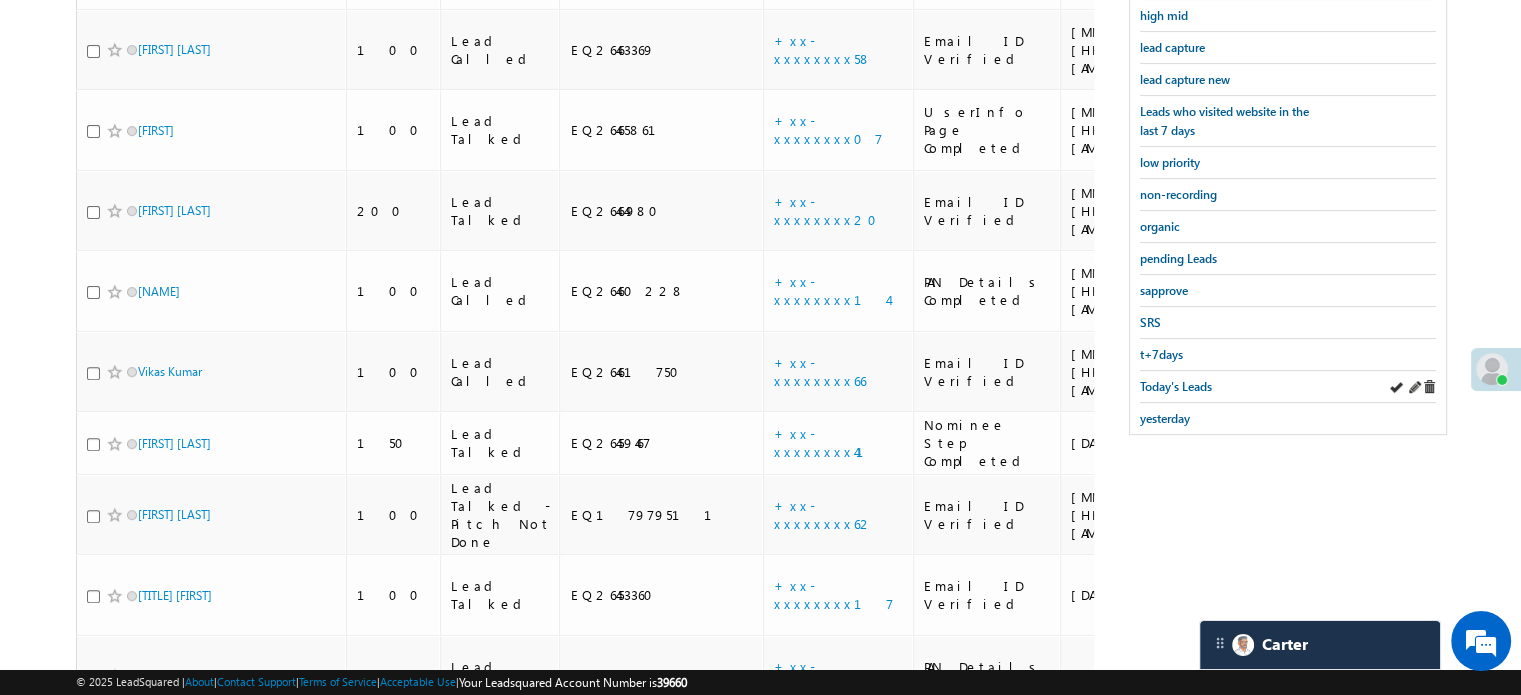 click on "Today's Leads" at bounding box center [1288, 387] 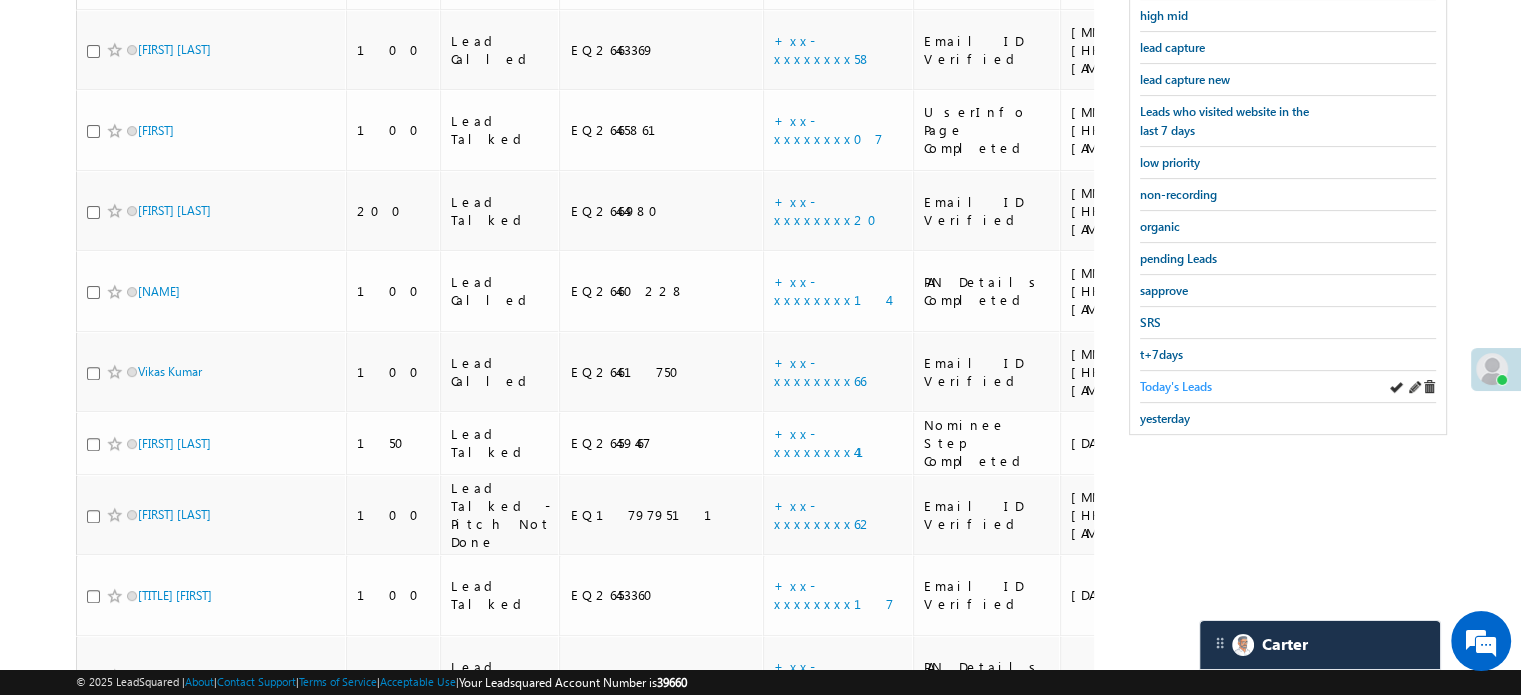 click on "Today's Leads" at bounding box center [1176, 386] 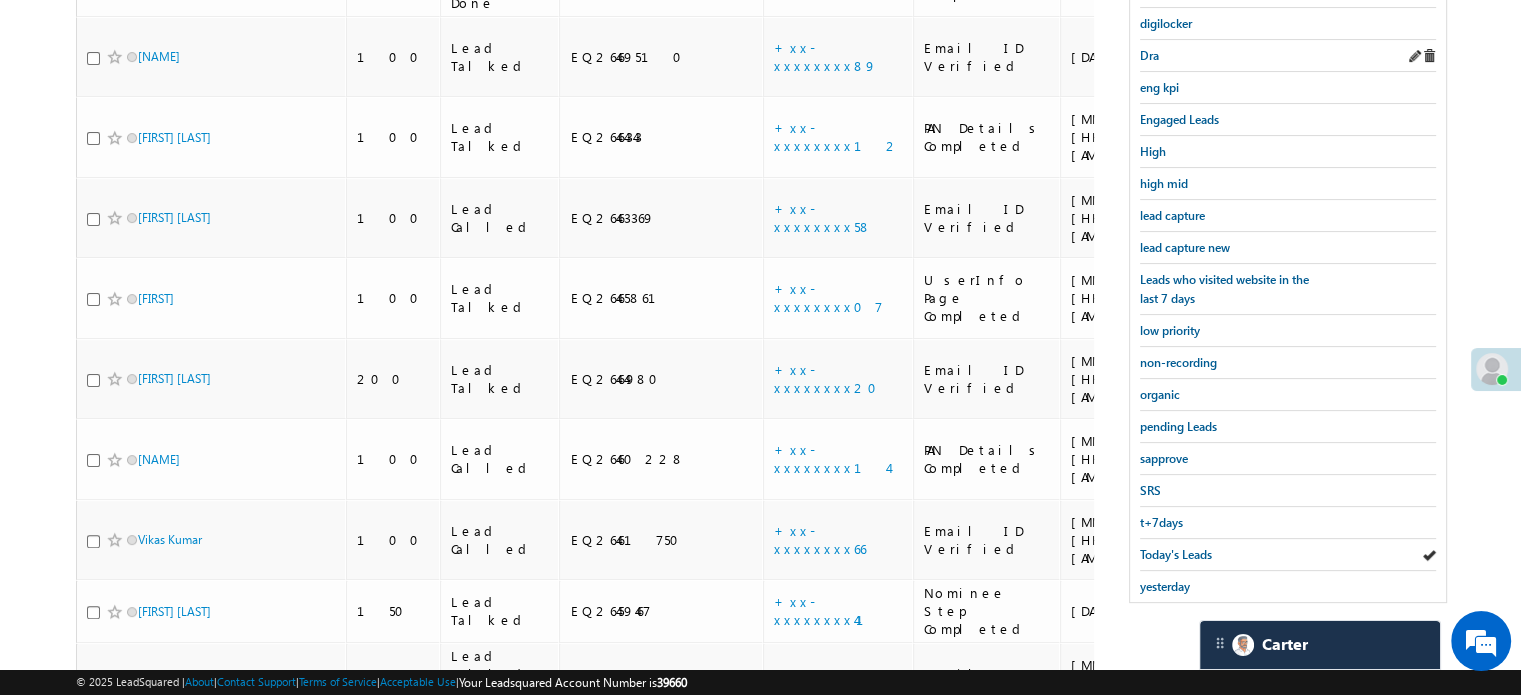 scroll, scrollTop: 129, scrollLeft: 0, axis: vertical 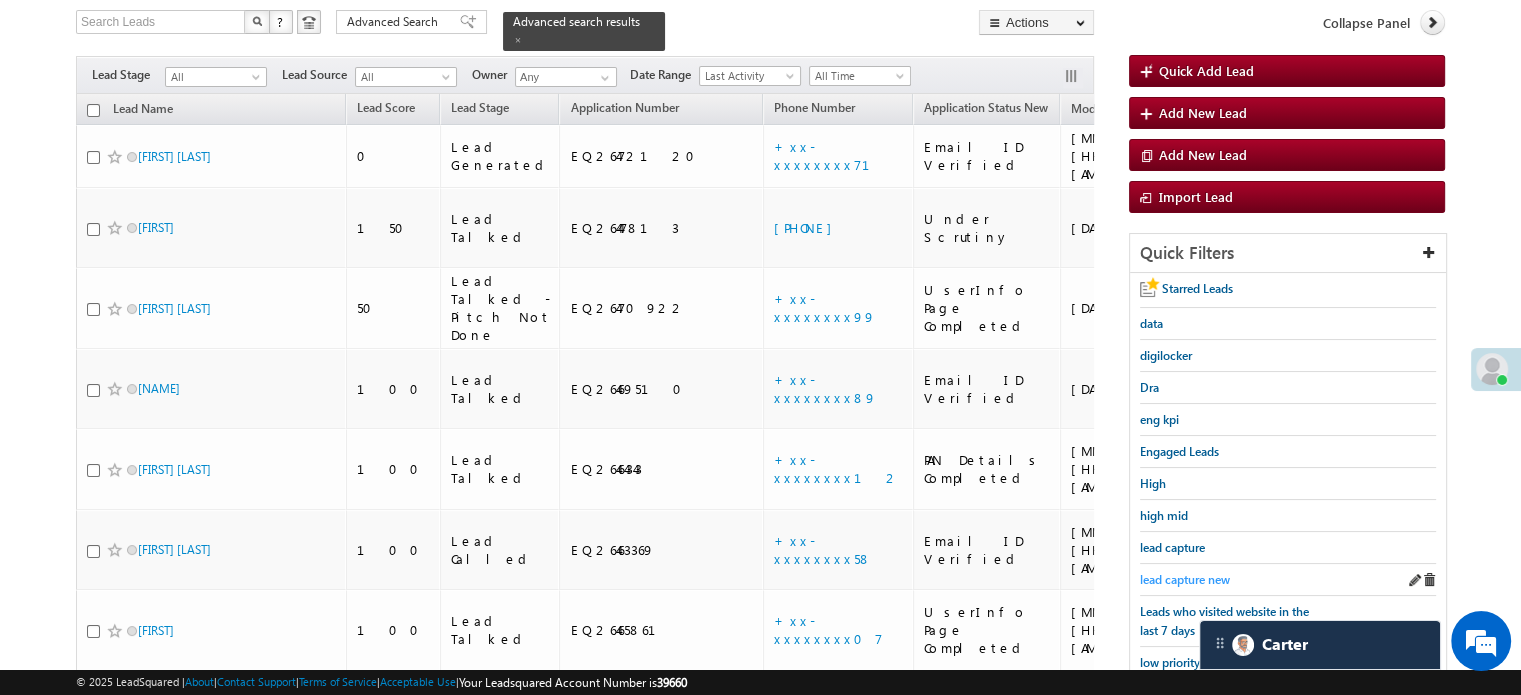 click on "lead capture new" at bounding box center [1185, 579] 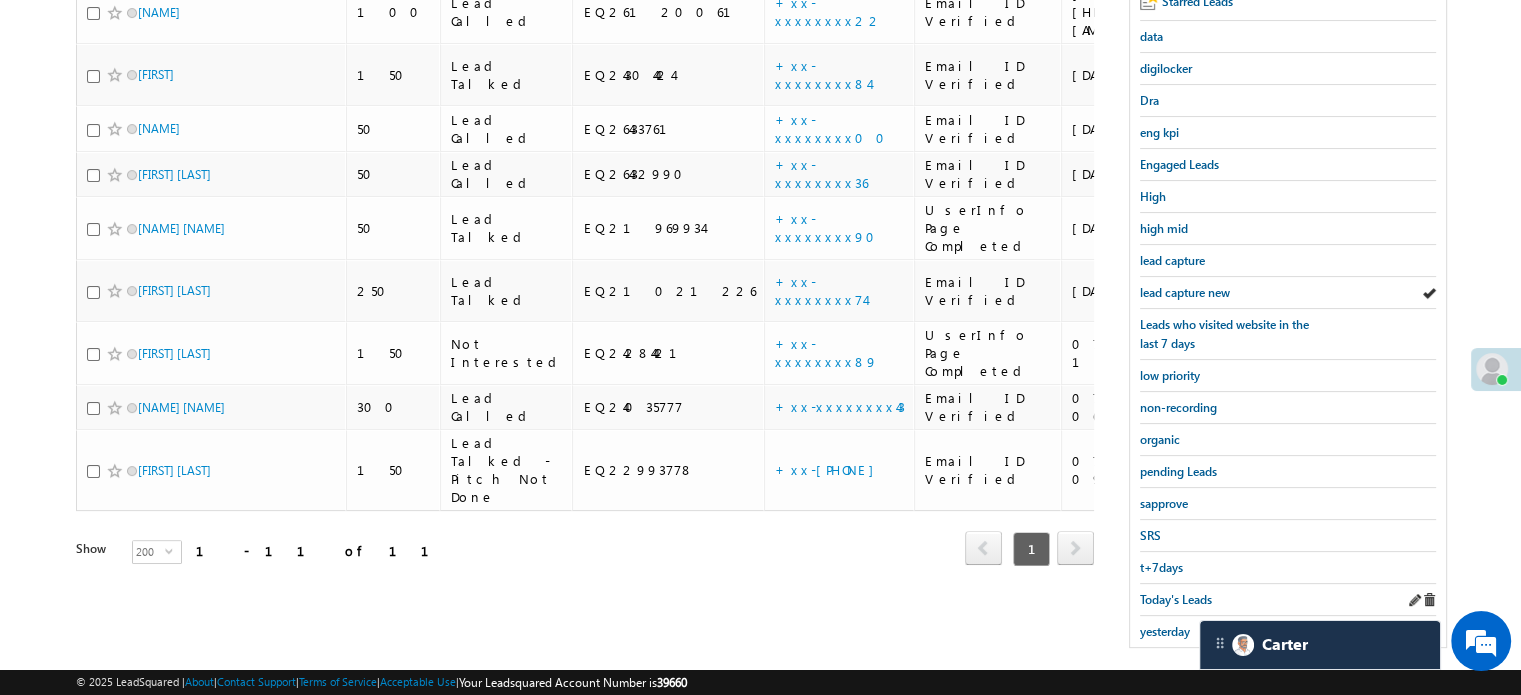 scroll, scrollTop: 429, scrollLeft: 0, axis: vertical 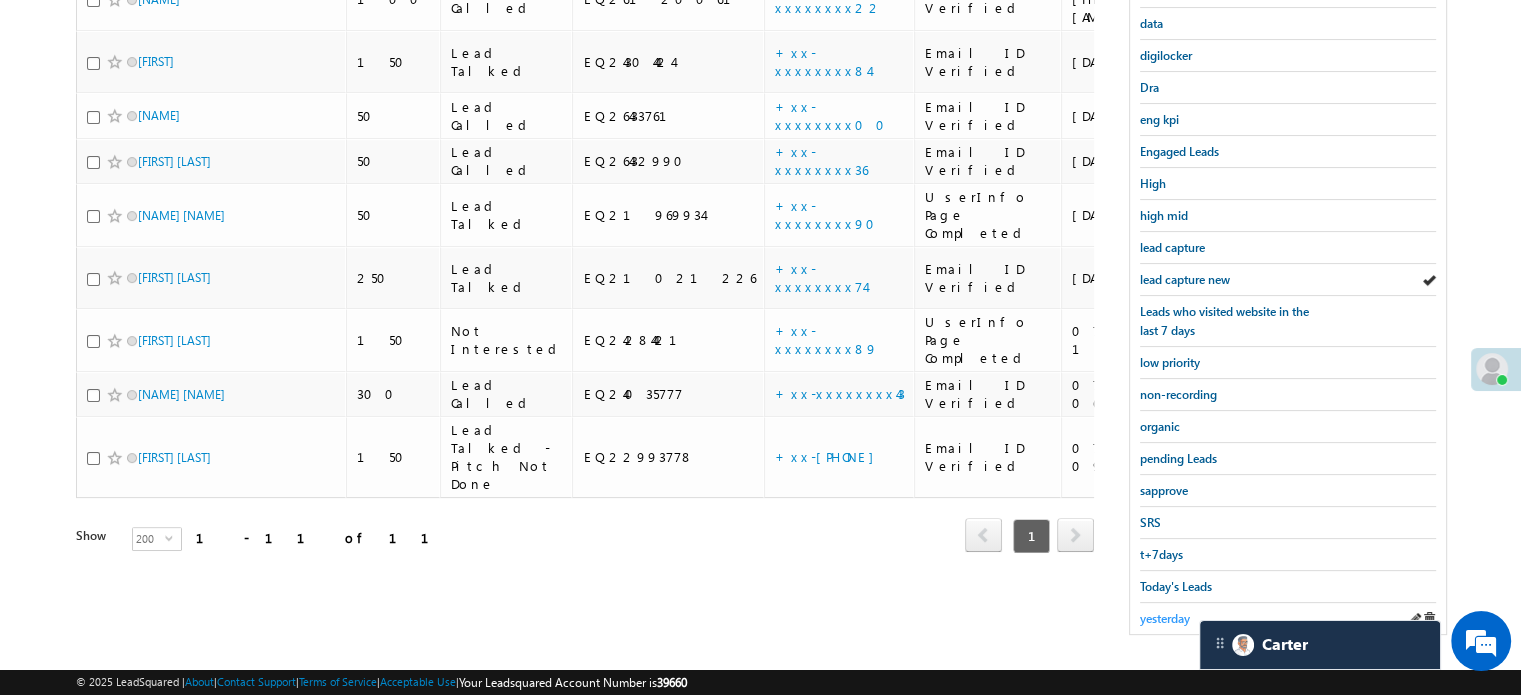 click on "yesterday" at bounding box center (1165, 618) 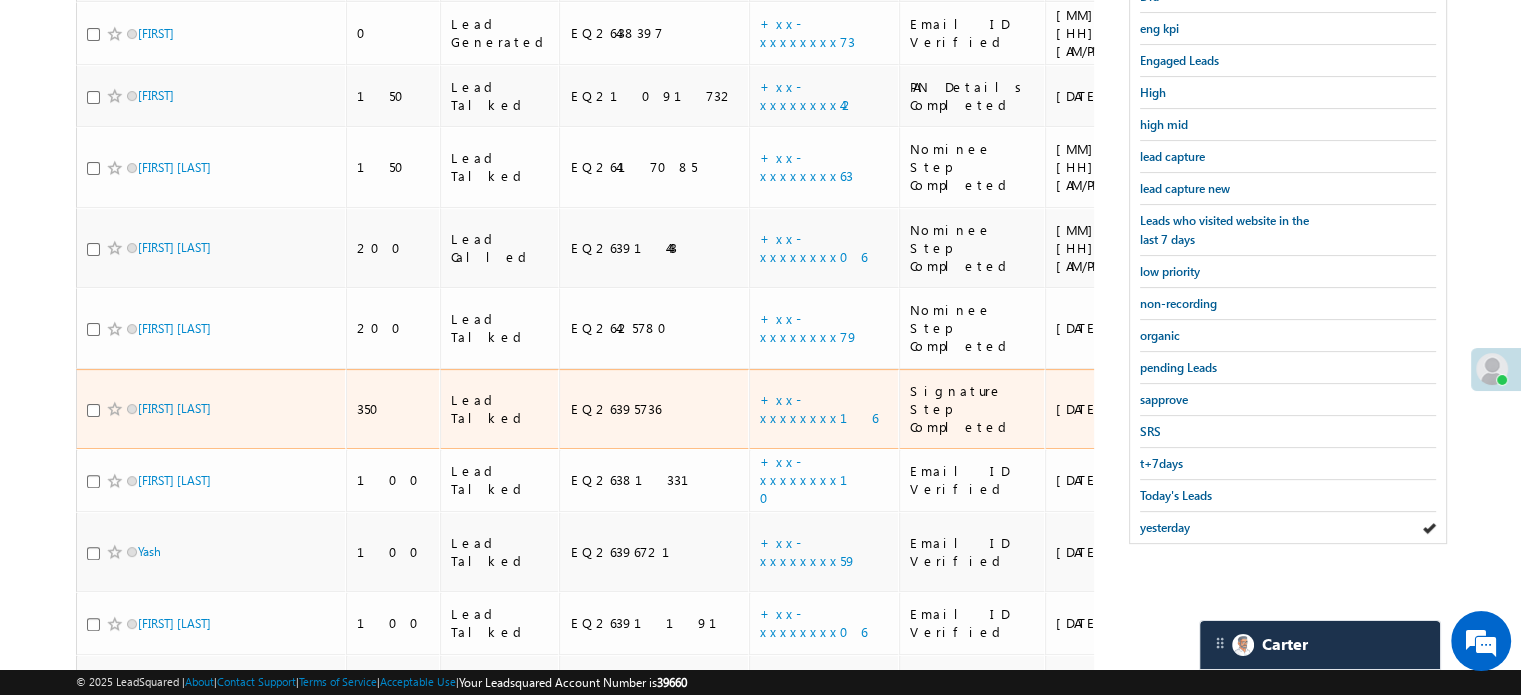 scroll, scrollTop: 420, scrollLeft: 0, axis: vertical 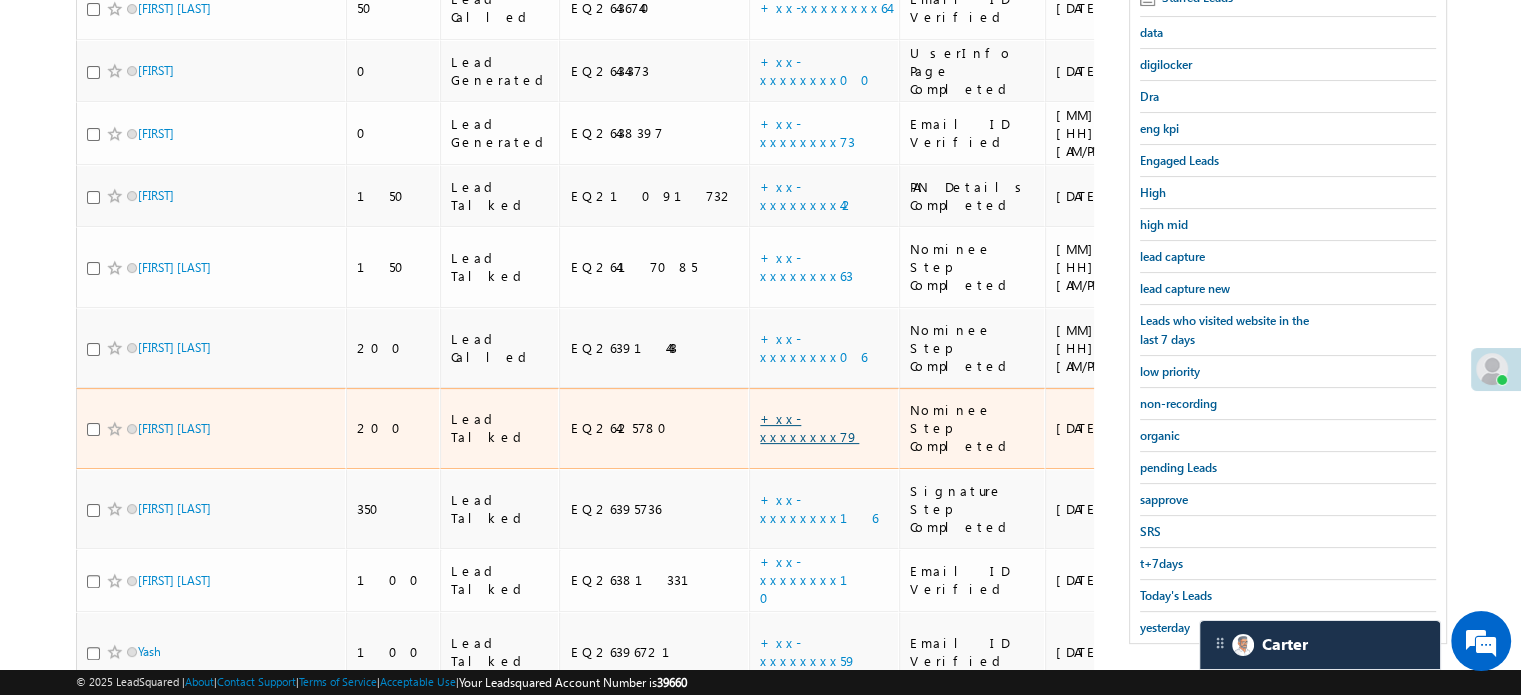 click on "+xx-xxxxxxxx79" at bounding box center [809, 427] 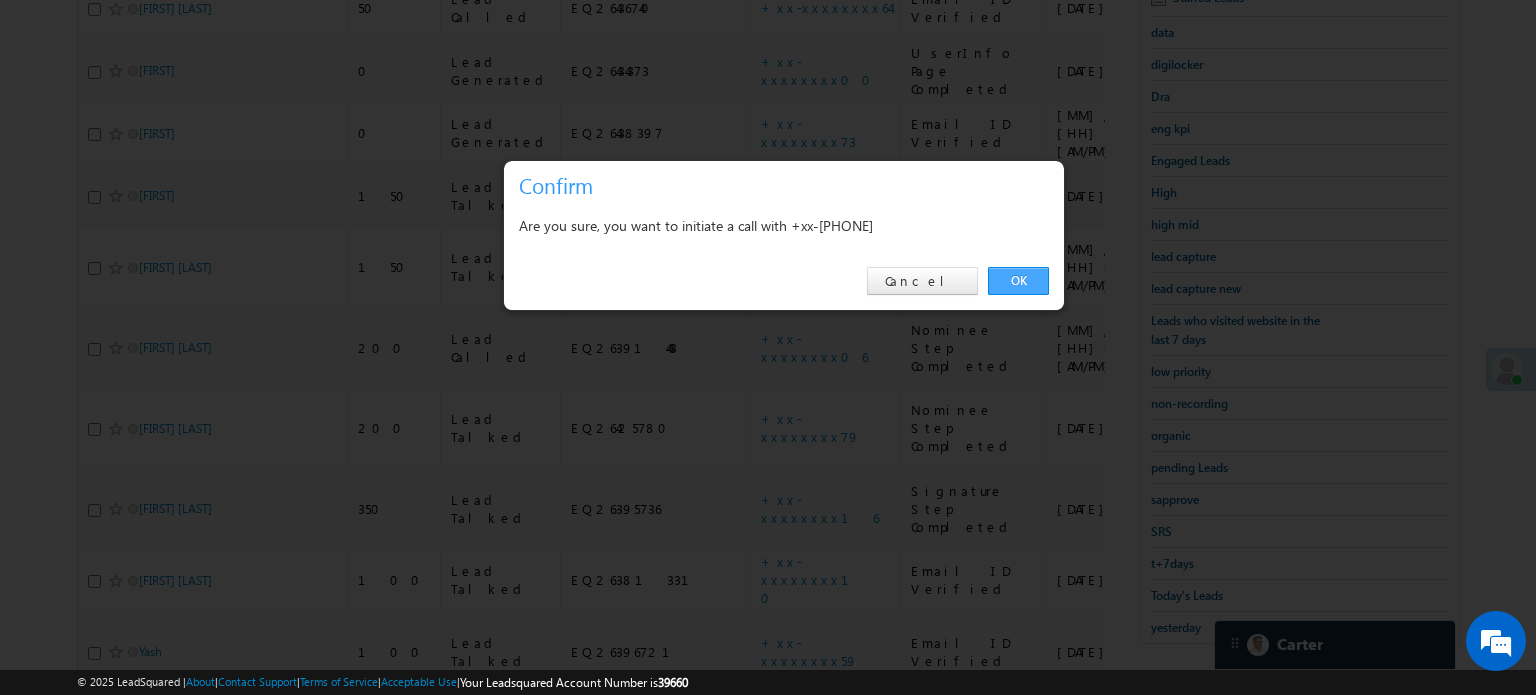 click on "OK" at bounding box center (1018, 281) 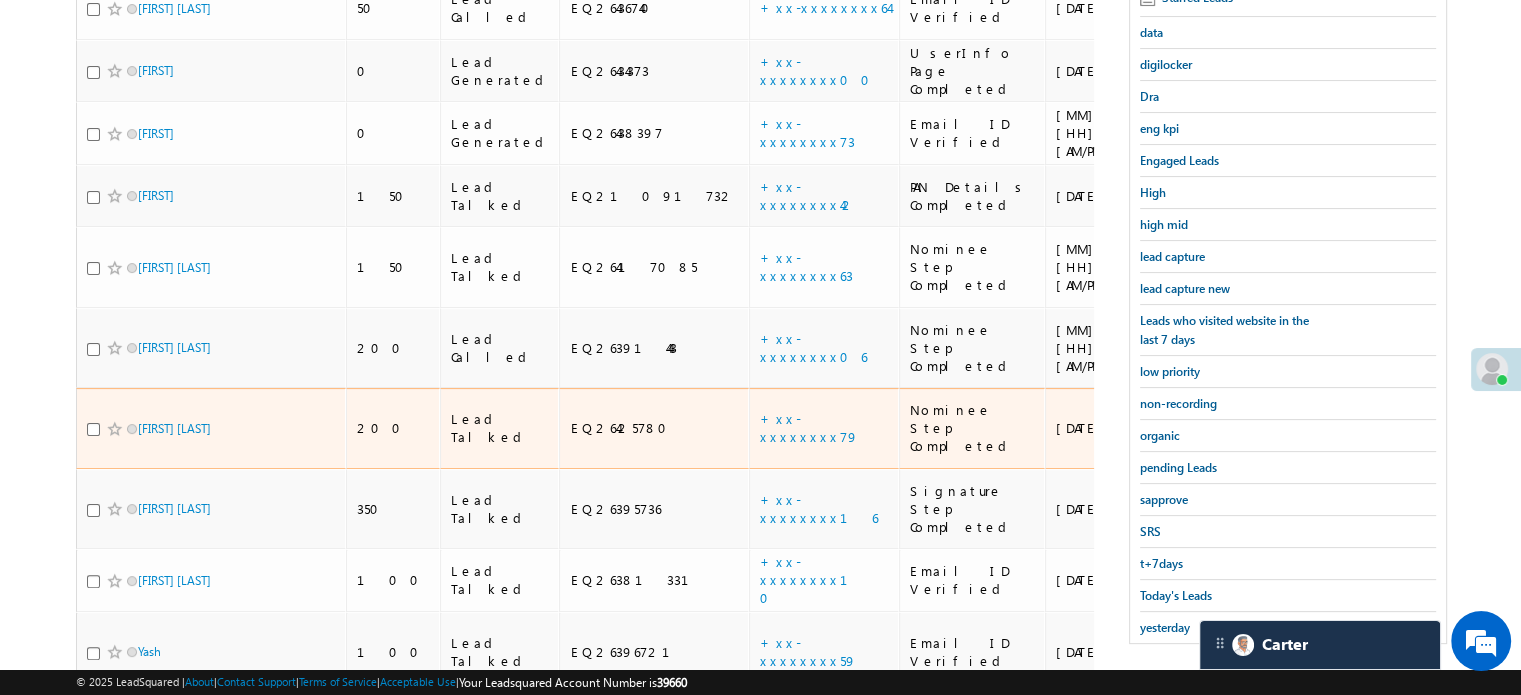 scroll, scrollTop: 474, scrollLeft: 0, axis: vertical 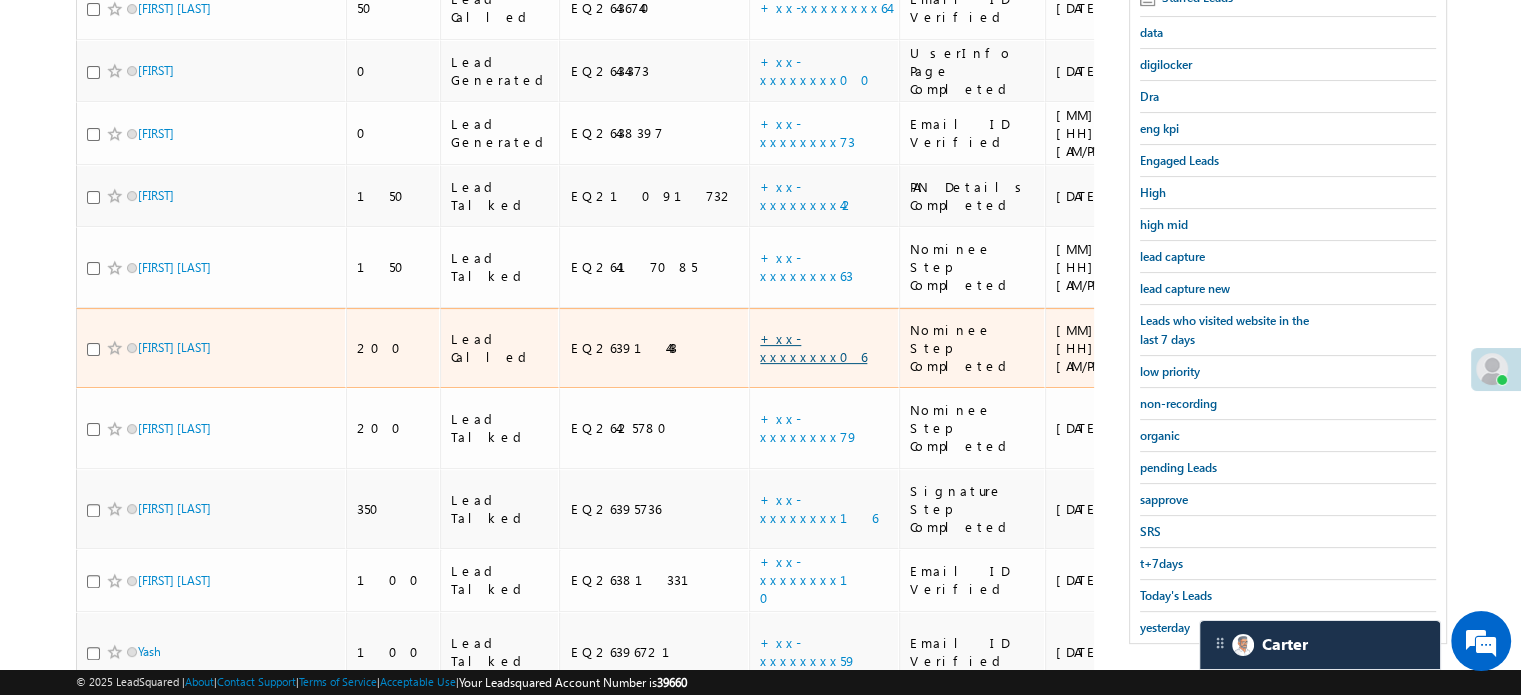 click on "+xx-xxxxxxxx06" at bounding box center (813, 347) 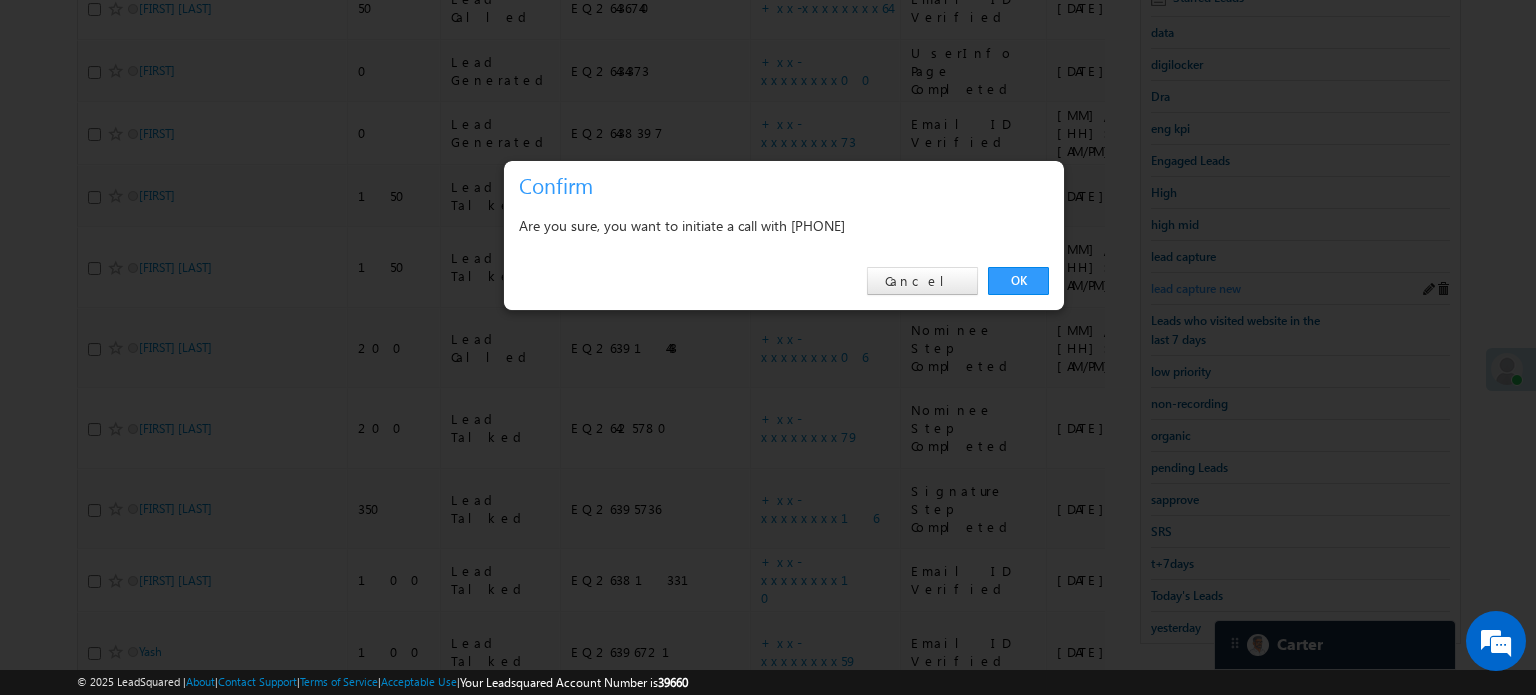 drag, startPoint x: 1012, startPoint y: 281, endPoint x: 1216, endPoint y: 279, distance: 204.0098 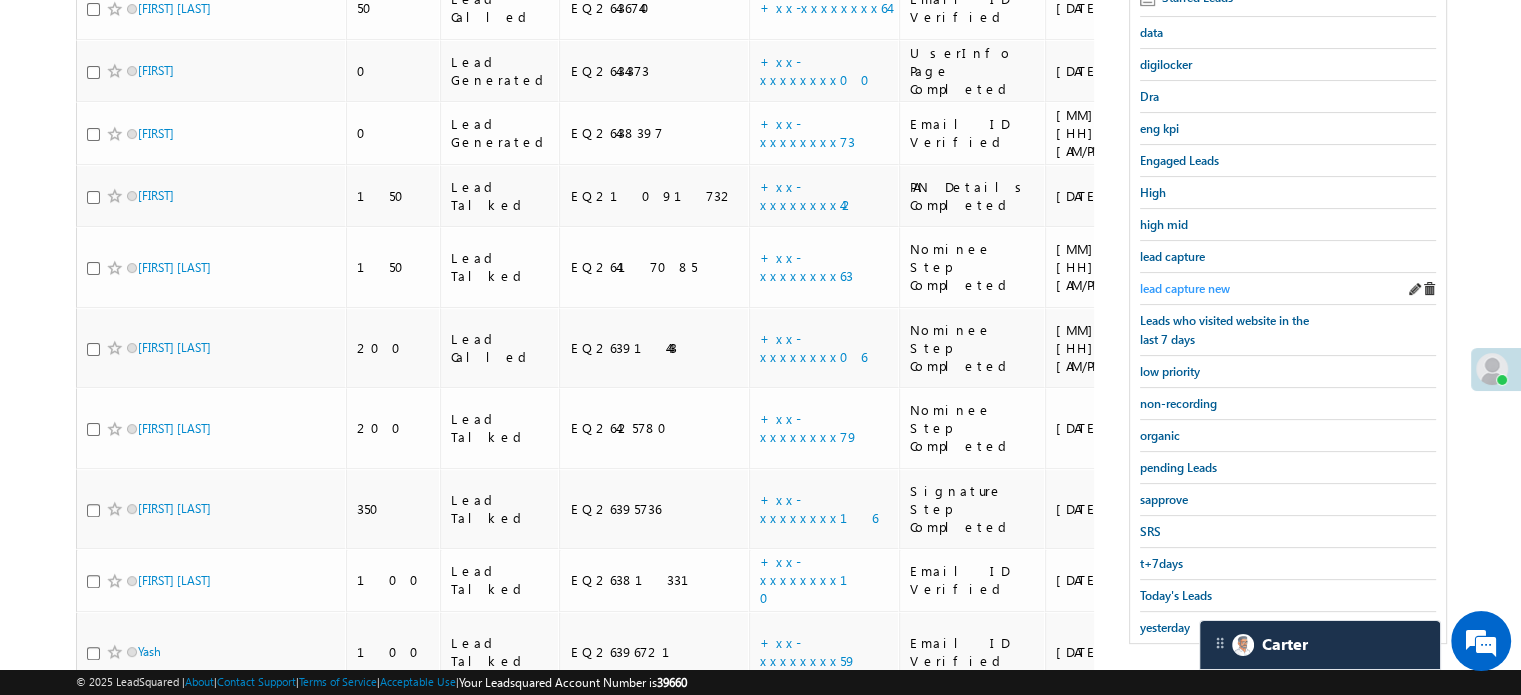 click on "lead capture new" at bounding box center [1185, 288] 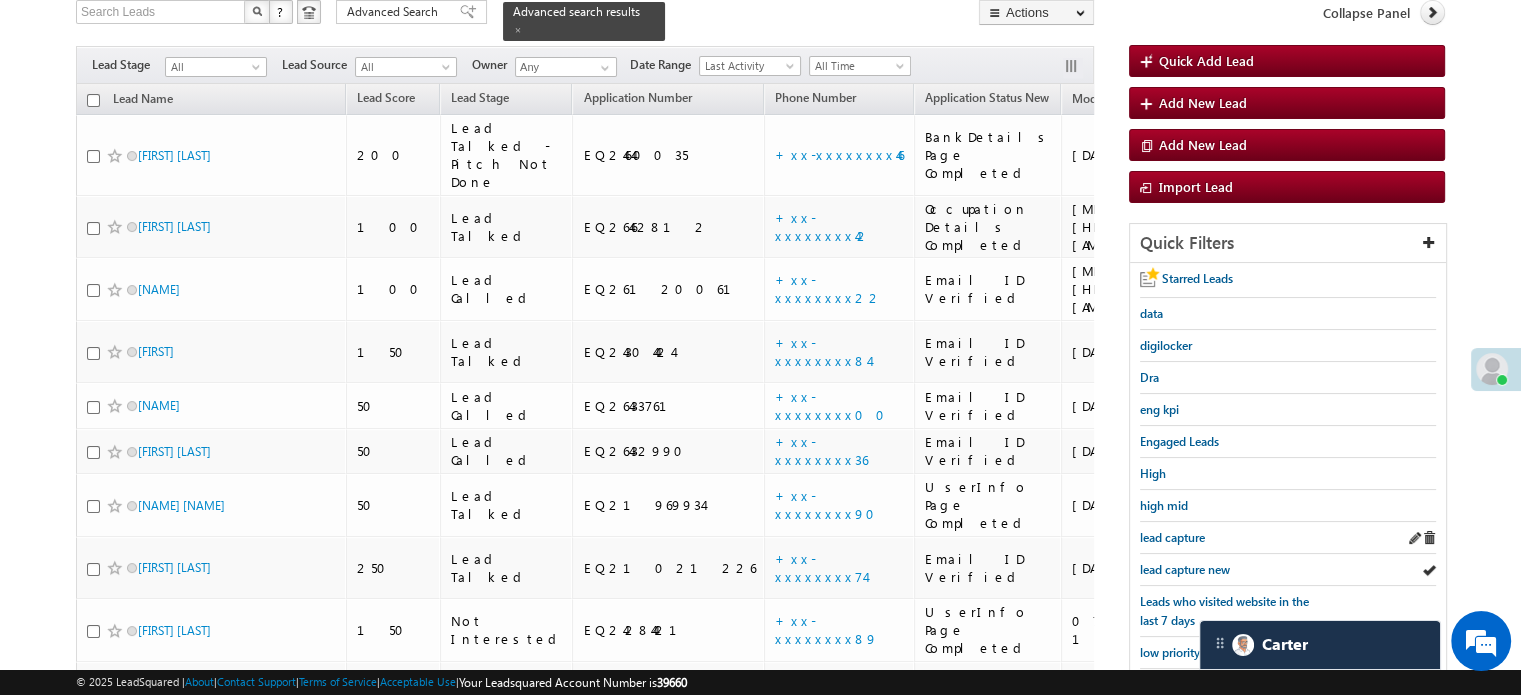 scroll, scrollTop: 228, scrollLeft: 0, axis: vertical 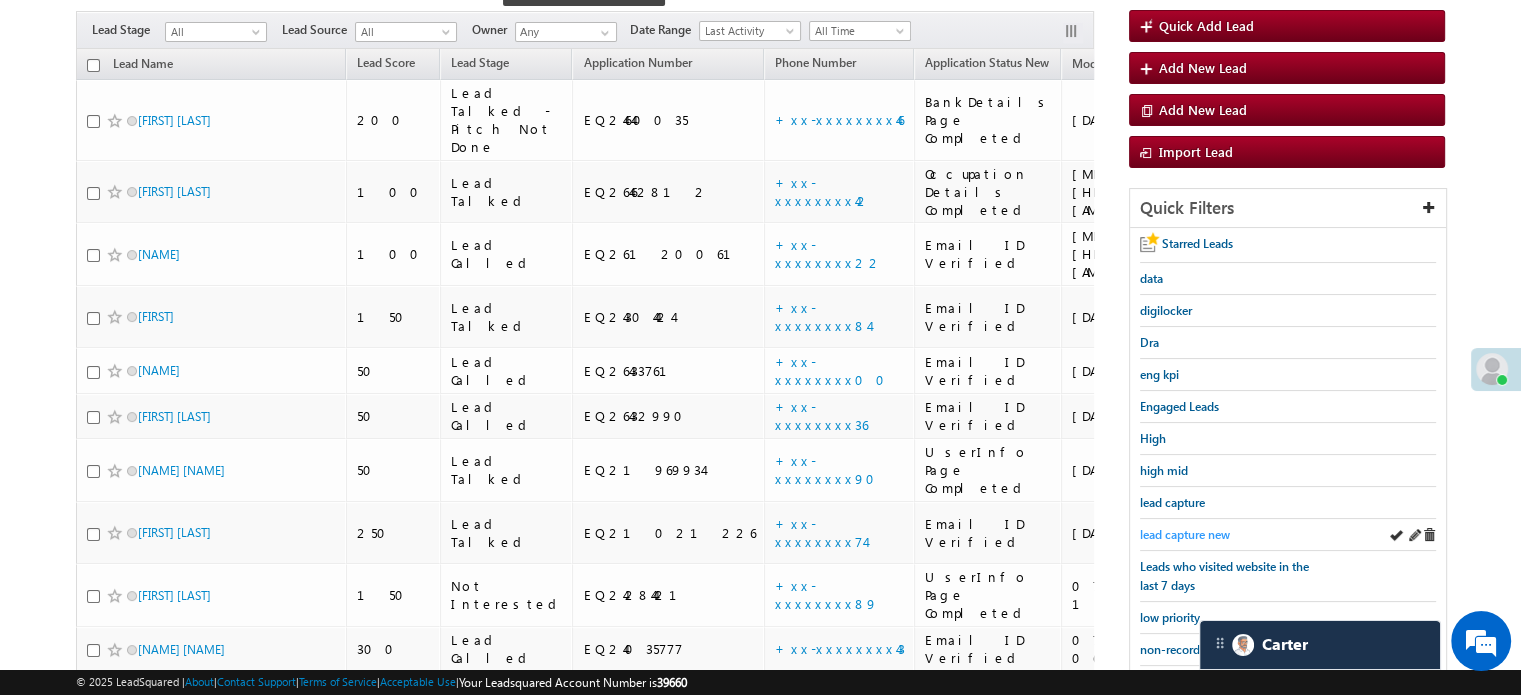 click on "lead capture new" at bounding box center (1185, 534) 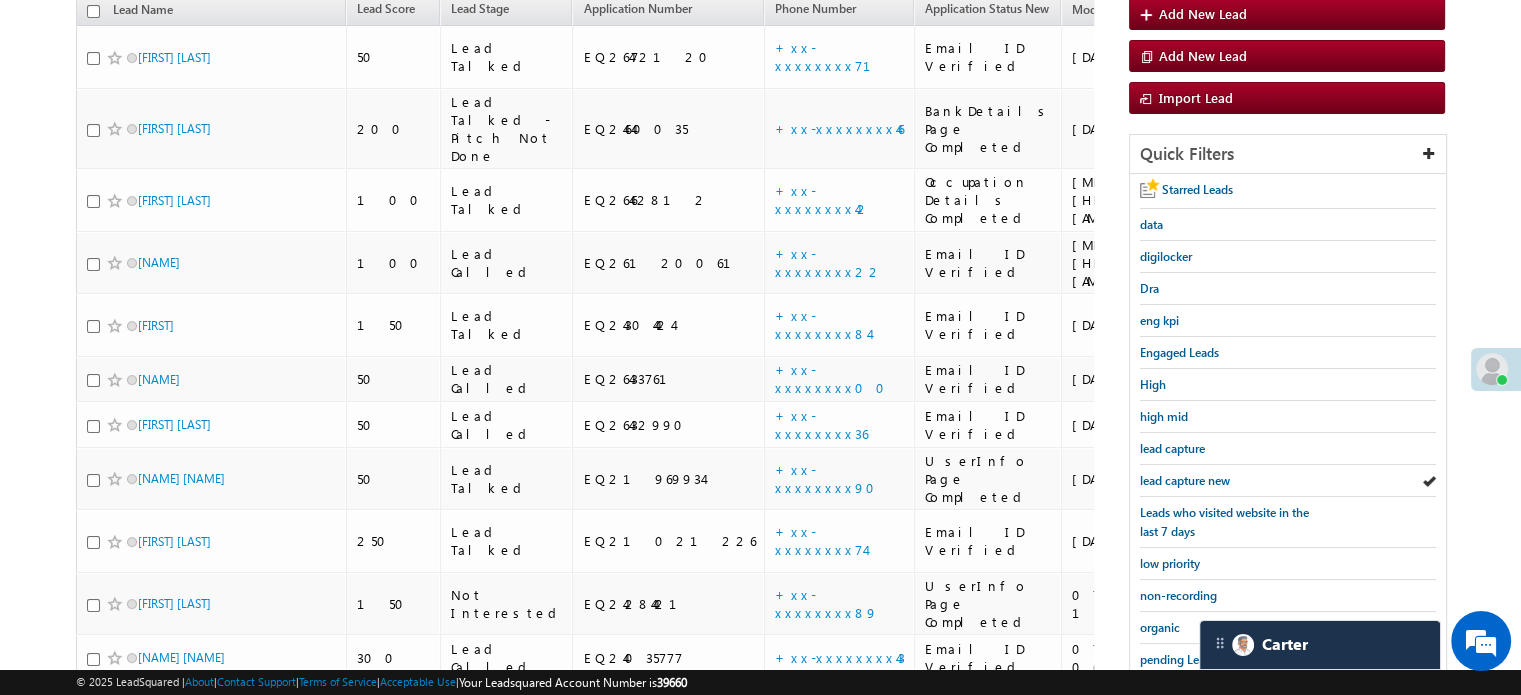 scroll, scrollTop: 174, scrollLeft: 0, axis: vertical 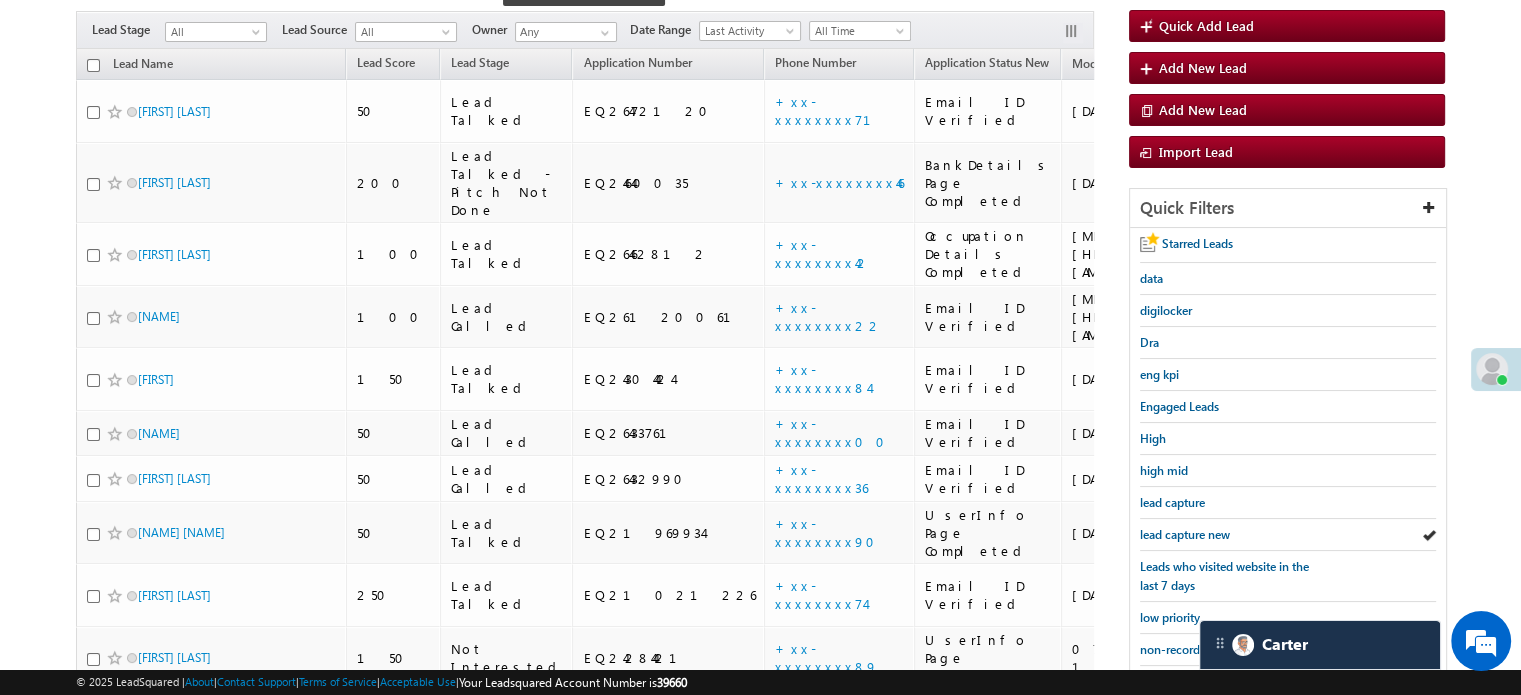 click on "lead capture new" at bounding box center [1185, 534] 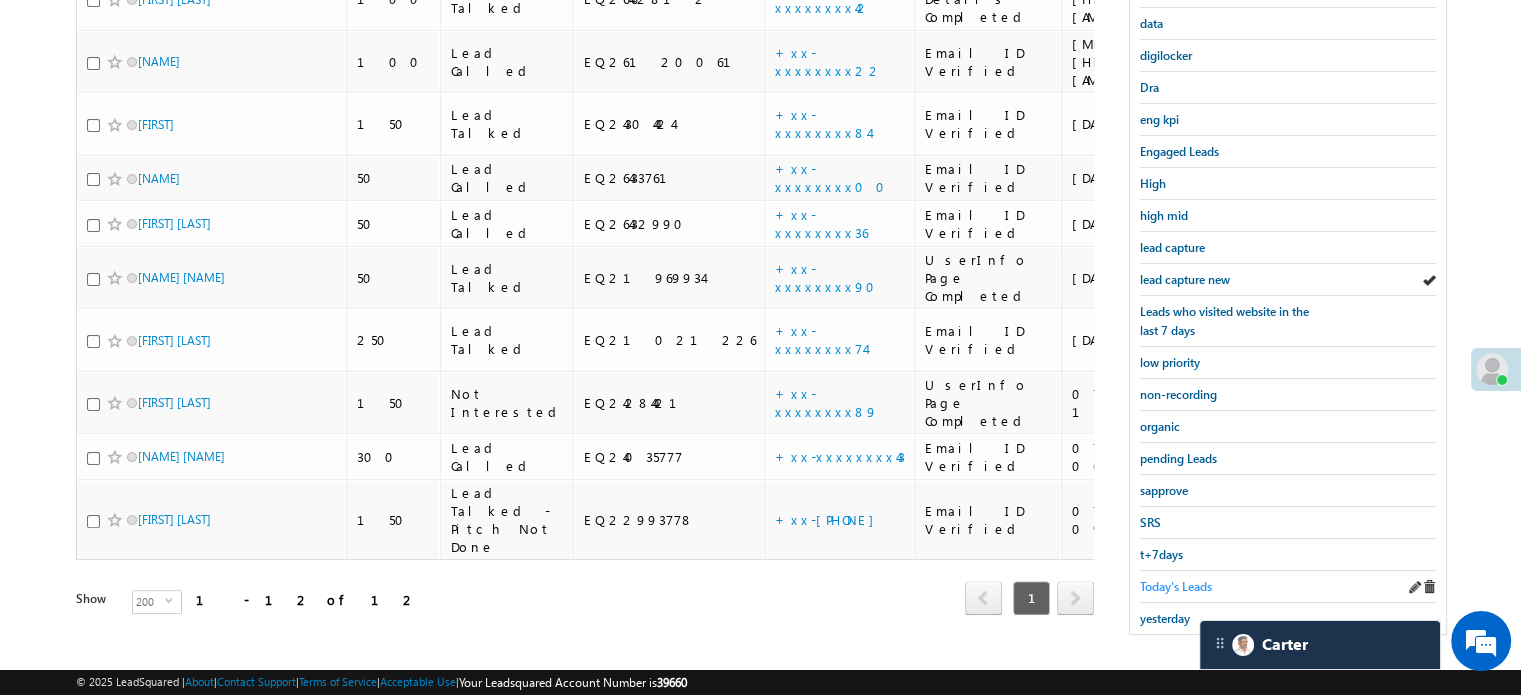 click on "Today's Leads" at bounding box center (1176, 586) 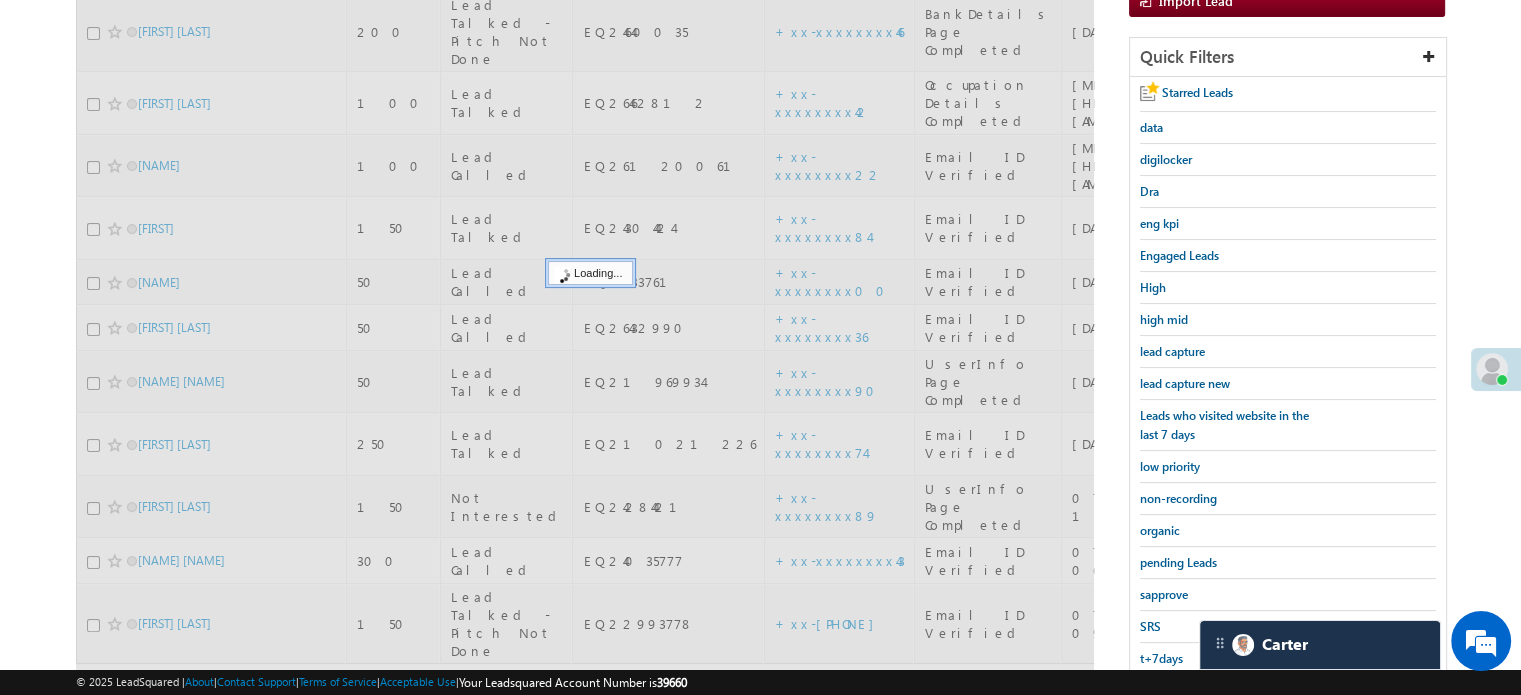 scroll, scrollTop: 129, scrollLeft: 0, axis: vertical 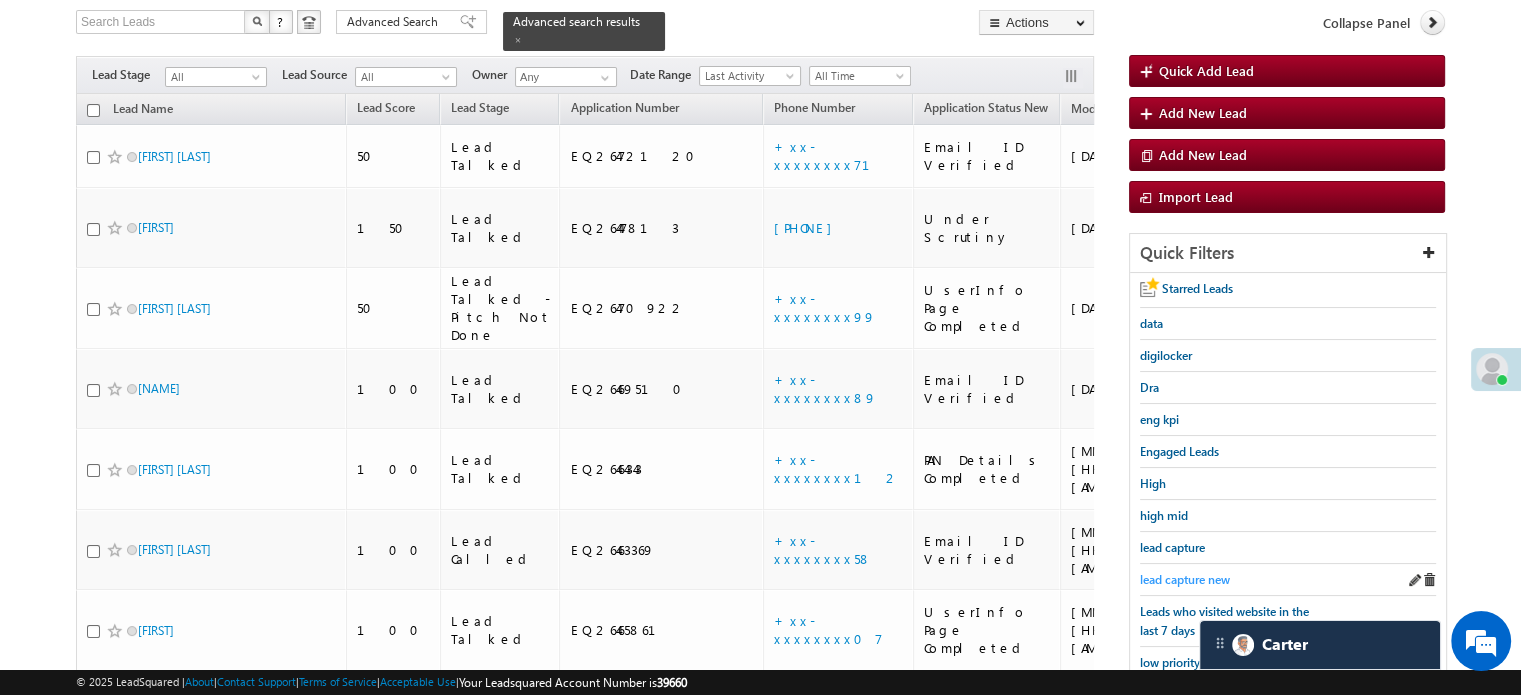click on "lead capture new" at bounding box center [1185, 579] 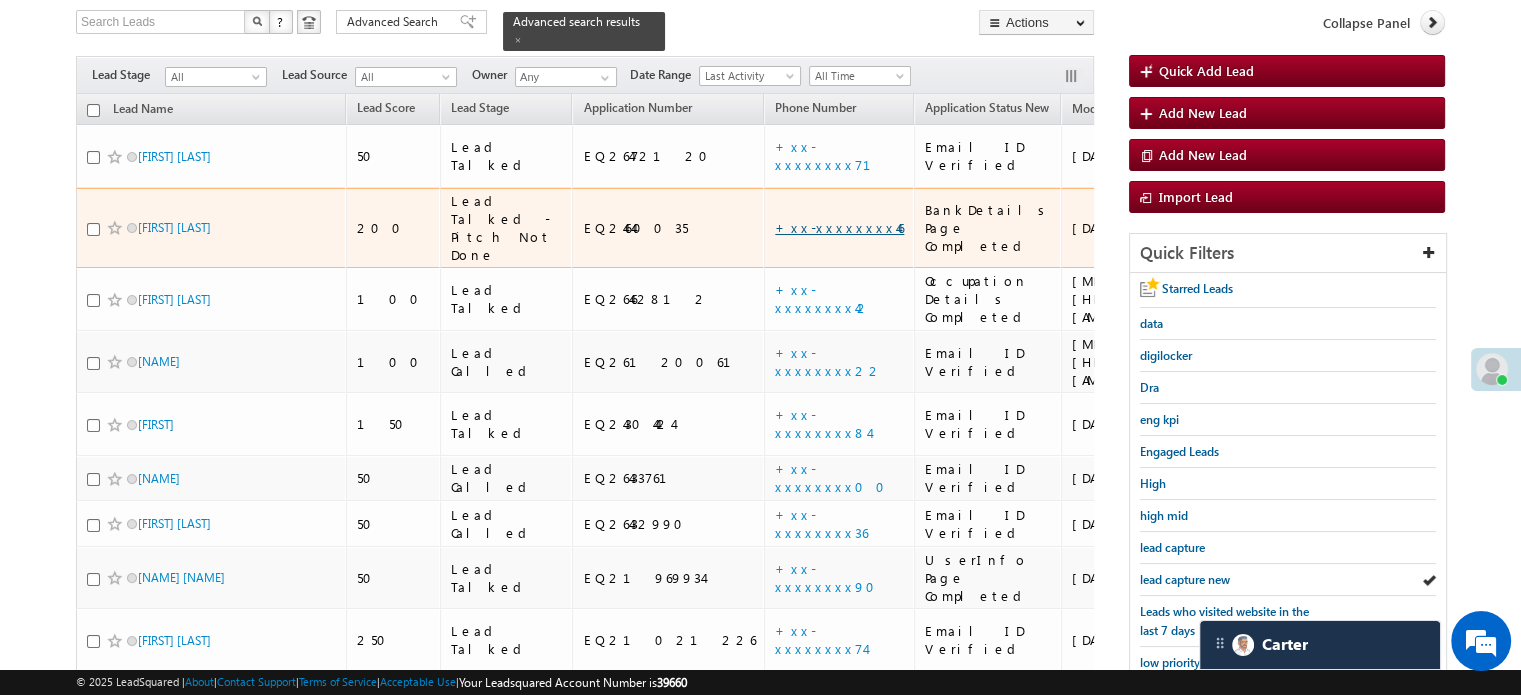 click on "+xx-xxxxxxxx46" at bounding box center [839, 227] 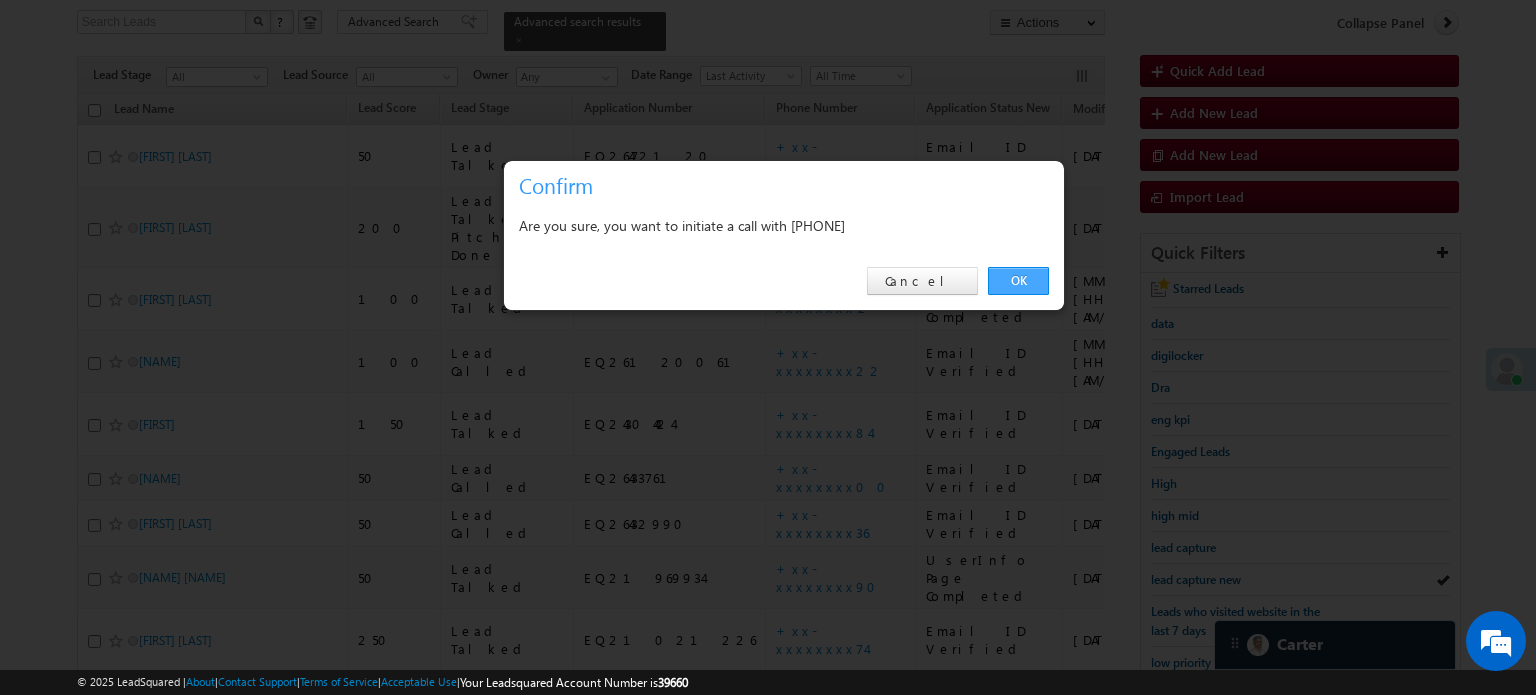click on "OK" at bounding box center (1018, 281) 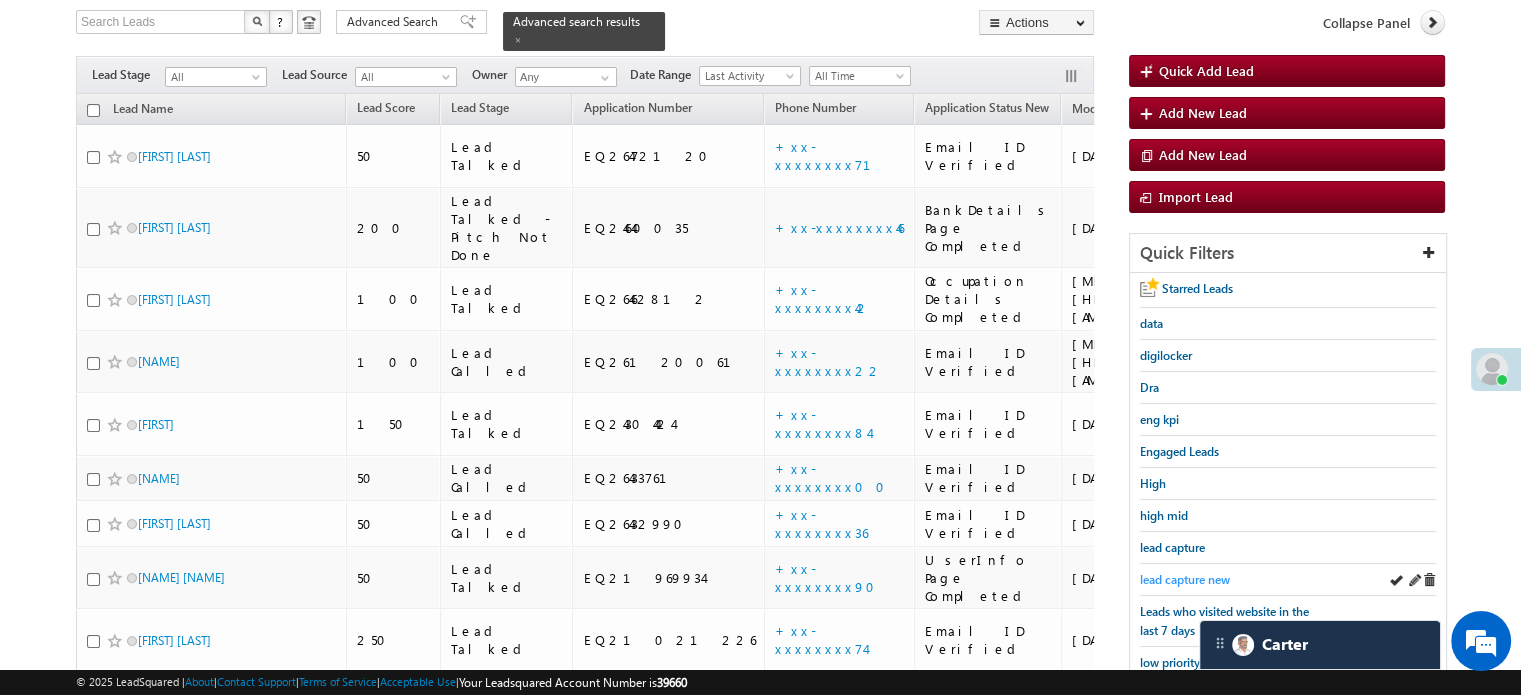 click on "lead capture new" at bounding box center (1185, 579) 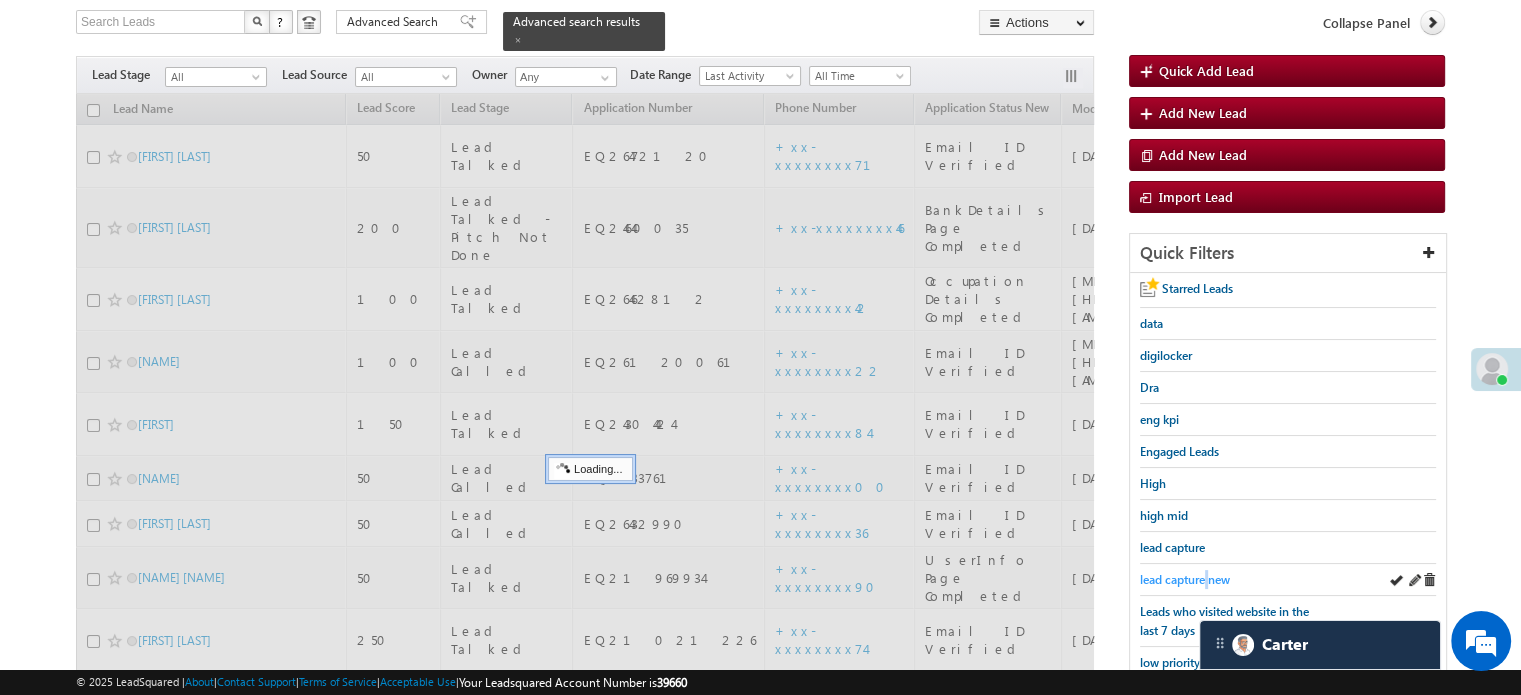 click on "lead capture new" at bounding box center [1185, 579] 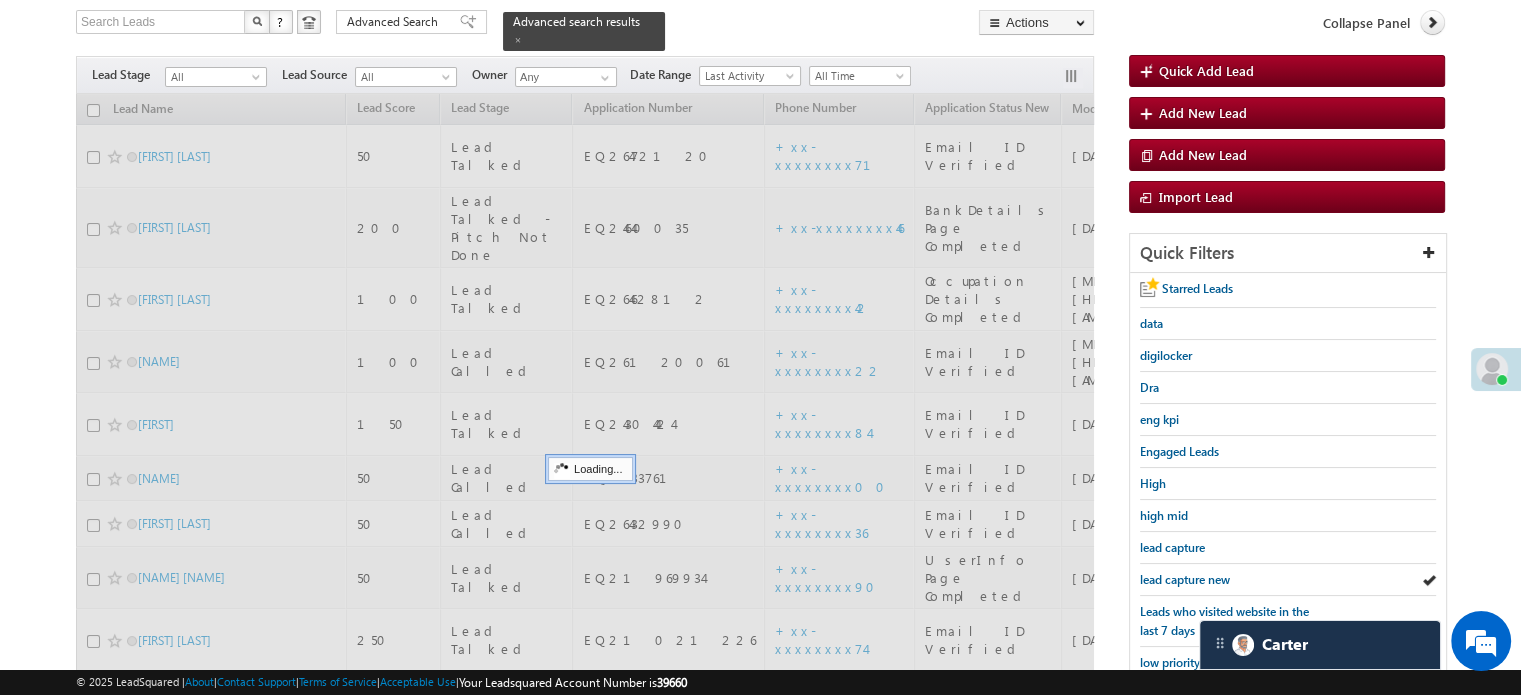 click on "lead capture new" at bounding box center [1185, 579] 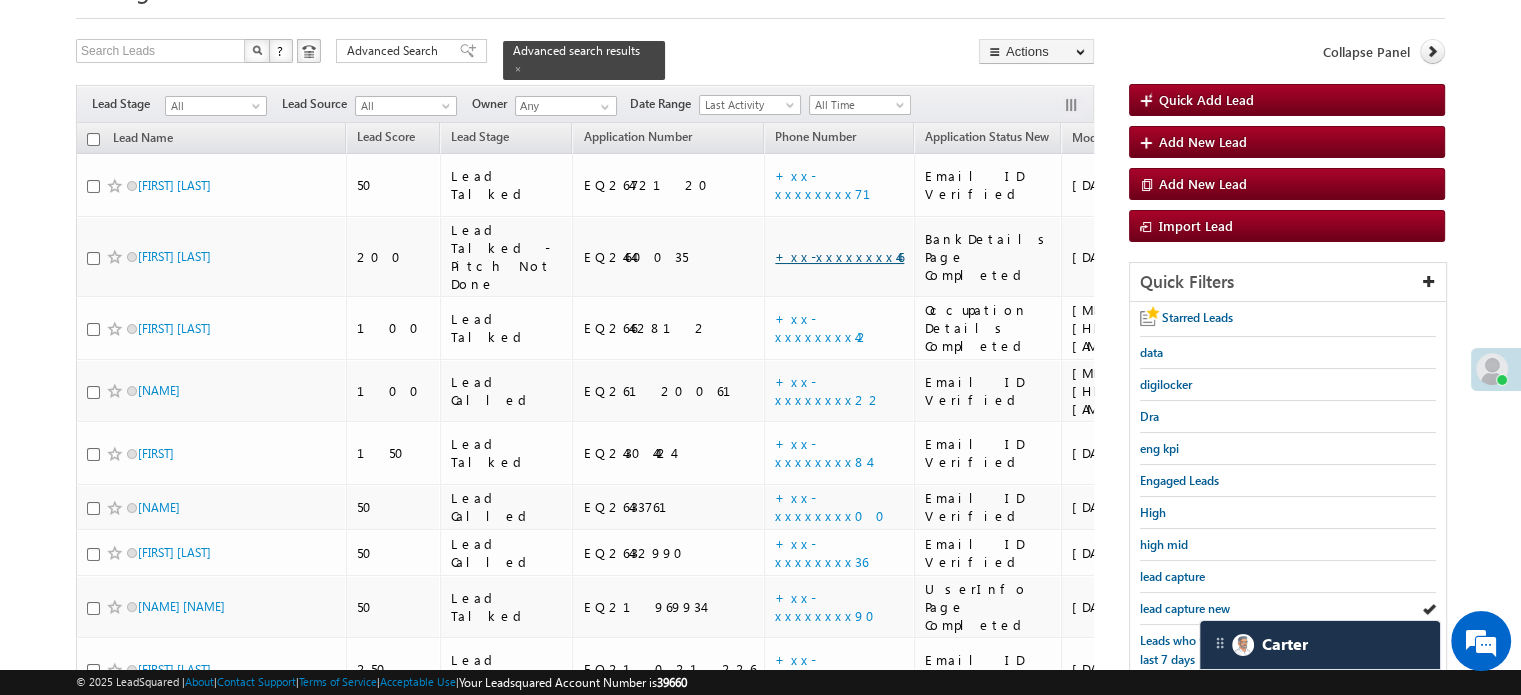 scroll, scrollTop: 300, scrollLeft: 0, axis: vertical 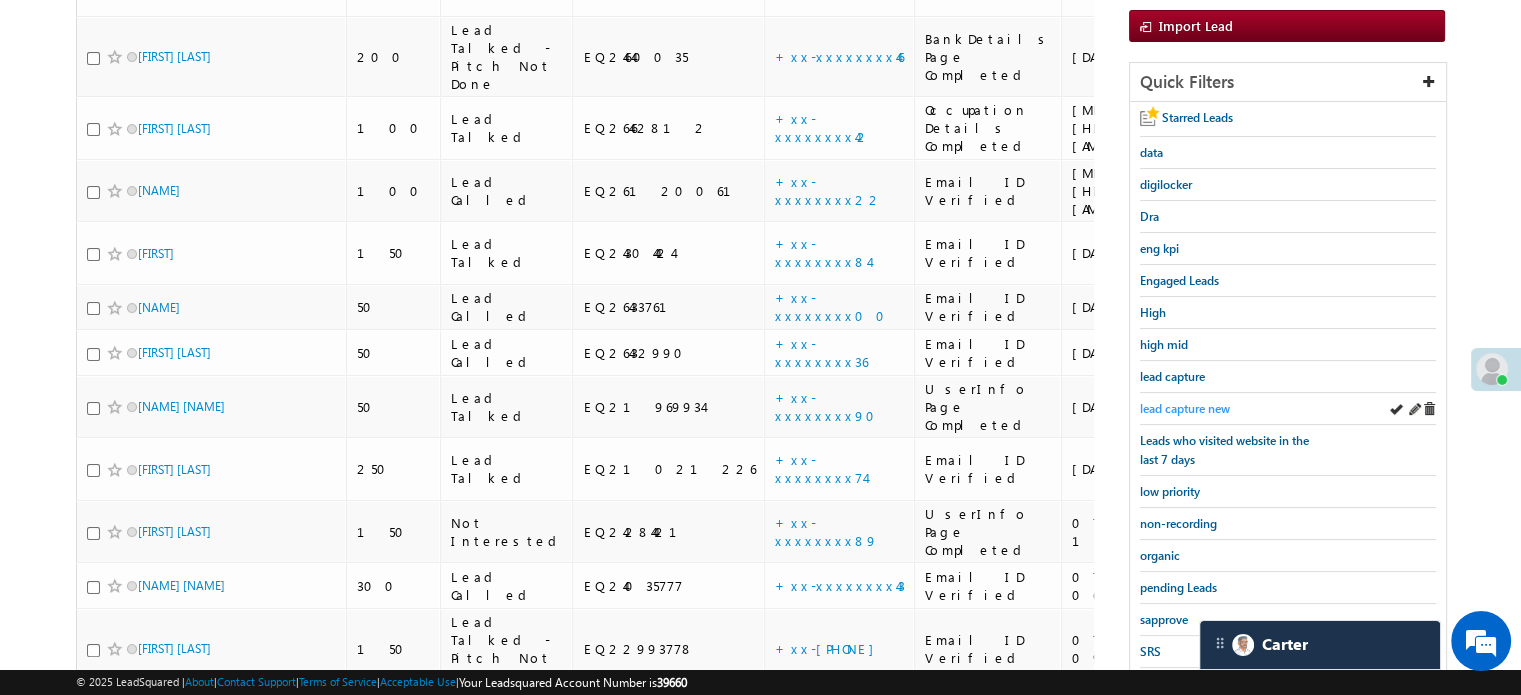 click on "lead capture new" at bounding box center (1185, 408) 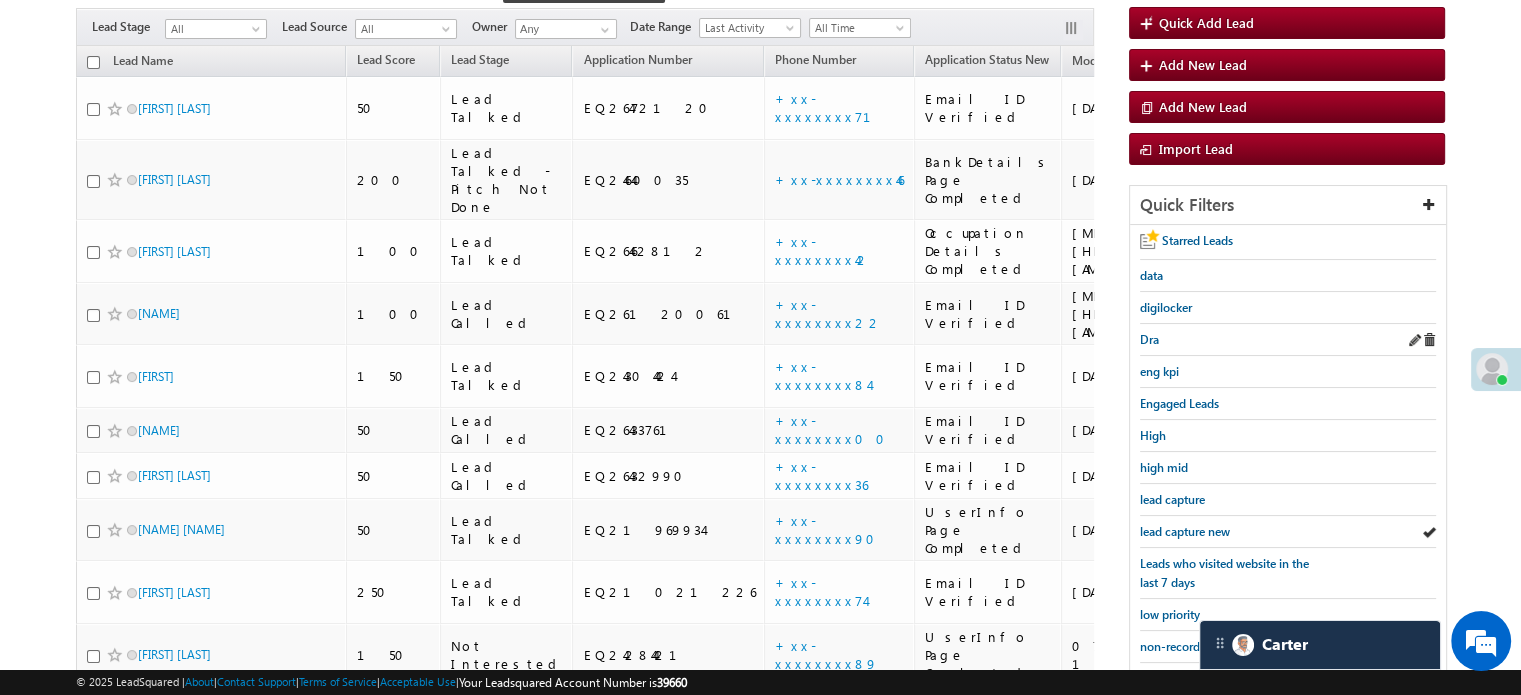 scroll, scrollTop: 200, scrollLeft: 0, axis: vertical 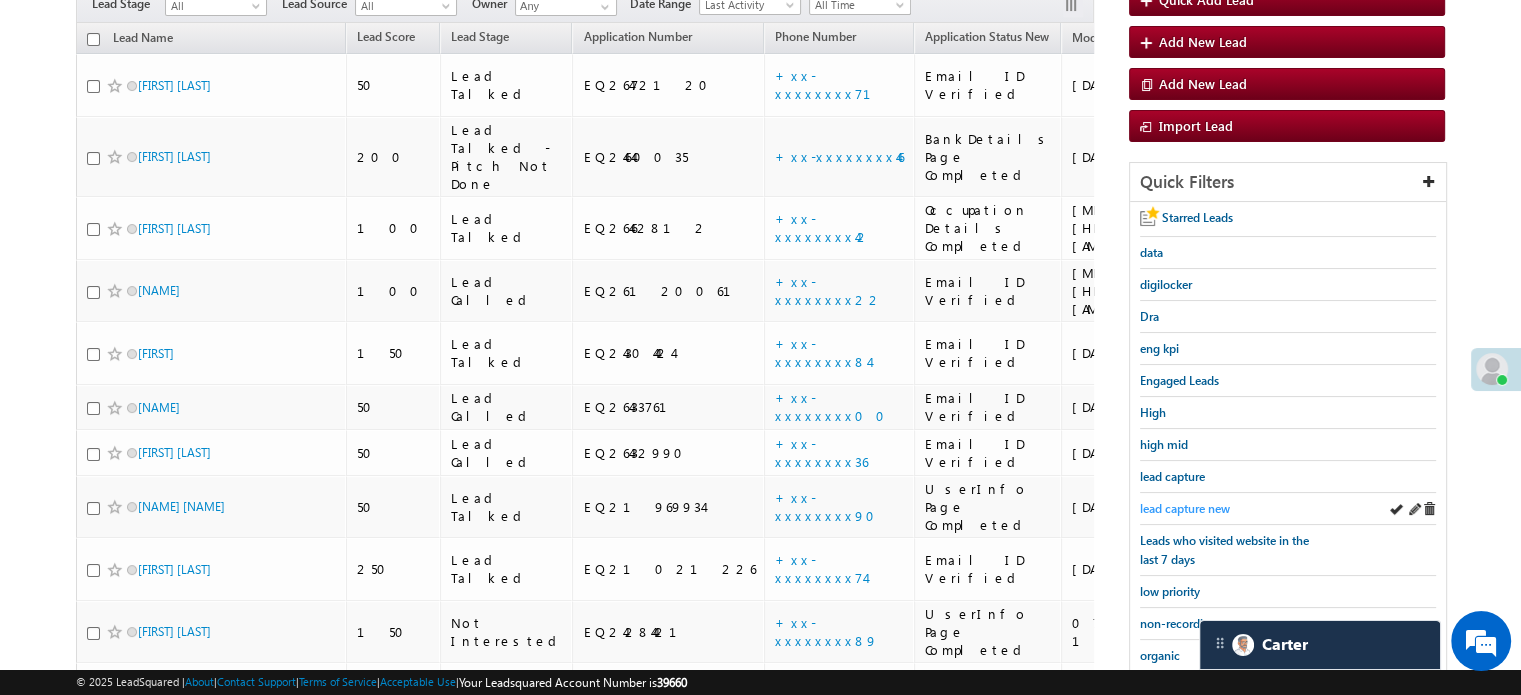 click on "lead capture new" at bounding box center (1185, 508) 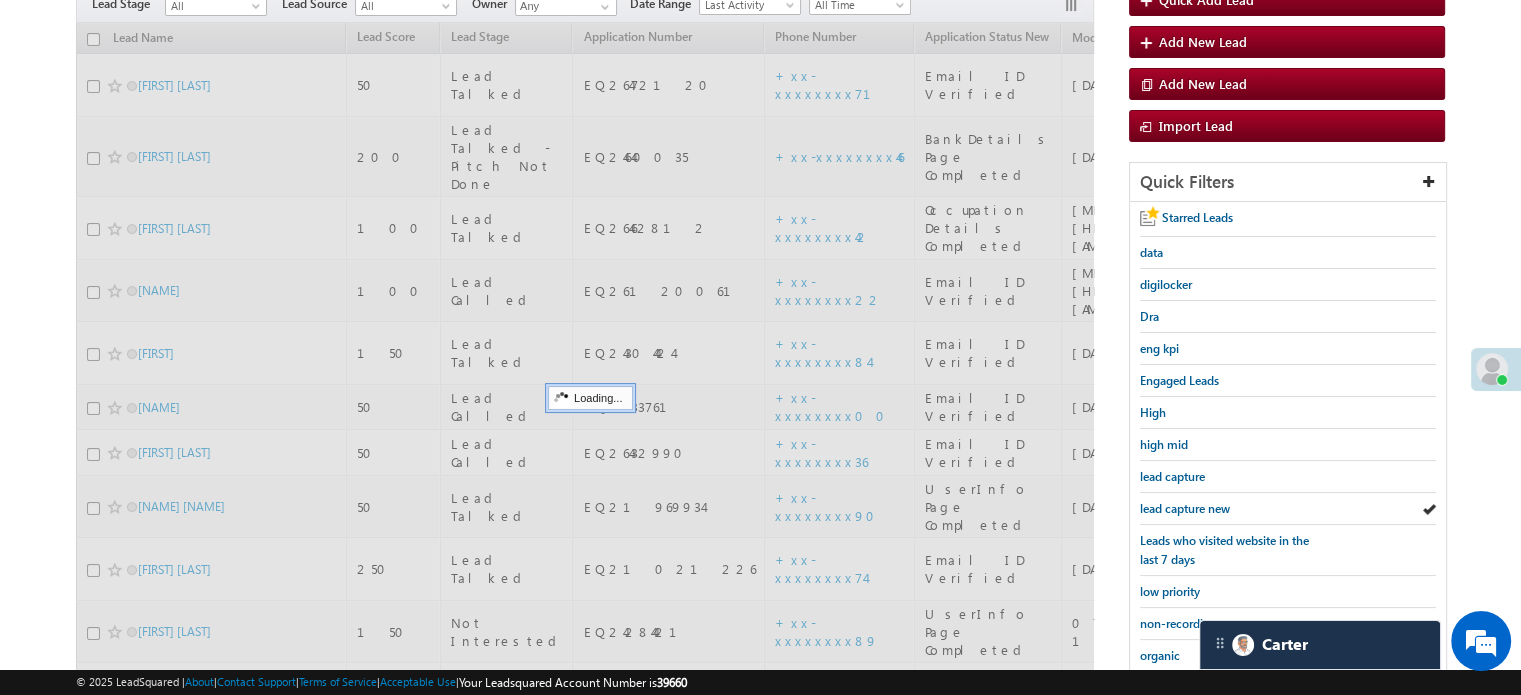click on "lead capture new" at bounding box center (1185, 508) 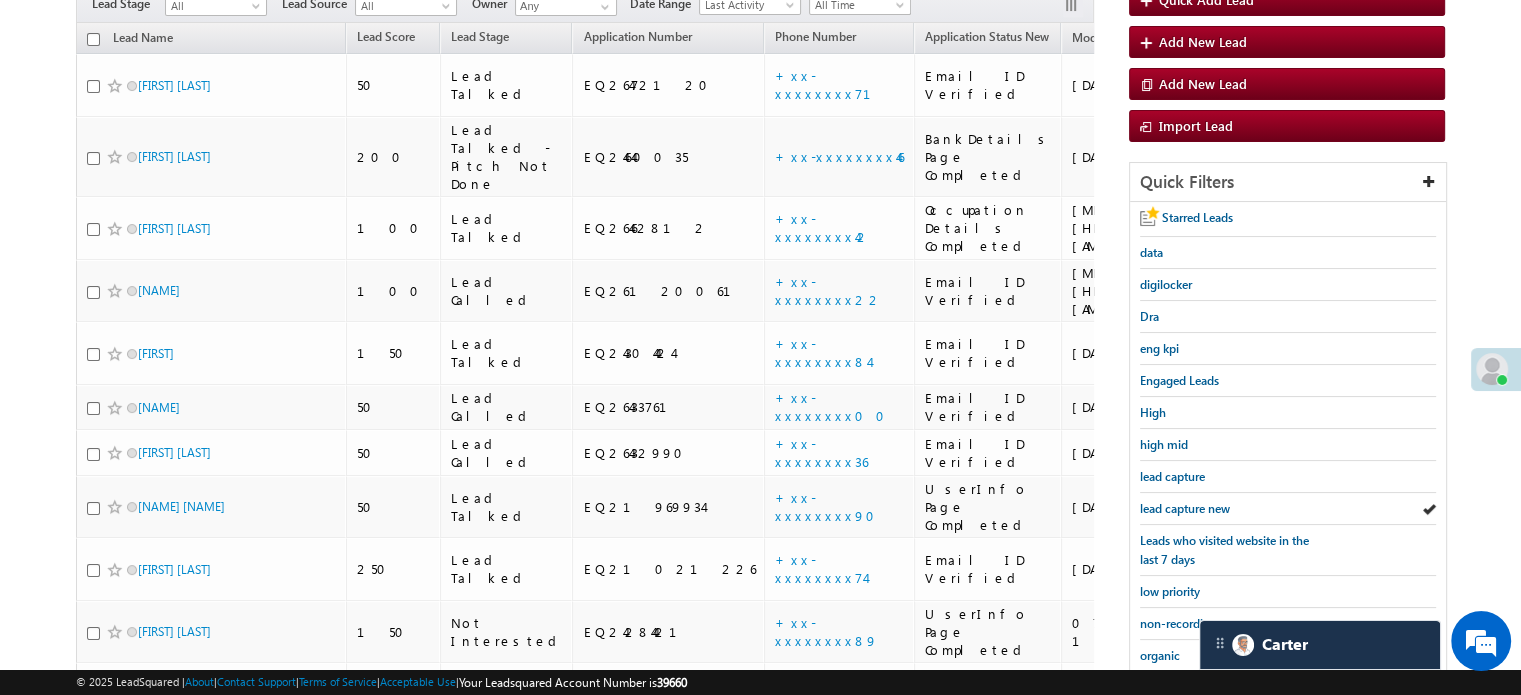 click on "lead capture new" at bounding box center [1185, 508] 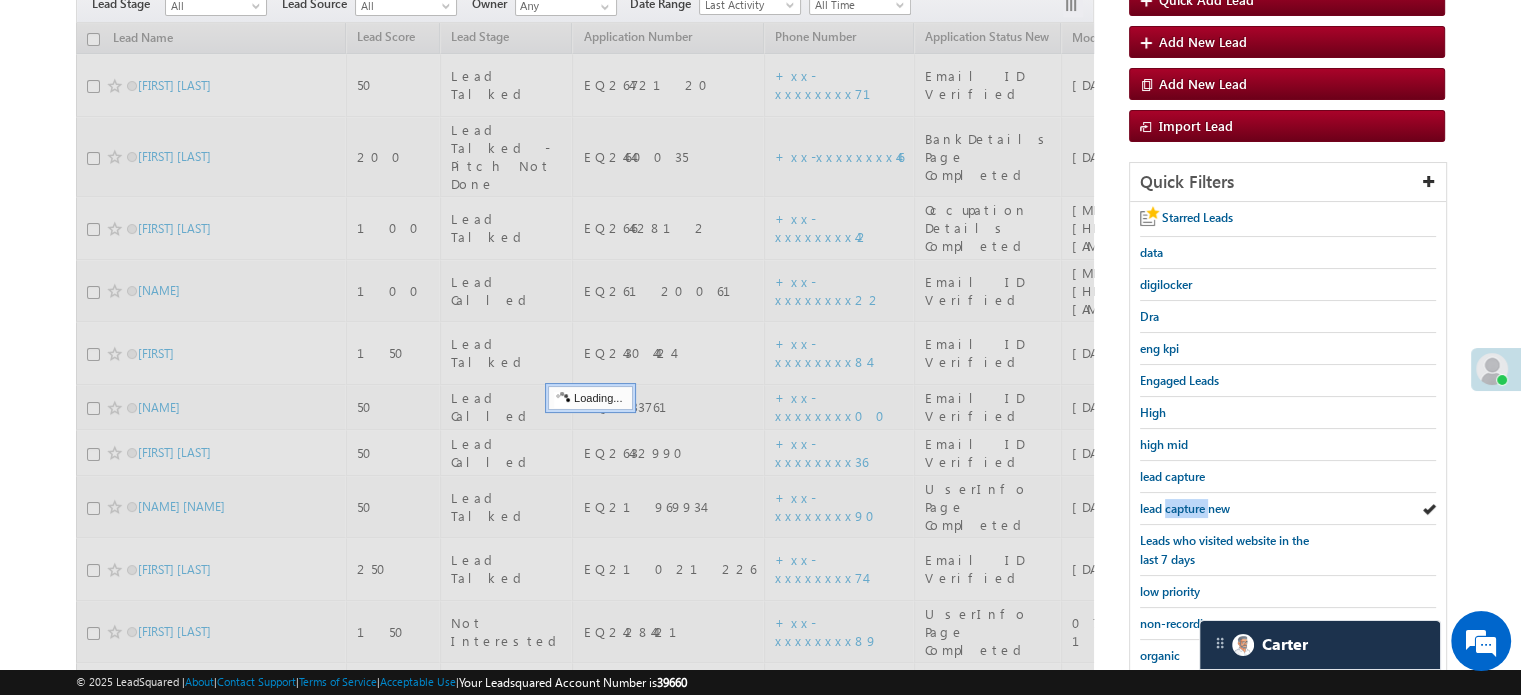 click on "lead capture new" at bounding box center [1185, 508] 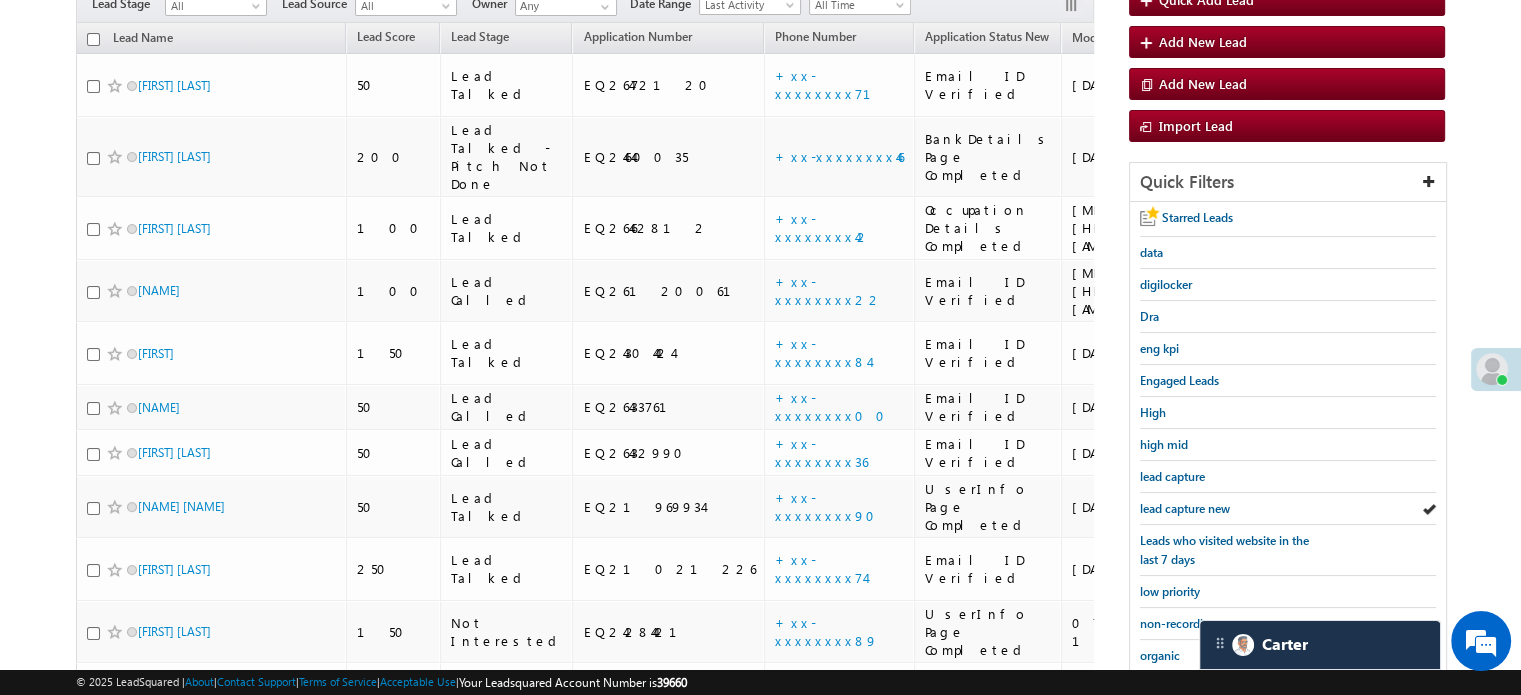 click on "lead capture new" at bounding box center [1185, 508] 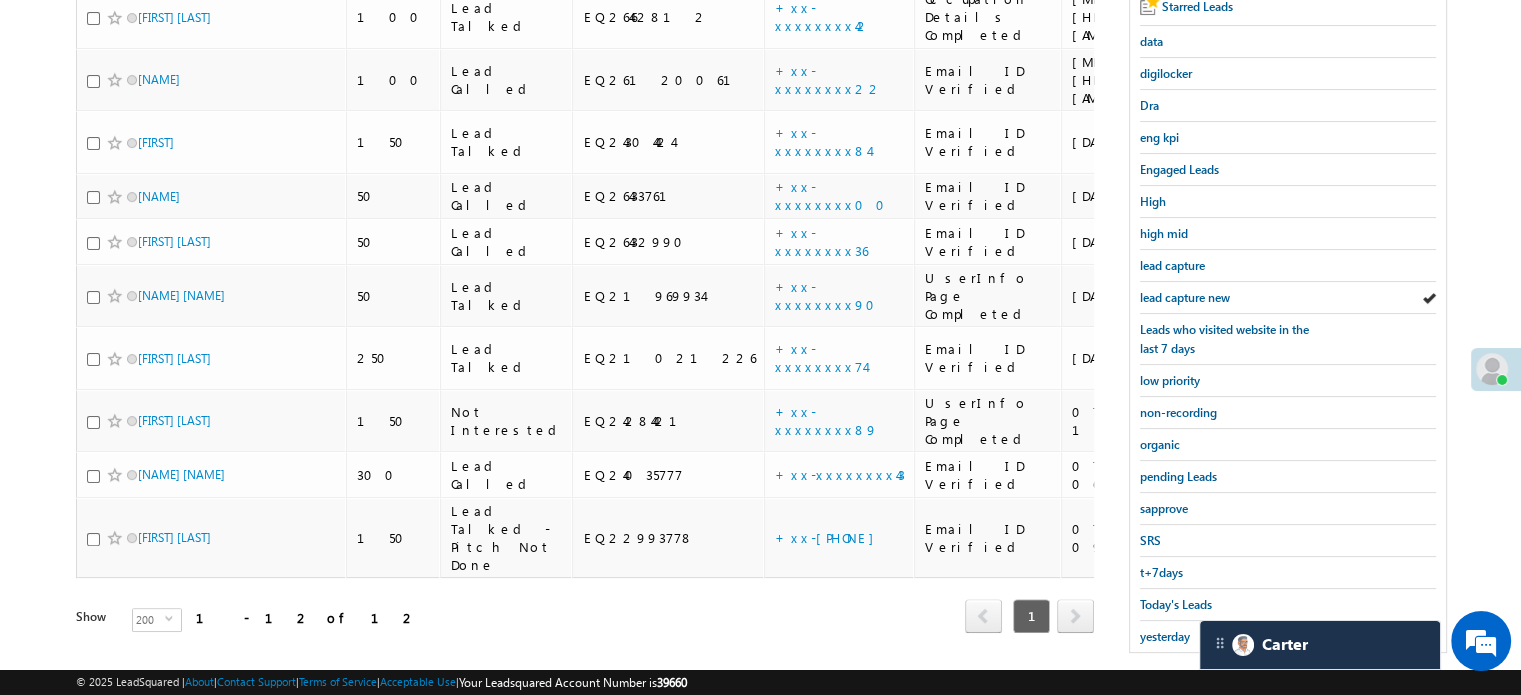 scroll, scrollTop: 429, scrollLeft: 0, axis: vertical 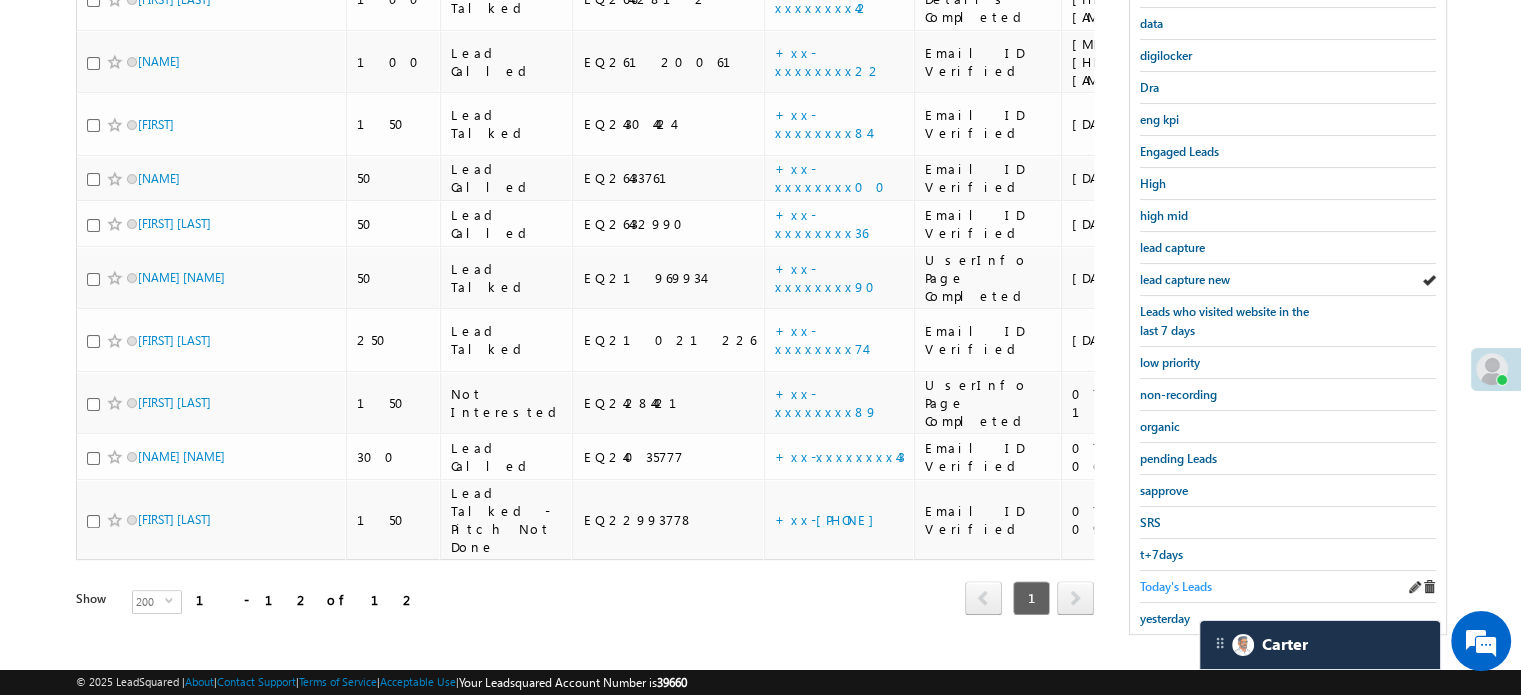 click on "Today's Leads" at bounding box center (1176, 586) 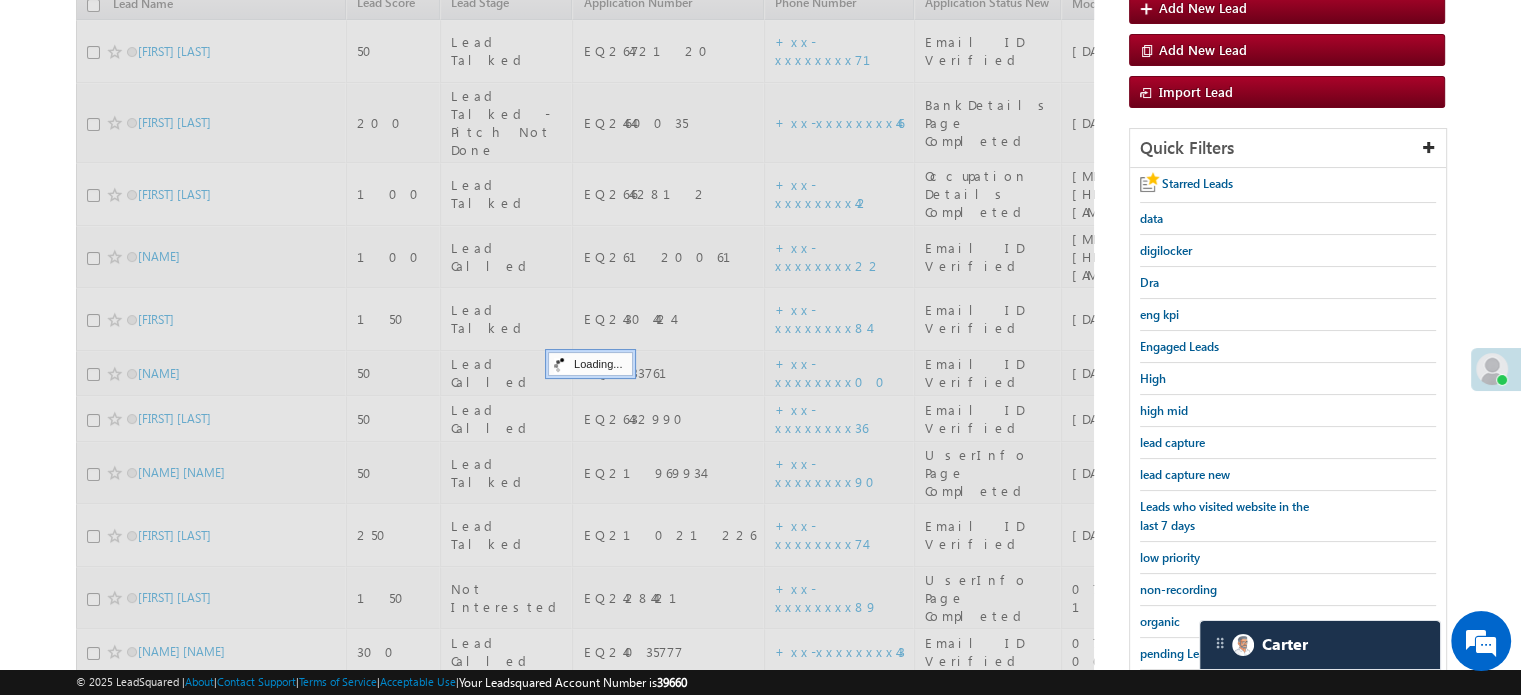 scroll, scrollTop: 229, scrollLeft: 0, axis: vertical 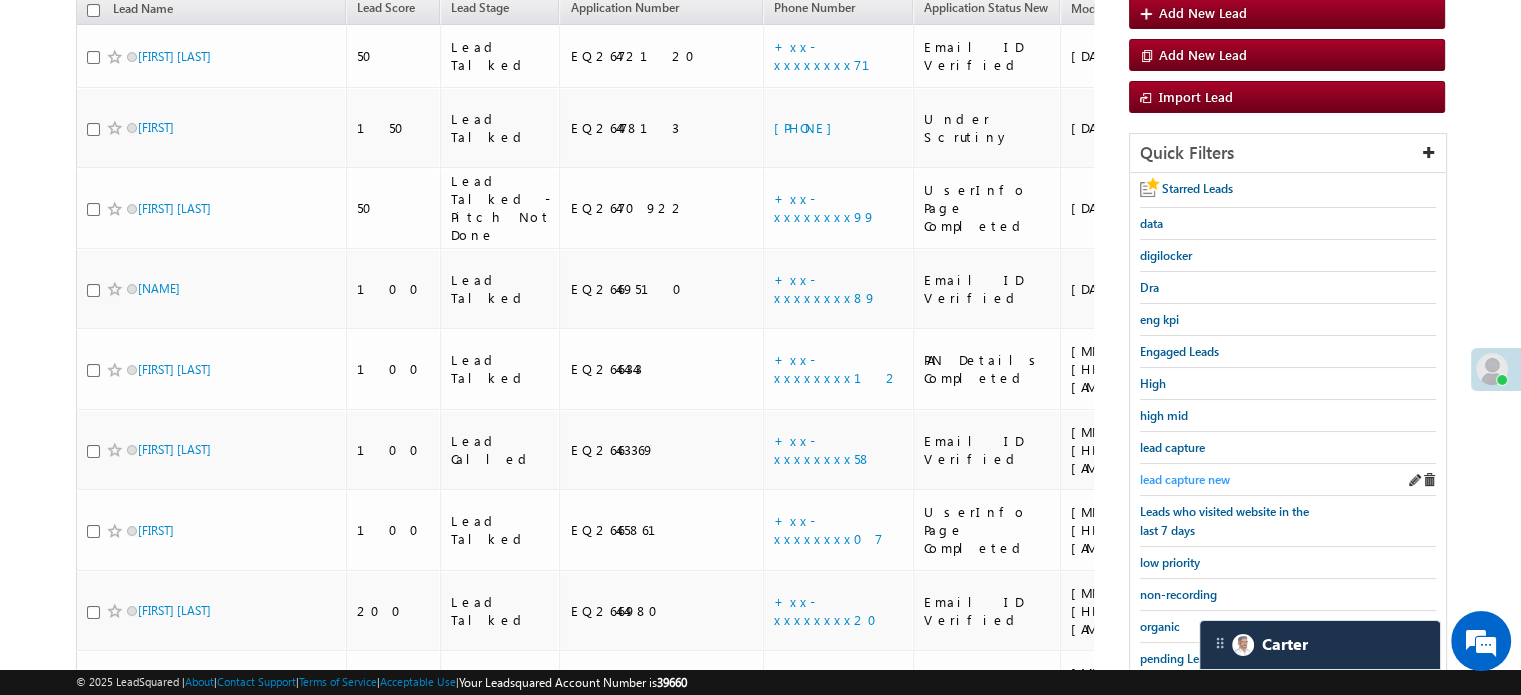 click on "lead capture new" at bounding box center [1185, 479] 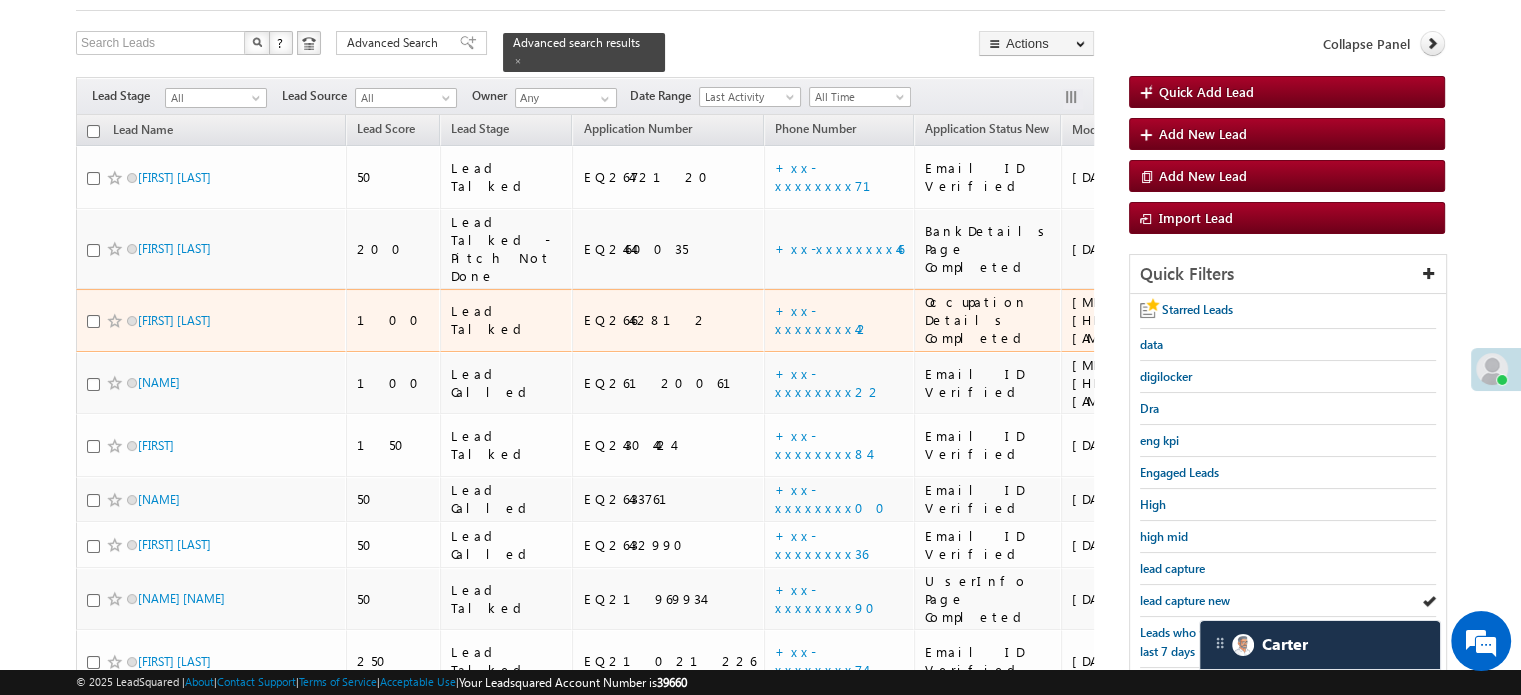 scroll, scrollTop: 229, scrollLeft: 0, axis: vertical 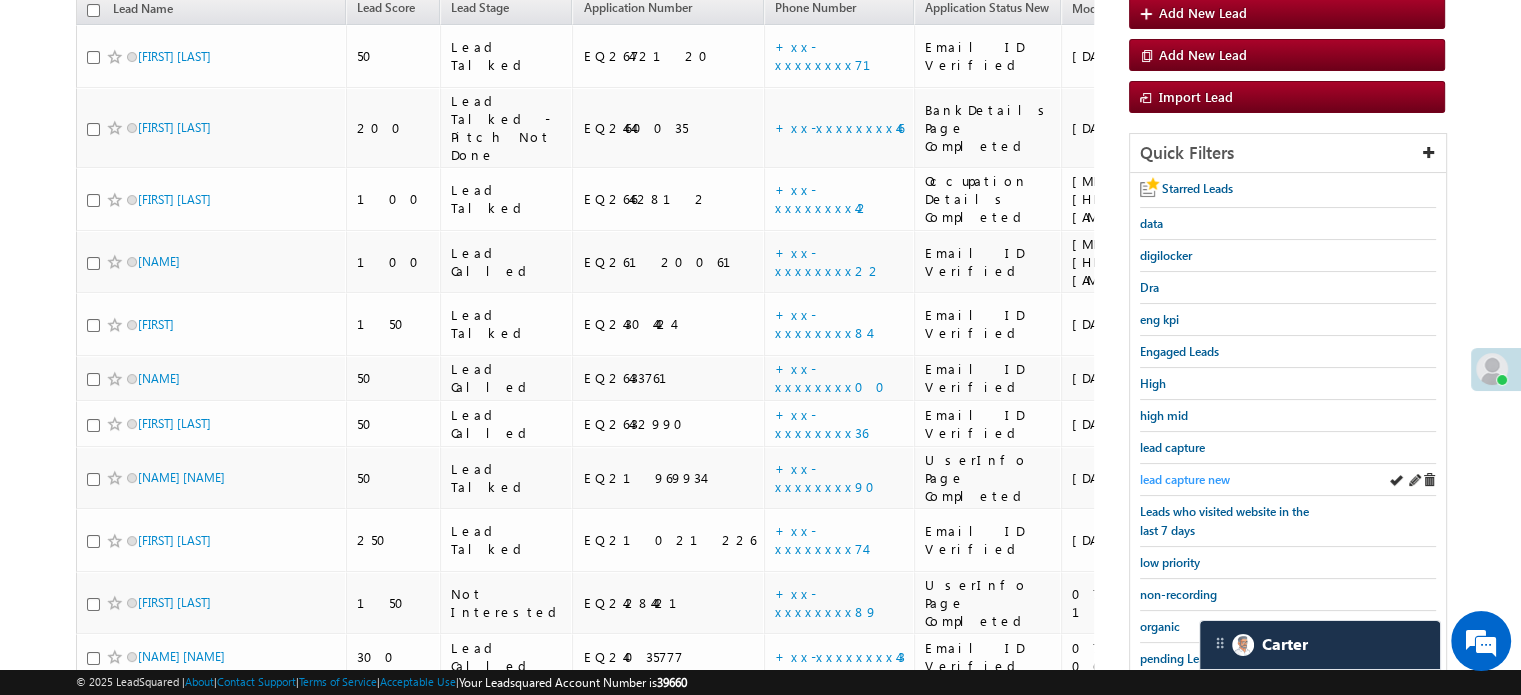 click on "lead capture new" at bounding box center [1185, 479] 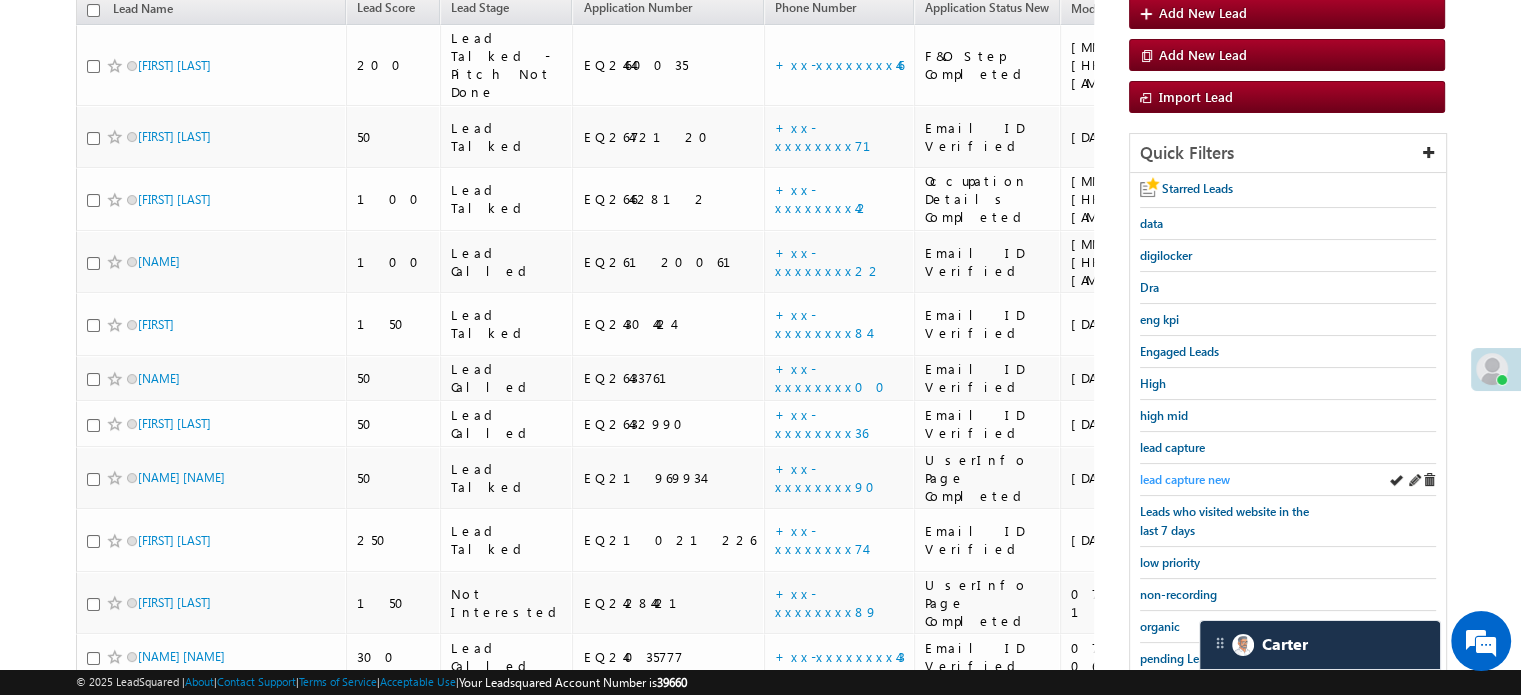 scroll, scrollTop: 129, scrollLeft: 0, axis: vertical 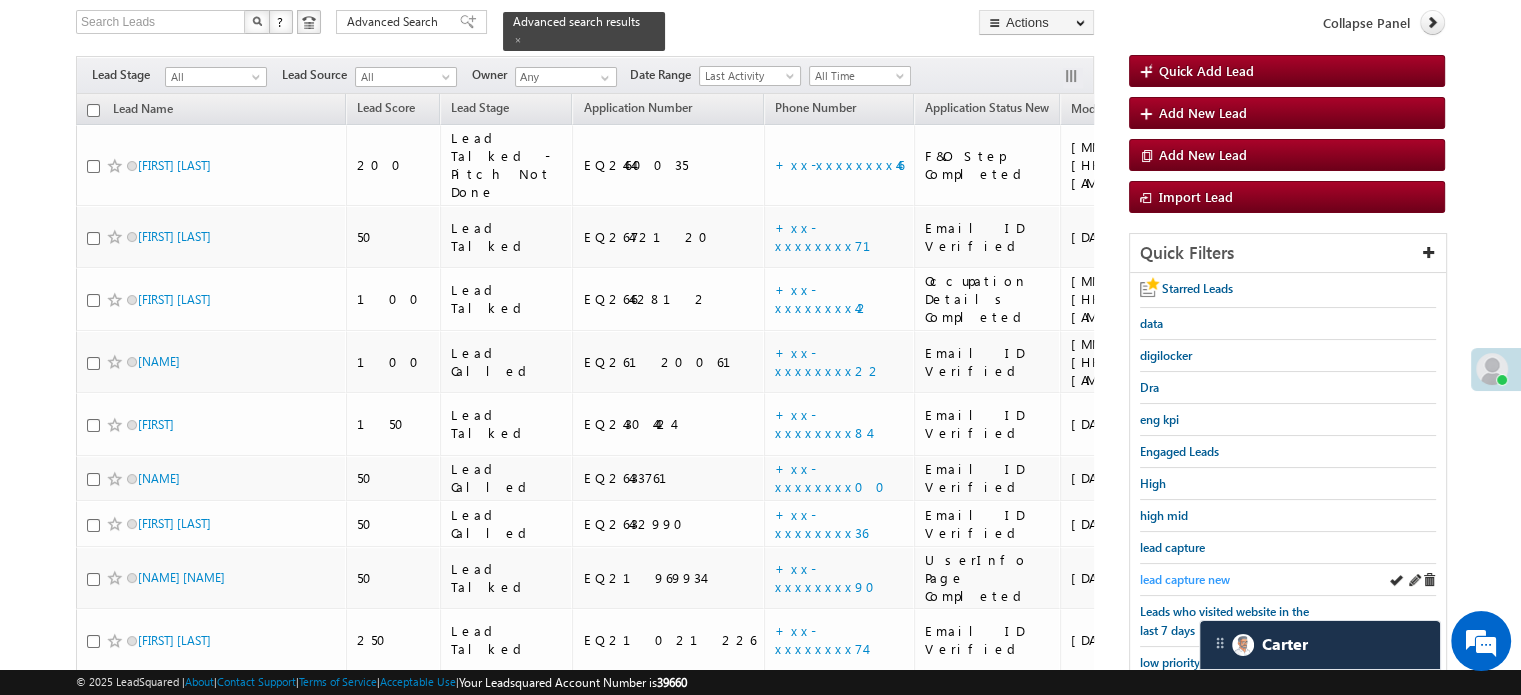 click on "lead capture new" at bounding box center (1185, 579) 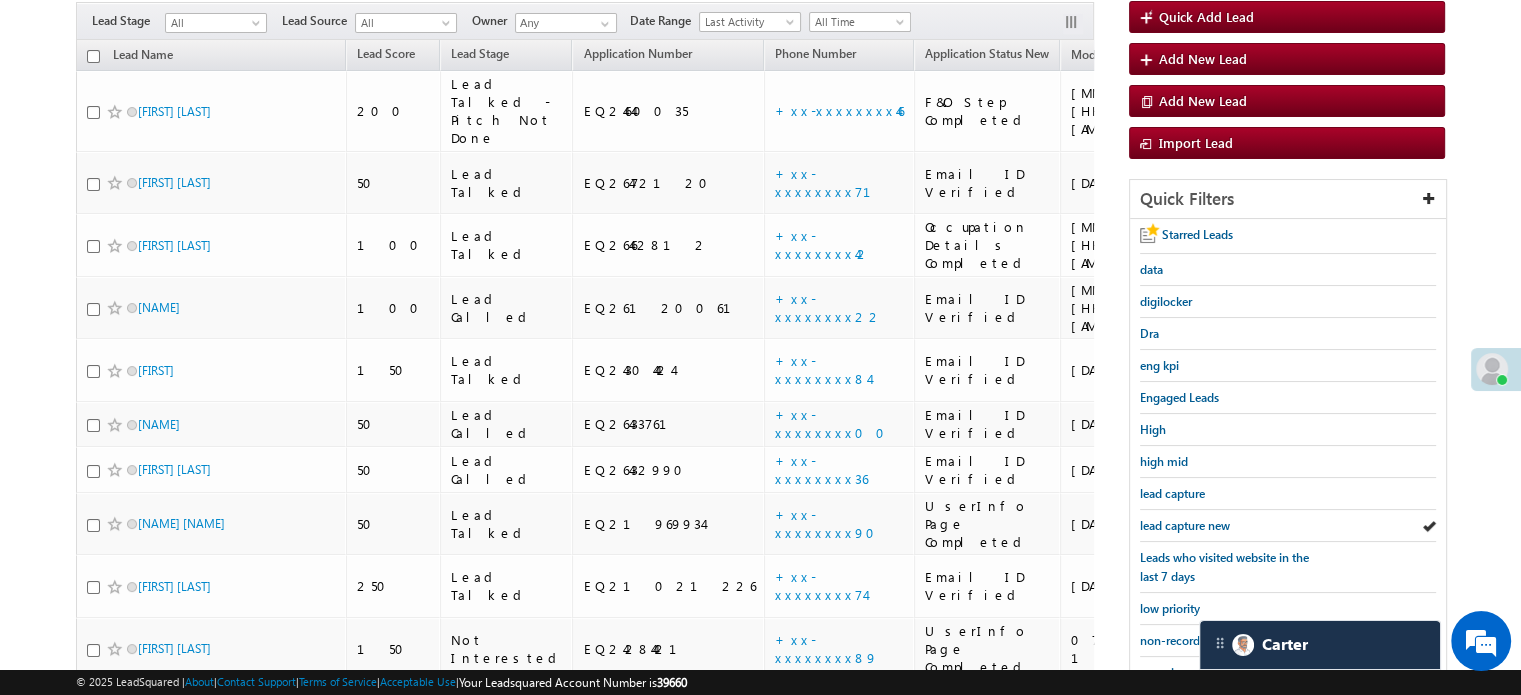 scroll, scrollTop: 229, scrollLeft: 0, axis: vertical 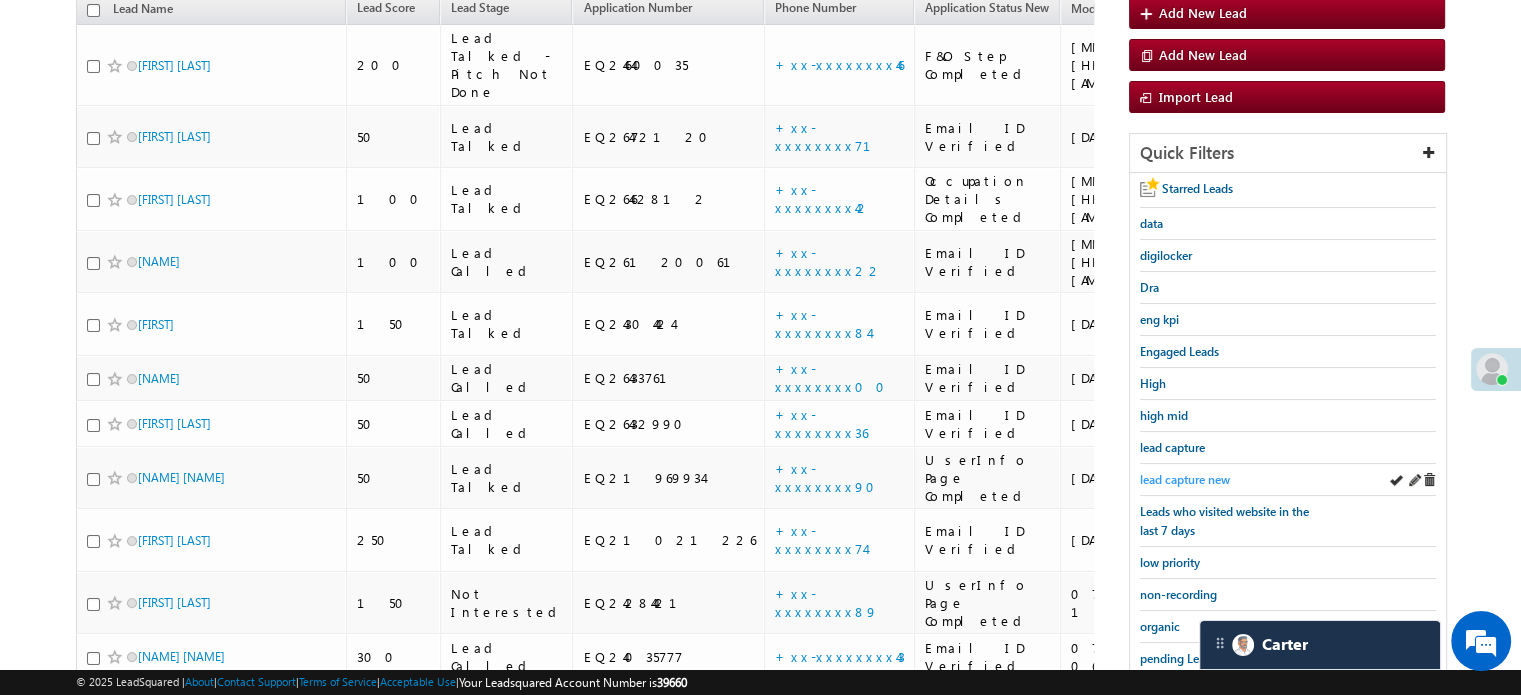 click on "lead capture new" at bounding box center (1185, 479) 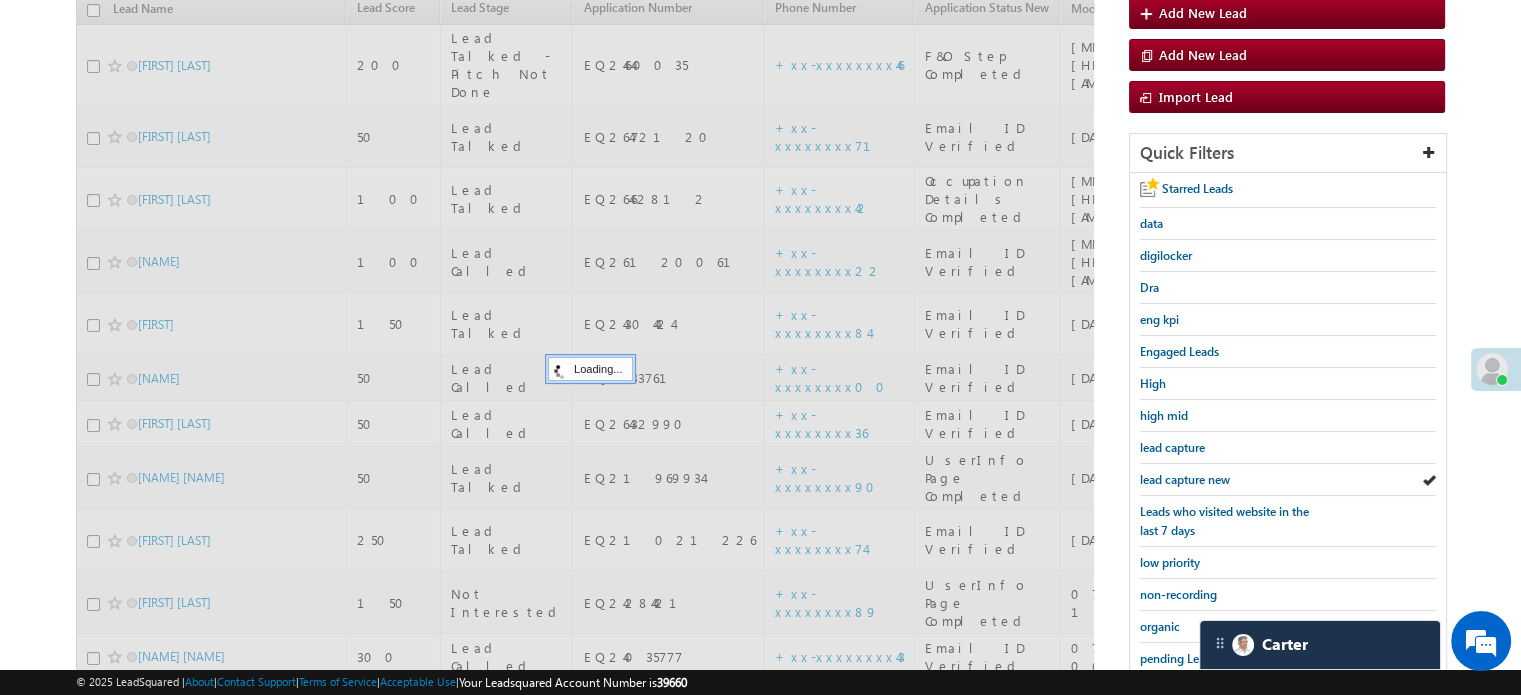 click on "lead capture new" at bounding box center (1185, 479) 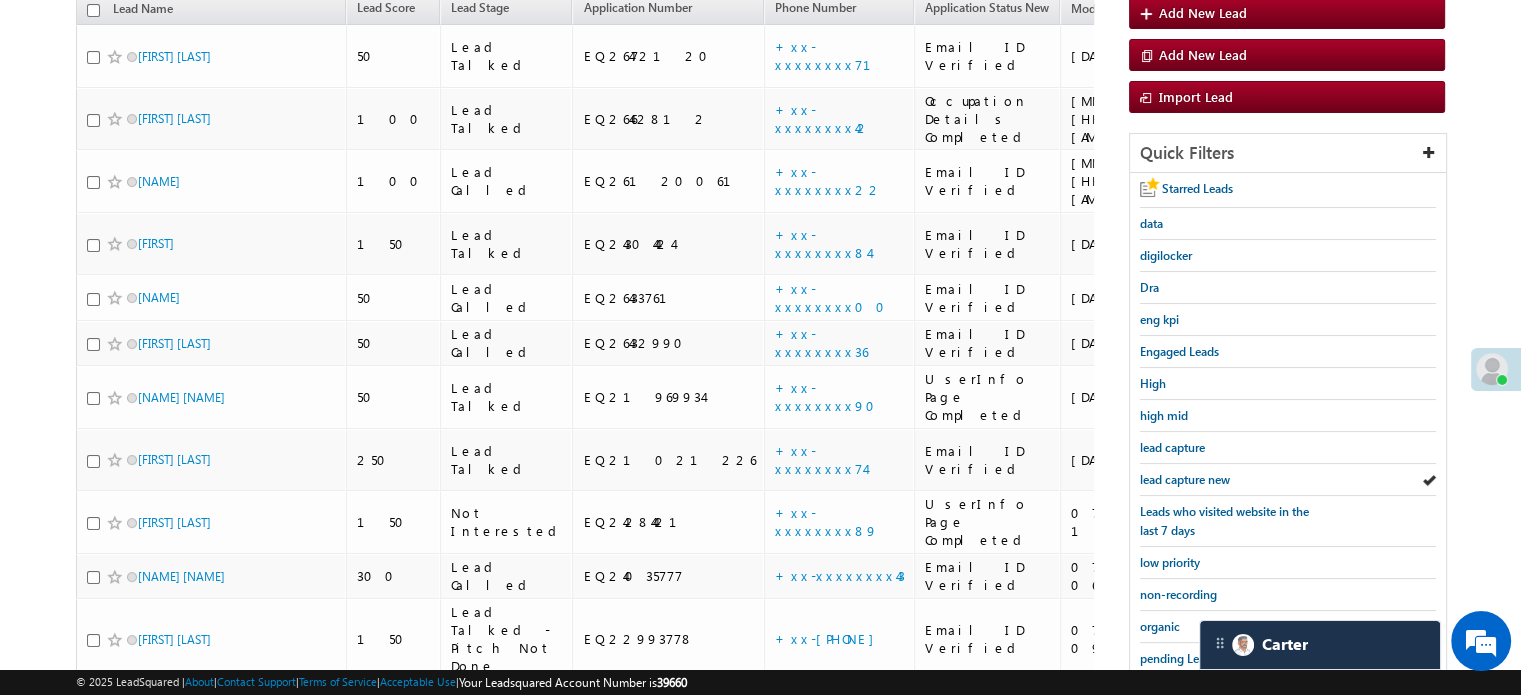 click on "lead capture new" at bounding box center [1185, 479] 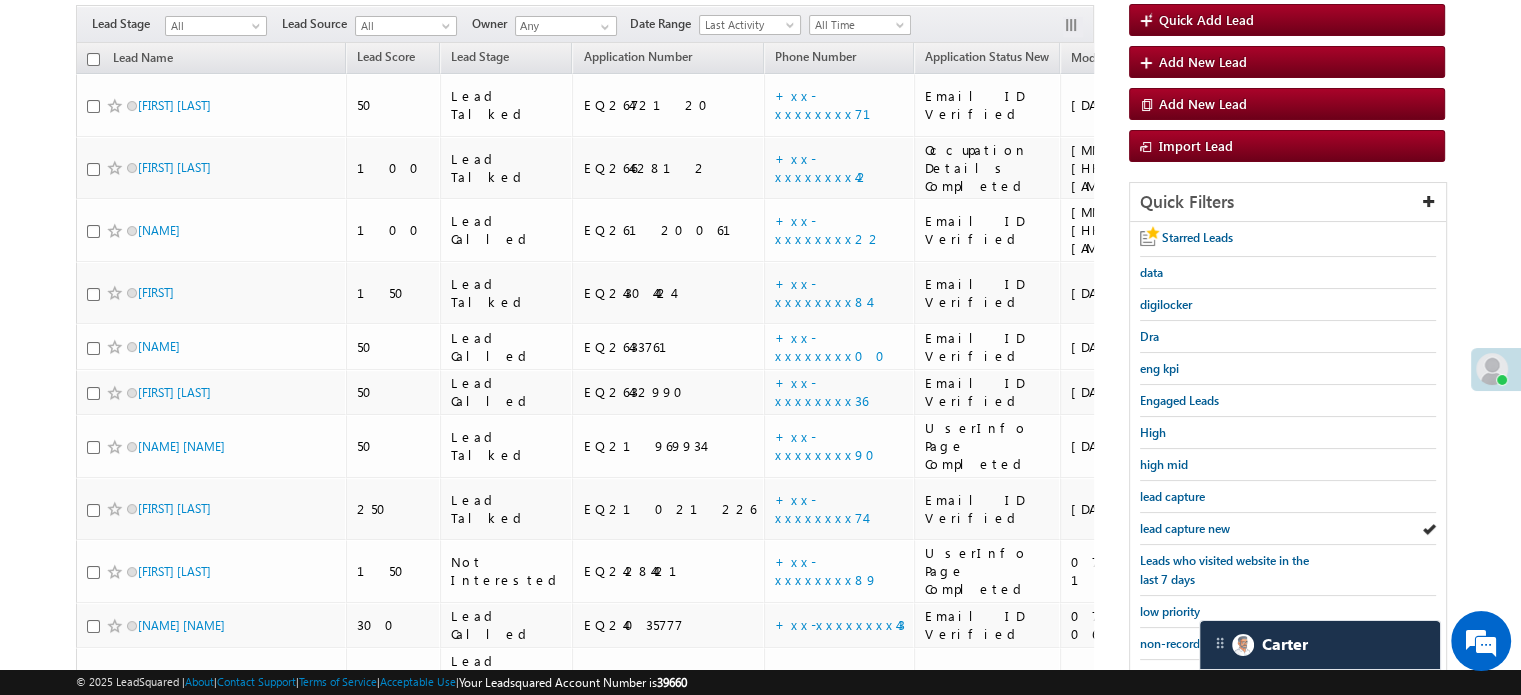 scroll, scrollTop: 229, scrollLeft: 0, axis: vertical 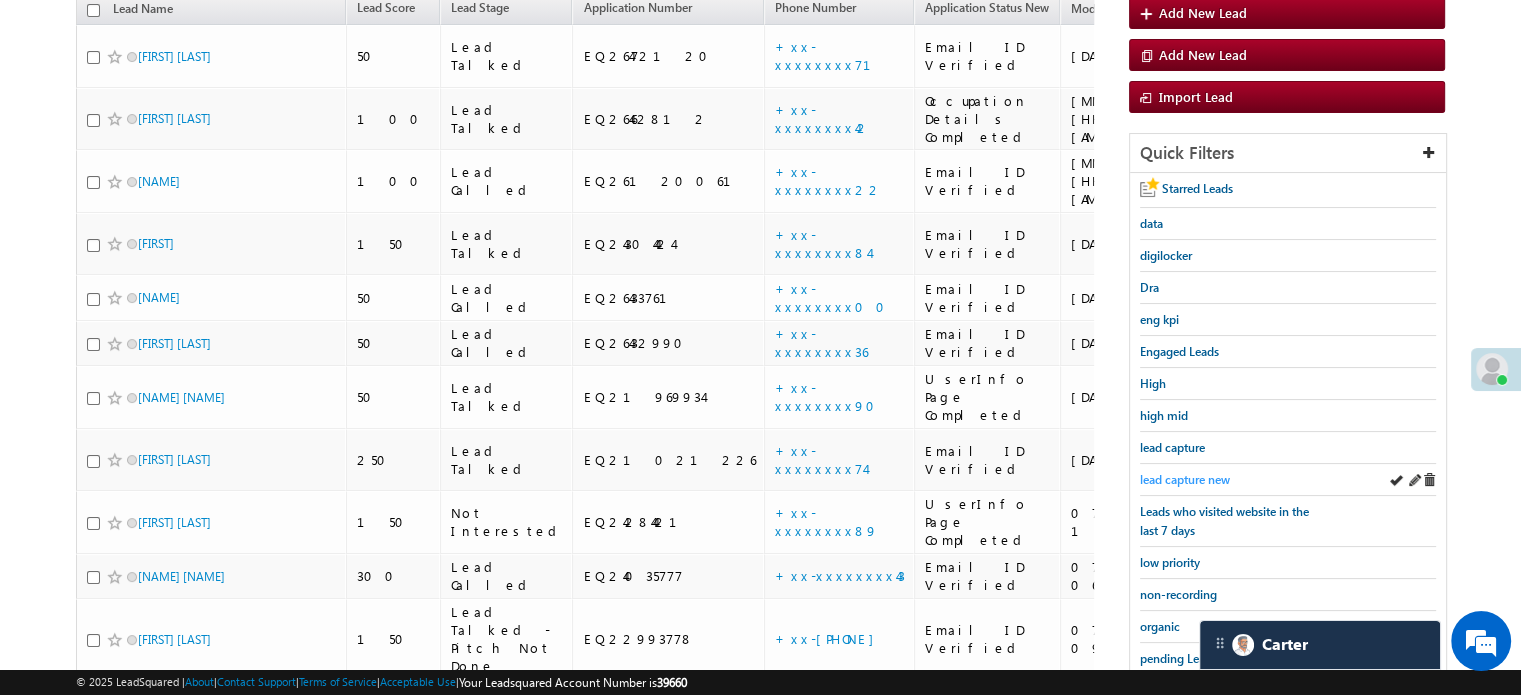 click on "lead capture new" at bounding box center [1185, 479] 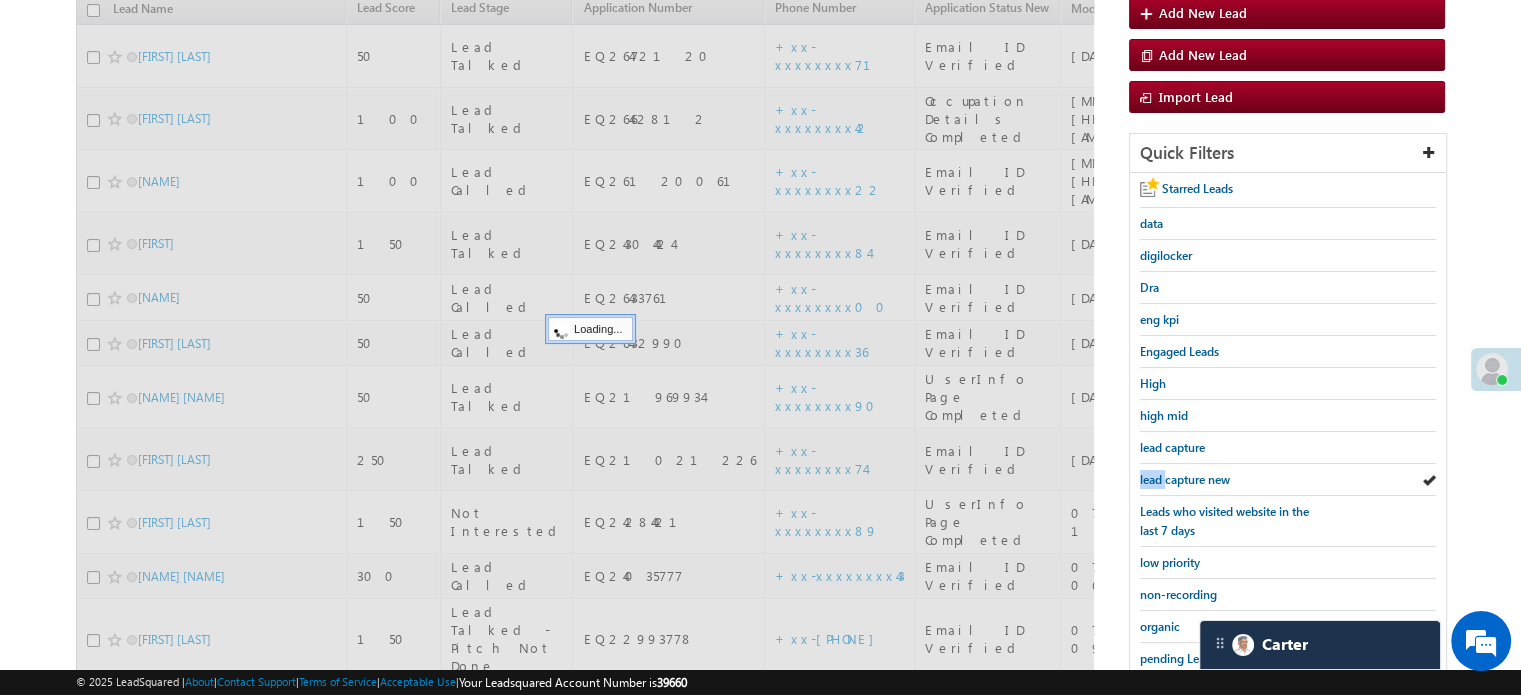 click on "lead capture new" at bounding box center (1185, 479) 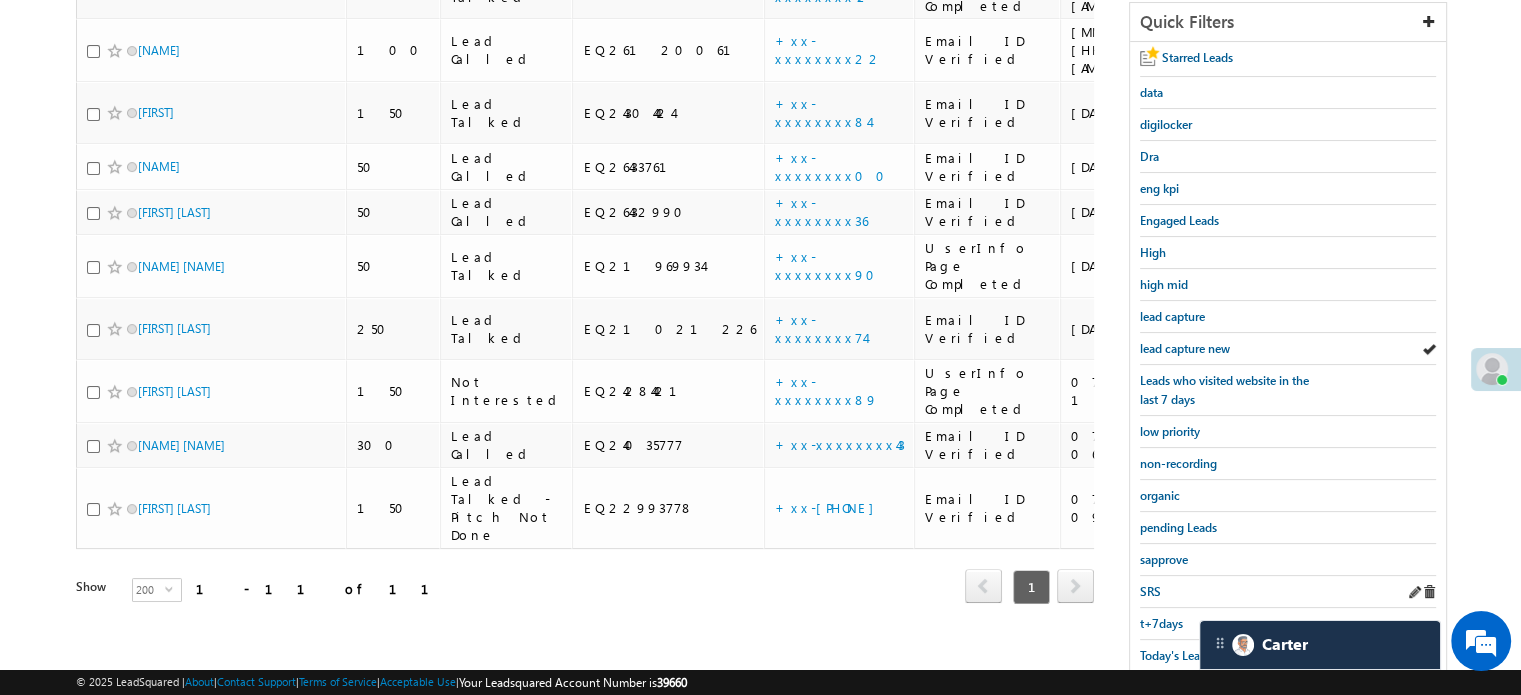 scroll, scrollTop: 429, scrollLeft: 0, axis: vertical 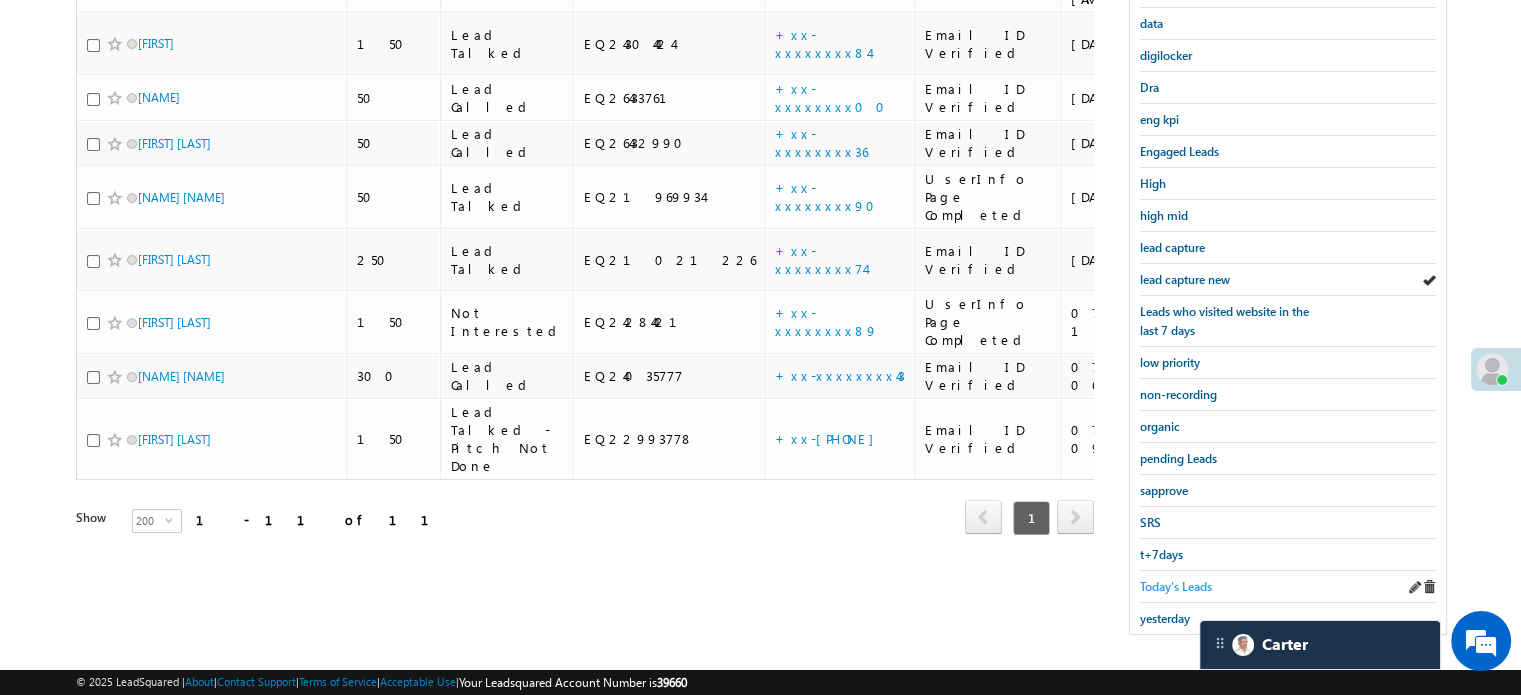 click on "Today's Leads" at bounding box center [1176, 586] 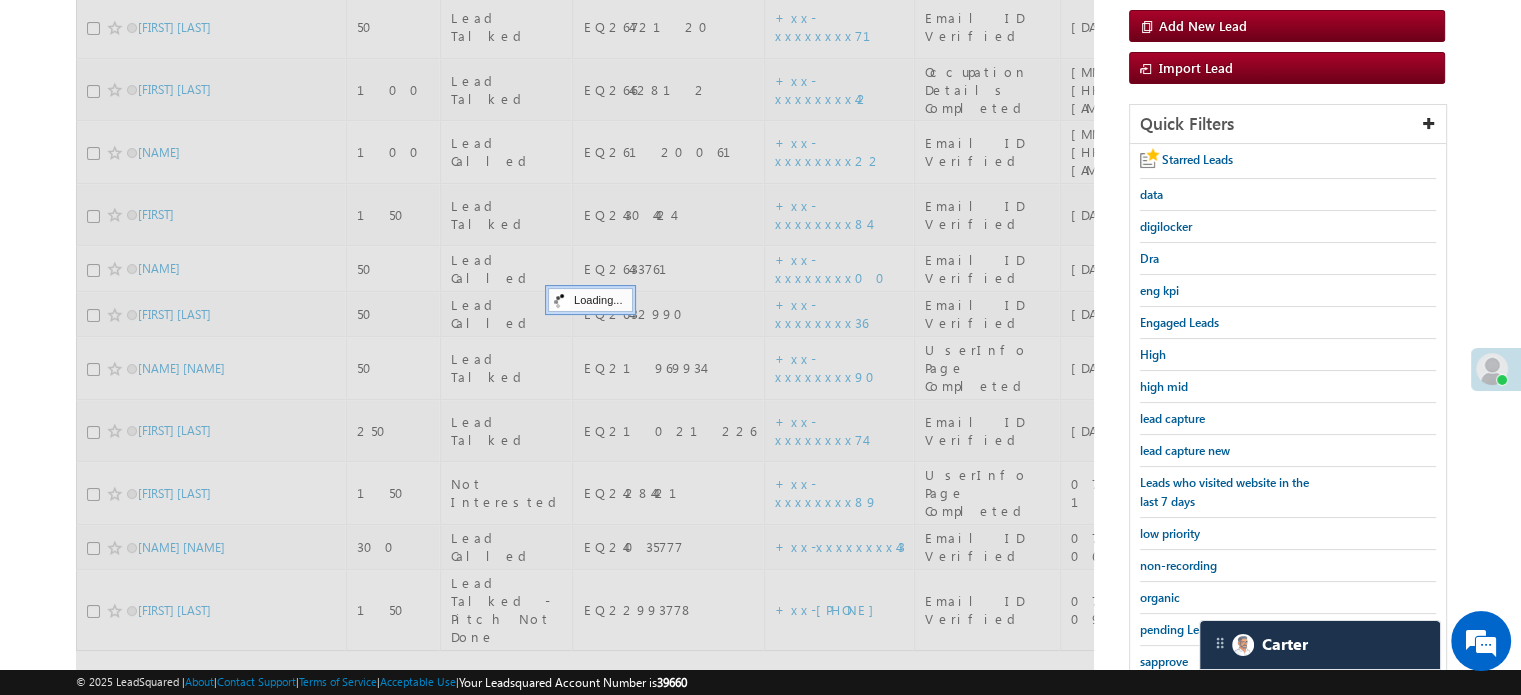scroll, scrollTop: 129, scrollLeft: 0, axis: vertical 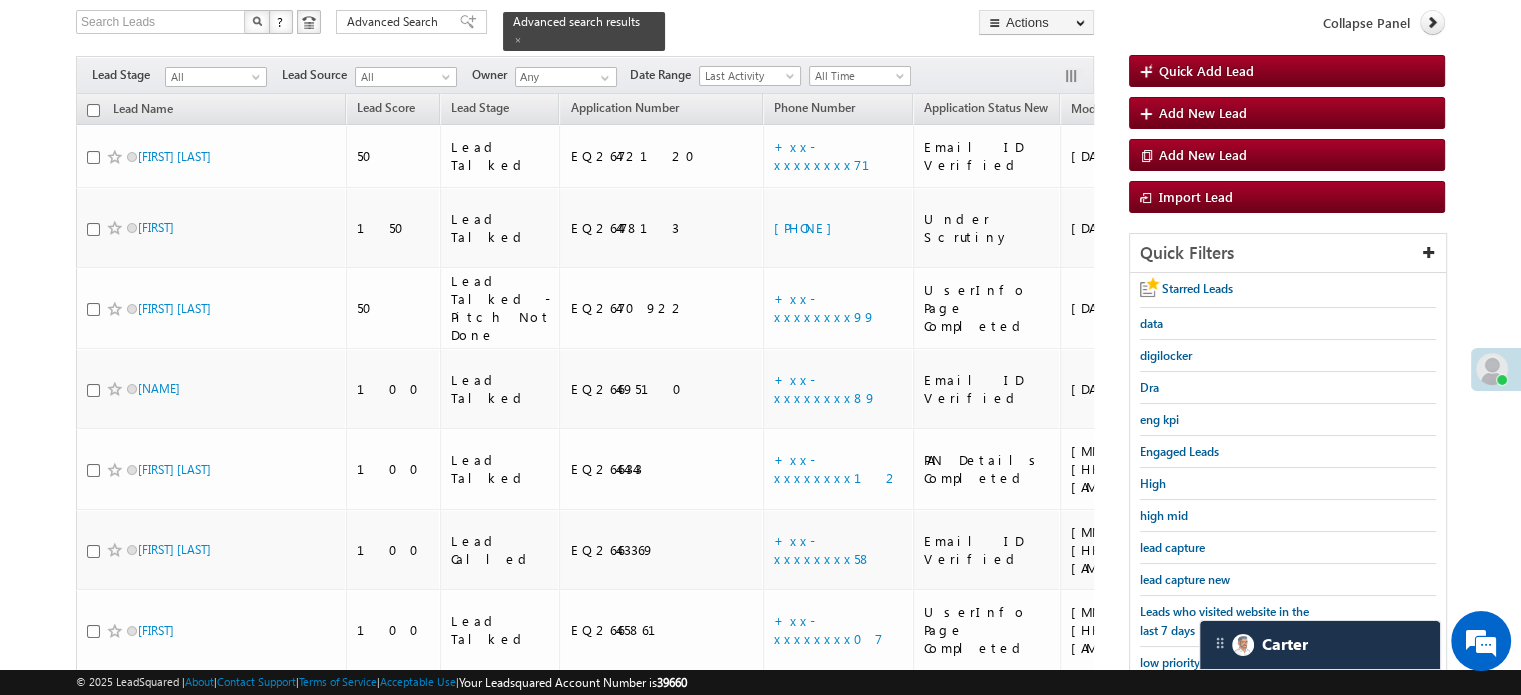 click on "lead capture new" at bounding box center [1185, 579] 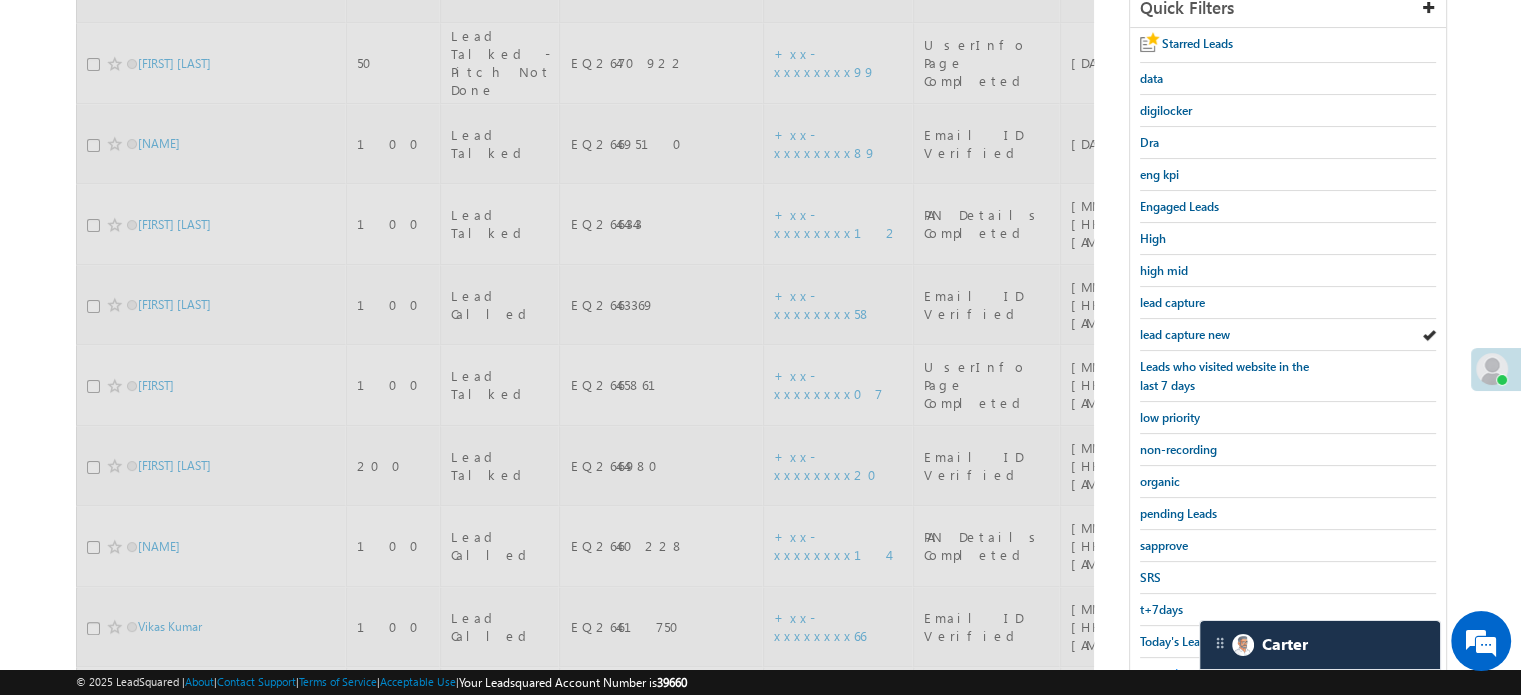 scroll, scrollTop: 429, scrollLeft: 0, axis: vertical 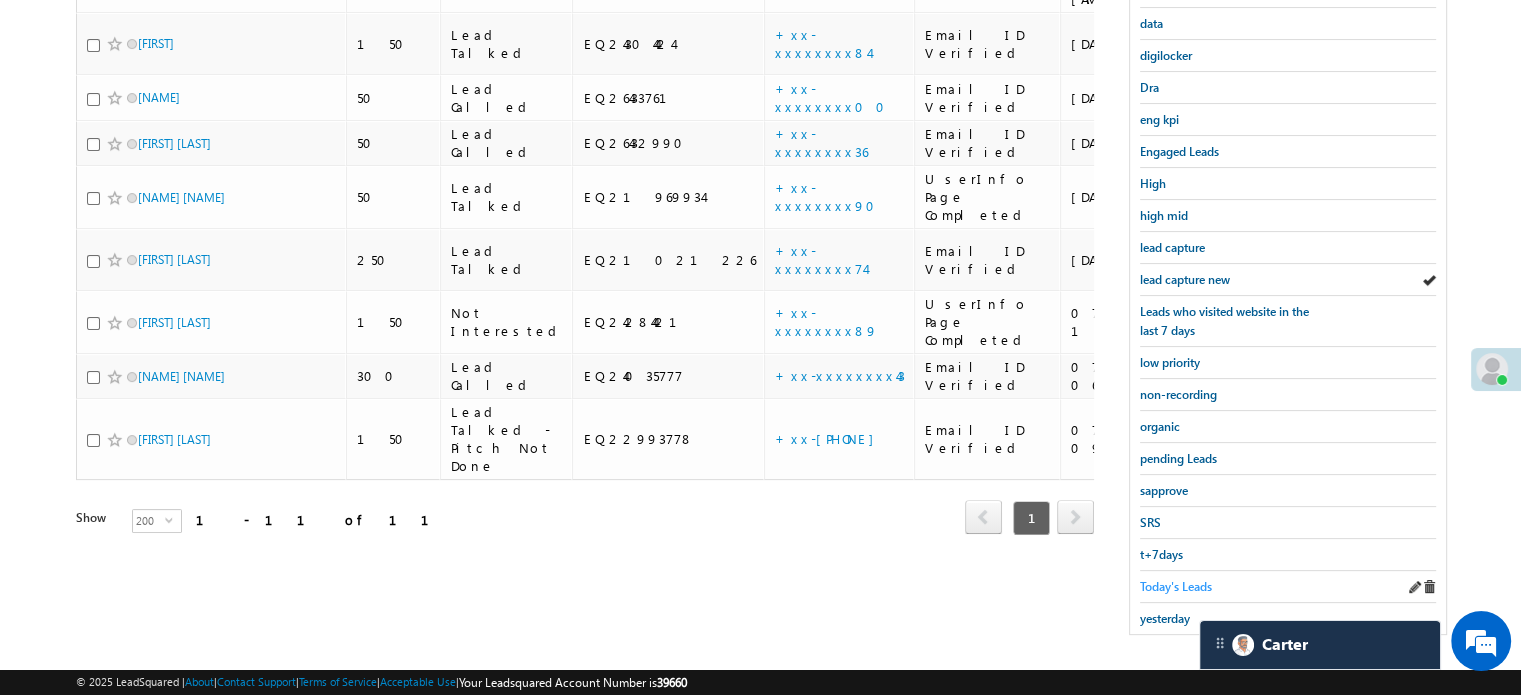 click on "Today's Leads" at bounding box center [1176, 586] 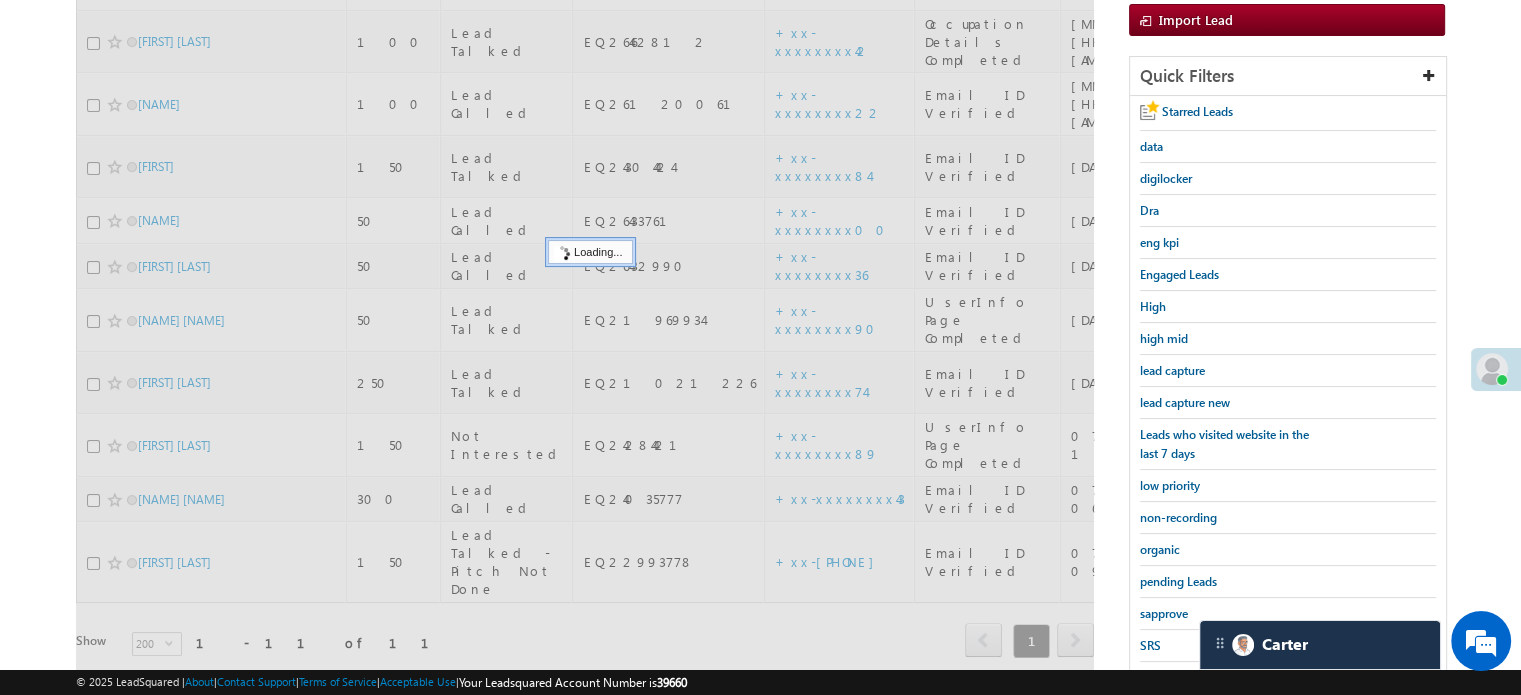 scroll, scrollTop: 129, scrollLeft: 0, axis: vertical 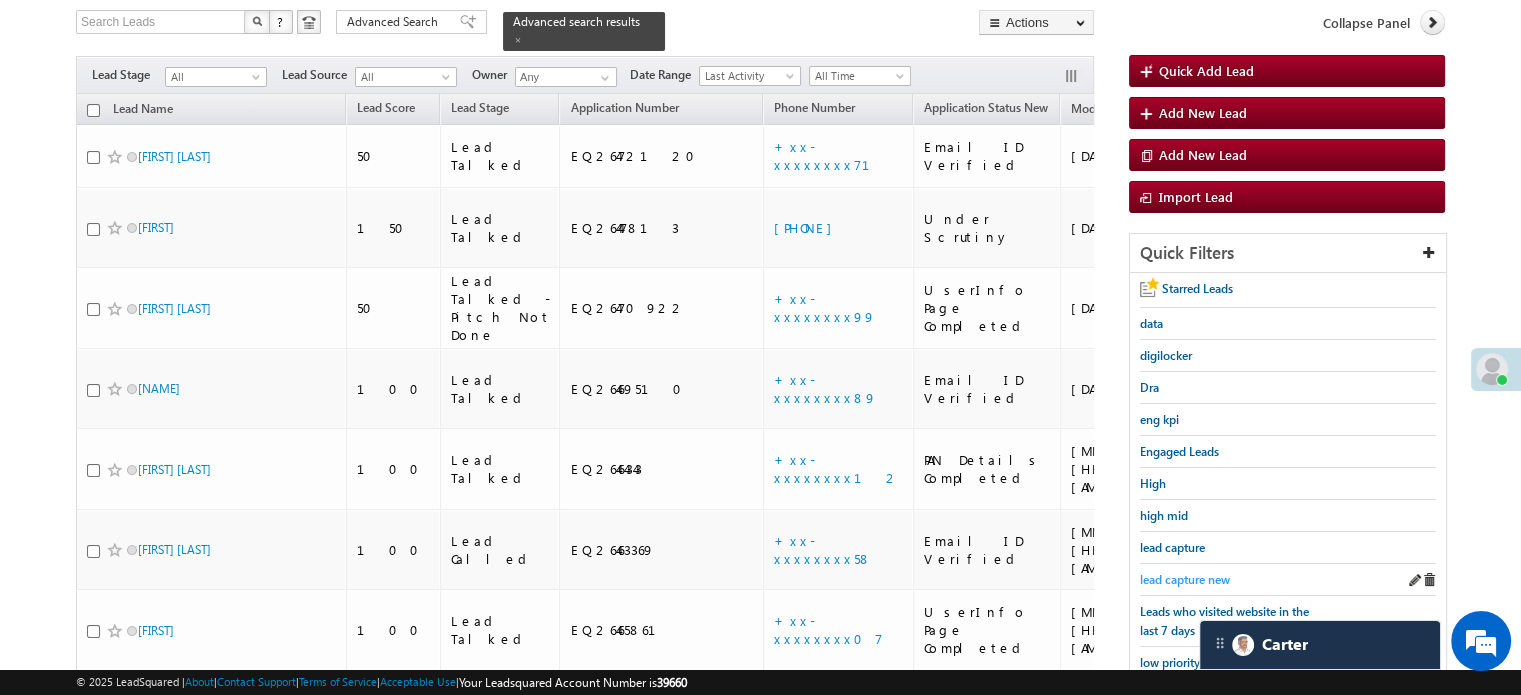 click on "lead capture new" at bounding box center [1185, 579] 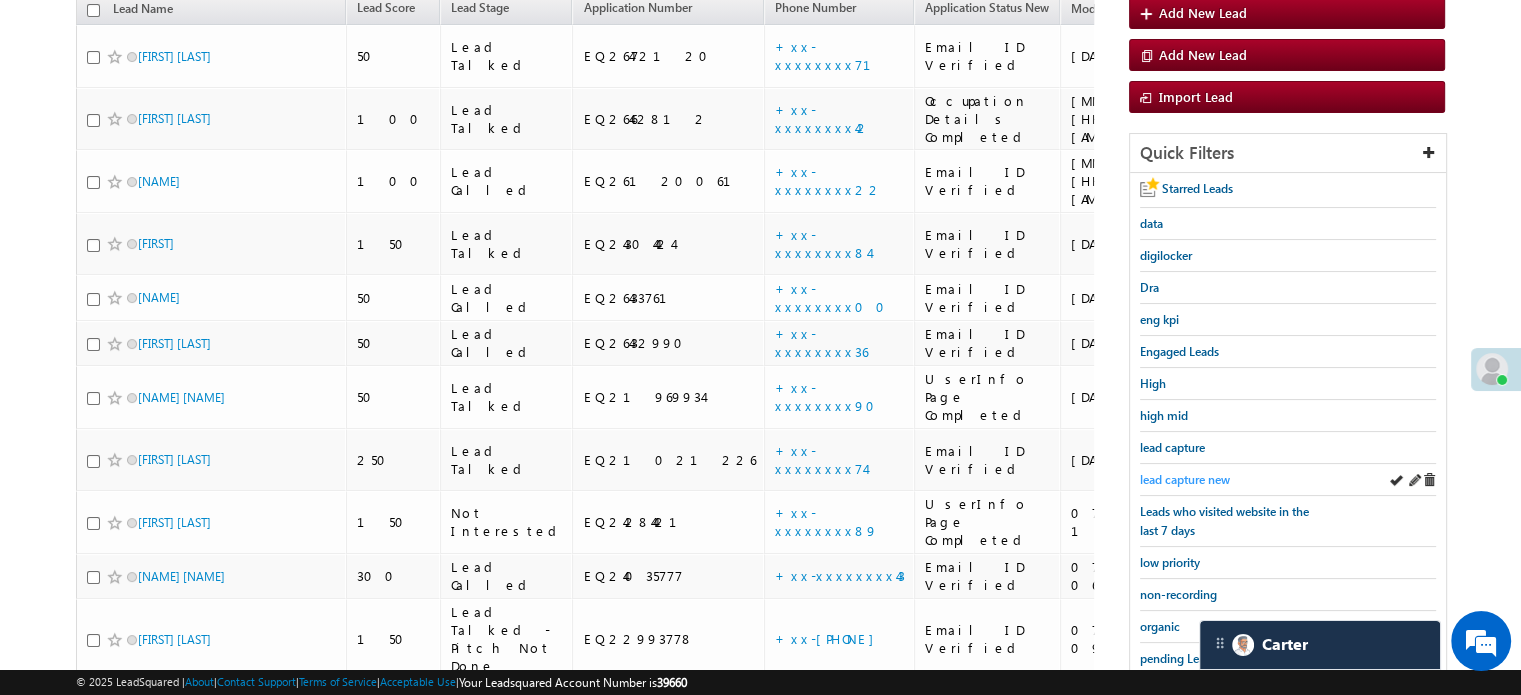 click on "lead capture new" at bounding box center [1185, 479] 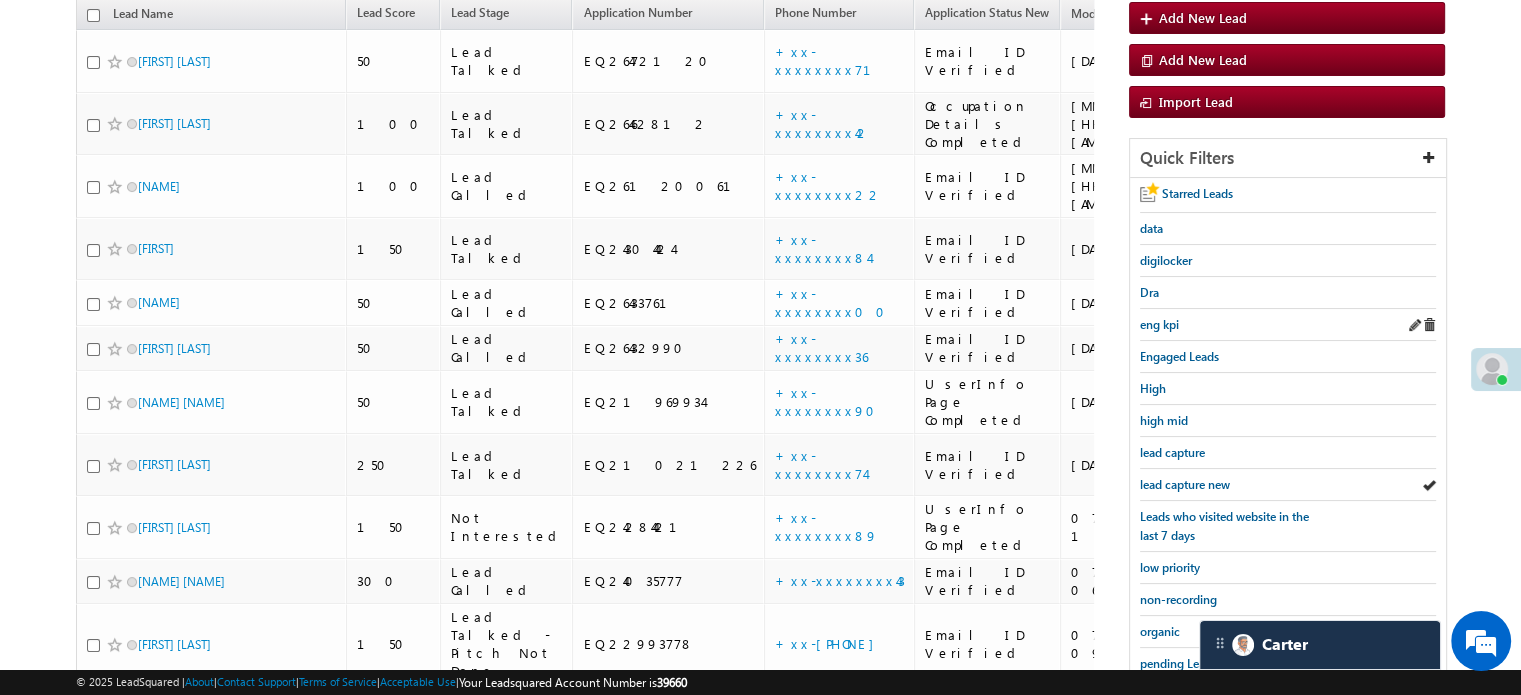 scroll, scrollTop: 229, scrollLeft: 0, axis: vertical 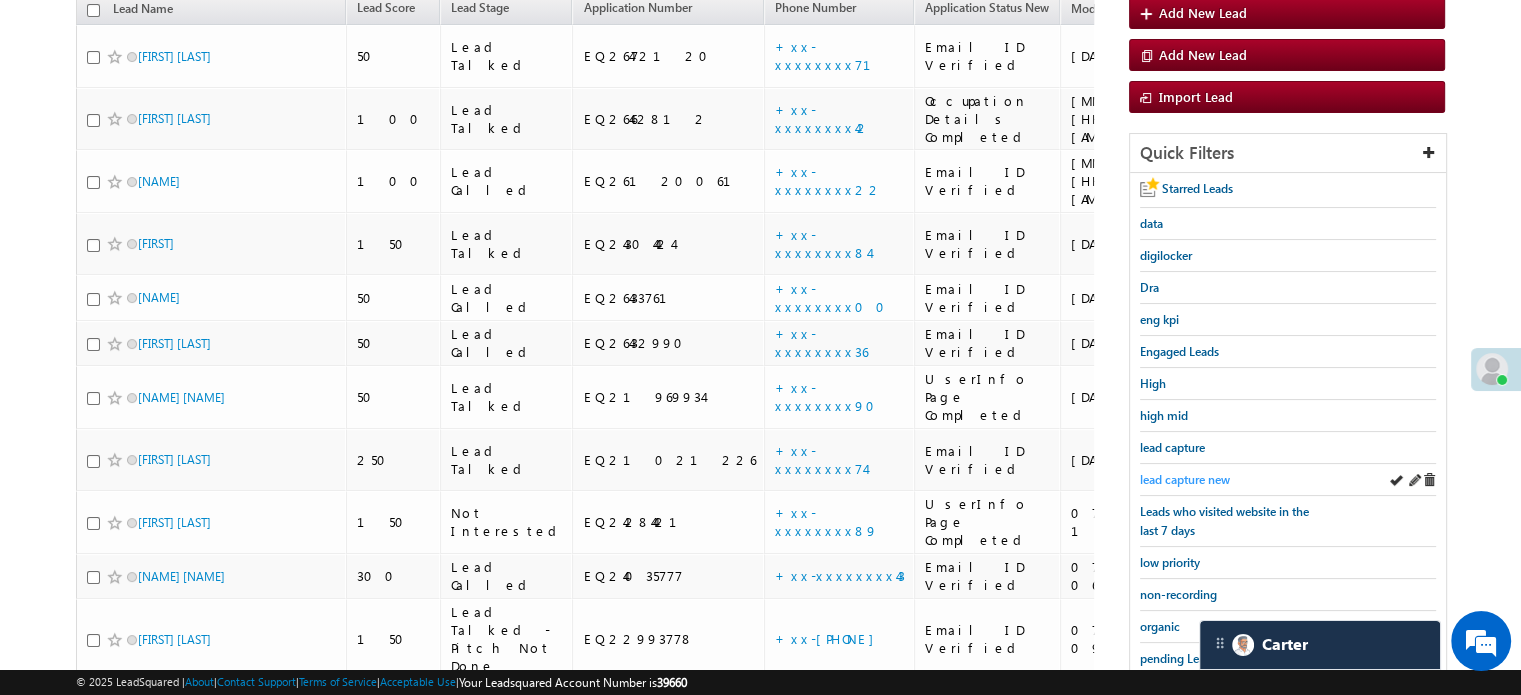 click on "lead capture new" at bounding box center (1185, 479) 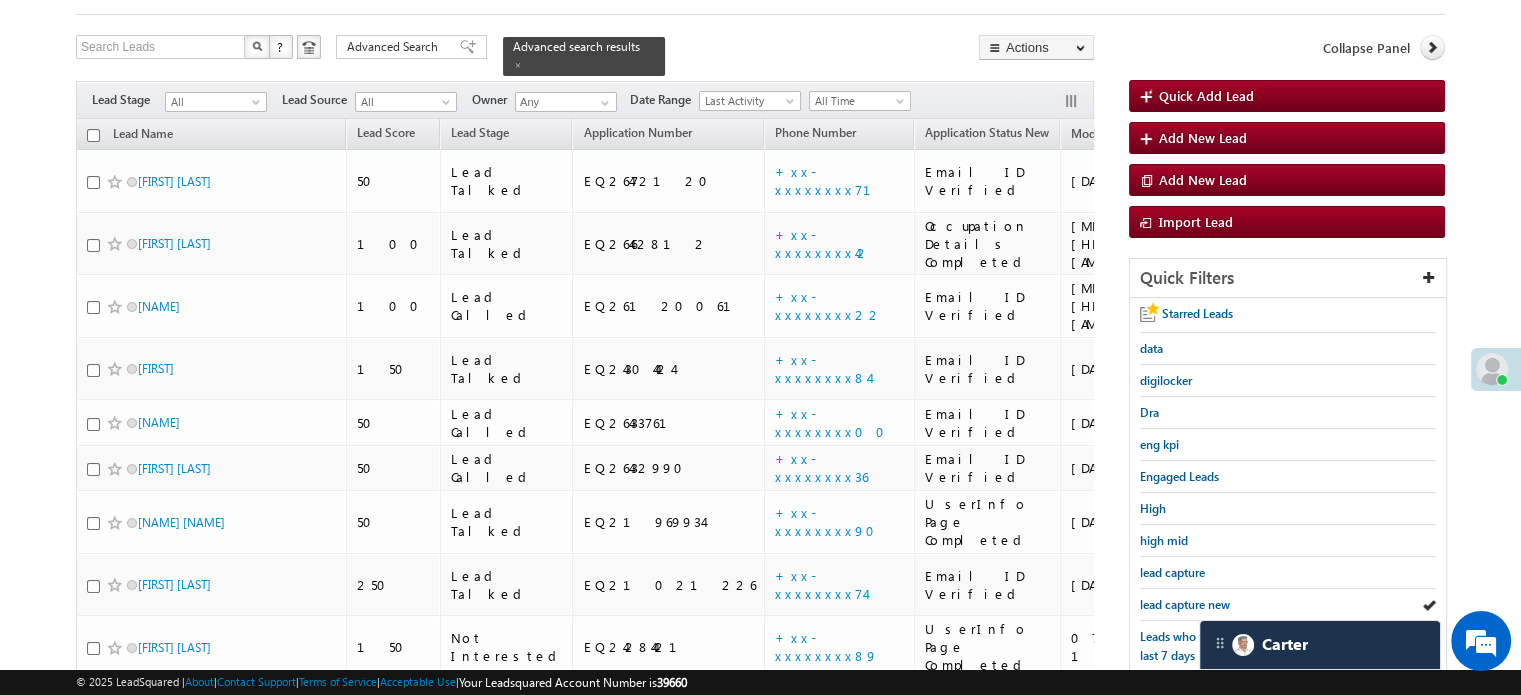 scroll, scrollTop: 229, scrollLeft: 0, axis: vertical 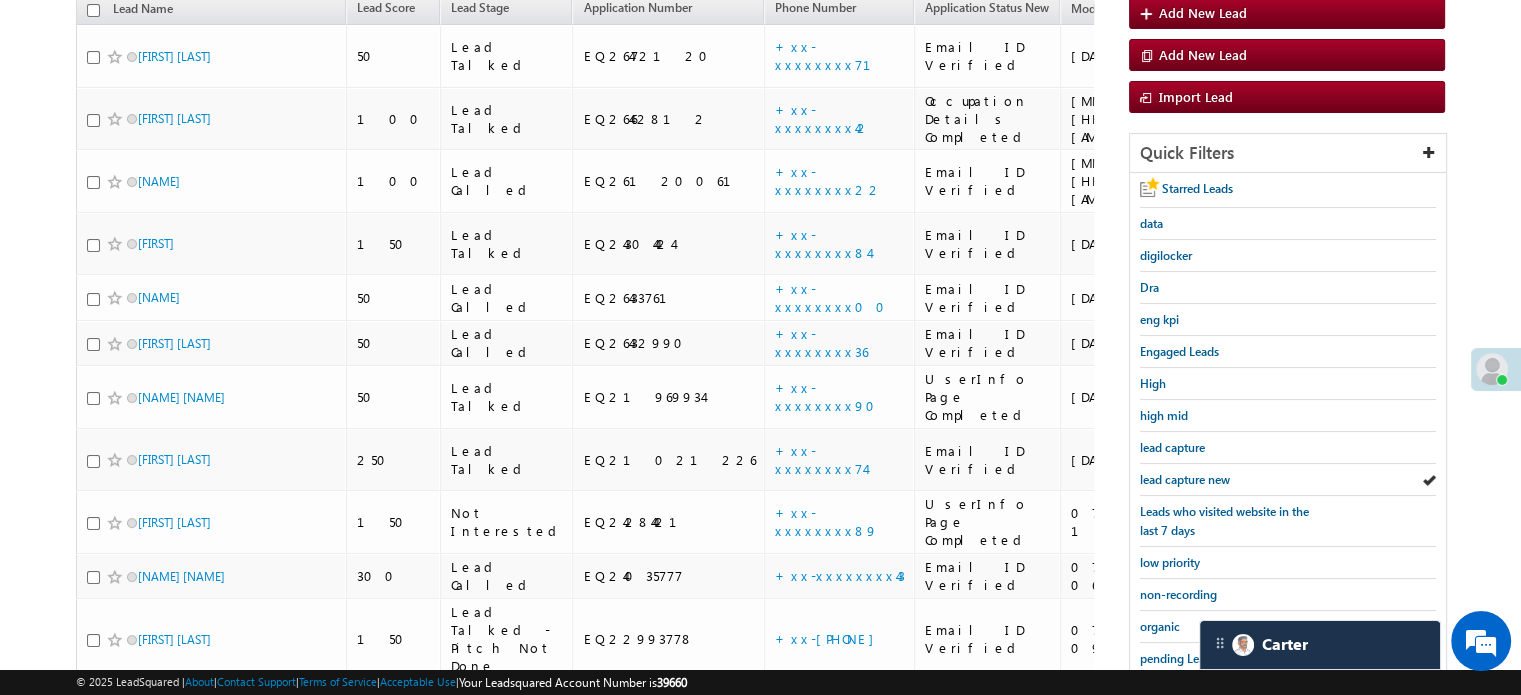 click on "lead capture new" at bounding box center (1185, 479) 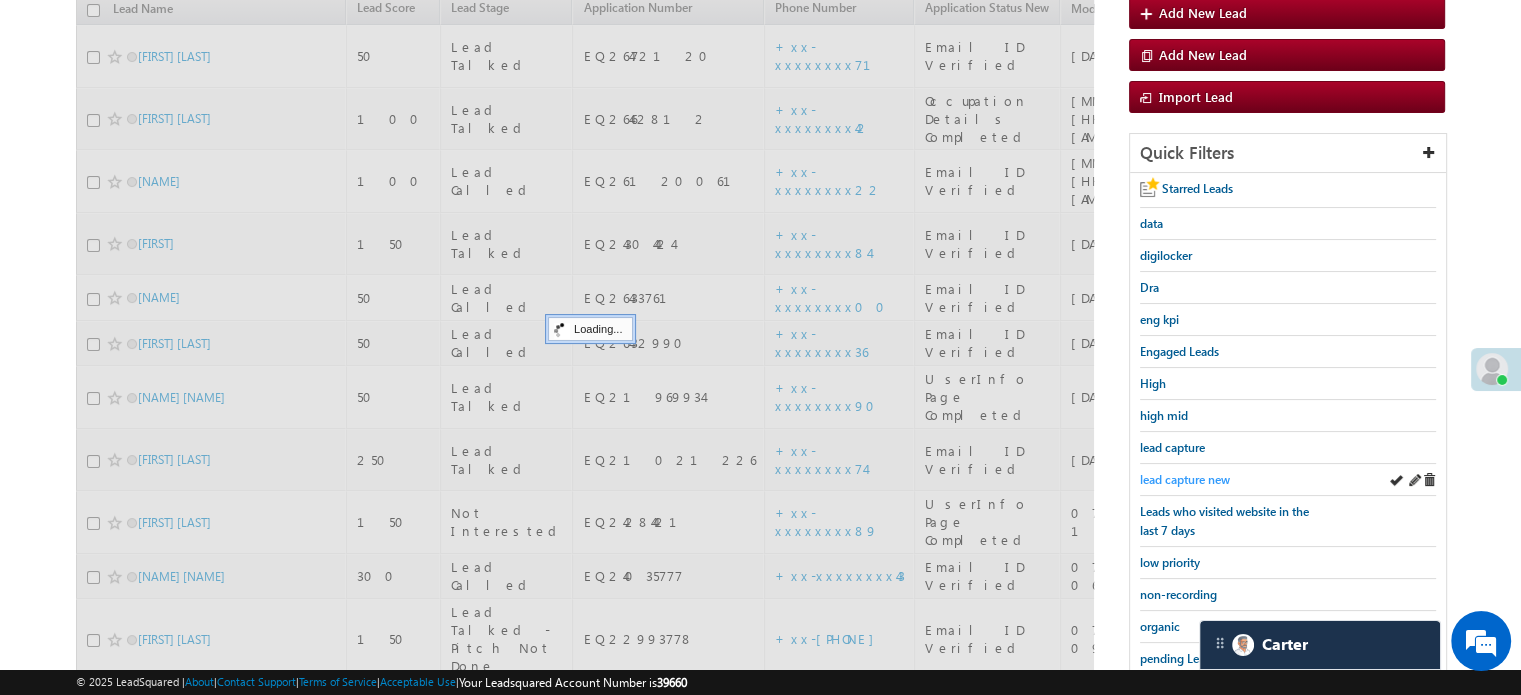 scroll, scrollTop: 0, scrollLeft: 0, axis: both 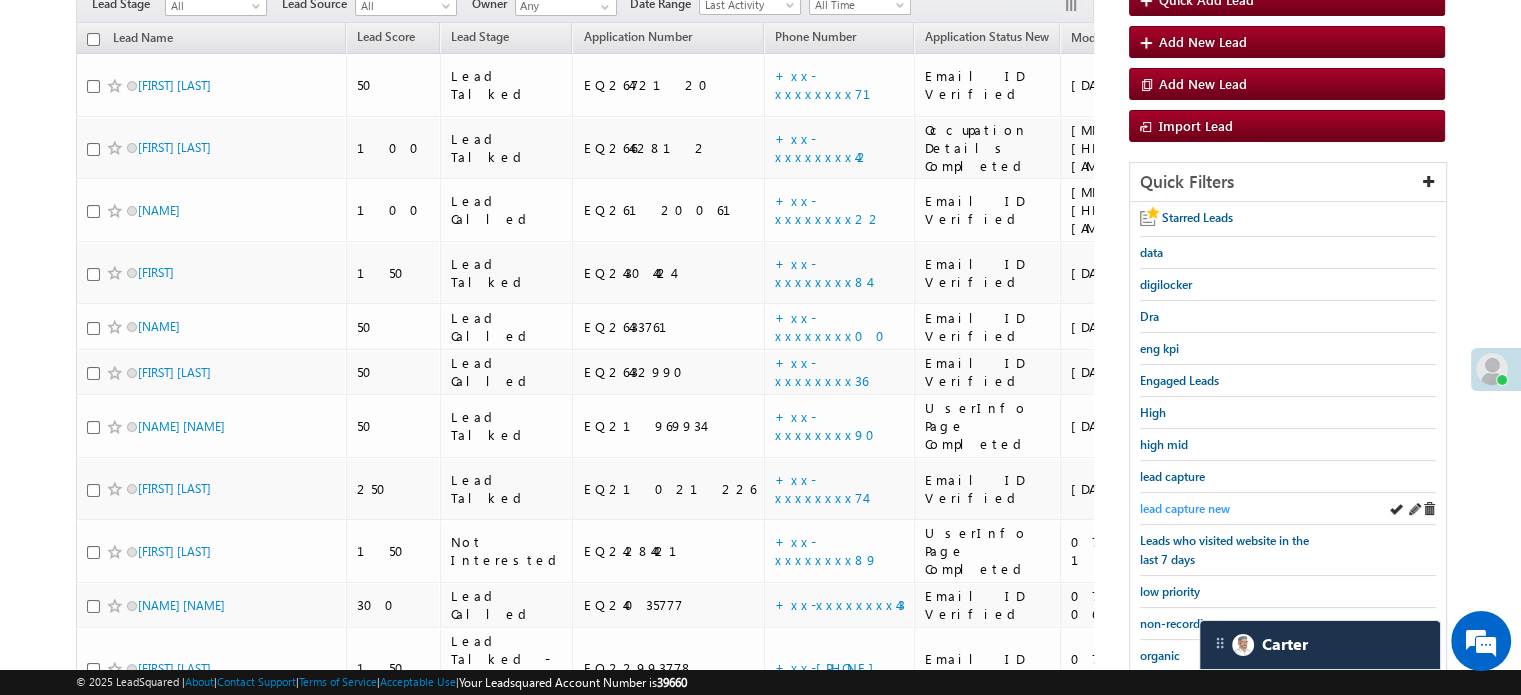 click on "lead capture new" at bounding box center (1185, 508) 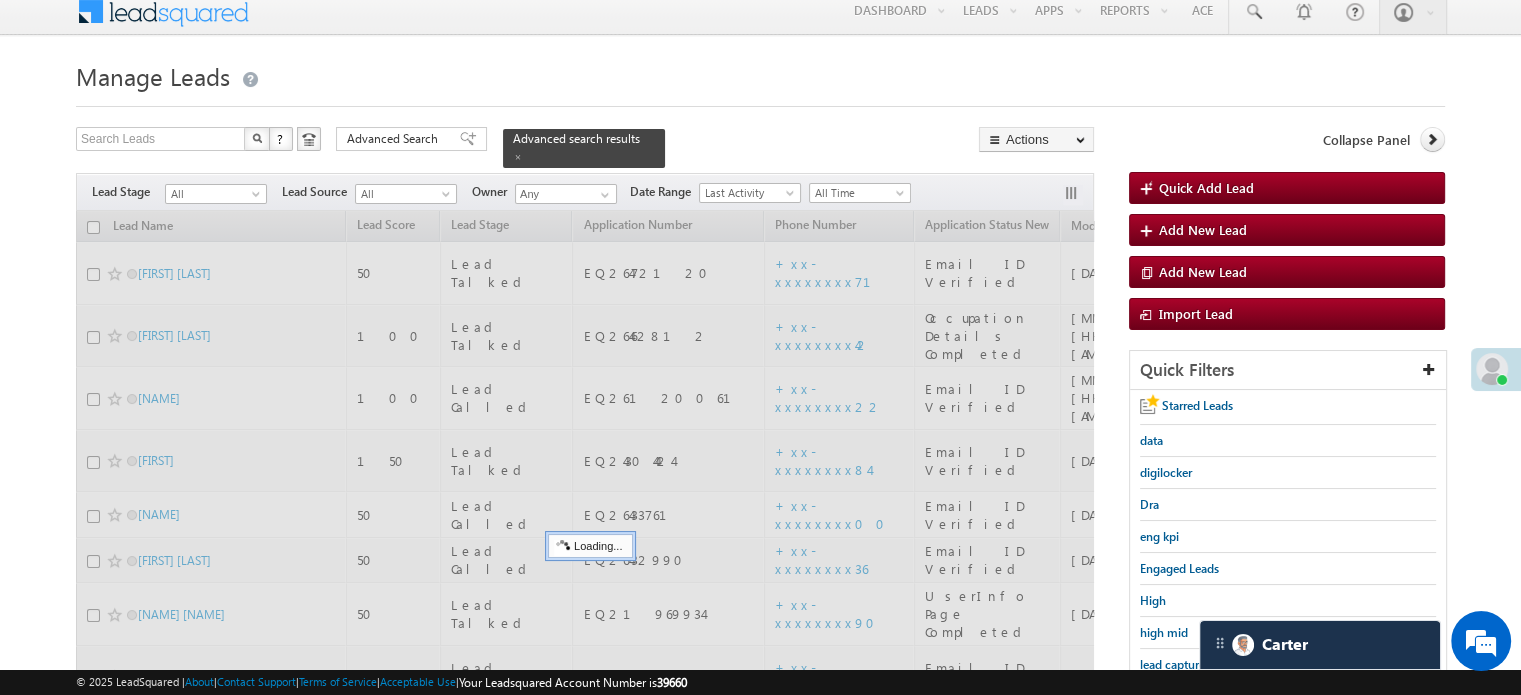 scroll, scrollTop: 0, scrollLeft: 0, axis: both 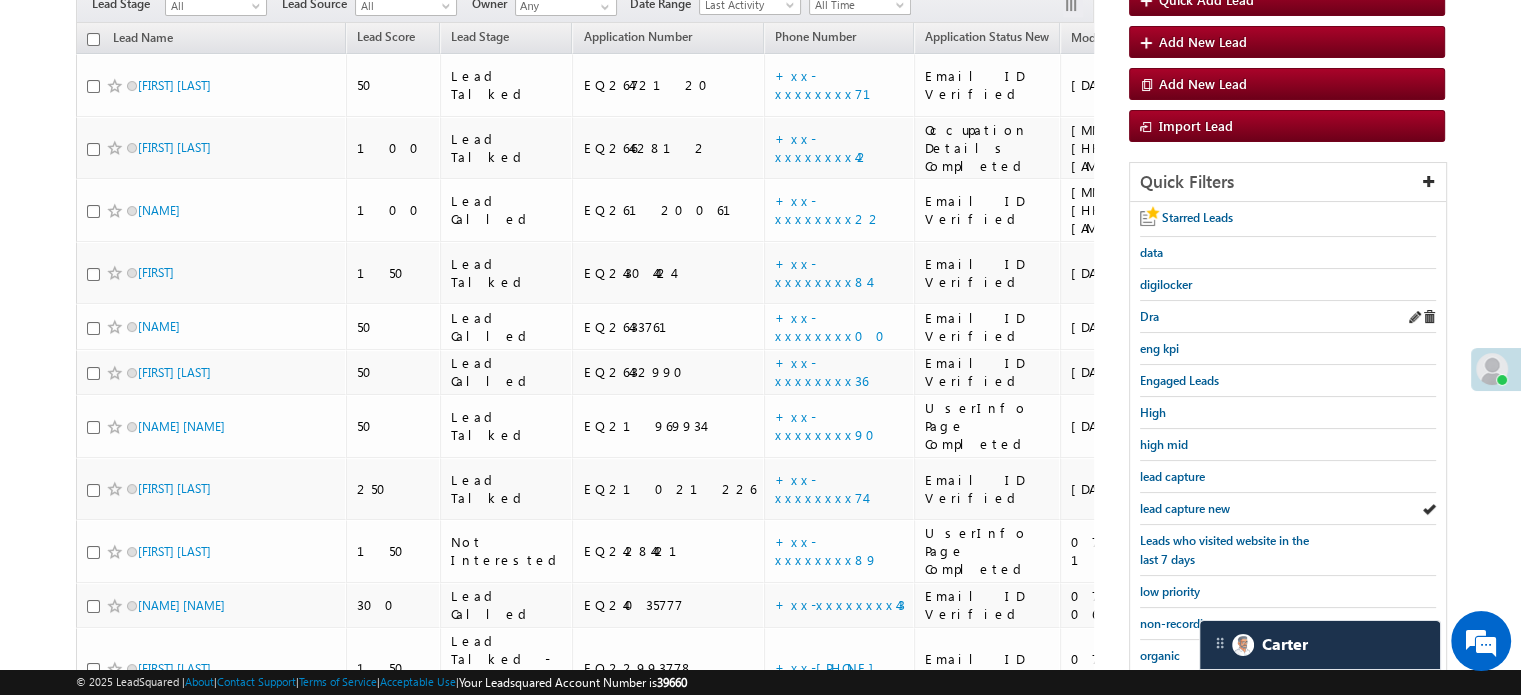 click on "lead capture new" at bounding box center (1185, 508) 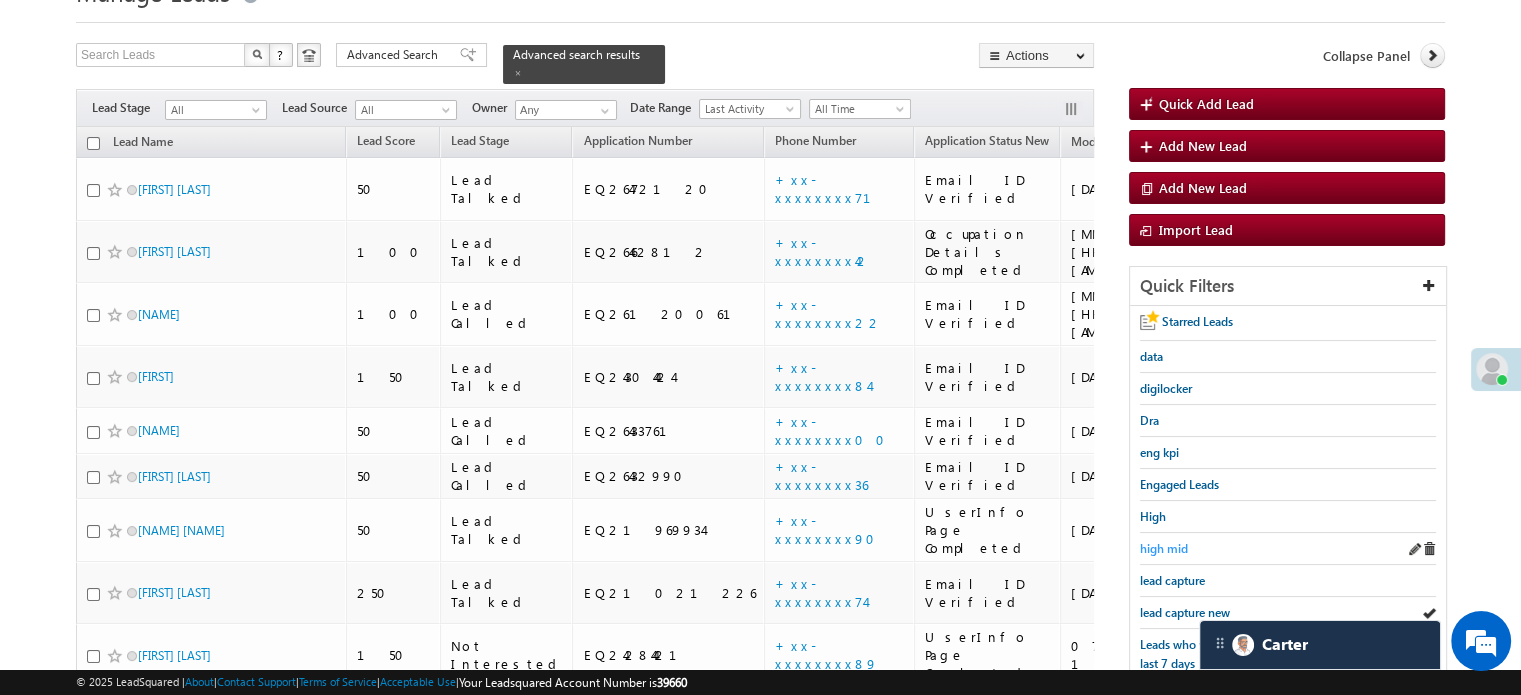 scroll, scrollTop: 200, scrollLeft: 0, axis: vertical 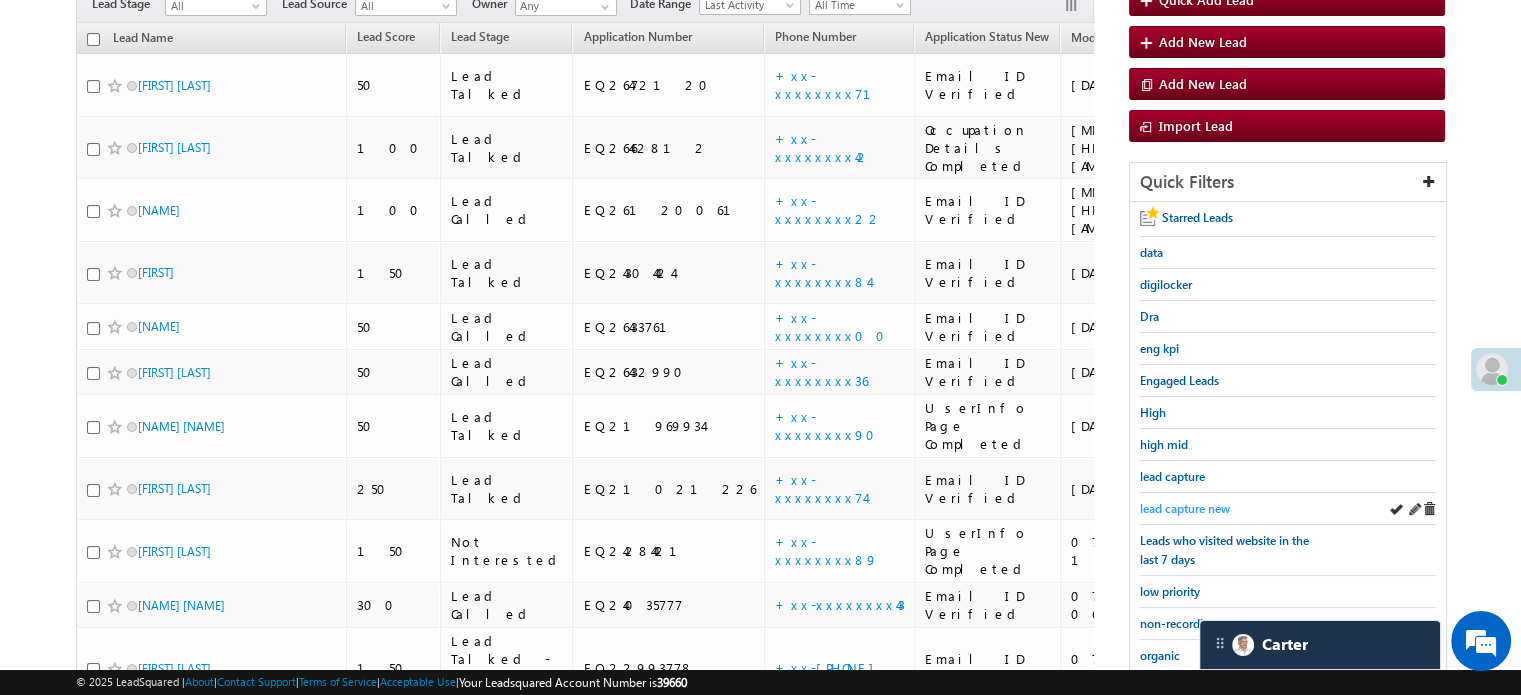 click on "lead capture new" at bounding box center [1185, 508] 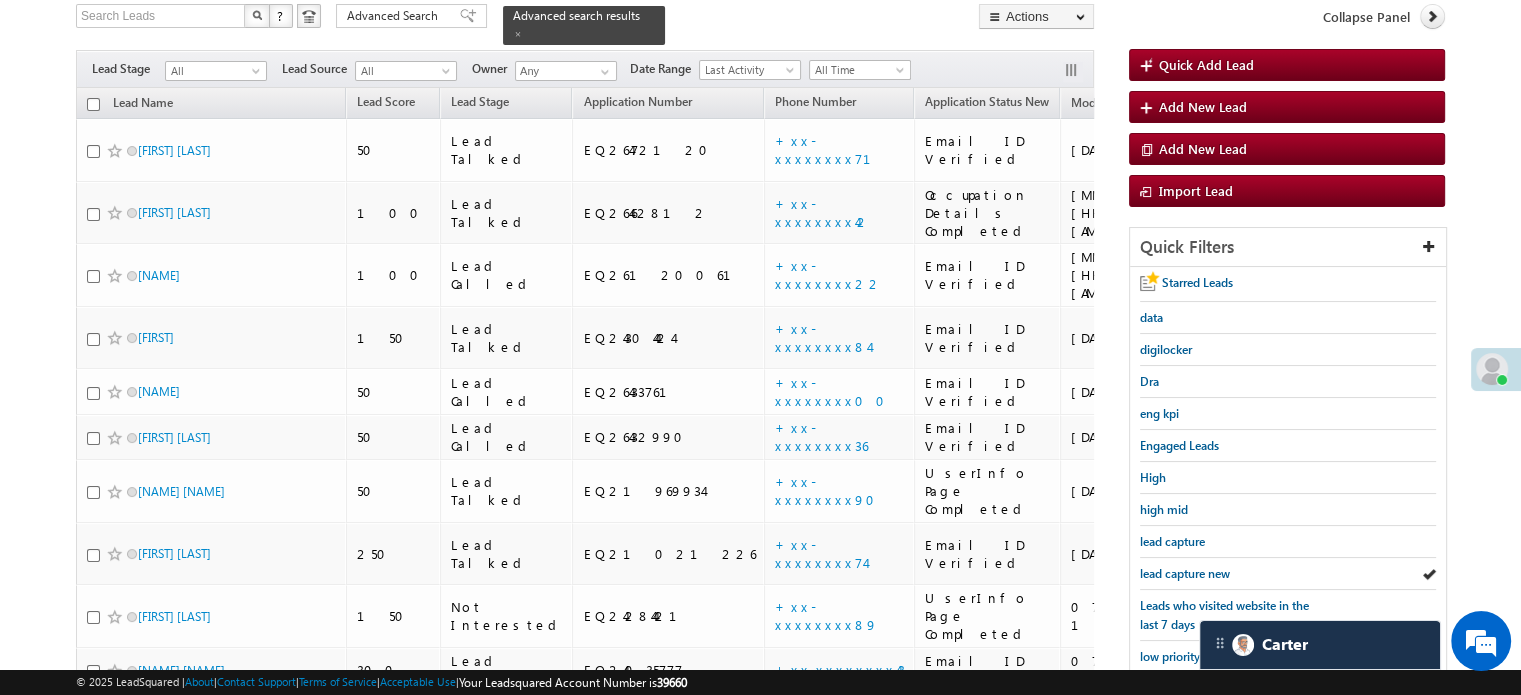 scroll, scrollTop: 100, scrollLeft: 0, axis: vertical 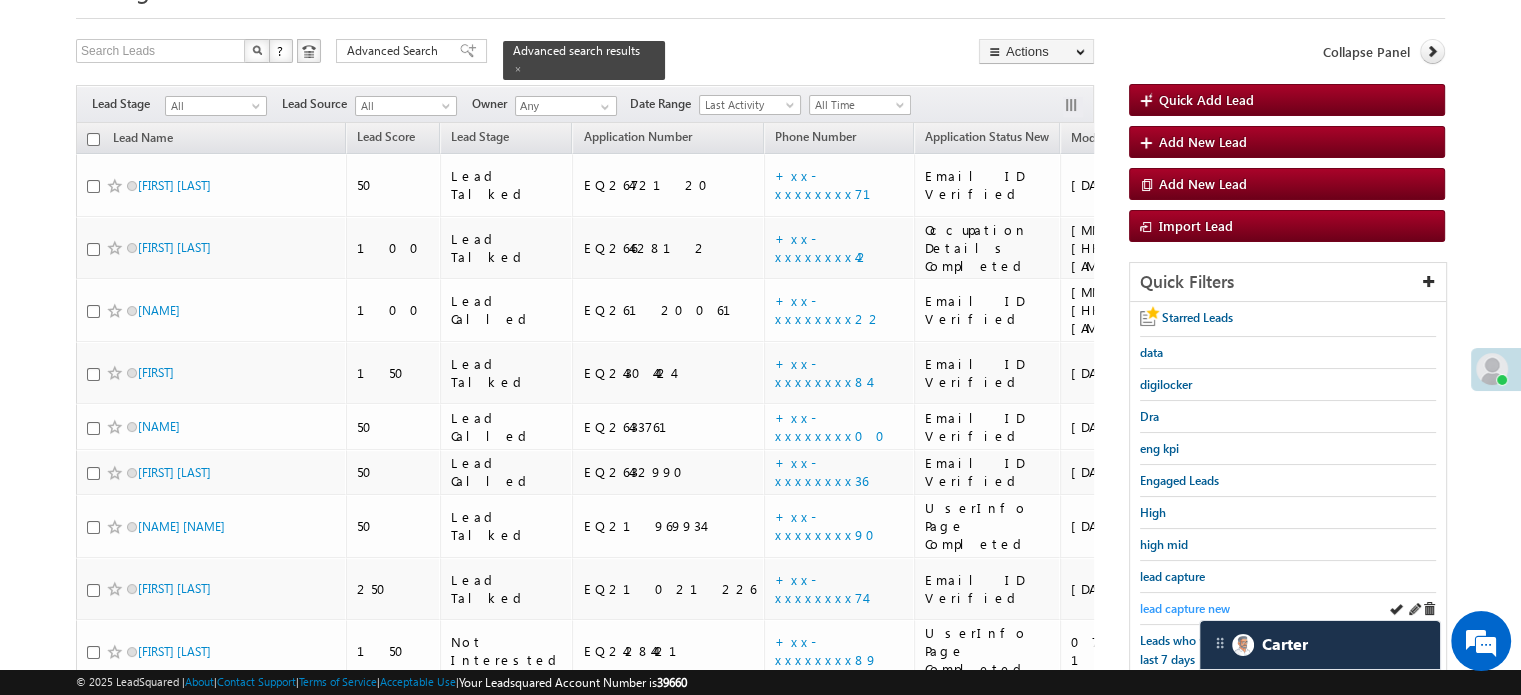 click on "lead capture new" at bounding box center (1185, 608) 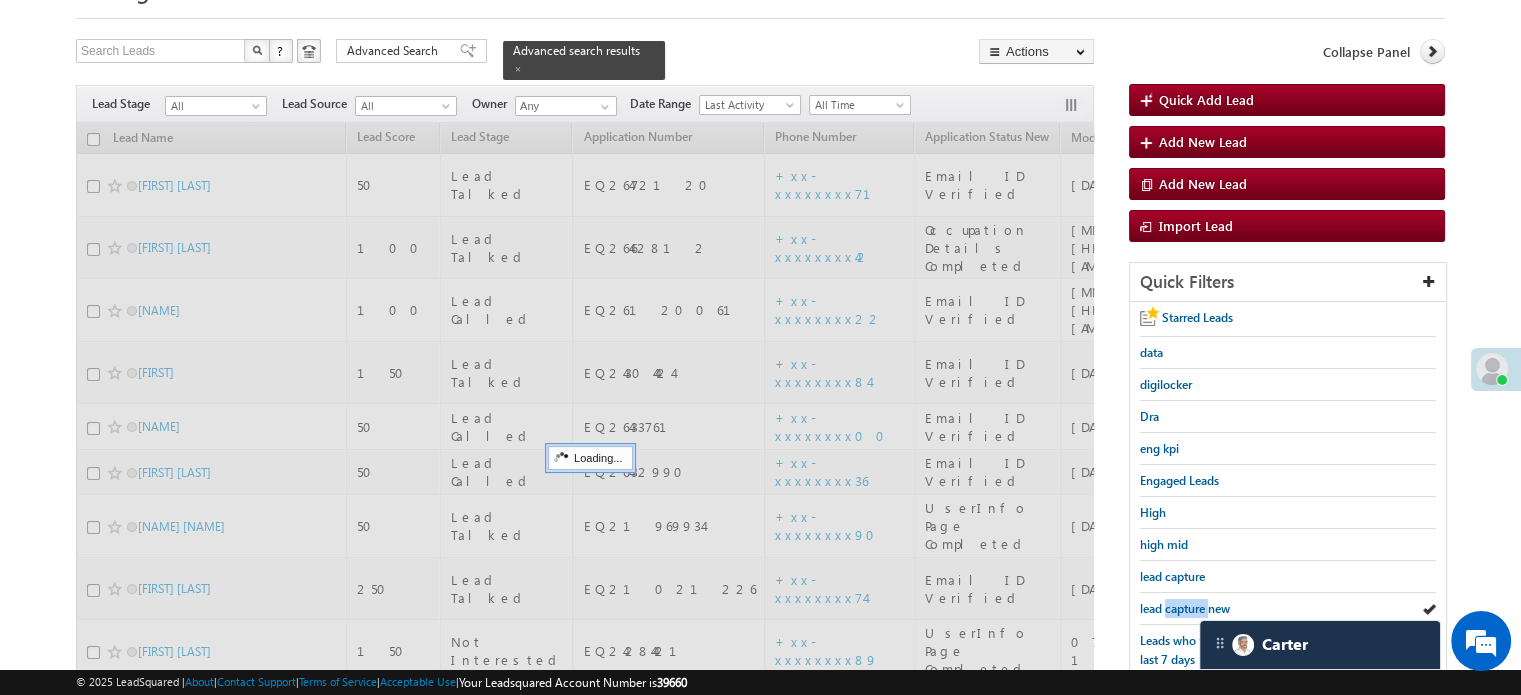 click on "lead capture new" at bounding box center [1185, 608] 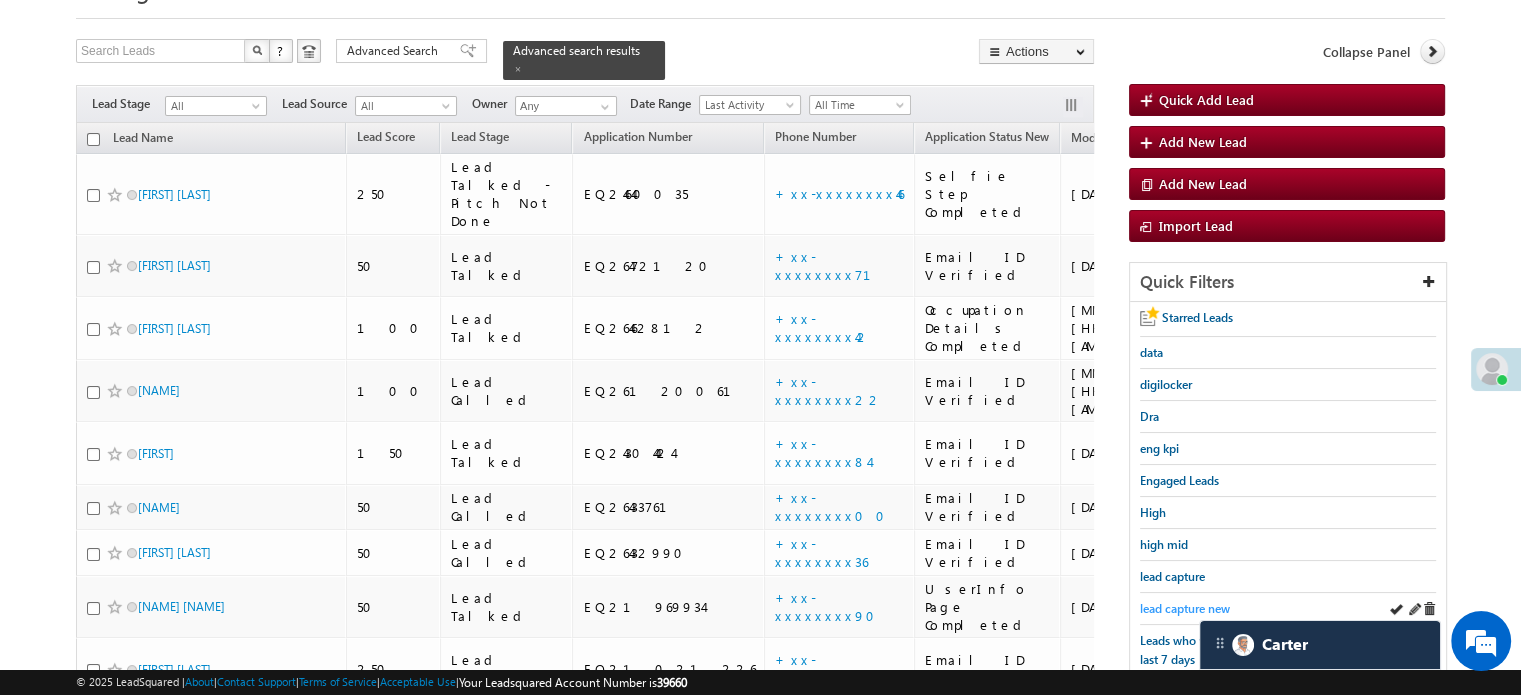 click on "lead capture new" at bounding box center (1185, 608) 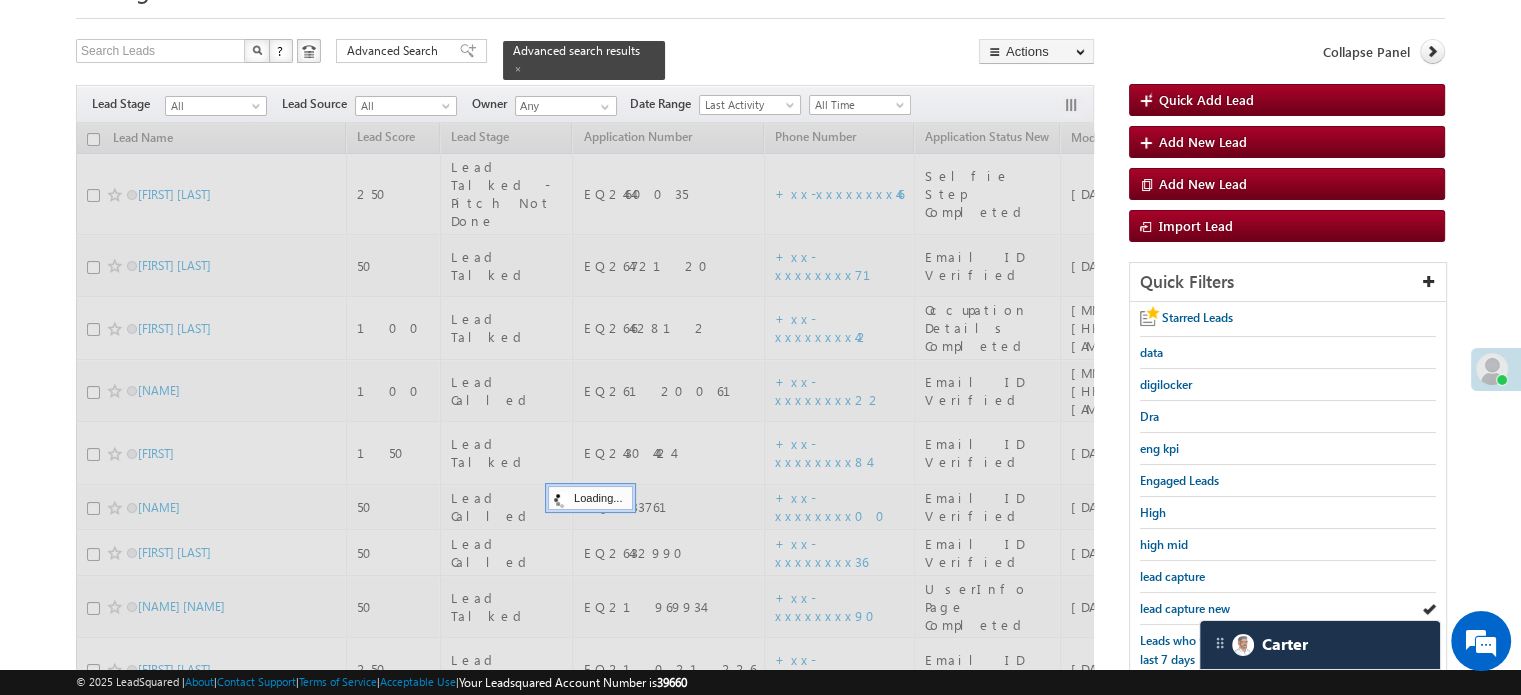 click on "lead capture new" at bounding box center (1185, 608) 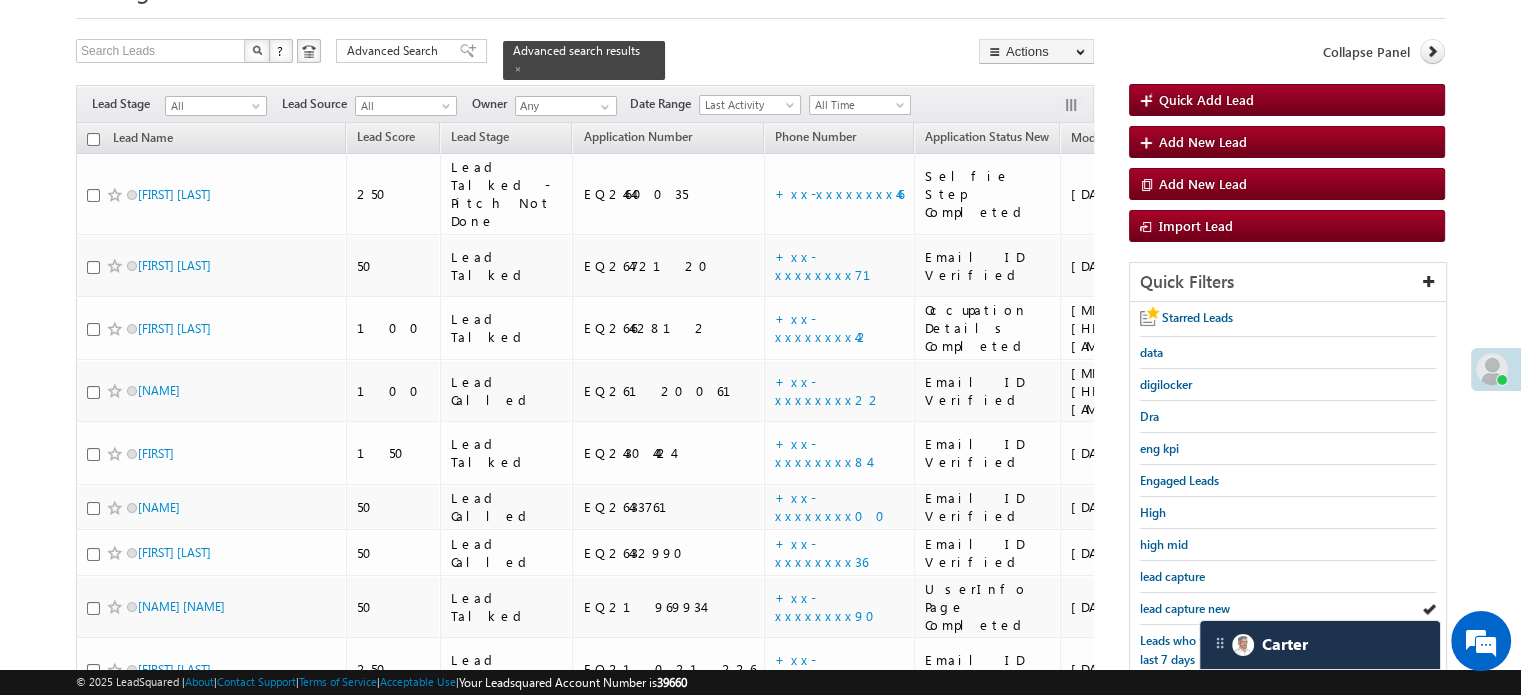 click on "lead capture new" at bounding box center [1185, 608] 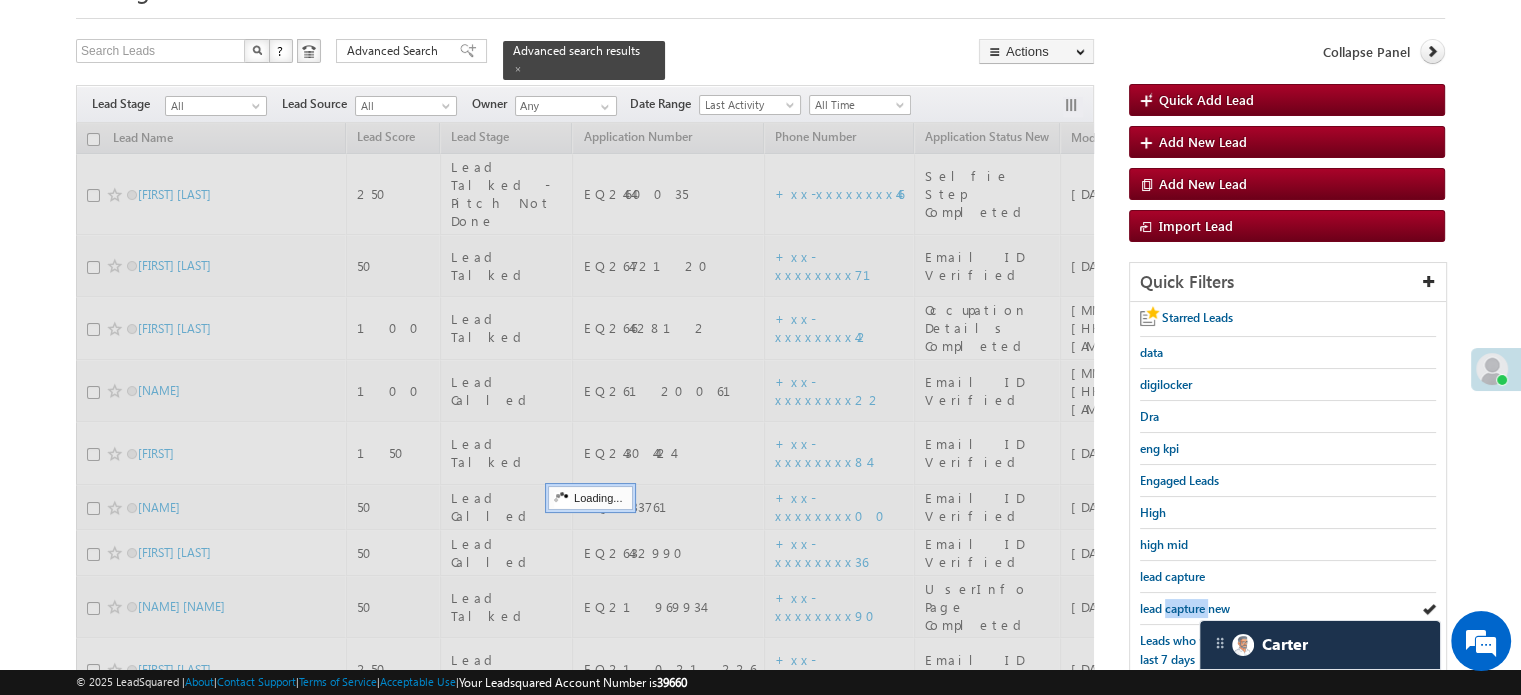 click on "lead capture new" at bounding box center (1185, 608) 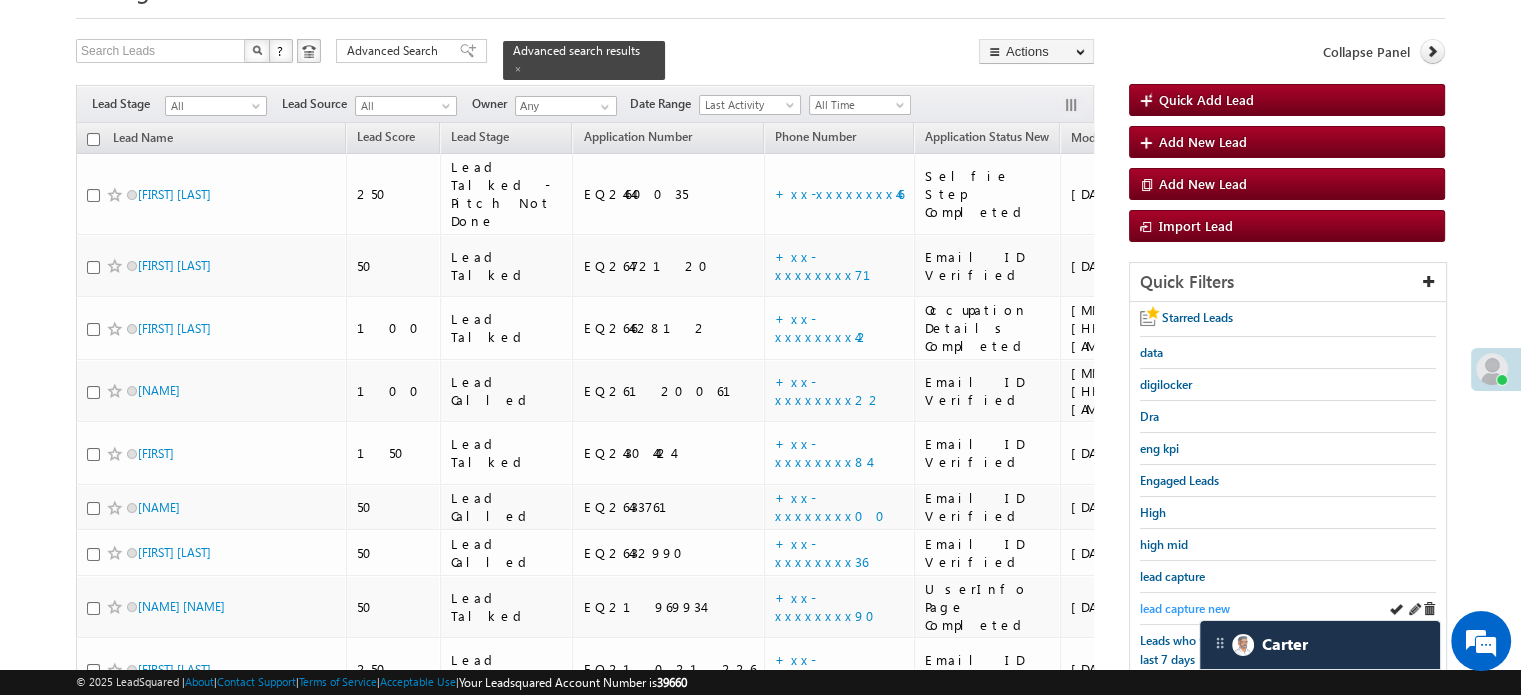 click on "lead capture new" at bounding box center (1185, 608) 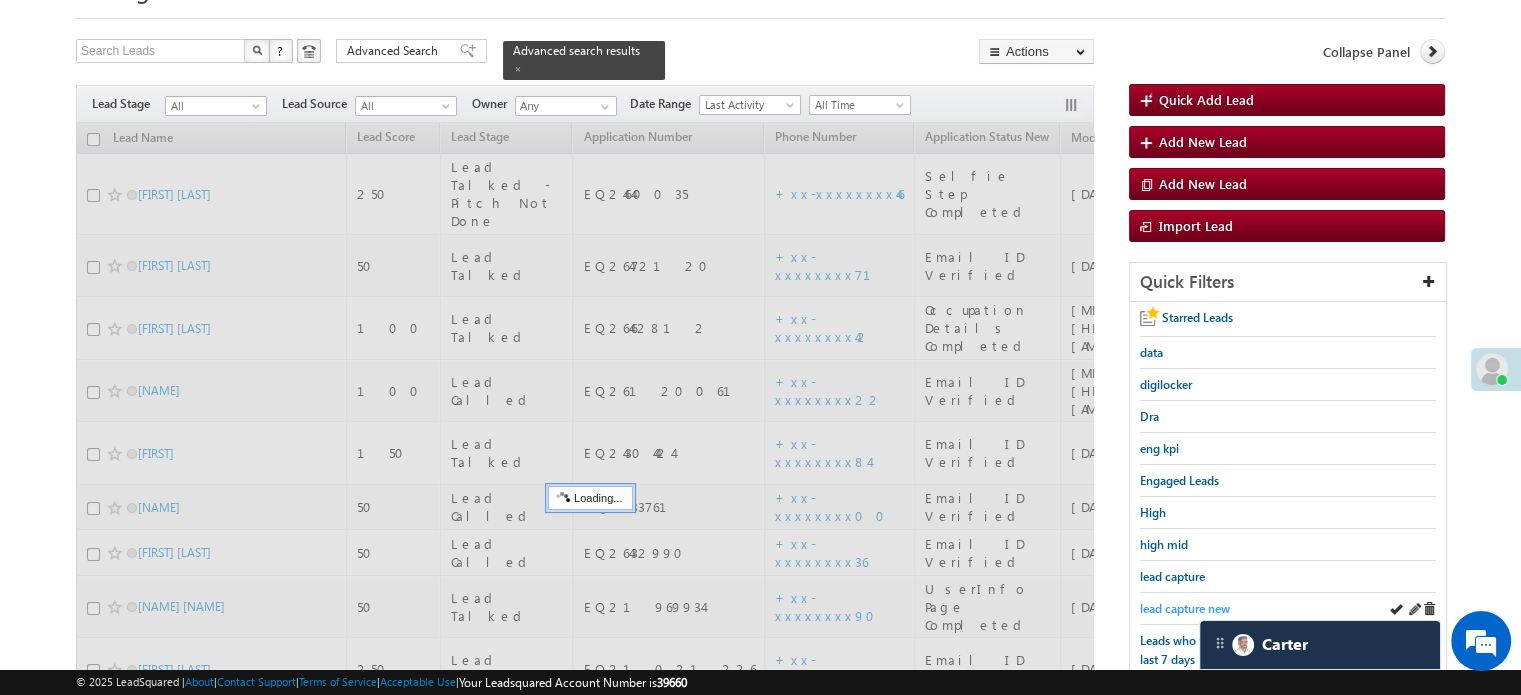click on "lead capture new" at bounding box center (1185, 608) 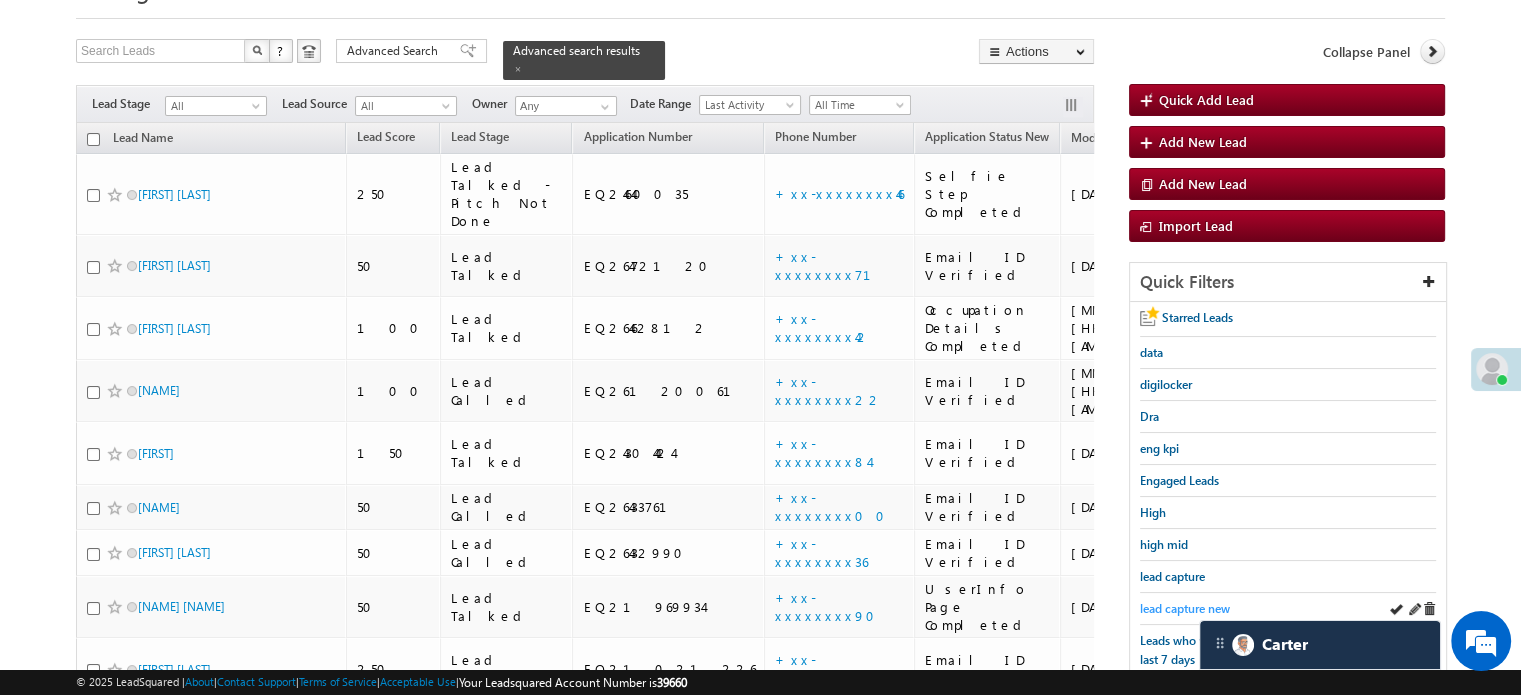 click on "lead capture new" at bounding box center (1185, 608) 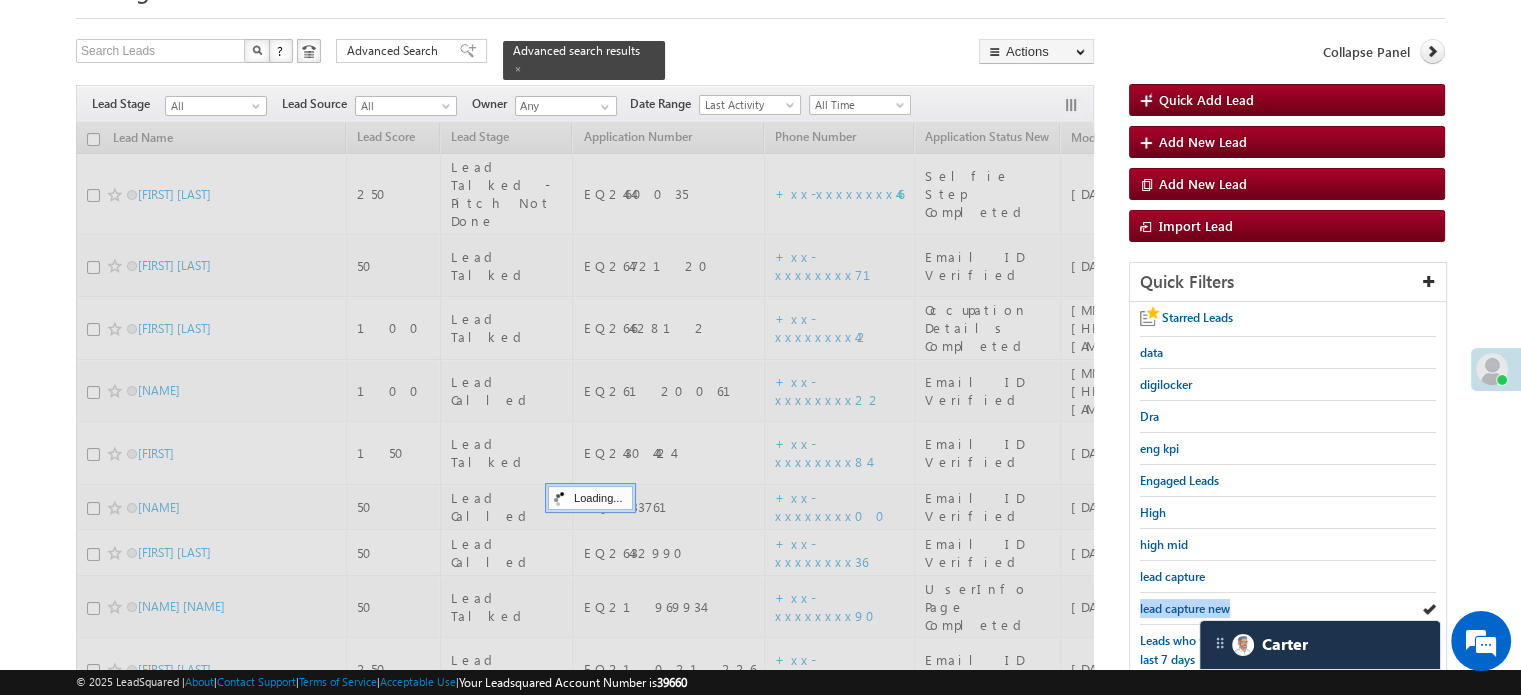 click on "lead capture new" at bounding box center [1185, 608] 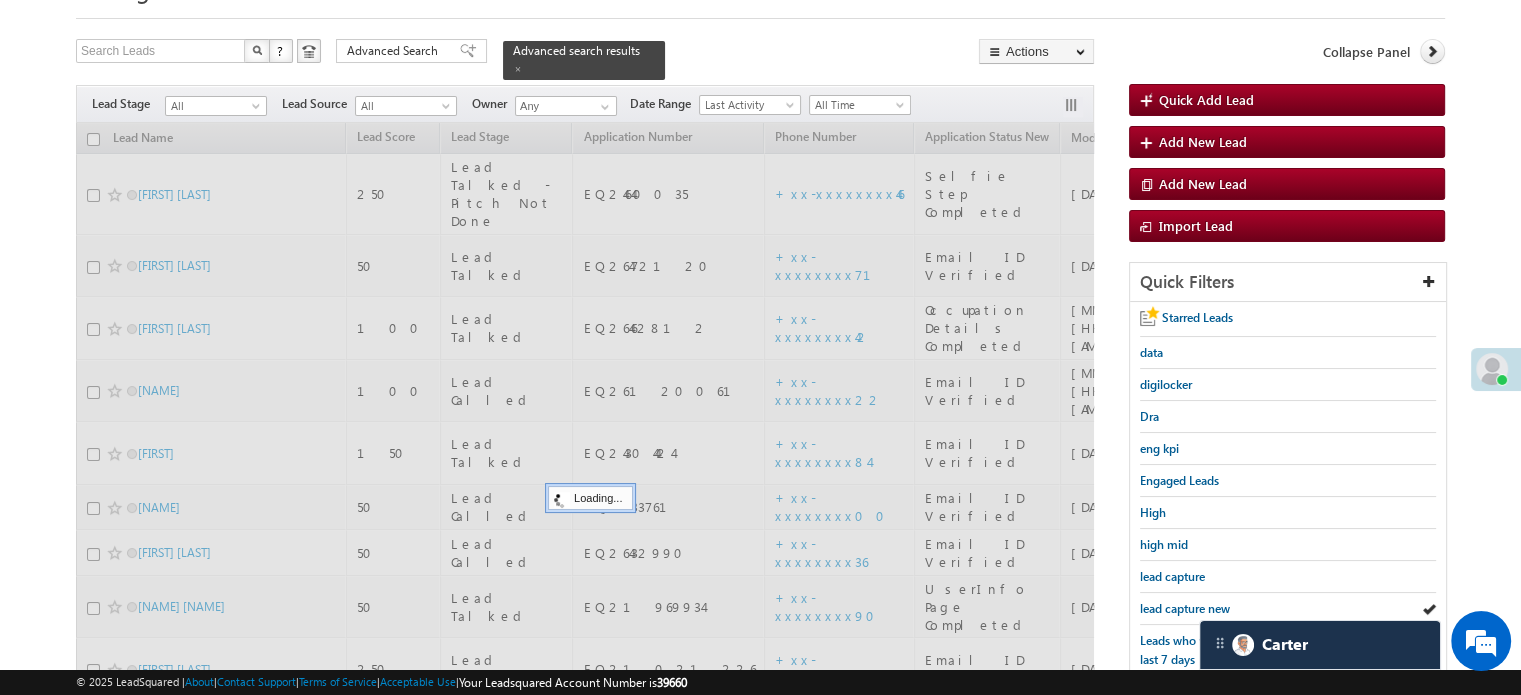 click on "lead capture new" at bounding box center (1185, 608) 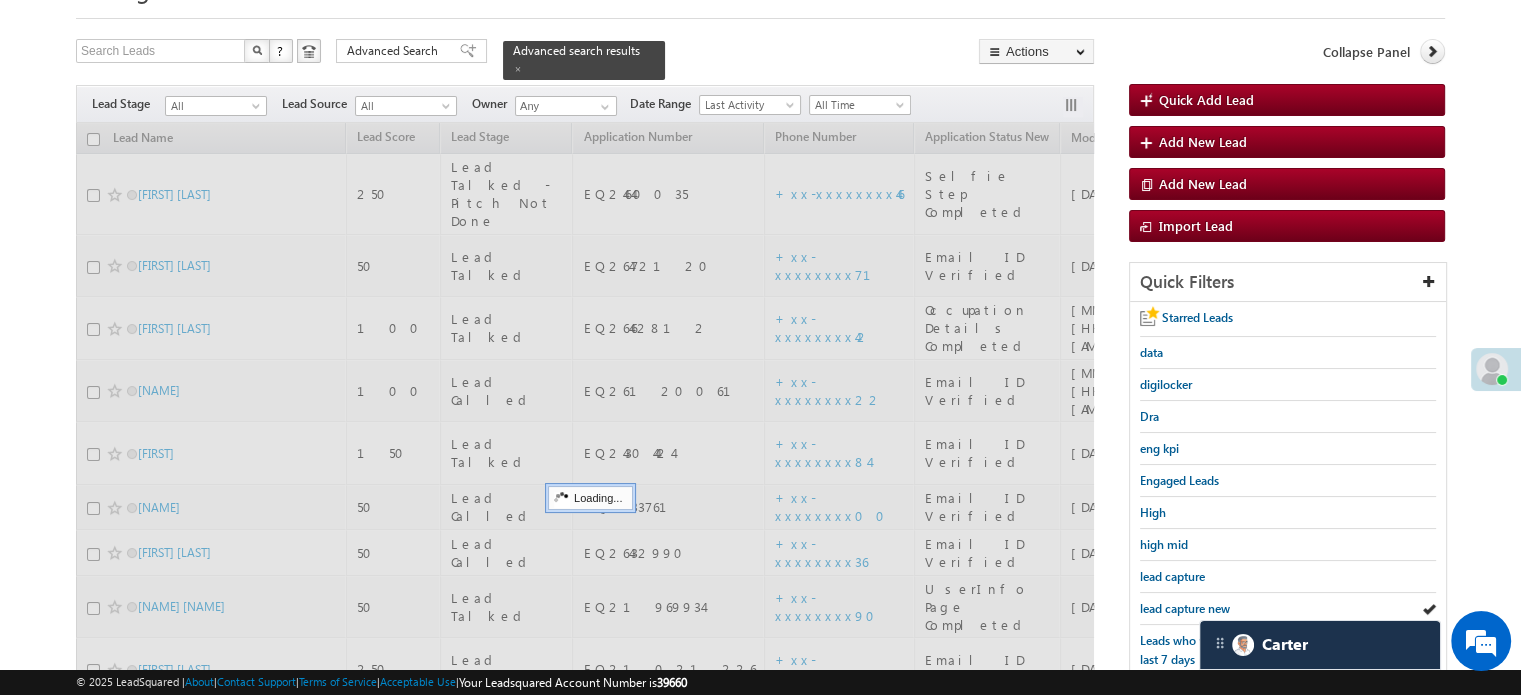 click on "lead capture new" at bounding box center (1185, 608) 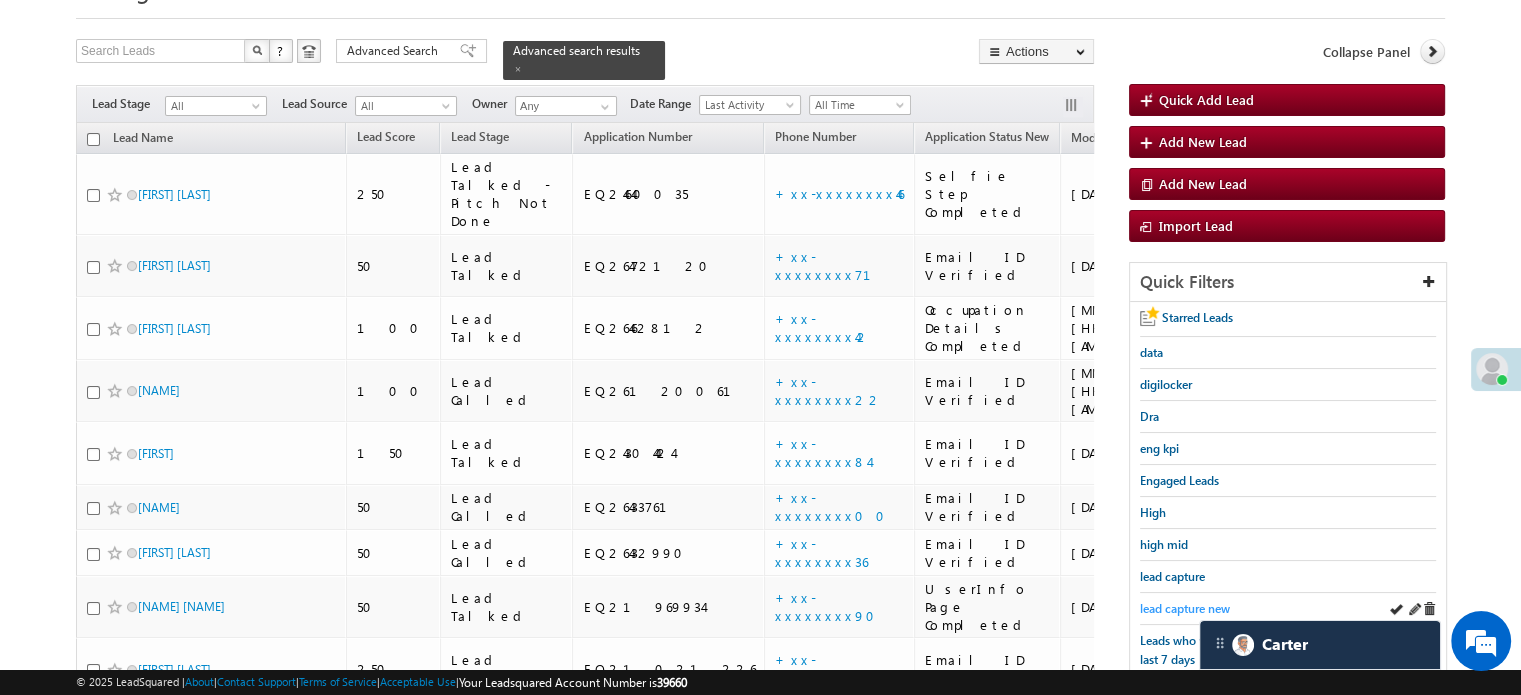 click on "lead capture new" at bounding box center [1288, 609] 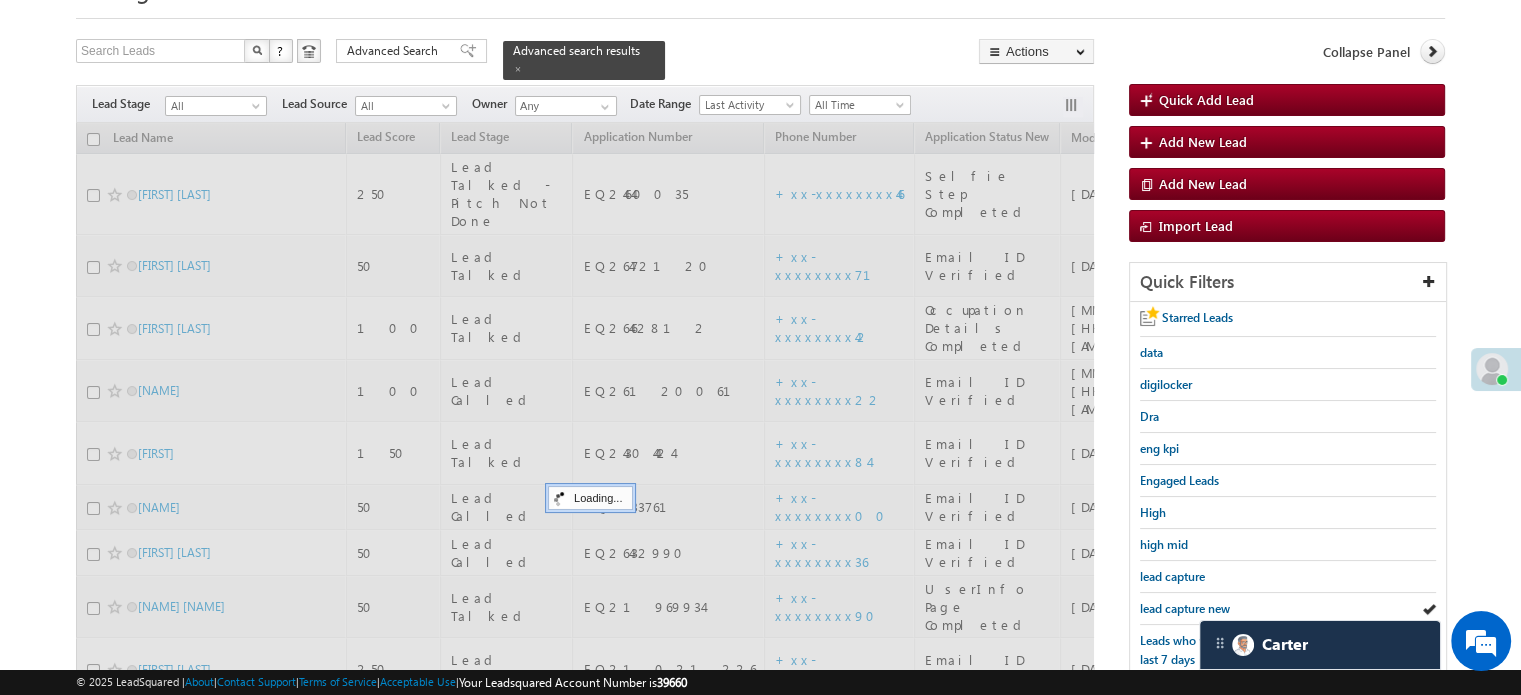 click on "lead capture new" at bounding box center (1185, 608) 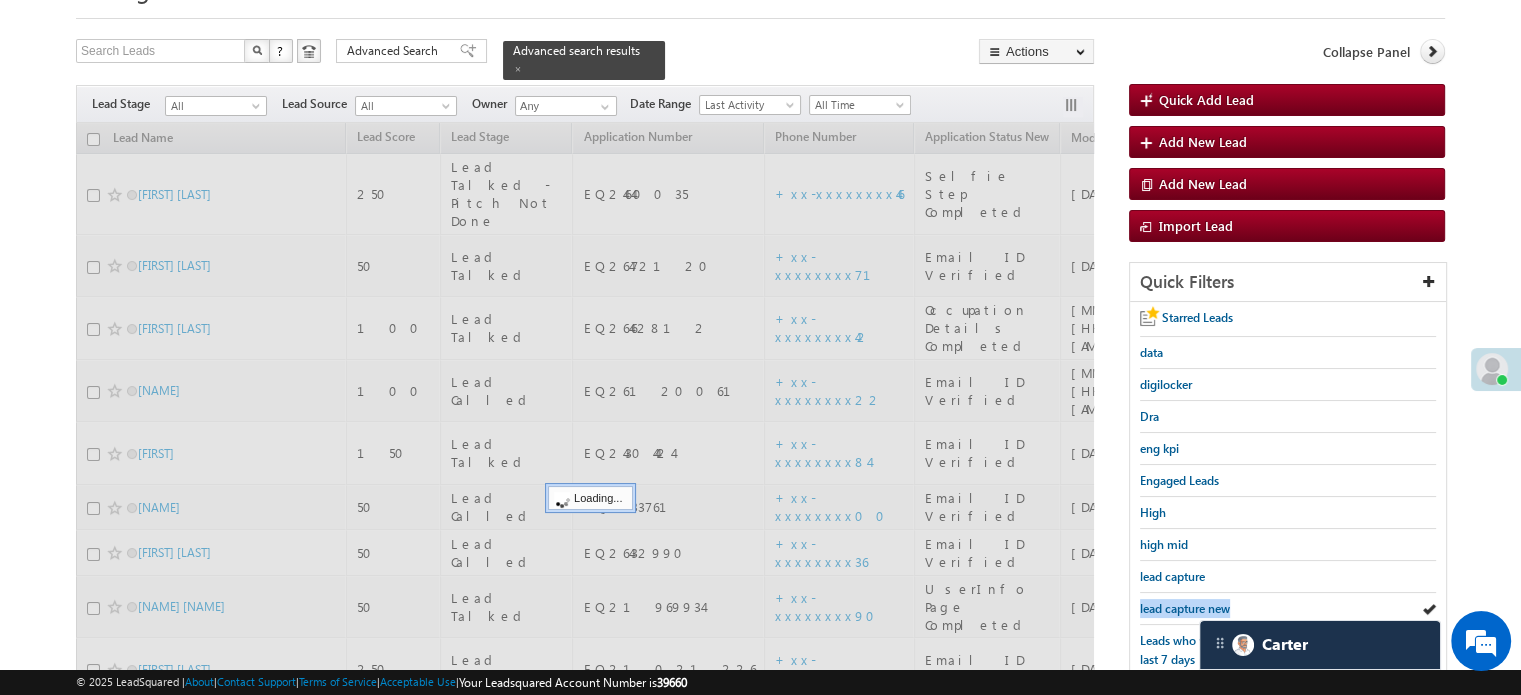 click on "lead capture new" at bounding box center (1185, 608) 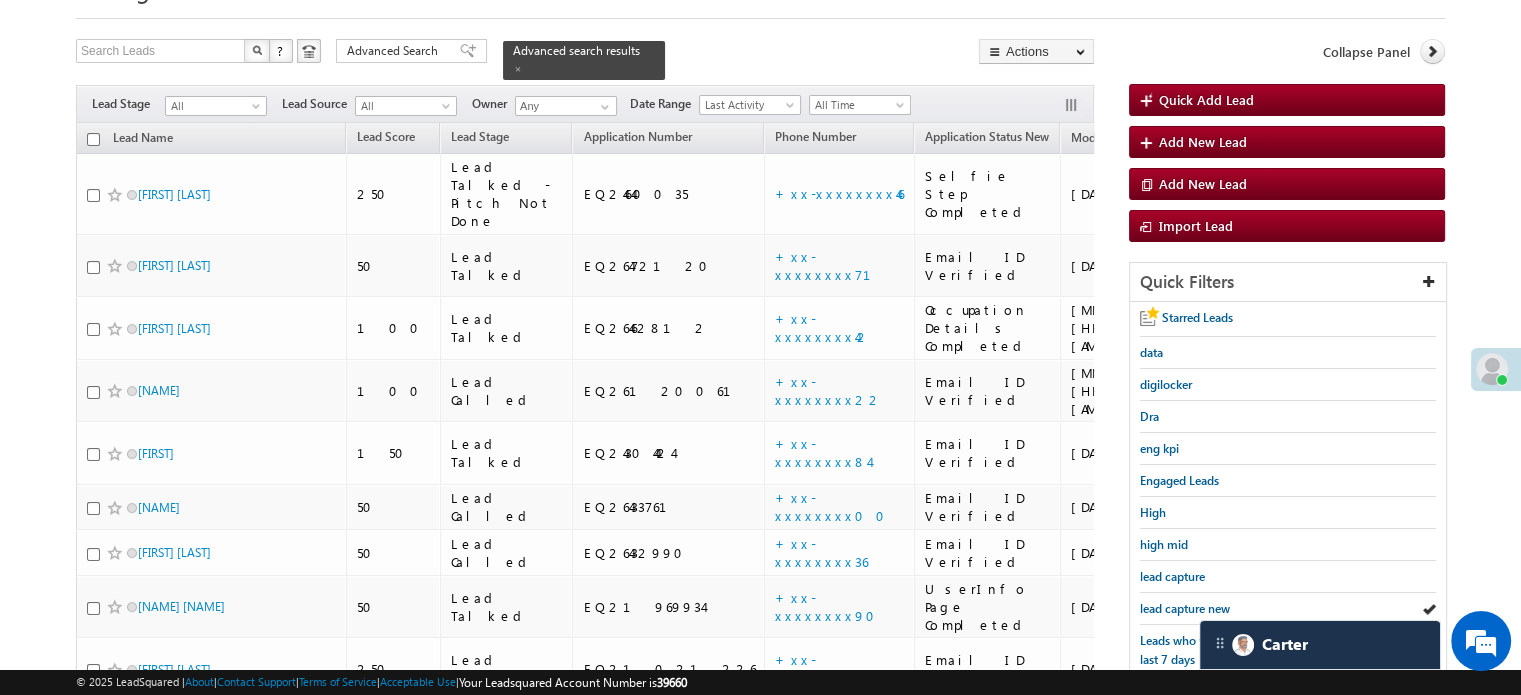 click on "lead capture new" at bounding box center [1185, 608] 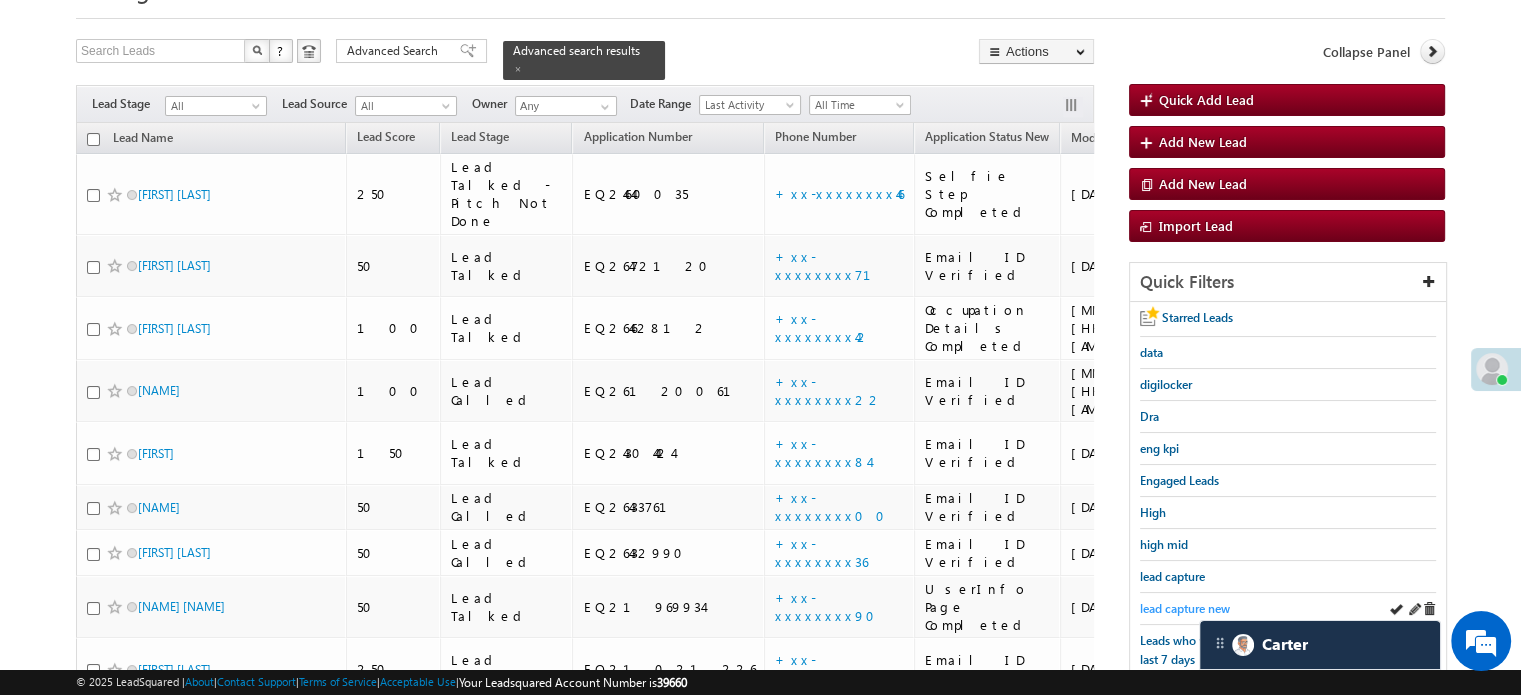 click on "lead capture new" at bounding box center (1185, 608) 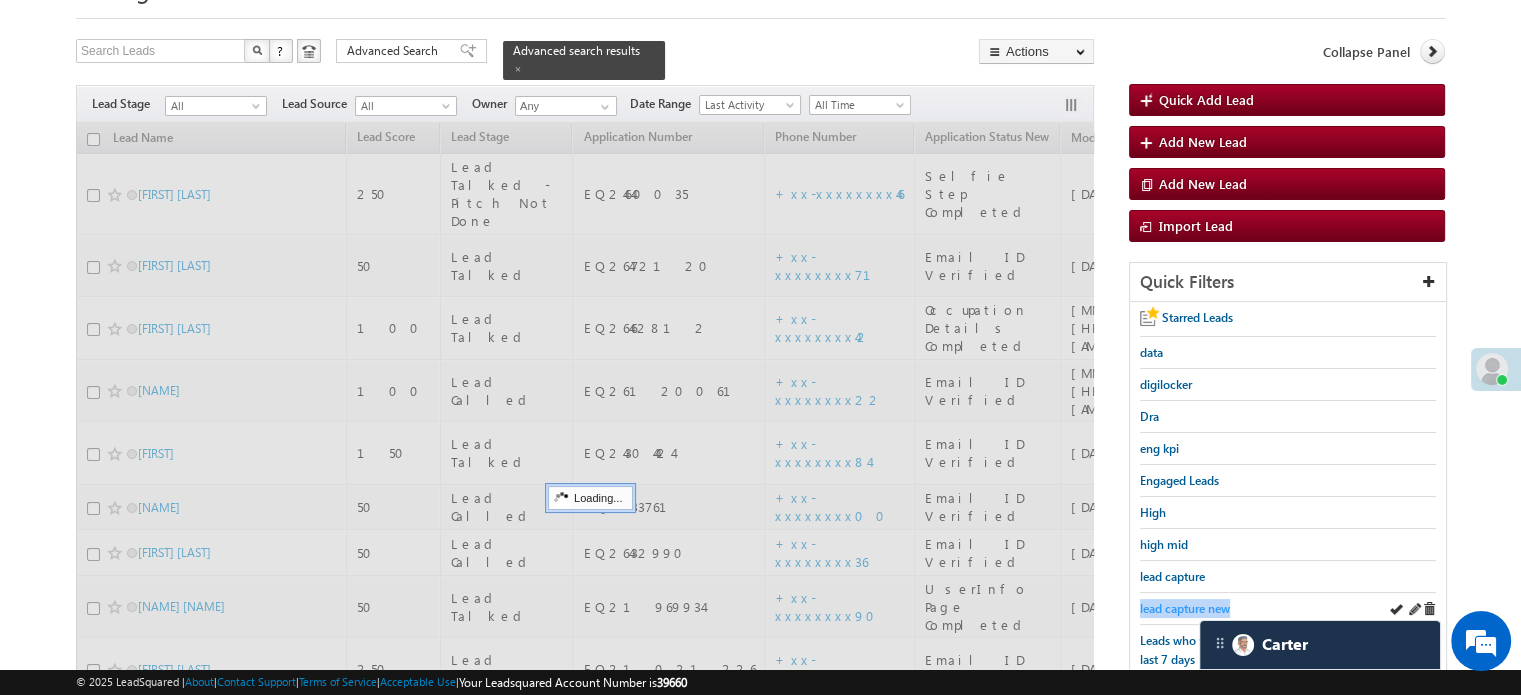 click on "lead capture new" at bounding box center [1185, 608] 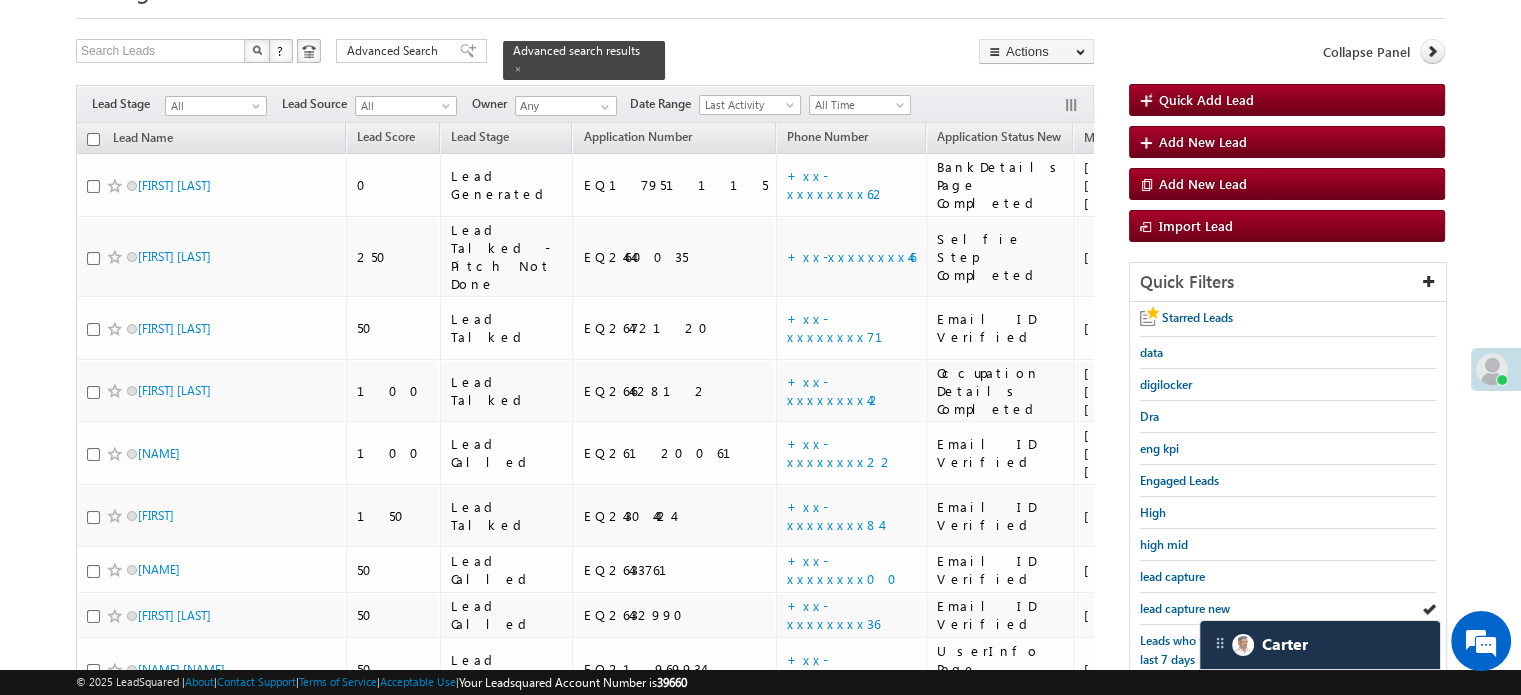 click on "lead capture new" at bounding box center (1185, 608) 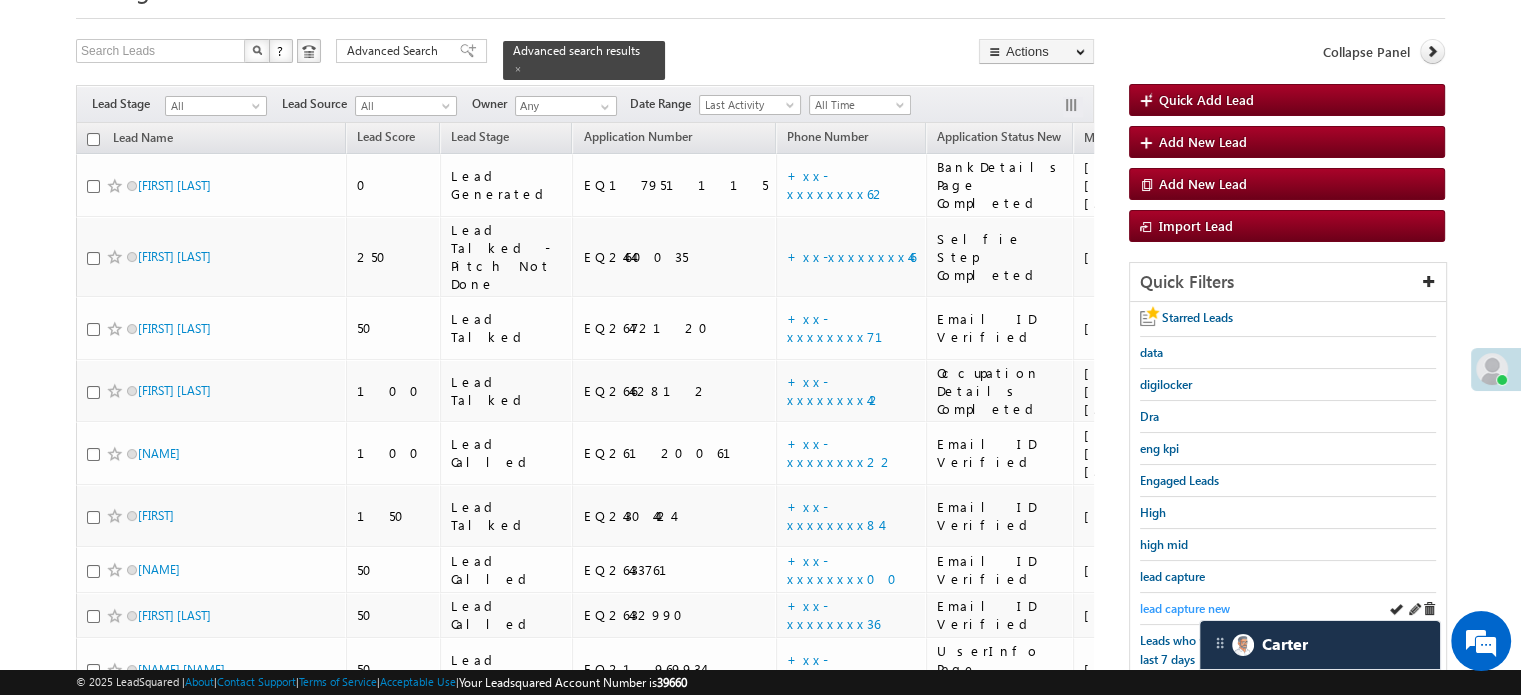 click on "lead capture new" at bounding box center [1185, 608] 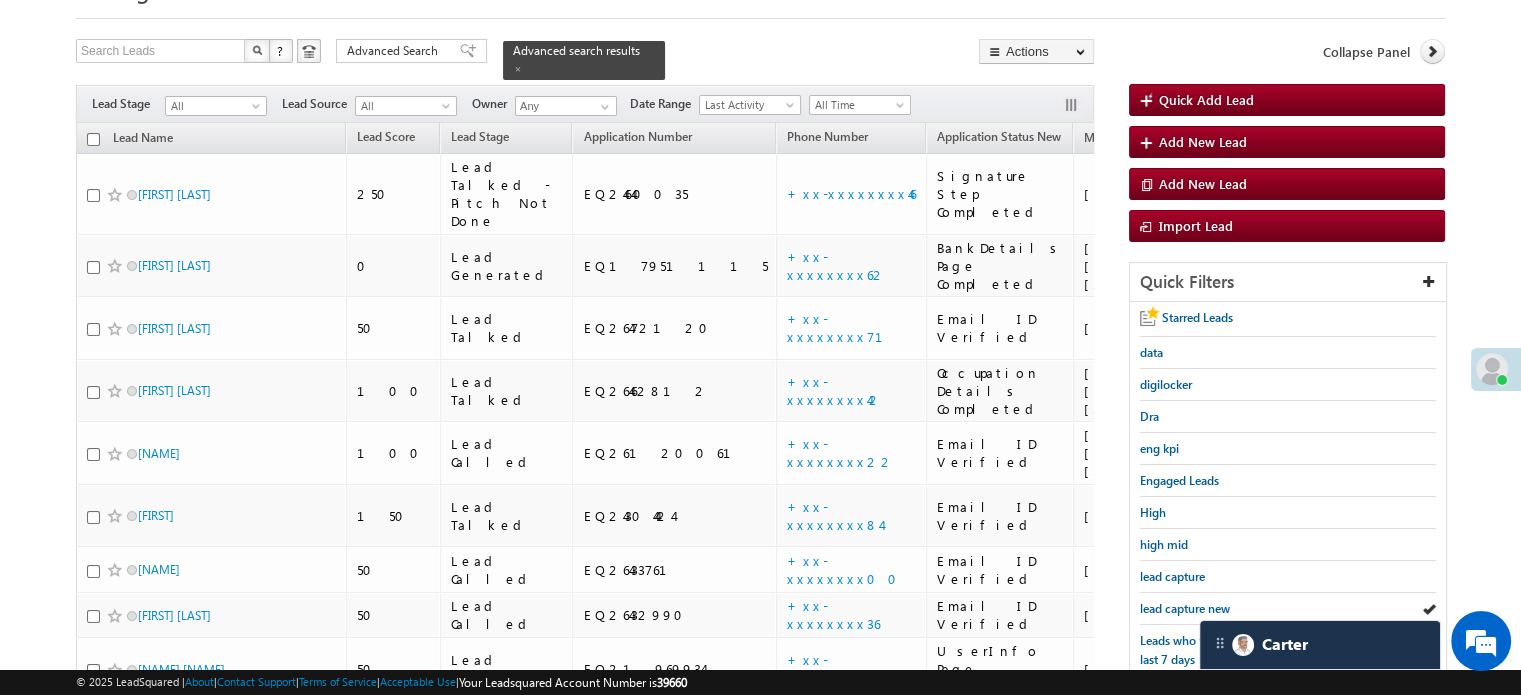 click on "lead capture new" at bounding box center (1185, 608) 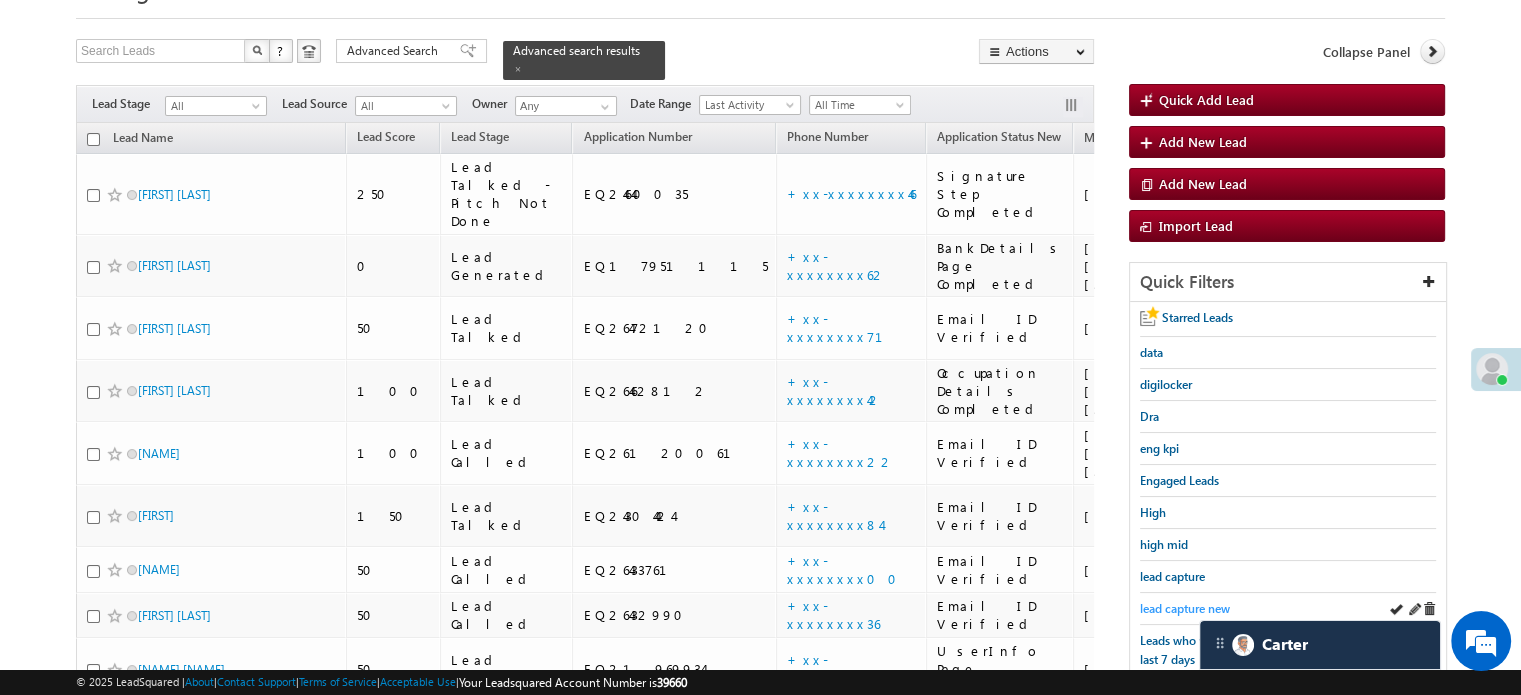 click on "lead capture new" at bounding box center (1185, 608) 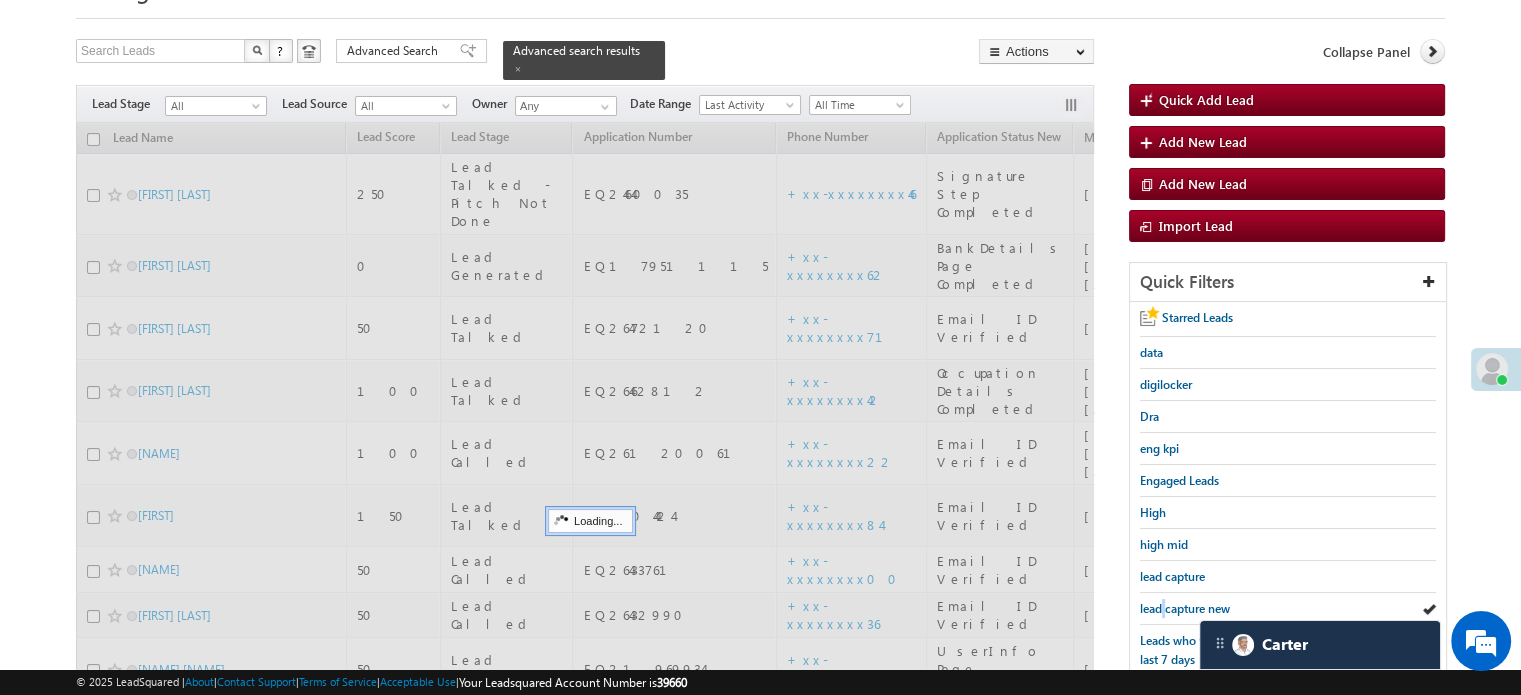 click on "lead capture new" at bounding box center (1185, 608) 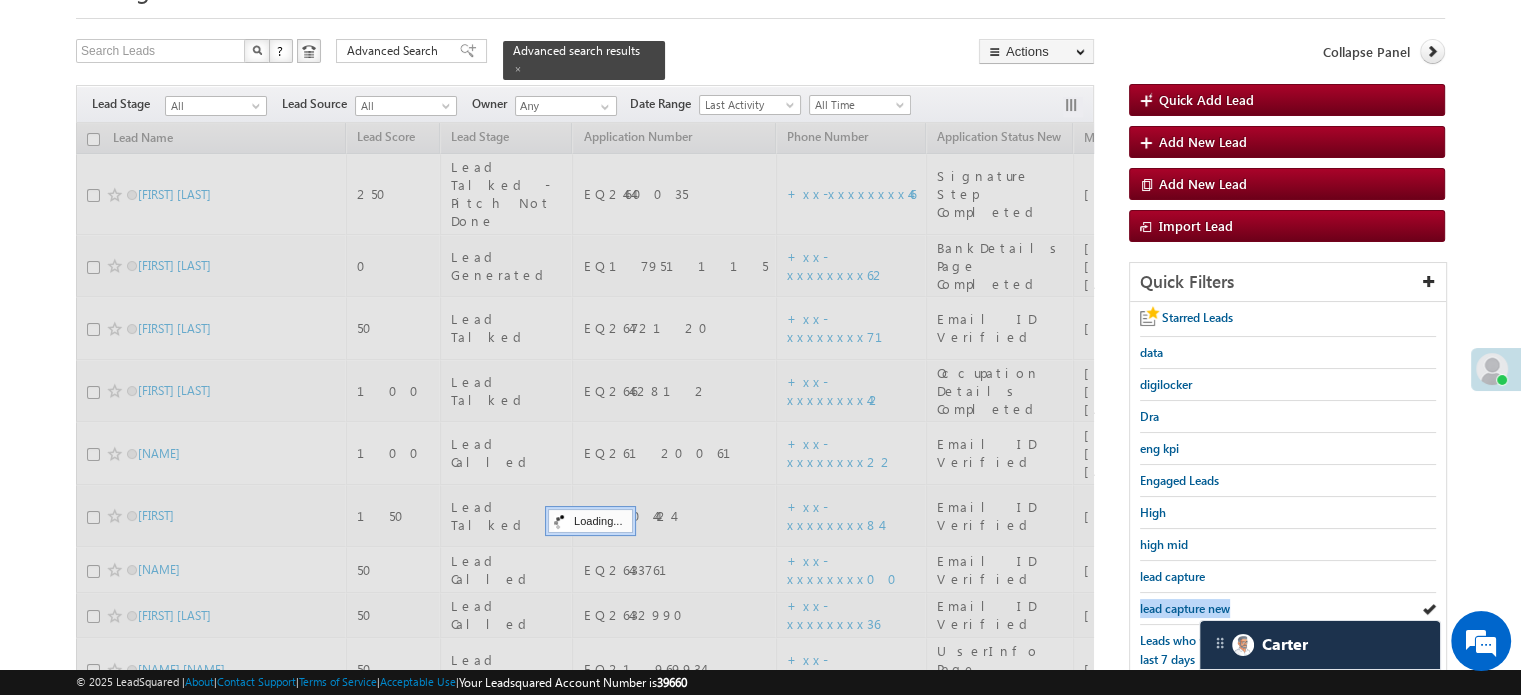 click on "lead capture new" at bounding box center [1185, 608] 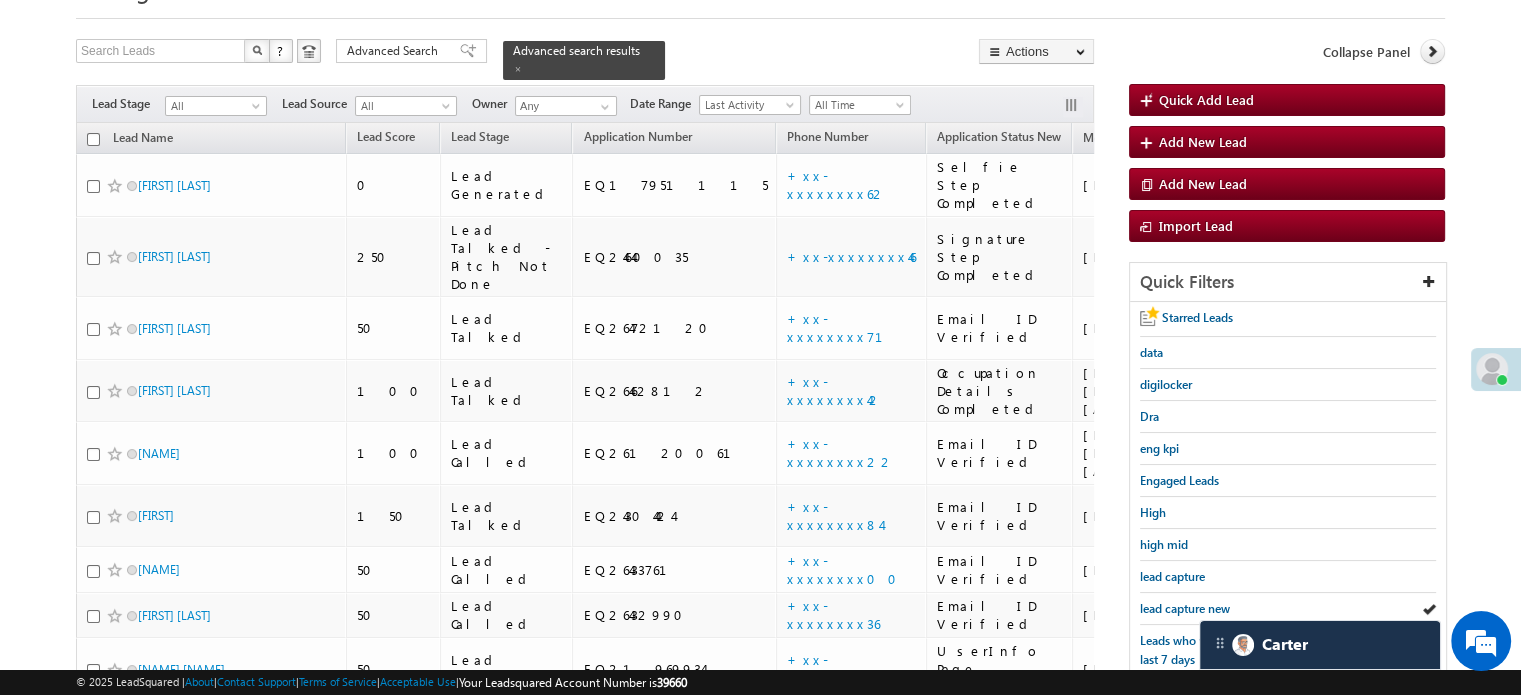 click on "lead capture new" at bounding box center [1185, 608] 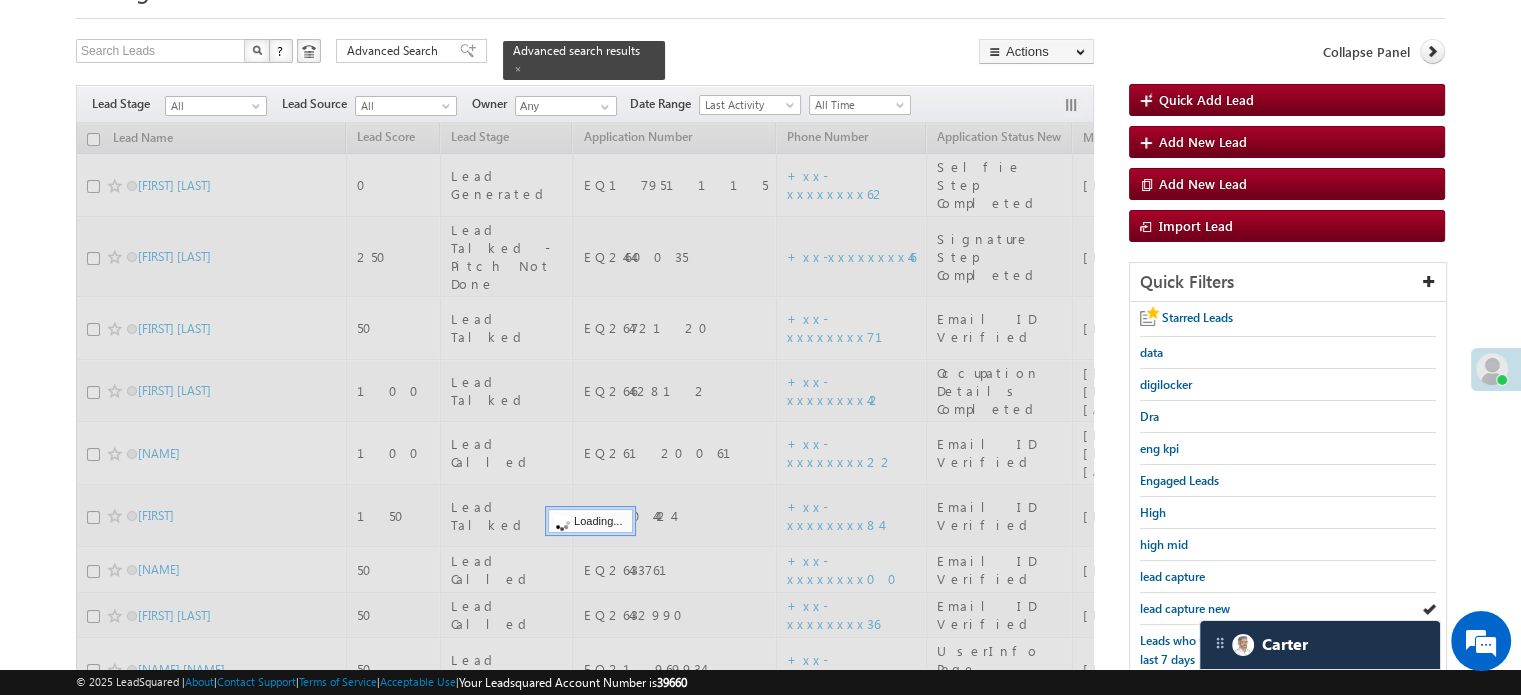 click on "lead capture new" at bounding box center (1185, 608) 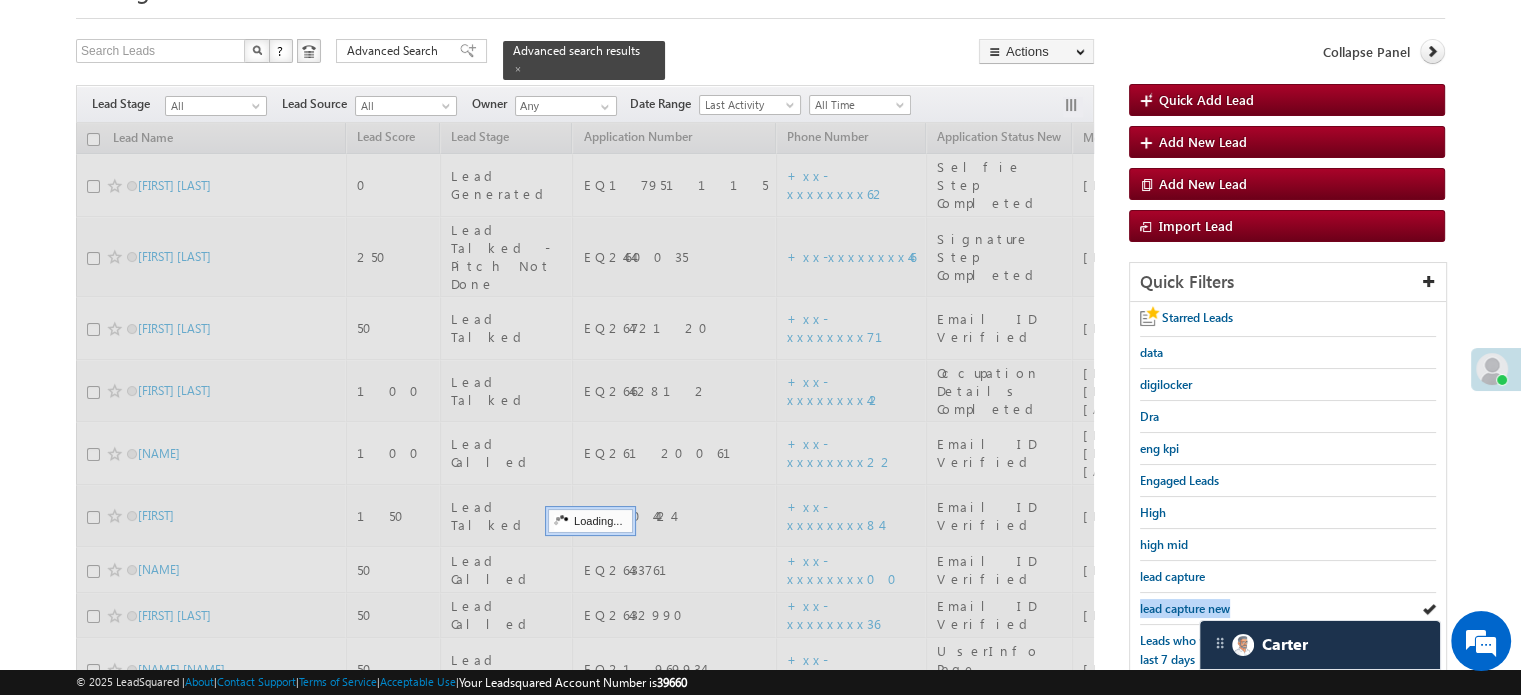 click on "lead capture new" at bounding box center [1185, 608] 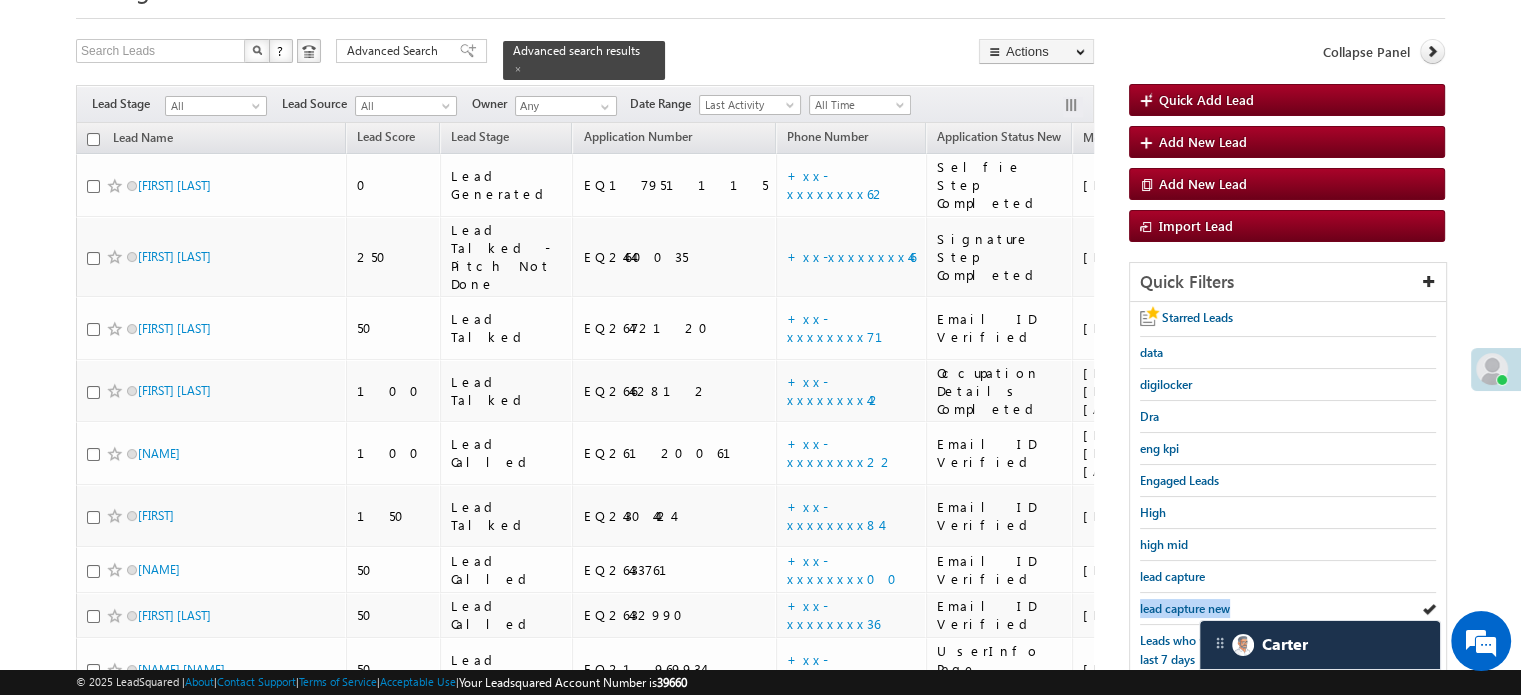 click on "lead capture new" at bounding box center [1185, 608] 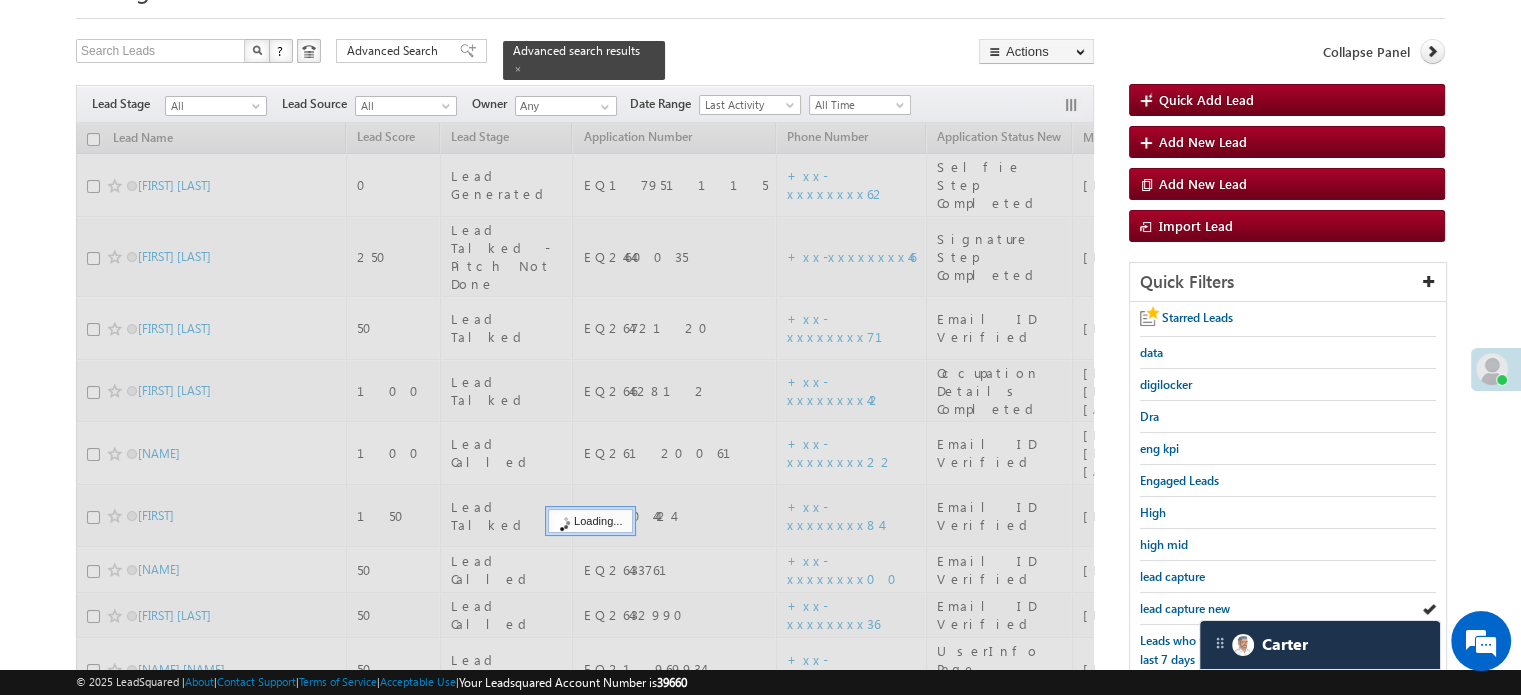 click on "lead capture new" at bounding box center (1185, 608) 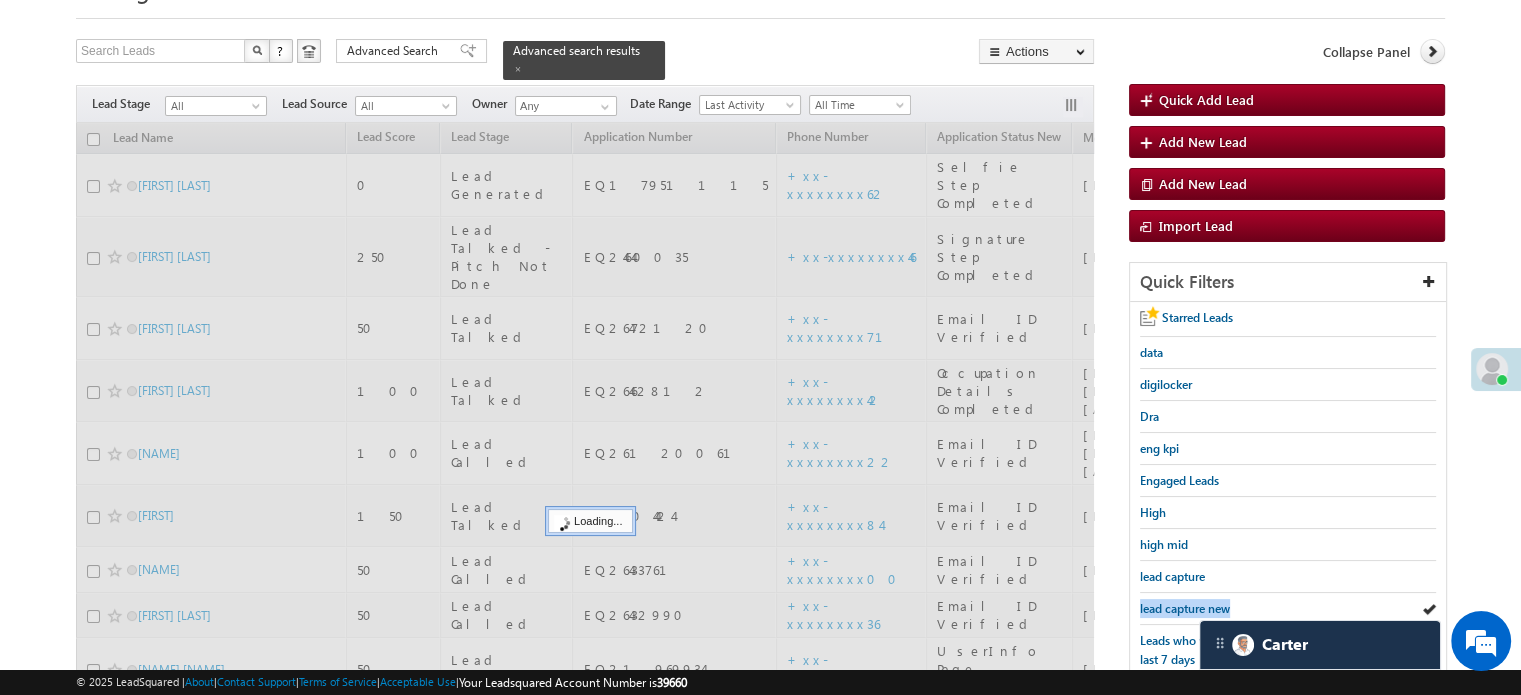 click on "lead capture new" at bounding box center (1185, 608) 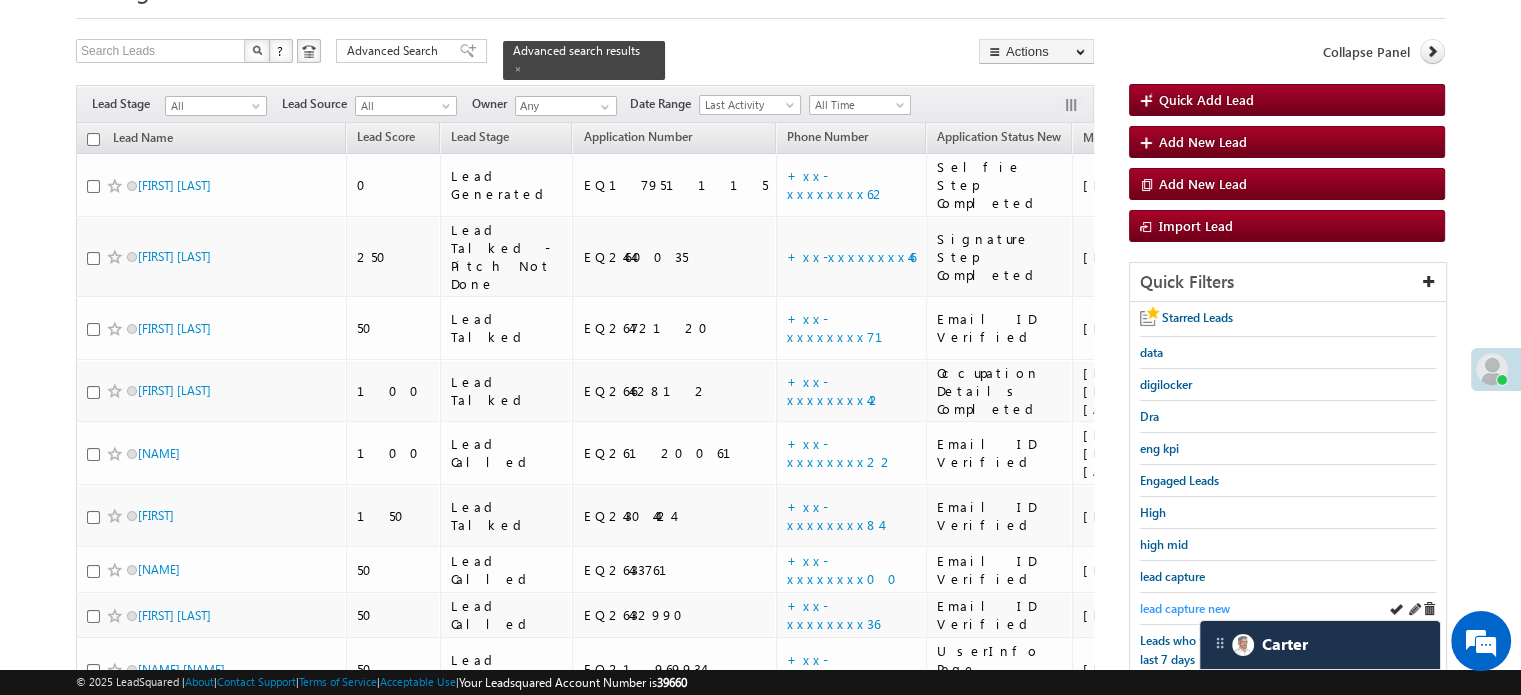 click on "lead capture new" at bounding box center [1185, 608] 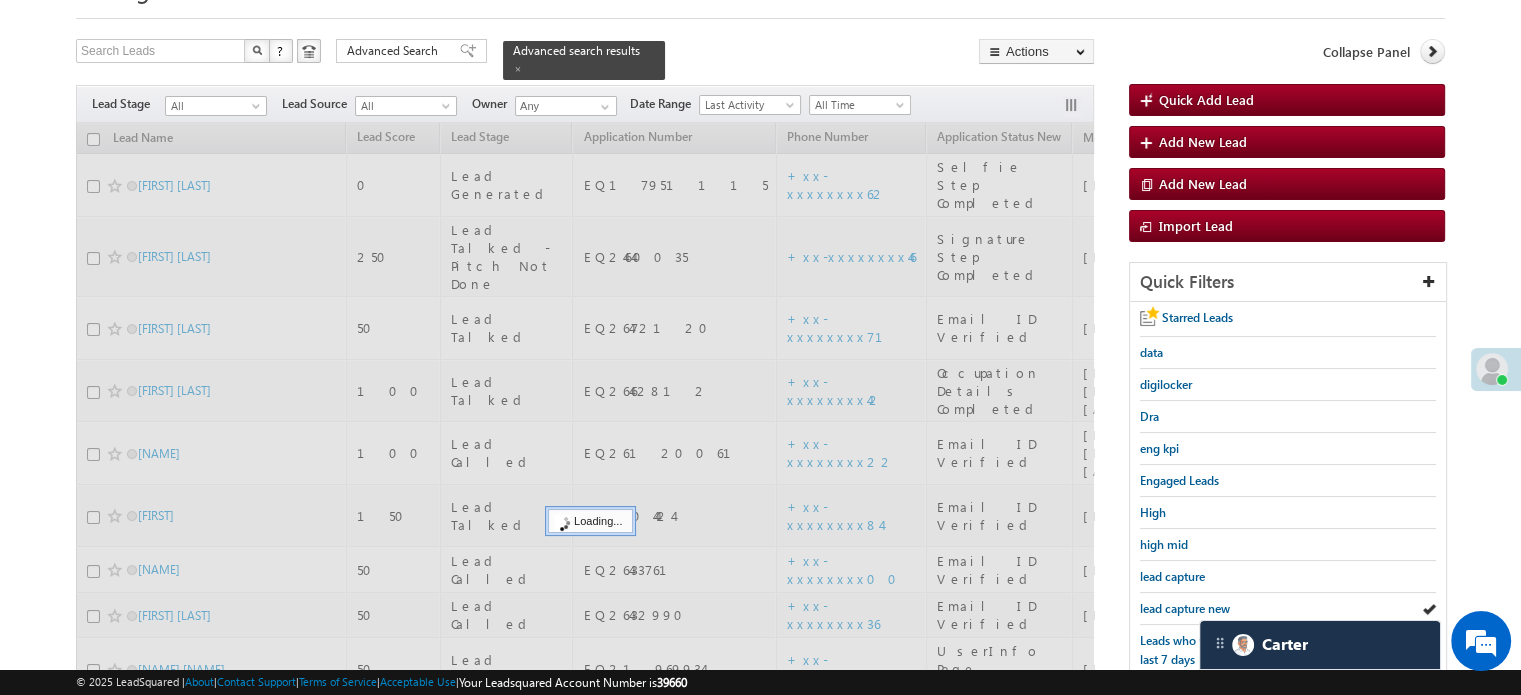 click on "lead capture new" at bounding box center (1185, 608) 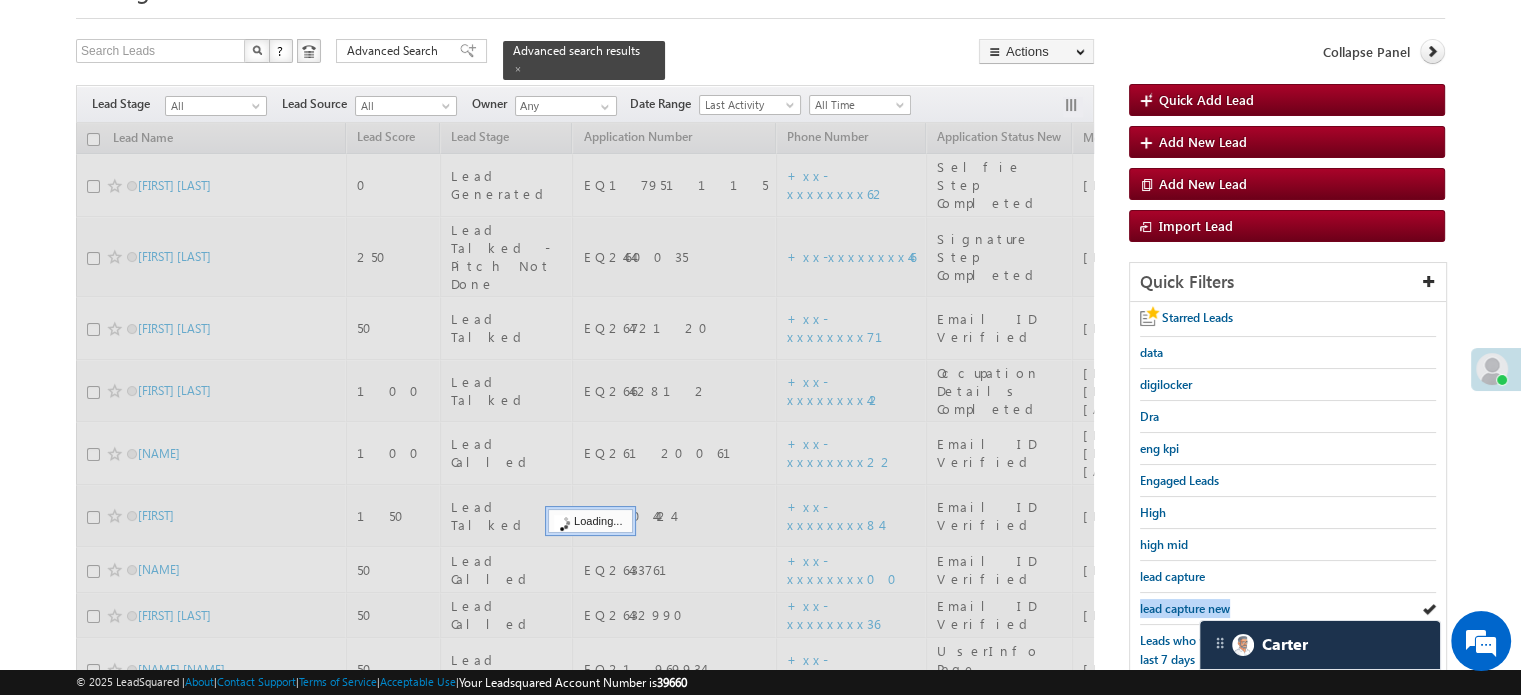 click on "lead capture new" at bounding box center (1185, 608) 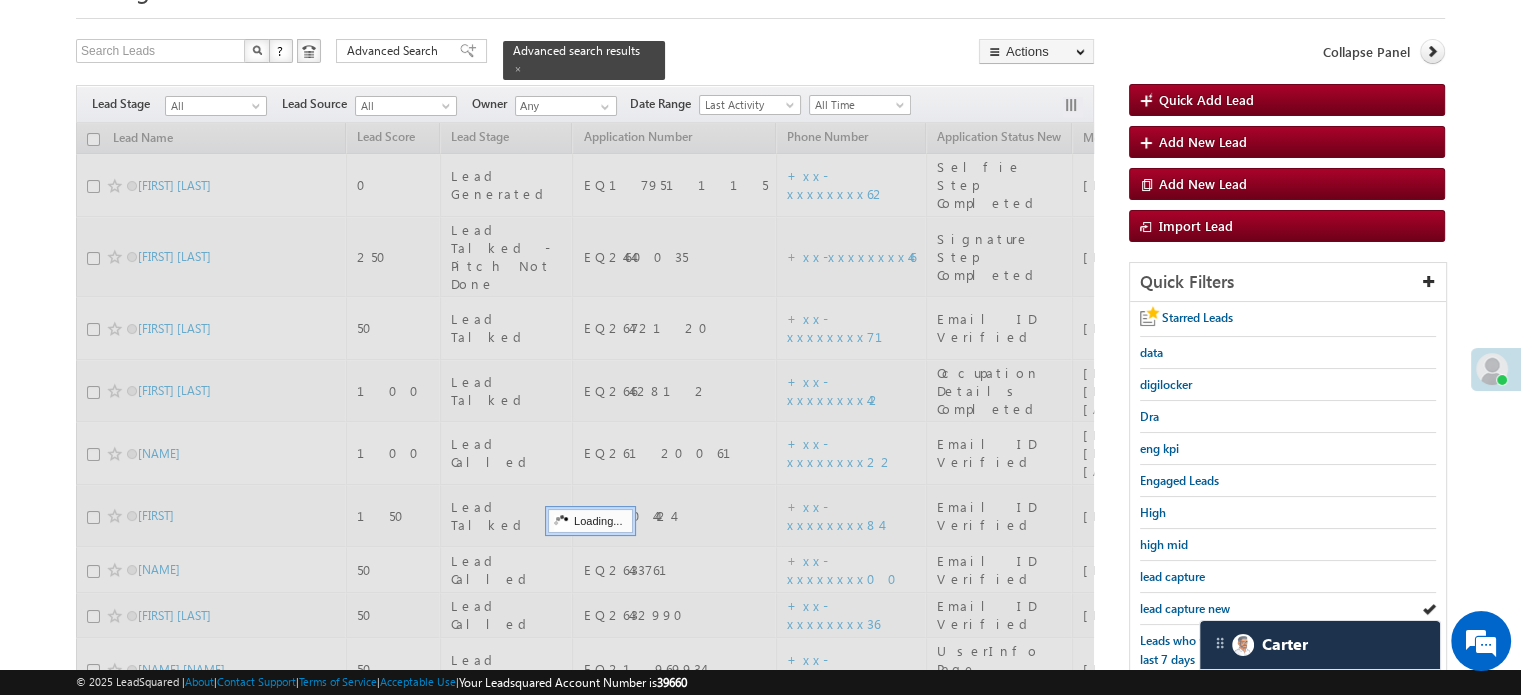 click on "lead capture new" at bounding box center [1185, 608] 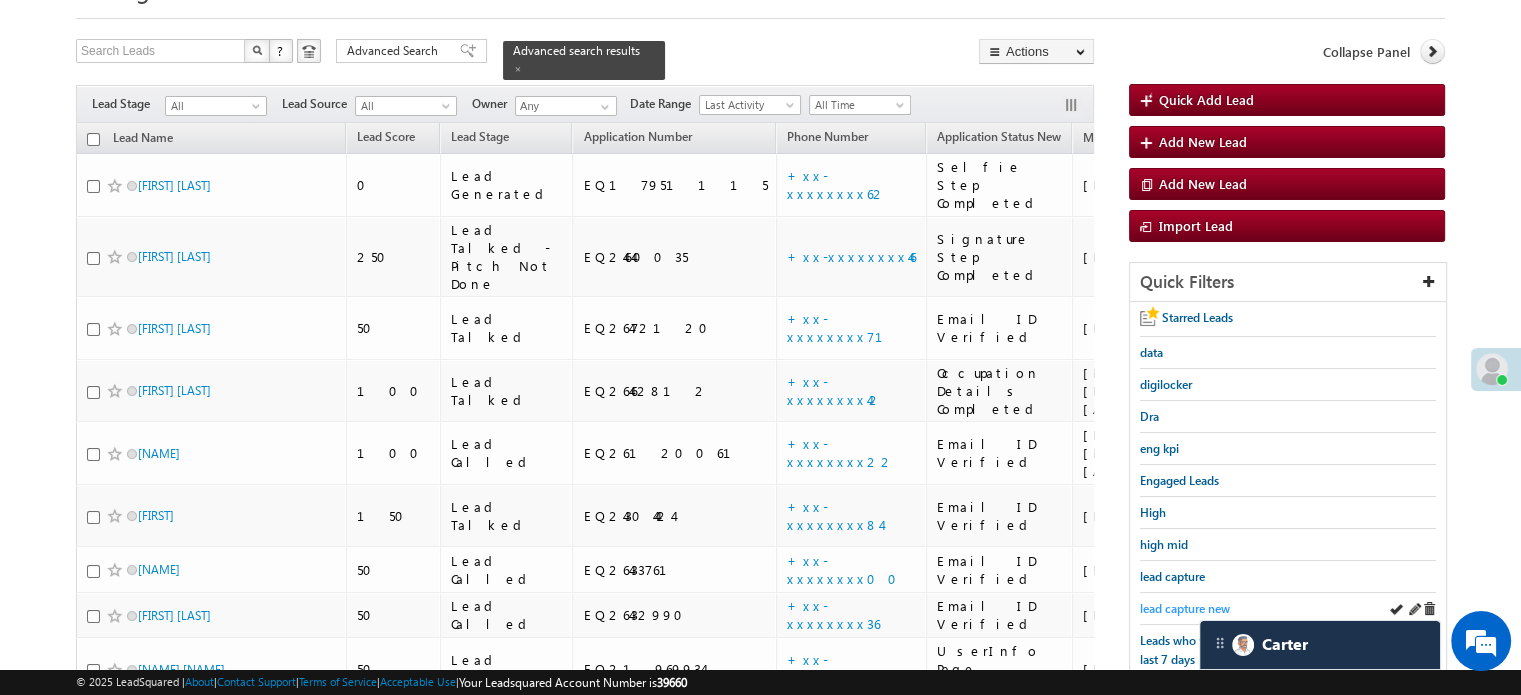 click on "lead capture new" at bounding box center (1185, 608) 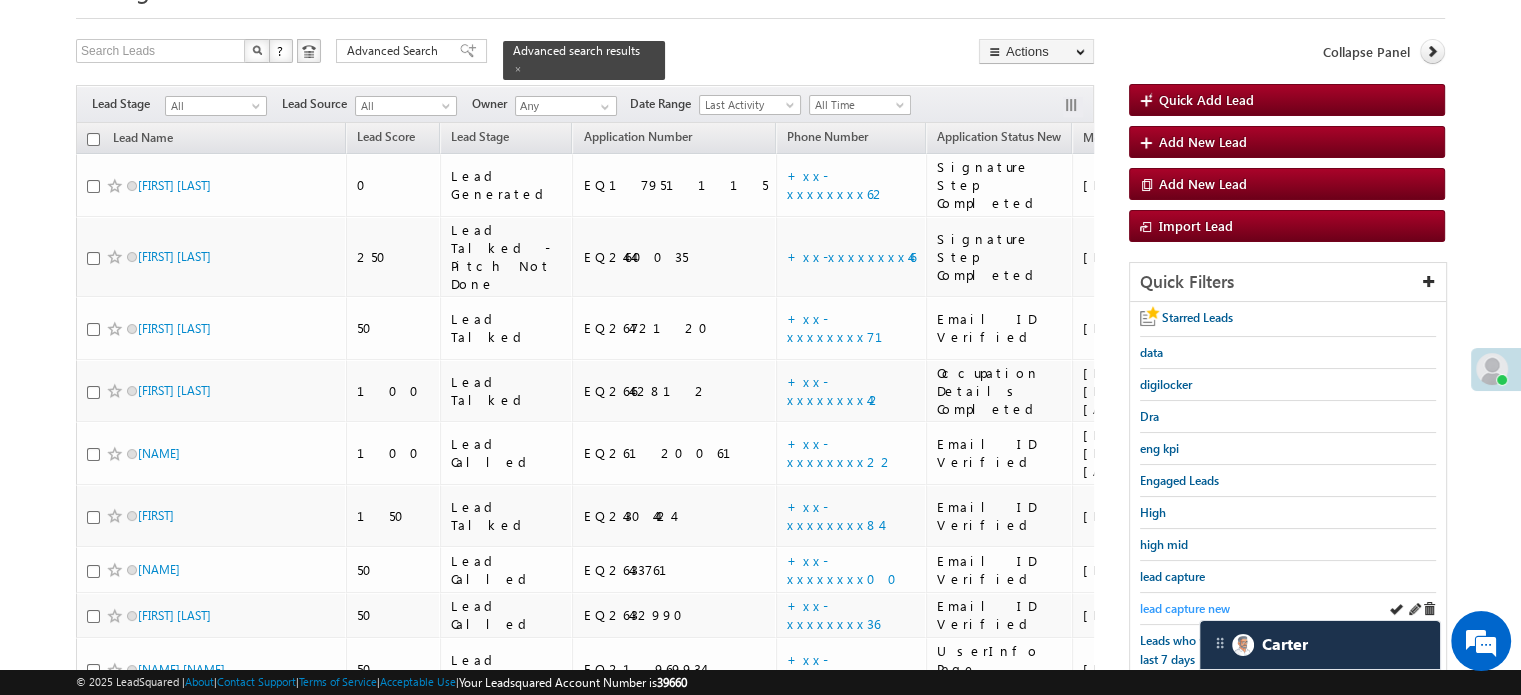 click on "lead capture new" at bounding box center (1185, 608) 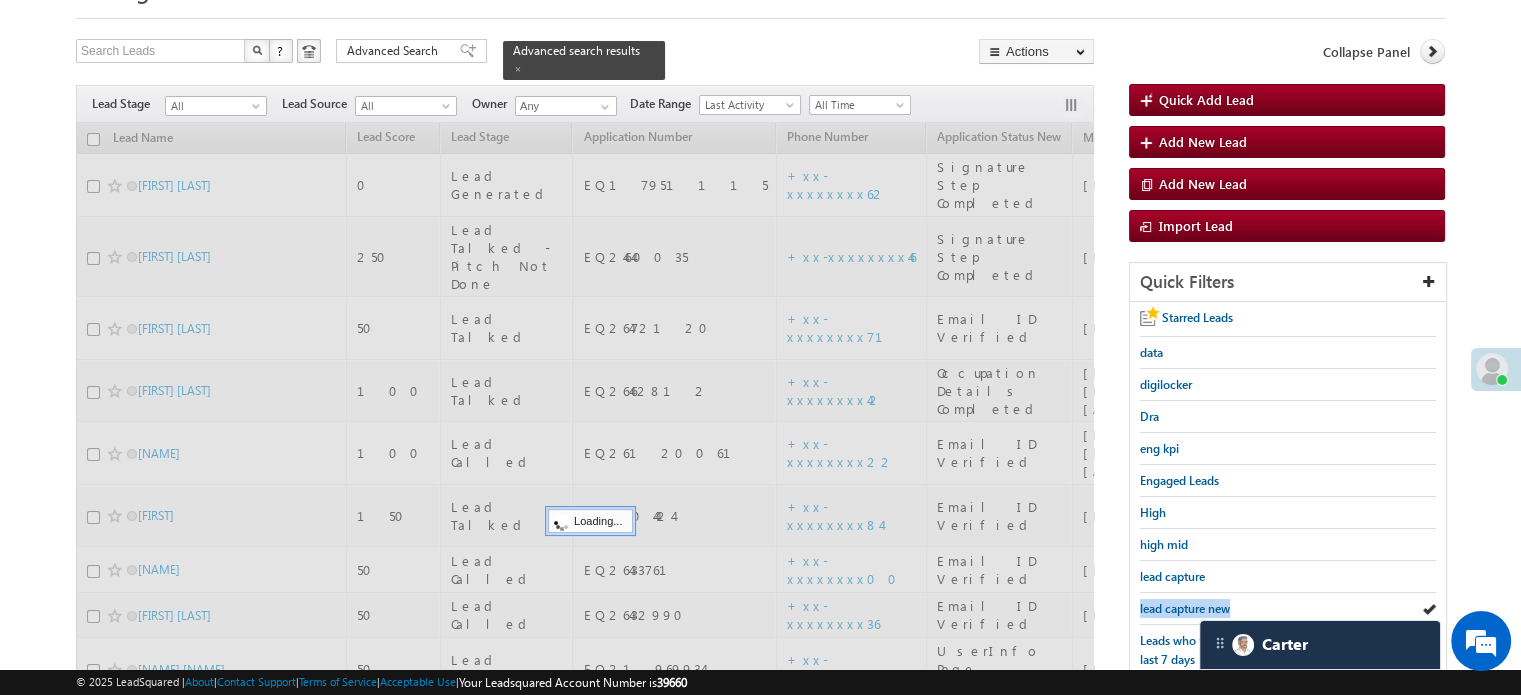 click on "lead capture new" at bounding box center [1185, 608] 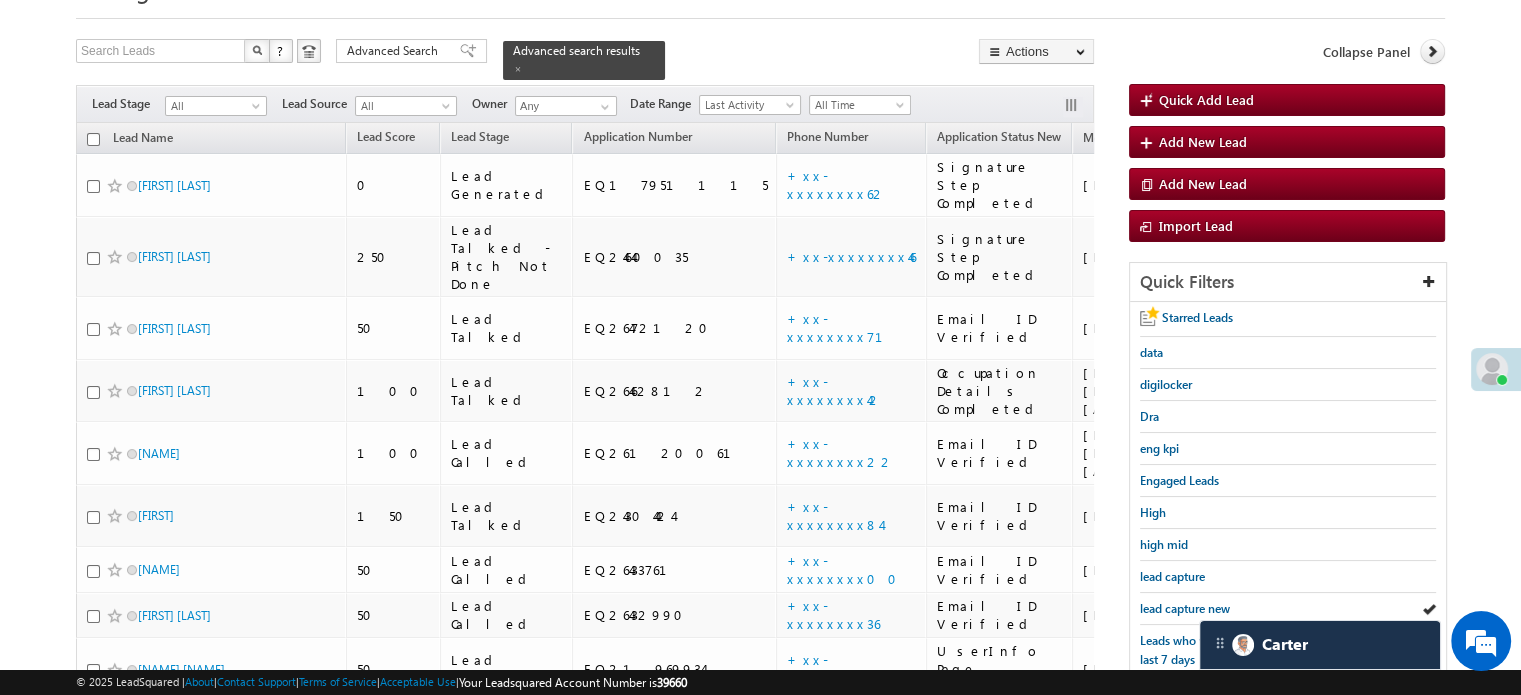 click on "lead capture new" at bounding box center [1185, 608] 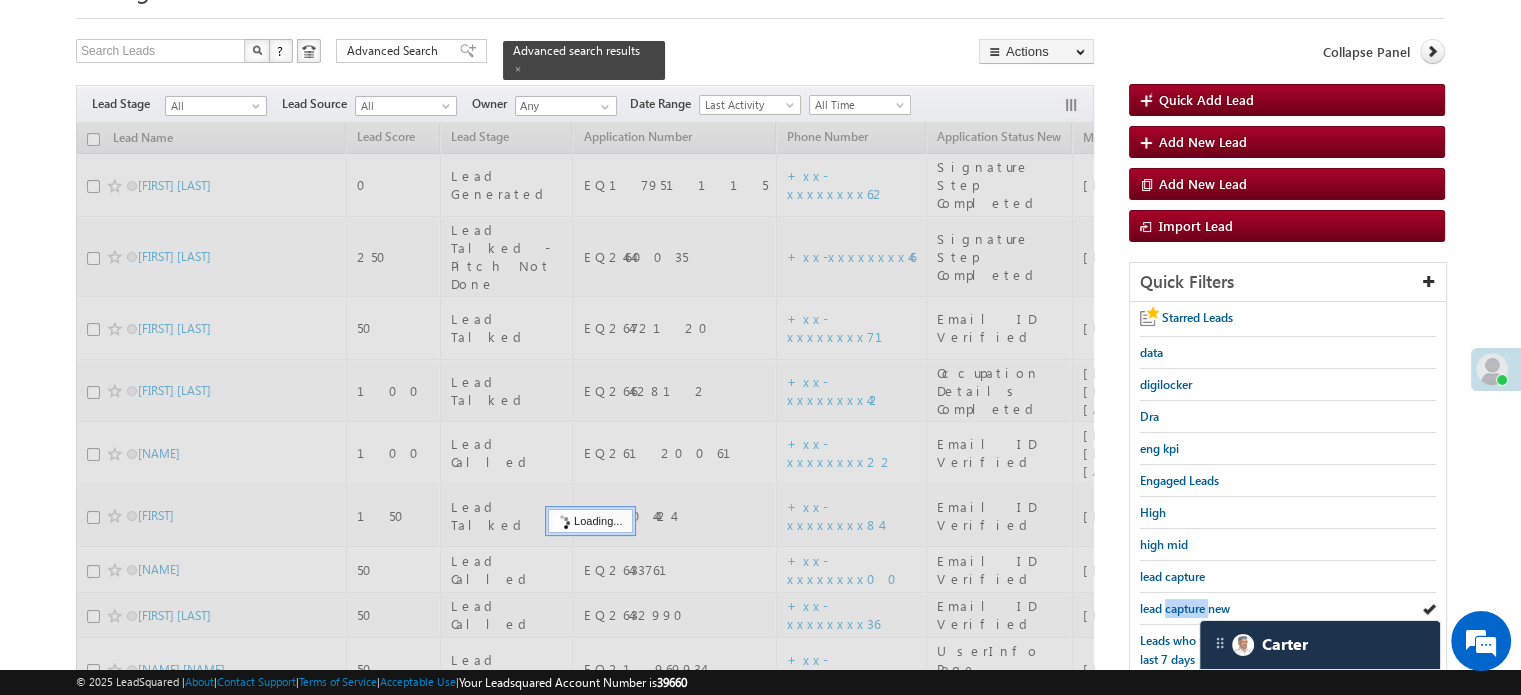click on "lead capture new" at bounding box center [1185, 608] 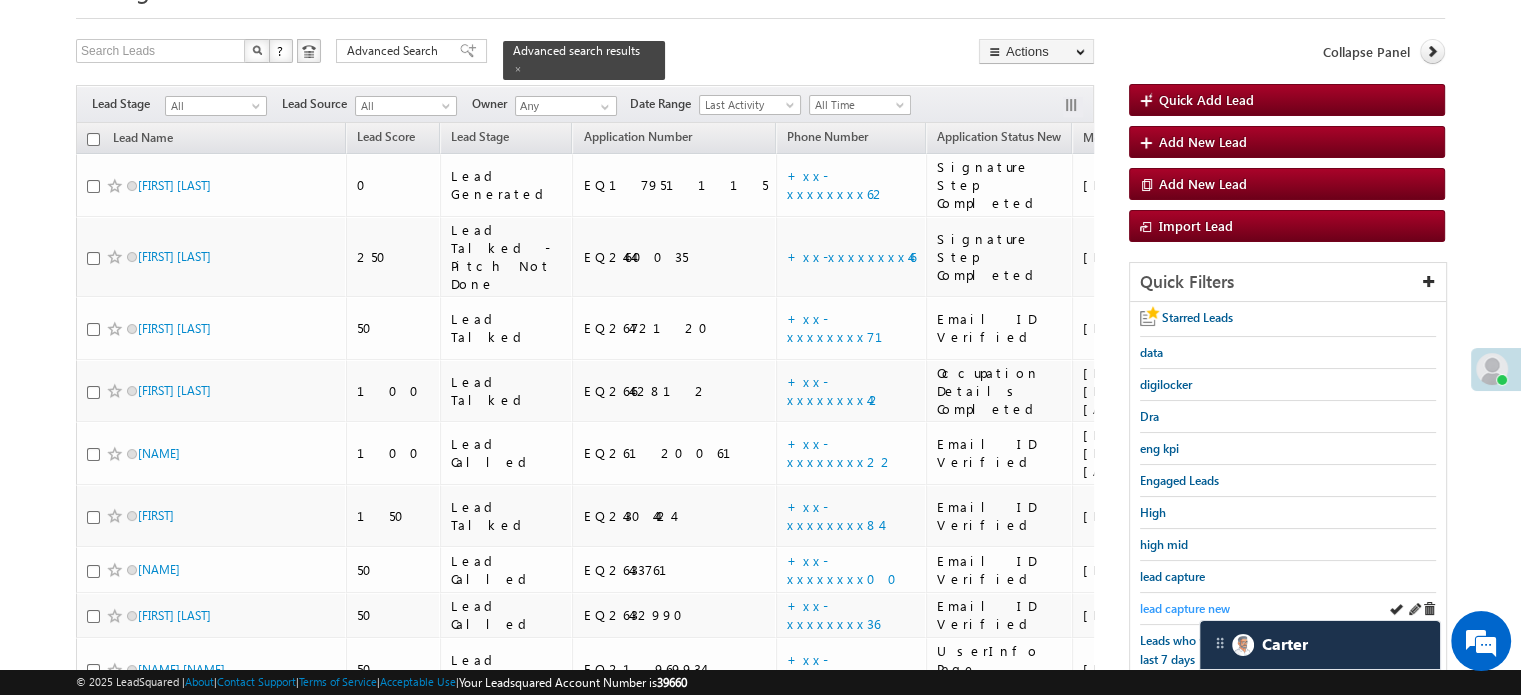 drag, startPoint x: 1145, startPoint y: 614, endPoint x: 1165, endPoint y: 604, distance: 22.36068 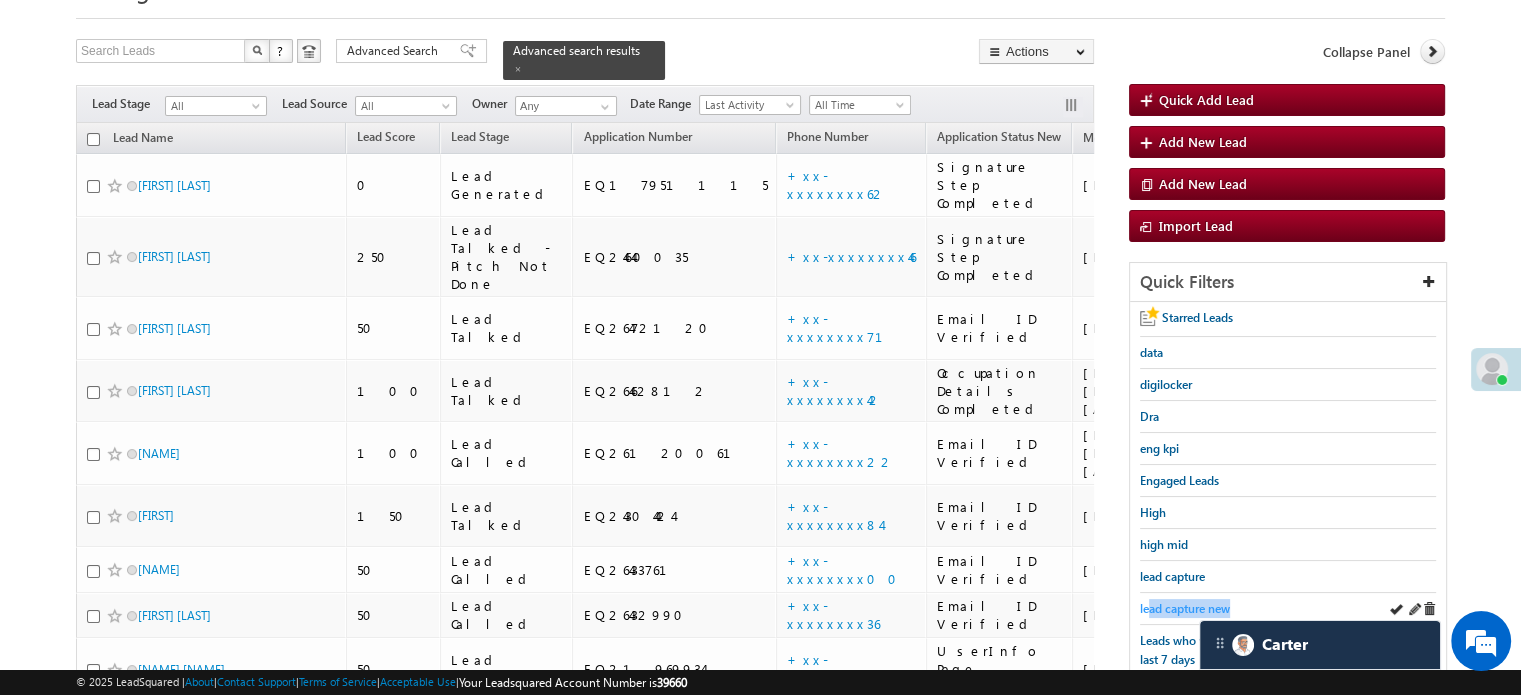 click on "lead capture new" at bounding box center (1185, 608) 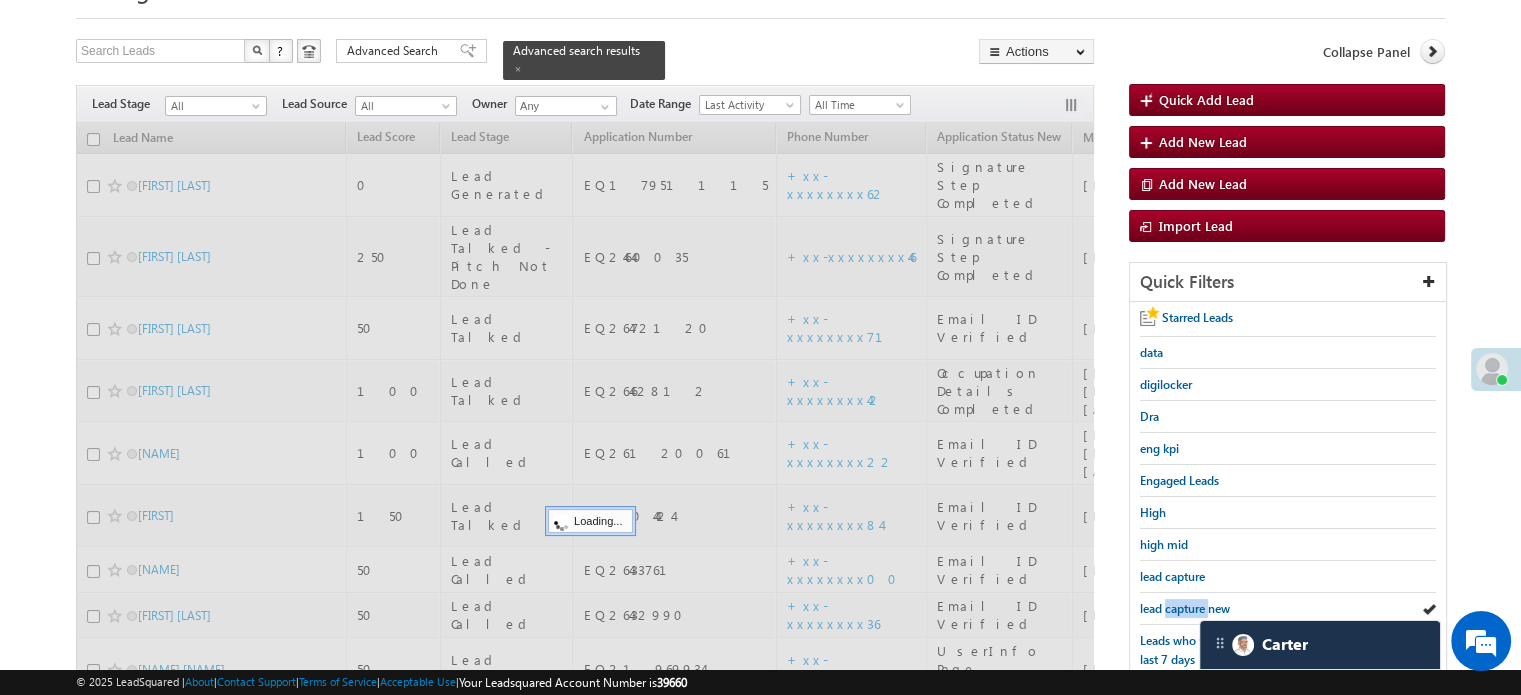 click on "lead capture new" at bounding box center [1185, 608] 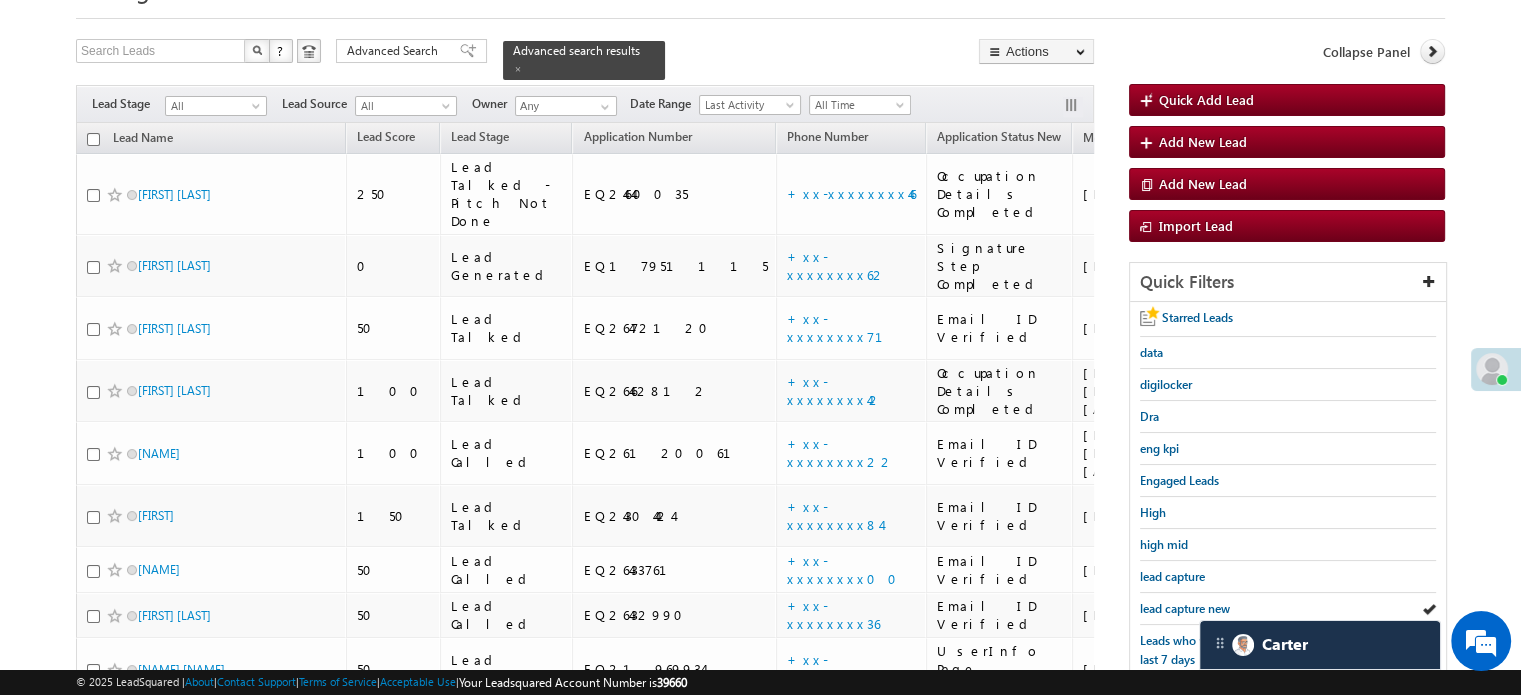 click on "lead capture new" at bounding box center (1185, 608) 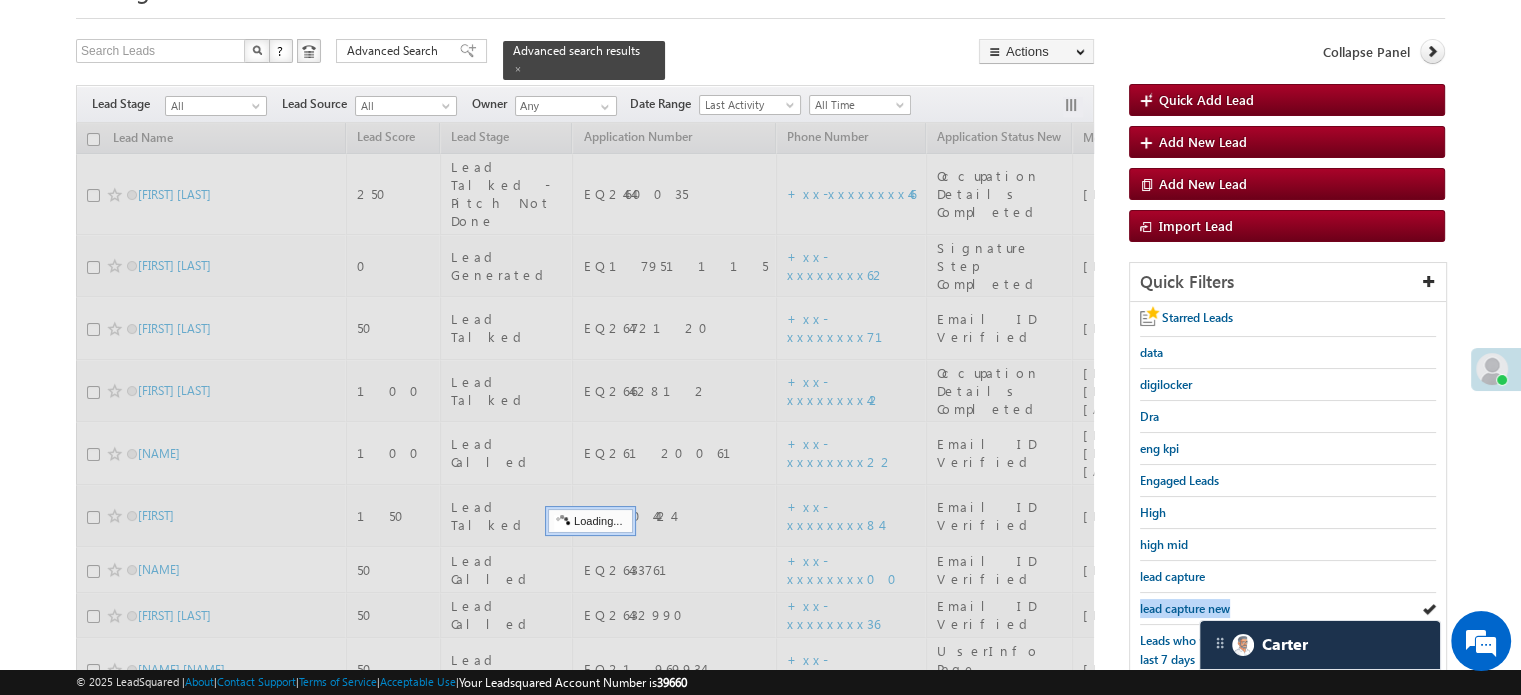 click on "lead capture new" at bounding box center [1185, 608] 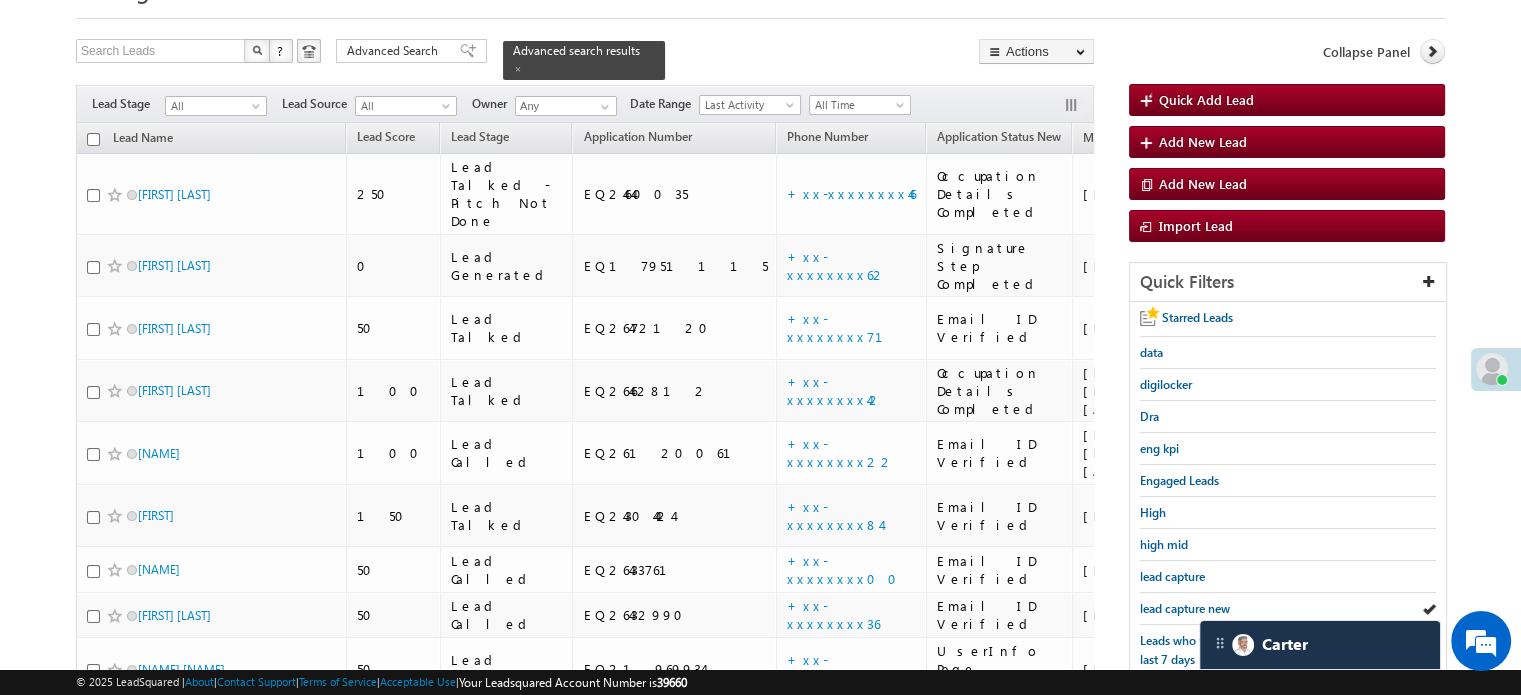 click on "lead capture new" at bounding box center [1185, 608] 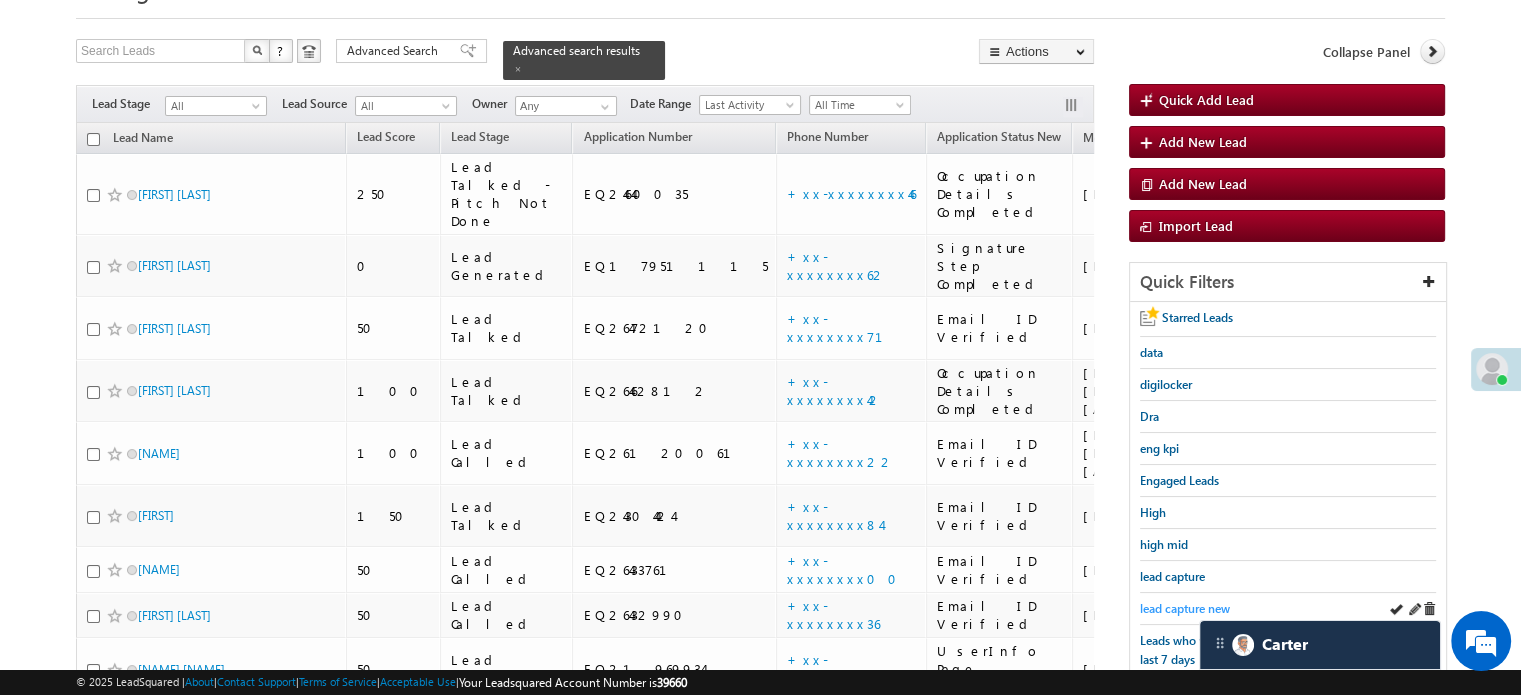 click on "lead capture new" at bounding box center (1185, 608) 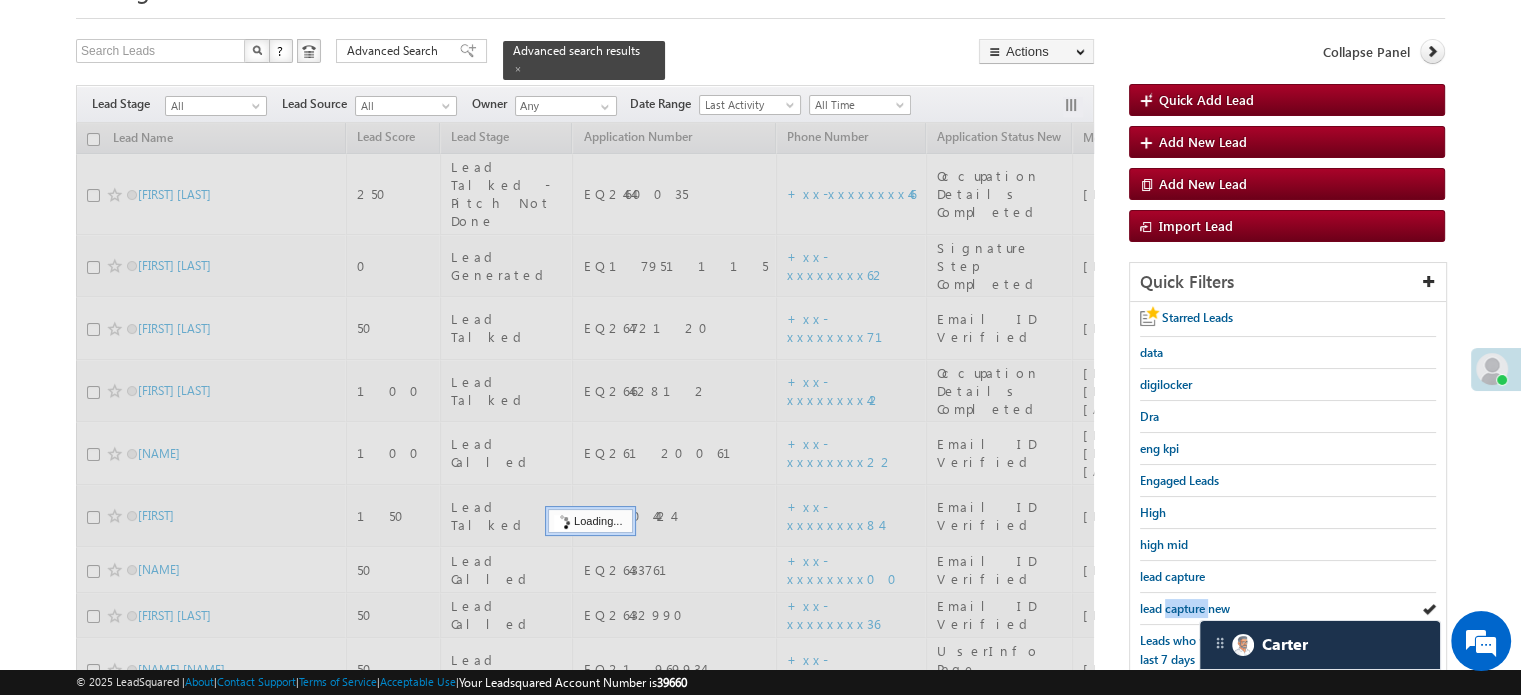 click on "lead capture new" at bounding box center [1185, 608] 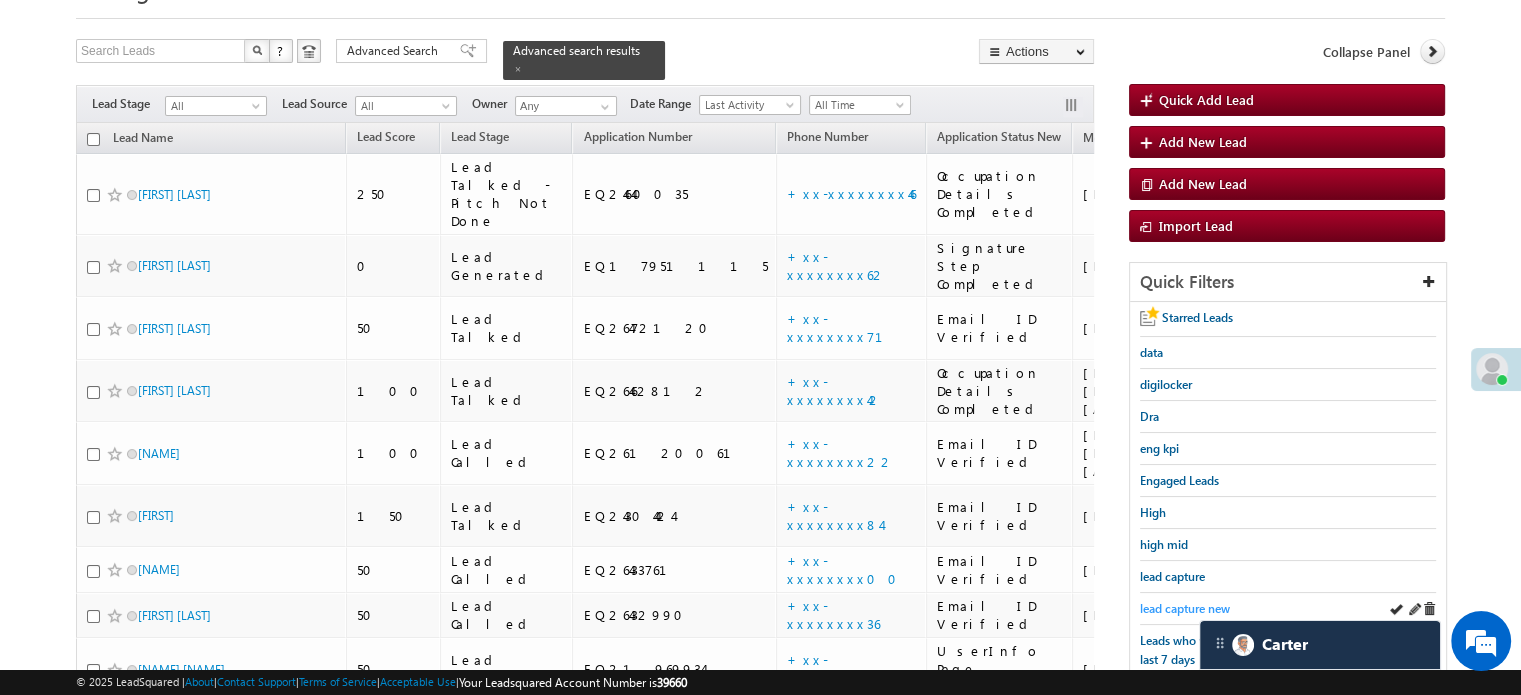click on "lead capture new" at bounding box center [1185, 608] 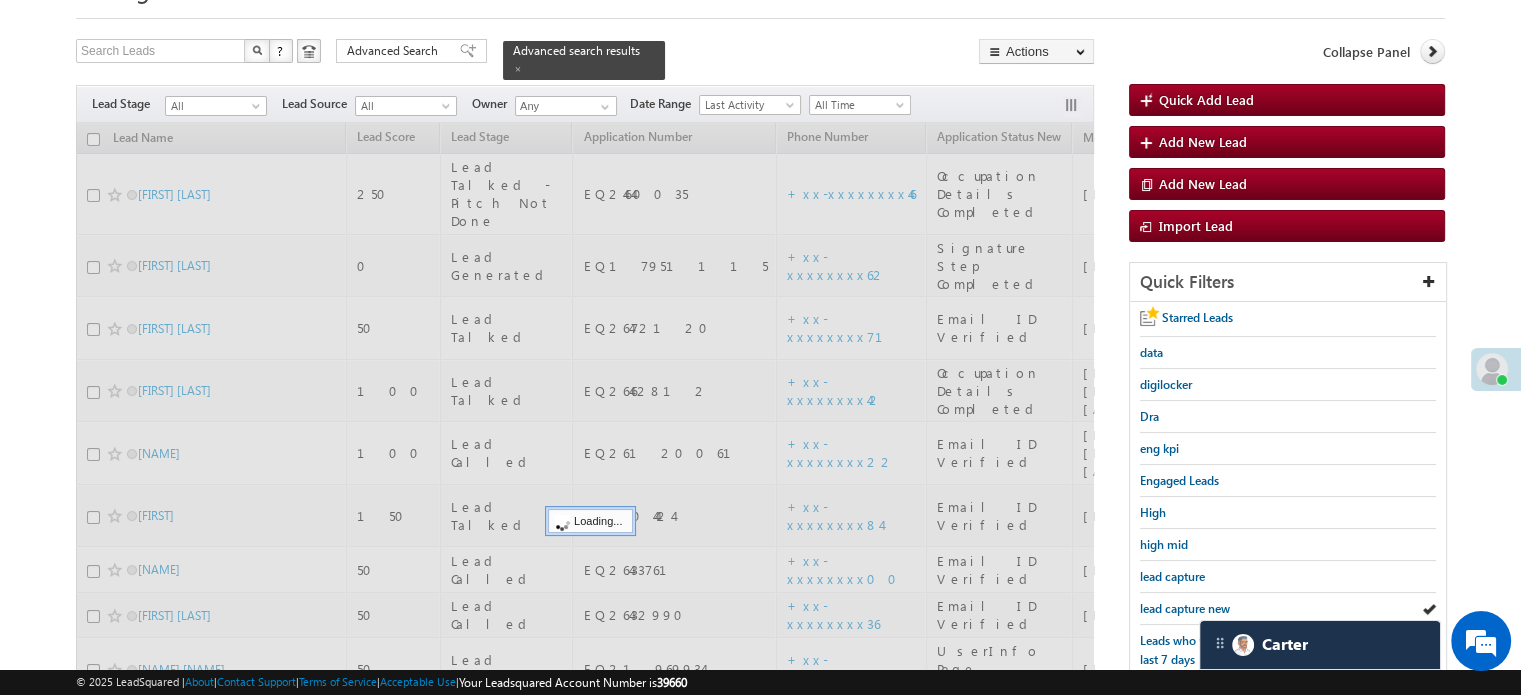 click on "lead capture new" at bounding box center (1185, 608) 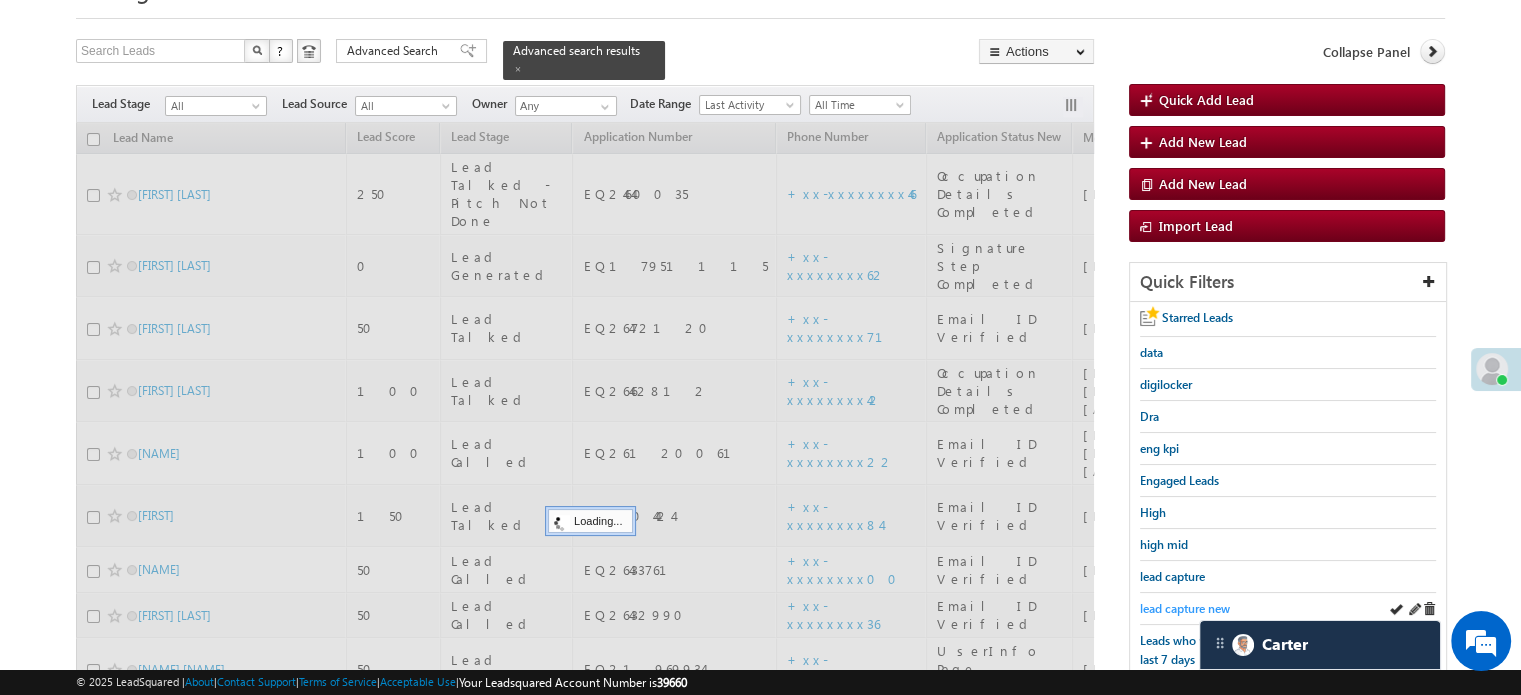 click on "lead capture new" at bounding box center (1185, 608) 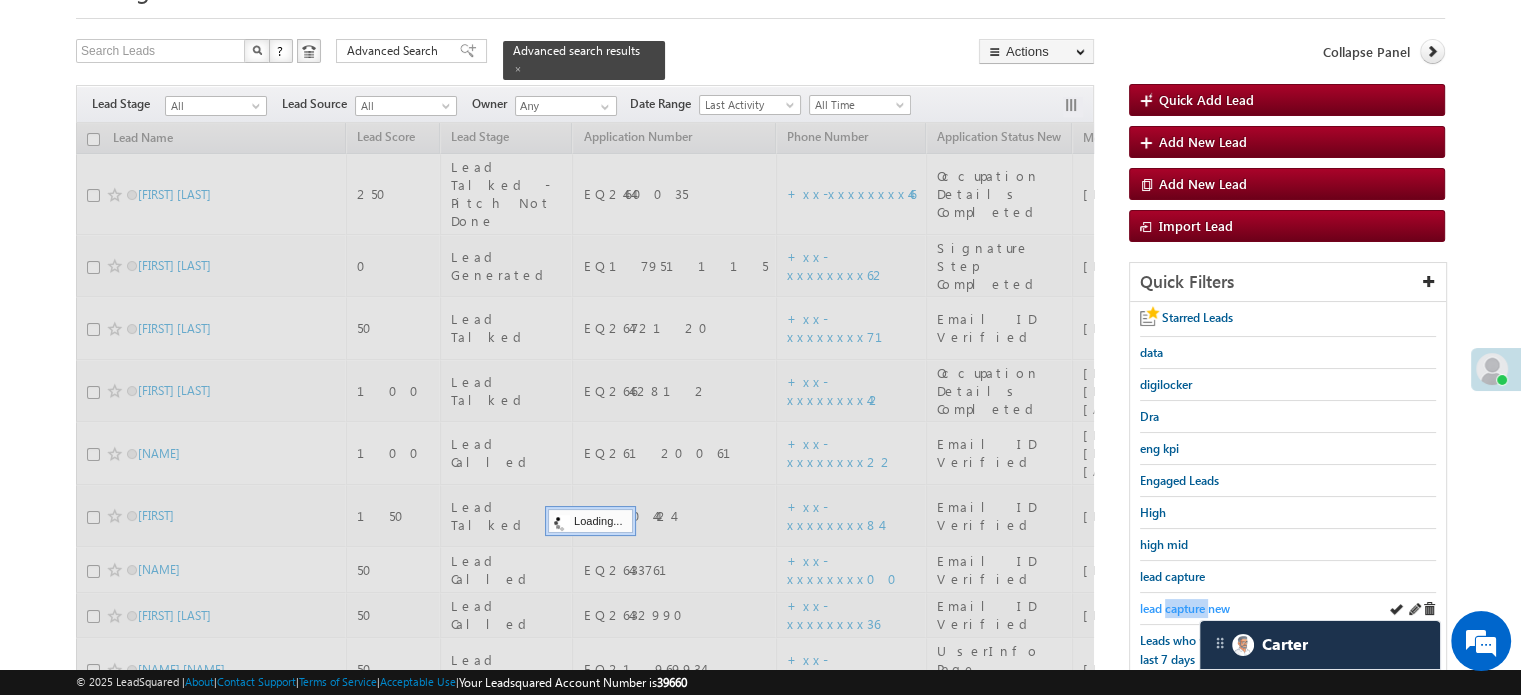 click on "lead capture new" at bounding box center [1185, 608] 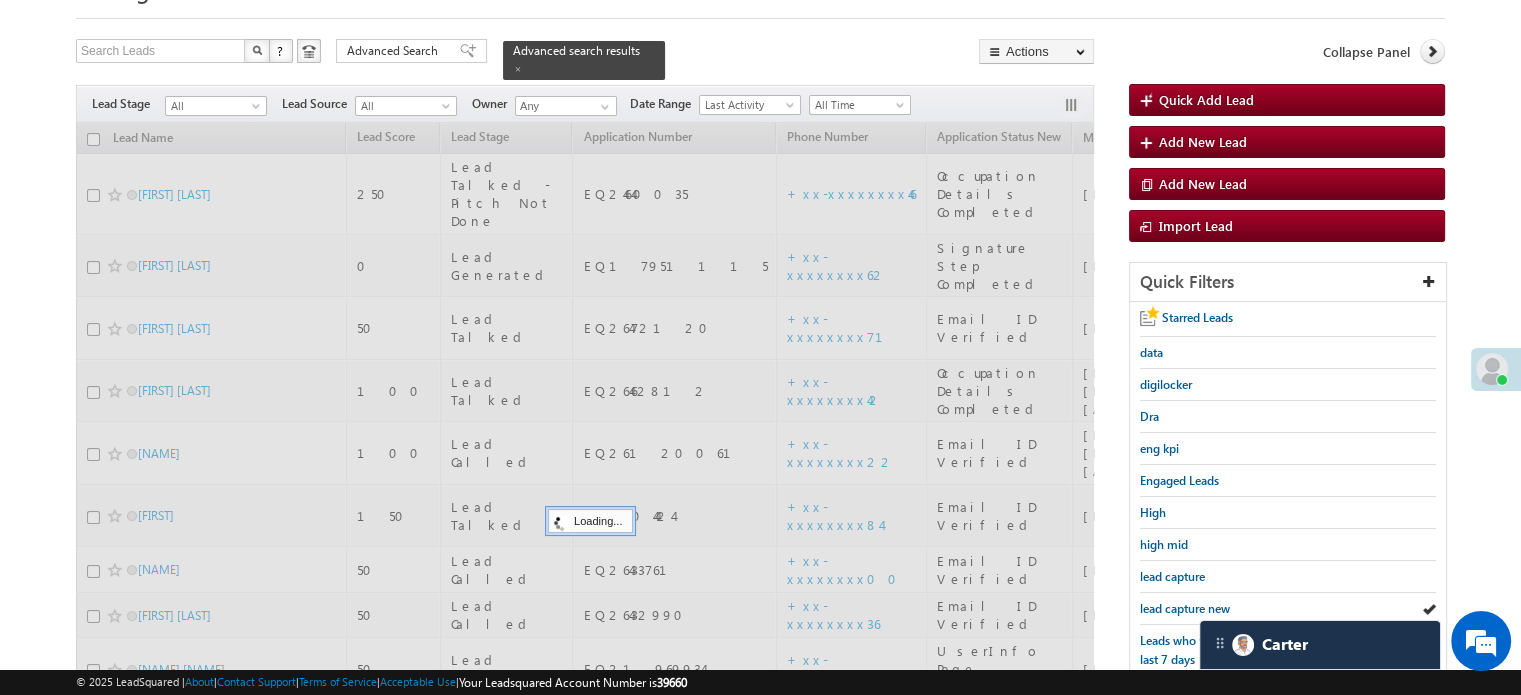 click on "lead capture new" at bounding box center (1185, 608) 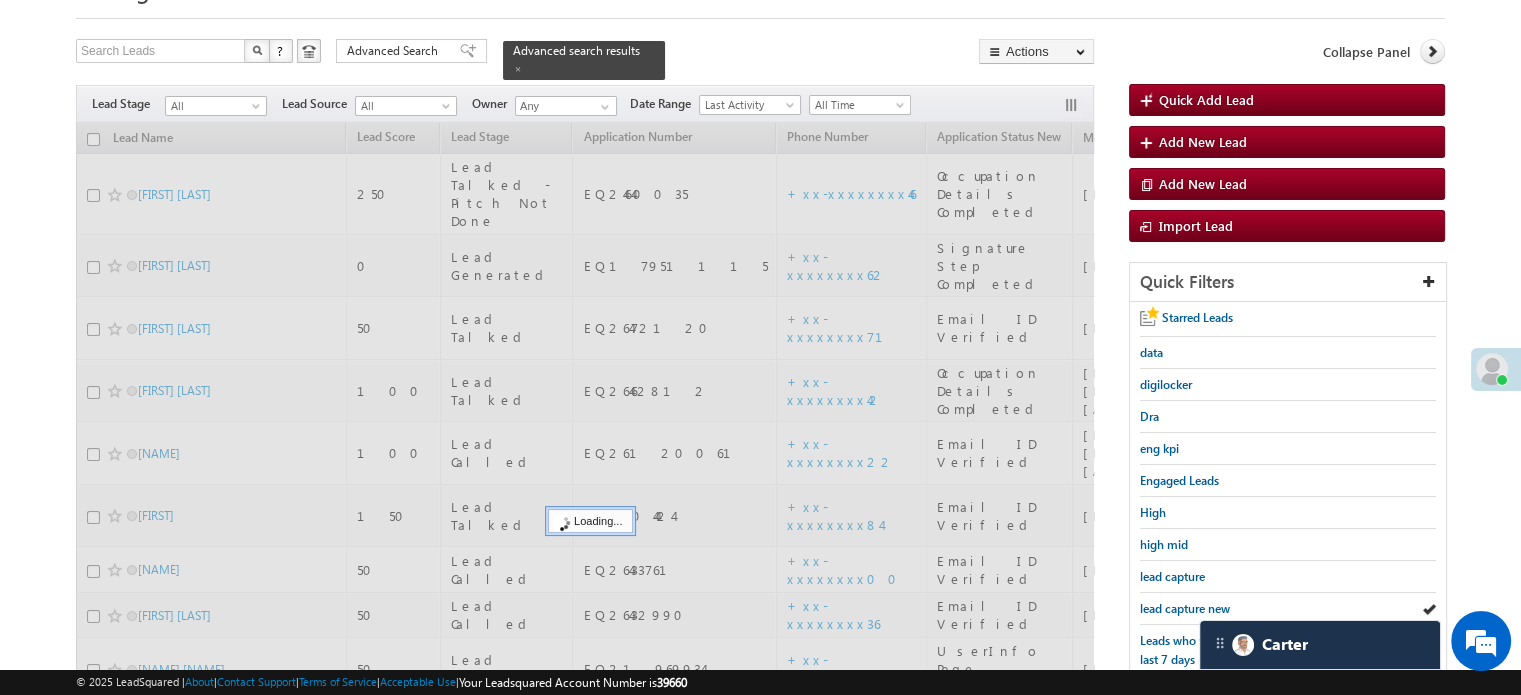 click on "lead capture new" at bounding box center [1185, 608] 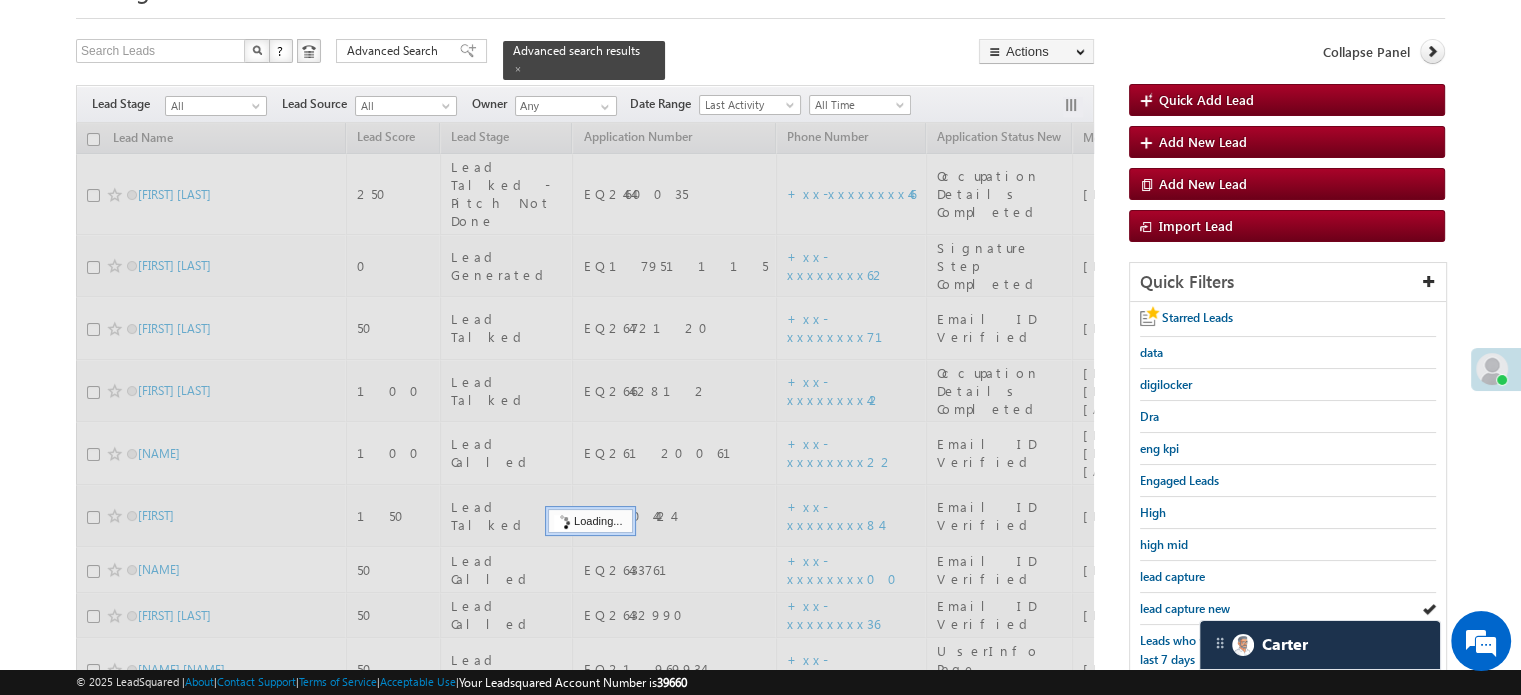 click on "lead capture new" at bounding box center (1185, 608) 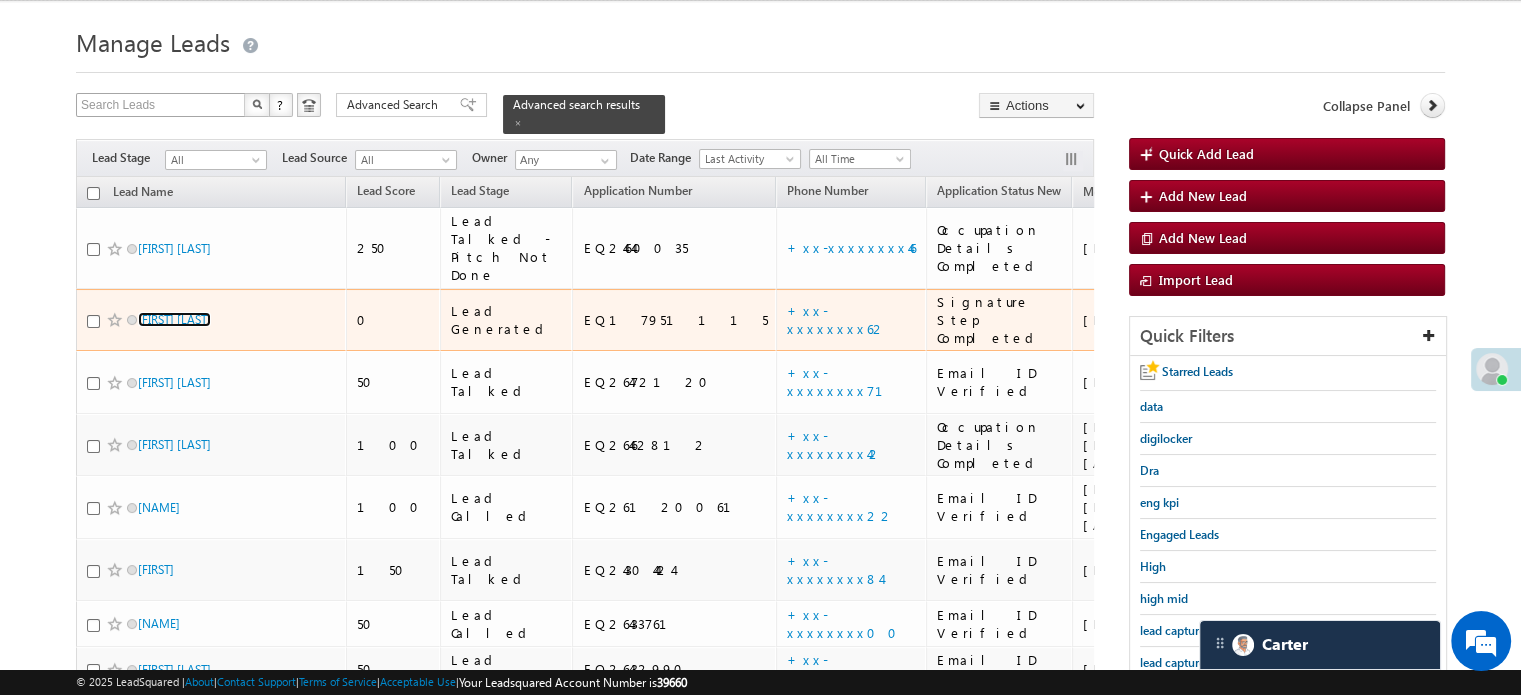 scroll, scrollTop: 0, scrollLeft: 0, axis: both 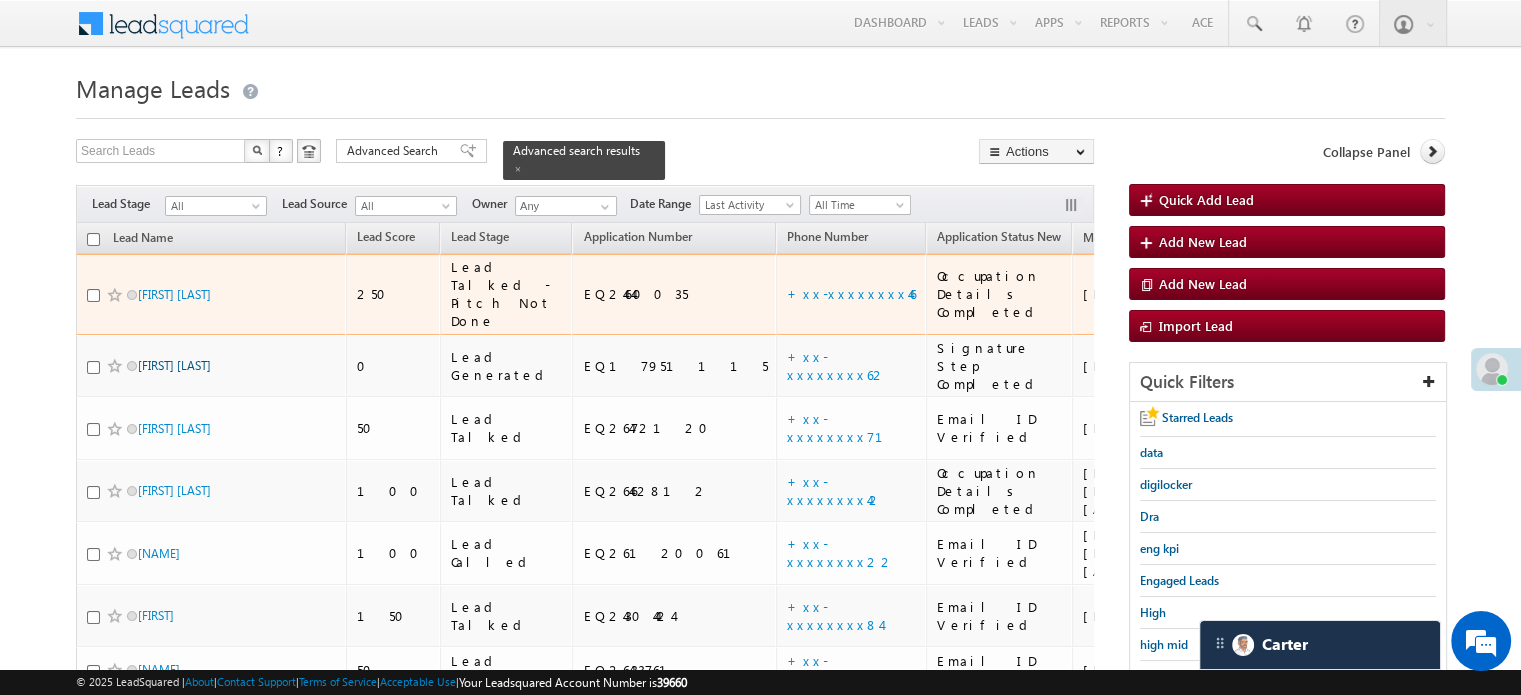 drag, startPoint x: 124, startPoint y: 55, endPoint x: 159, endPoint y: 336, distance: 283.17133 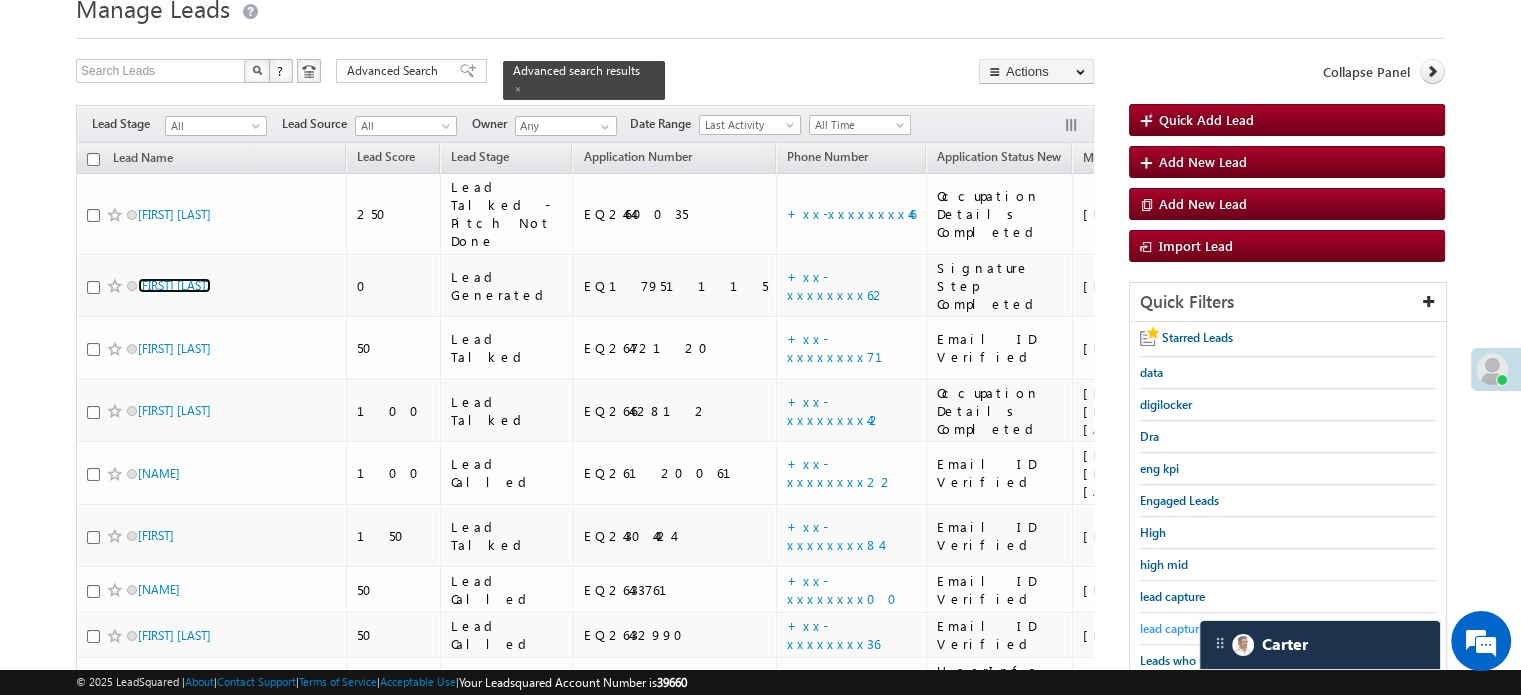 scroll, scrollTop: 200, scrollLeft: 0, axis: vertical 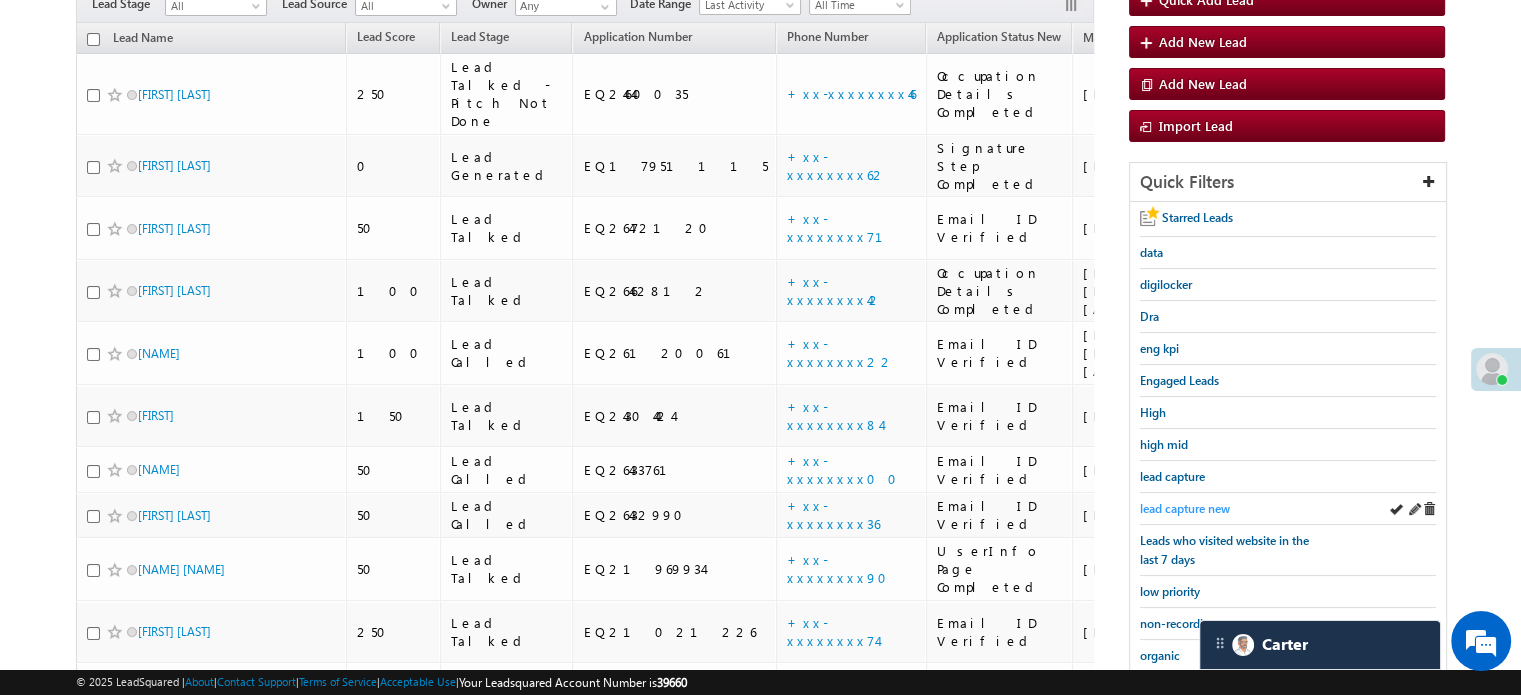click on "lead capture new" at bounding box center (1185, 508) 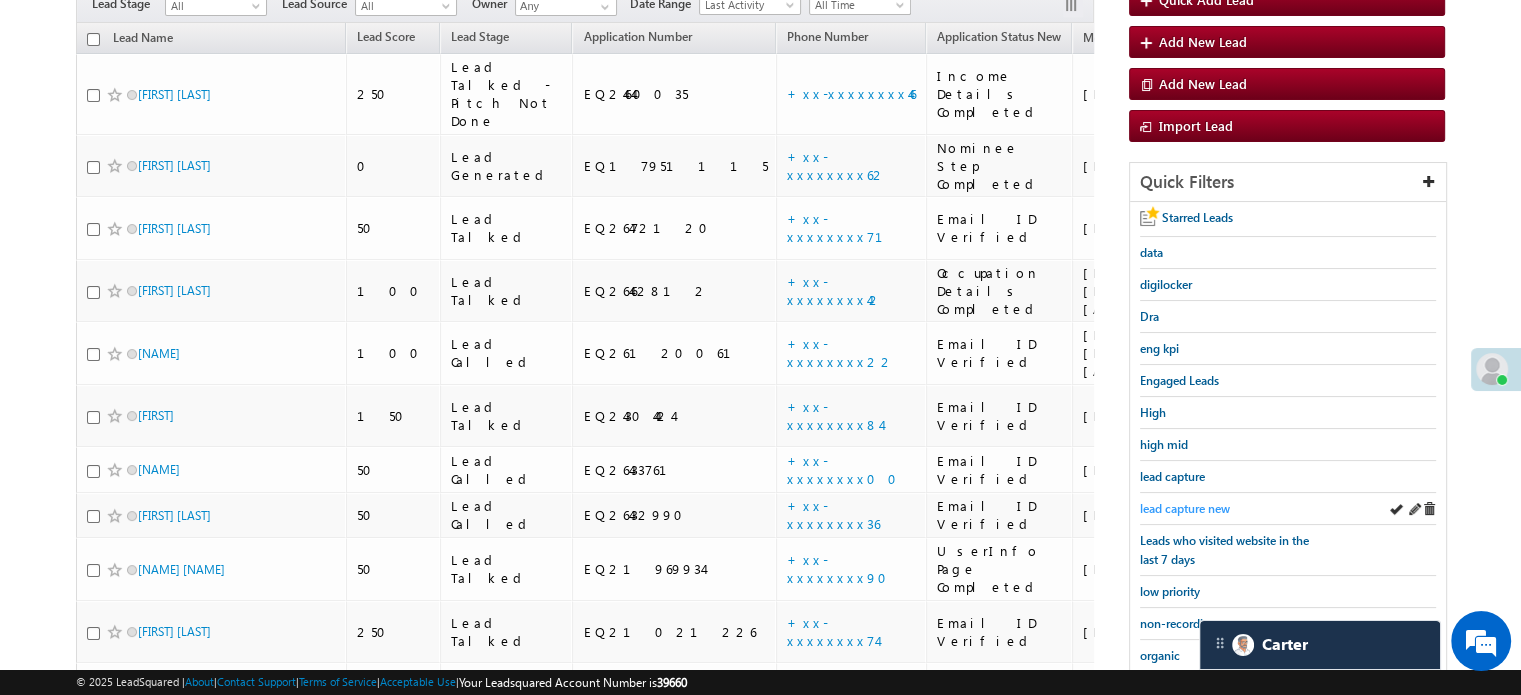 click on "lead capture new" at bounding box center [1185, 508] 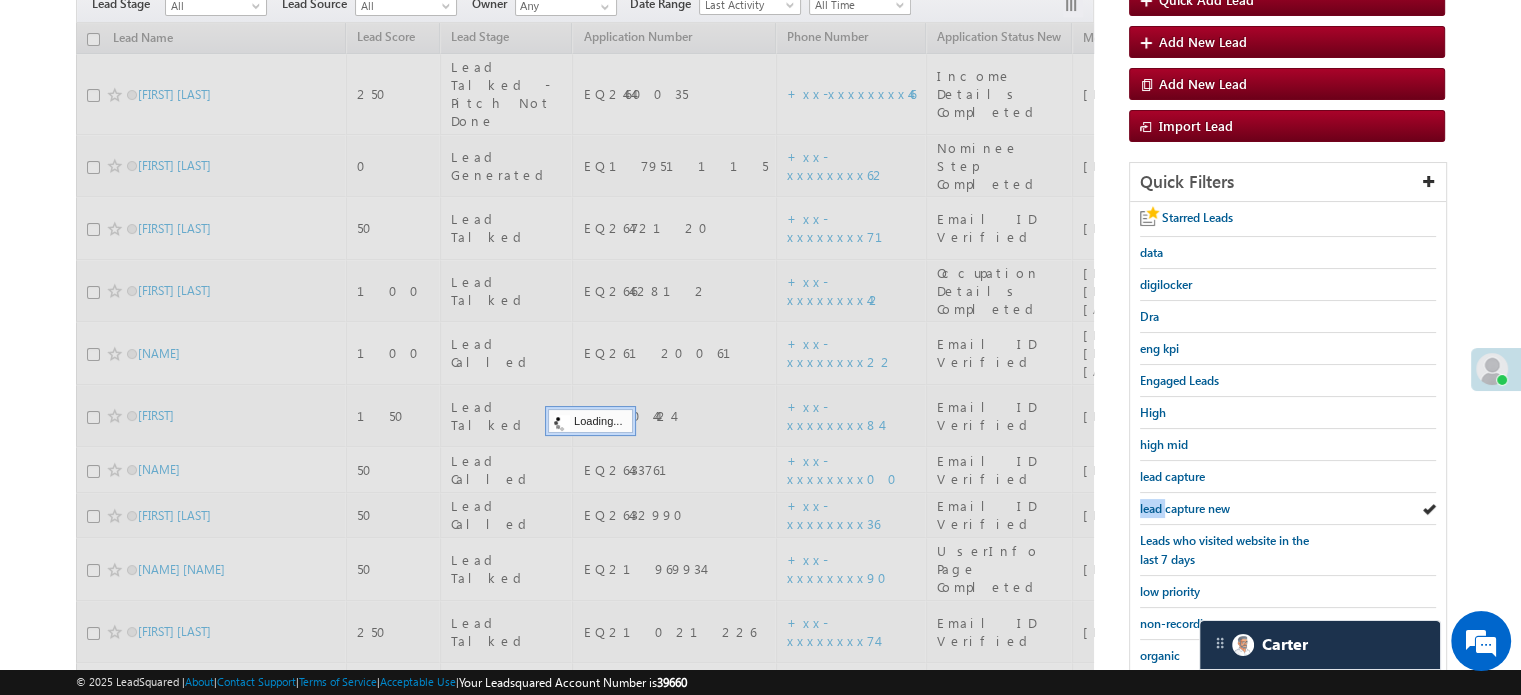 click on "lead capture new" at bounding box center [1185, 508] 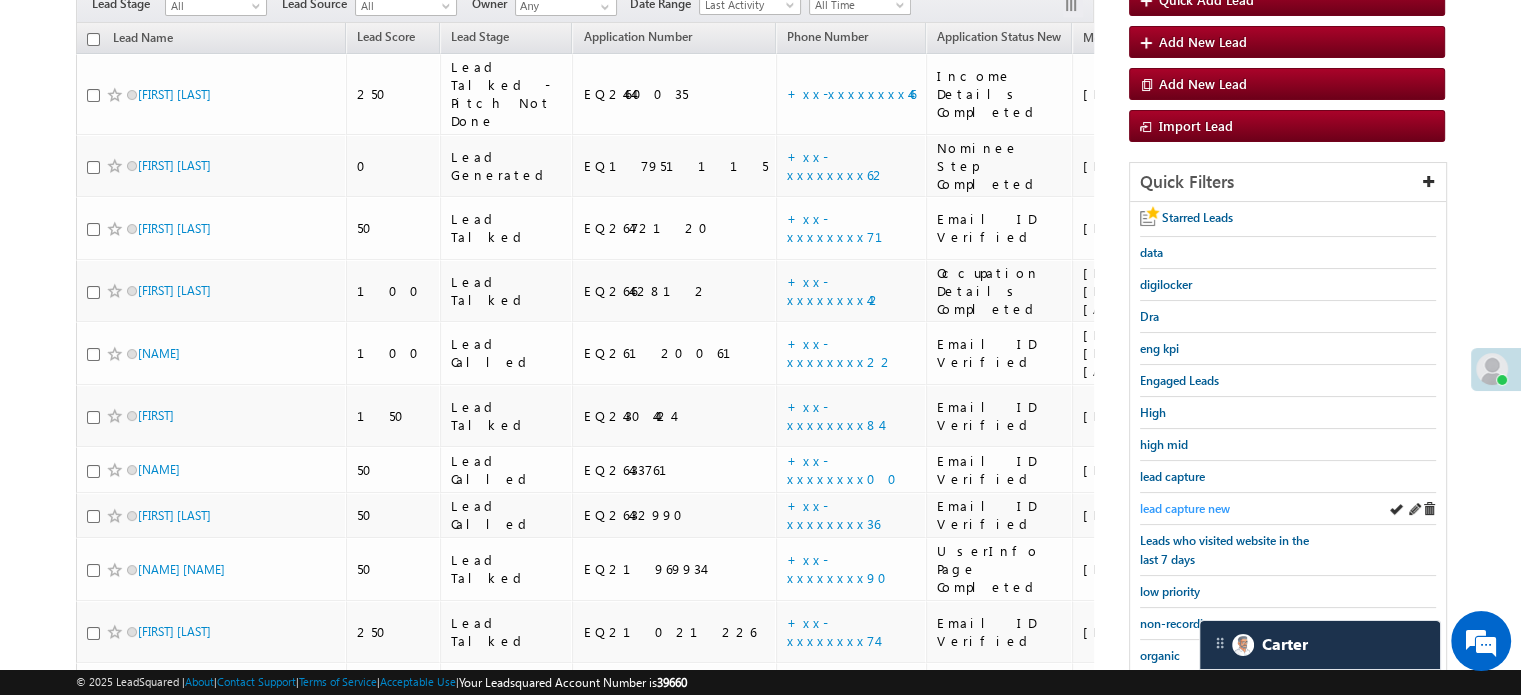 click on "lead capture new" at bounding box center (1185, 508) 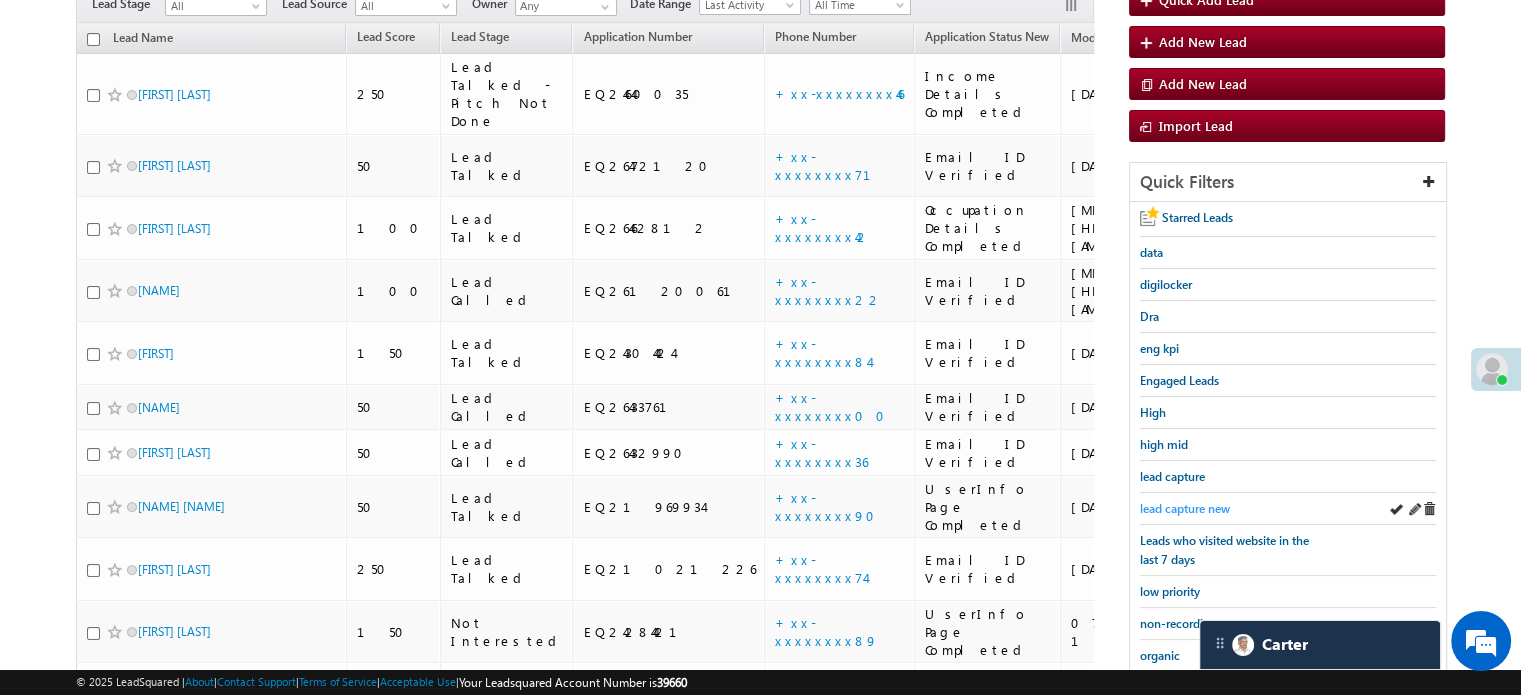 click on "lead capture new" at bounding box center [1185, 508] 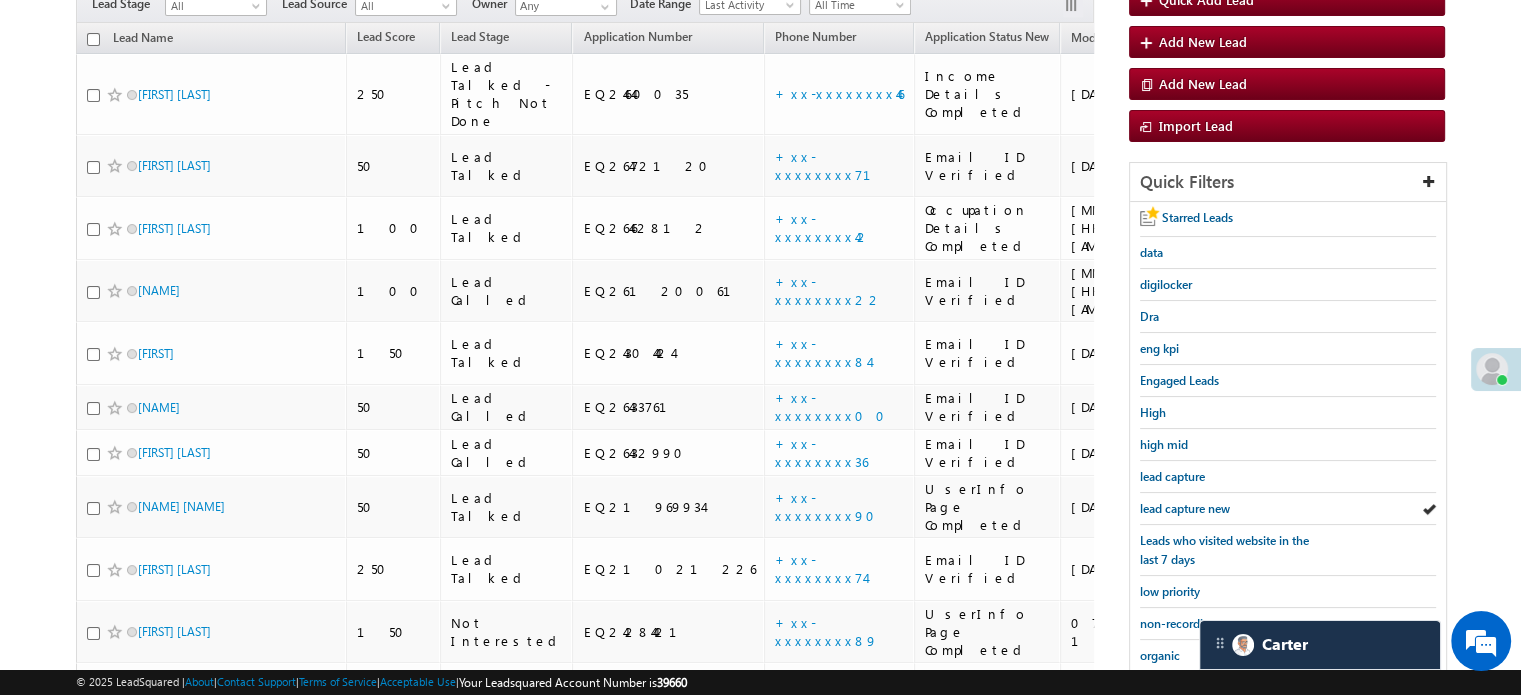 click on "lead capture new" at bounding box center (1185, 508) 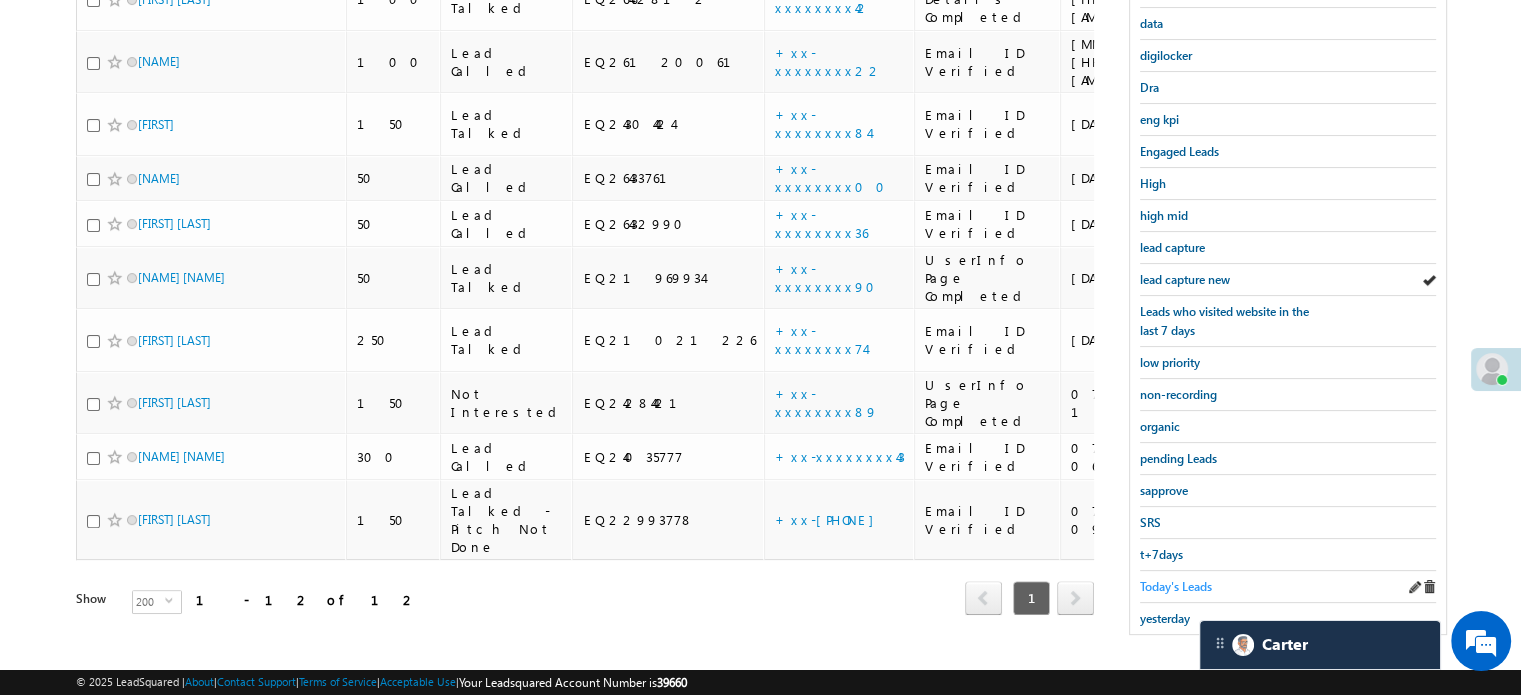 click on "Today's Leads" at bounding box center [1176, 586] 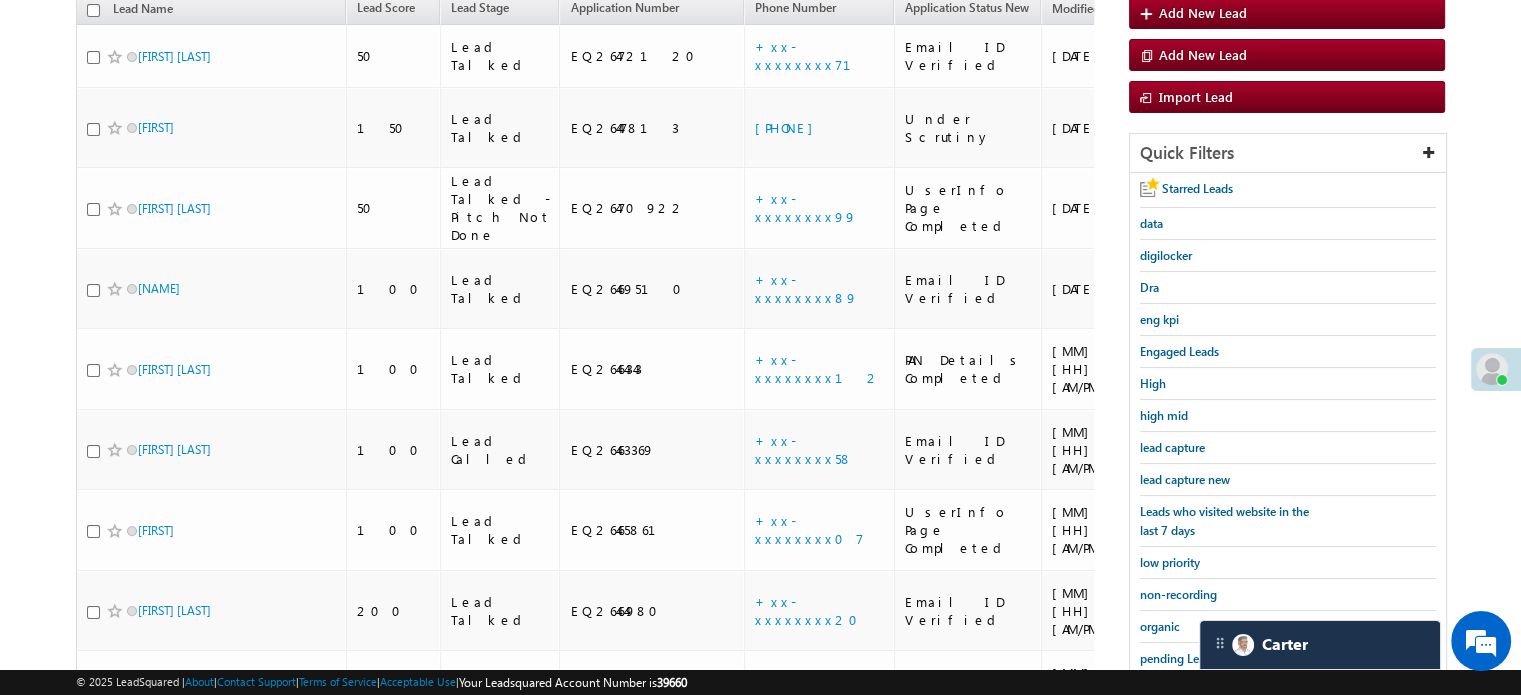 scroll, scrollTop: 129, scrollLeft: 0, axis: vertical 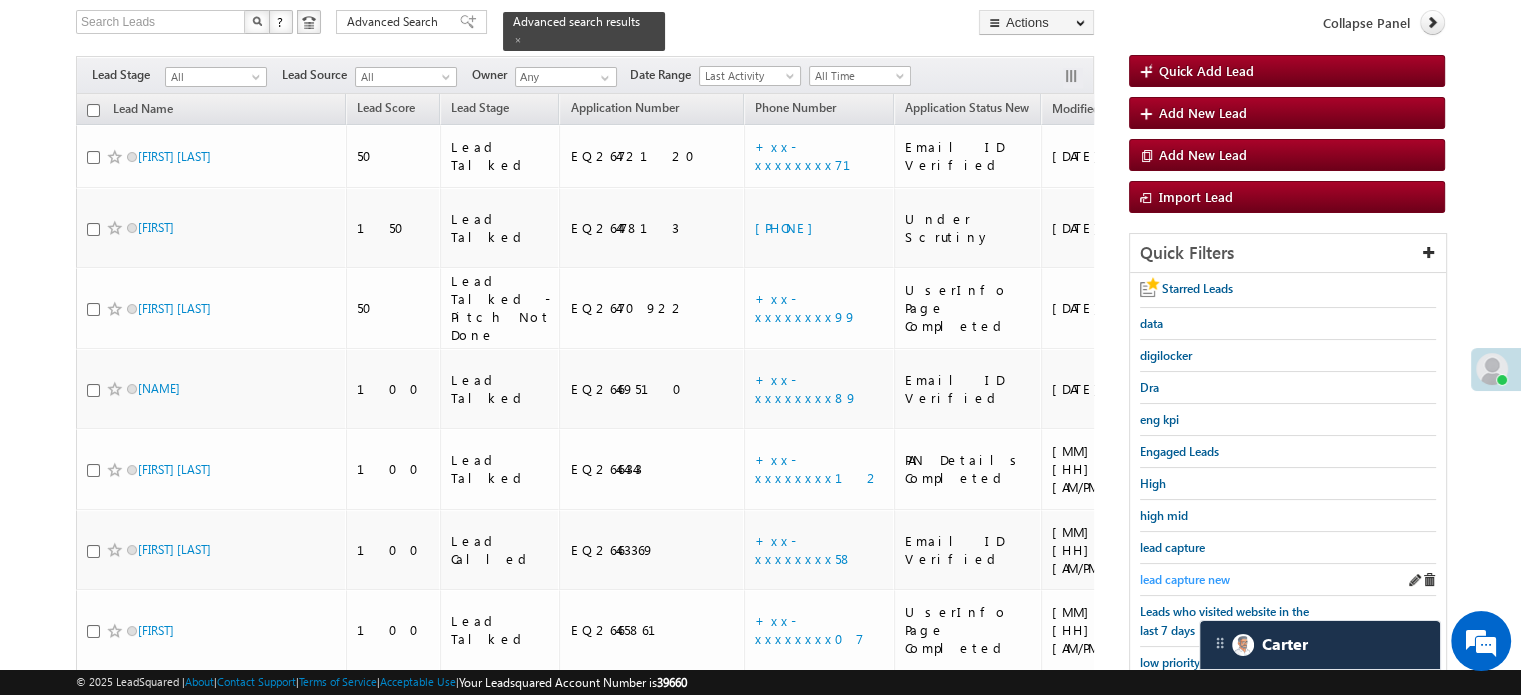 click on "lead capture new" at bounding box center (1185, 579) 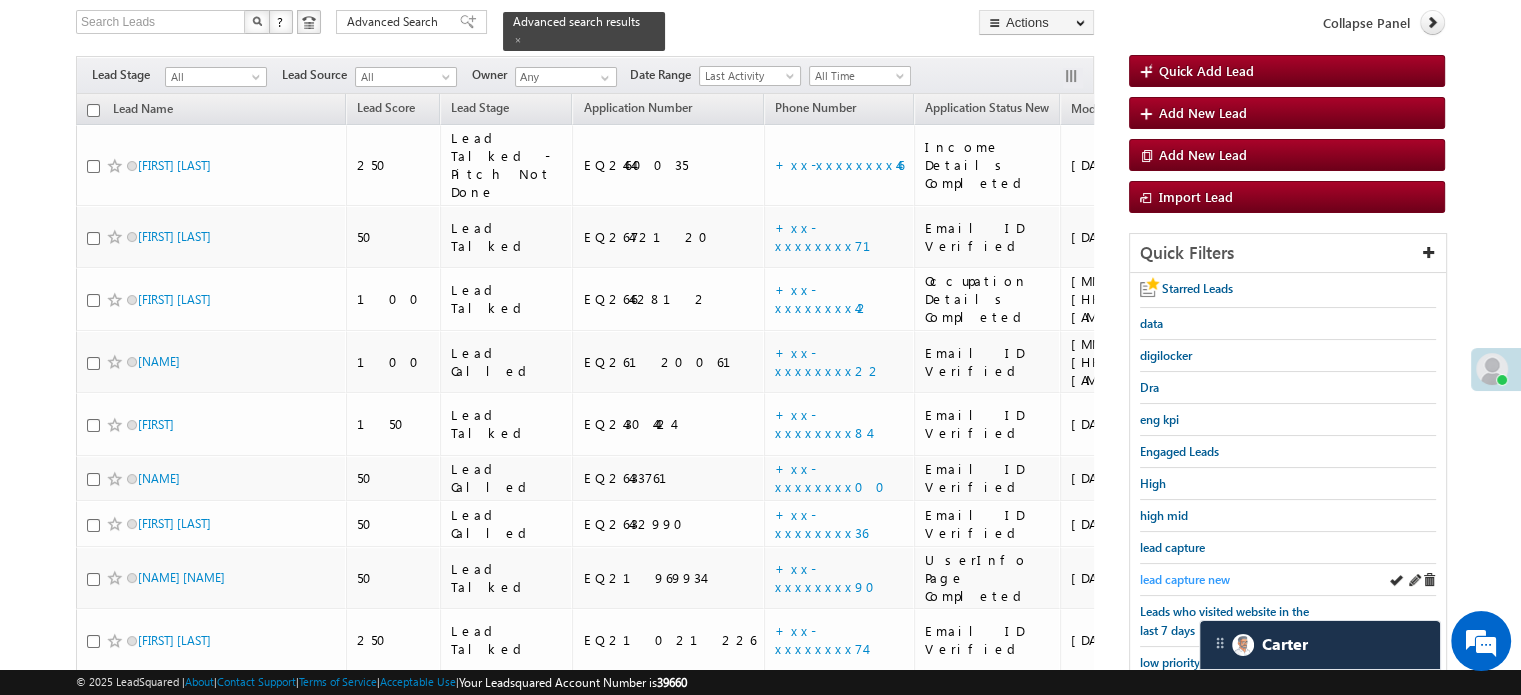 click on "lead capture new" at bounding box center [1185, 579] 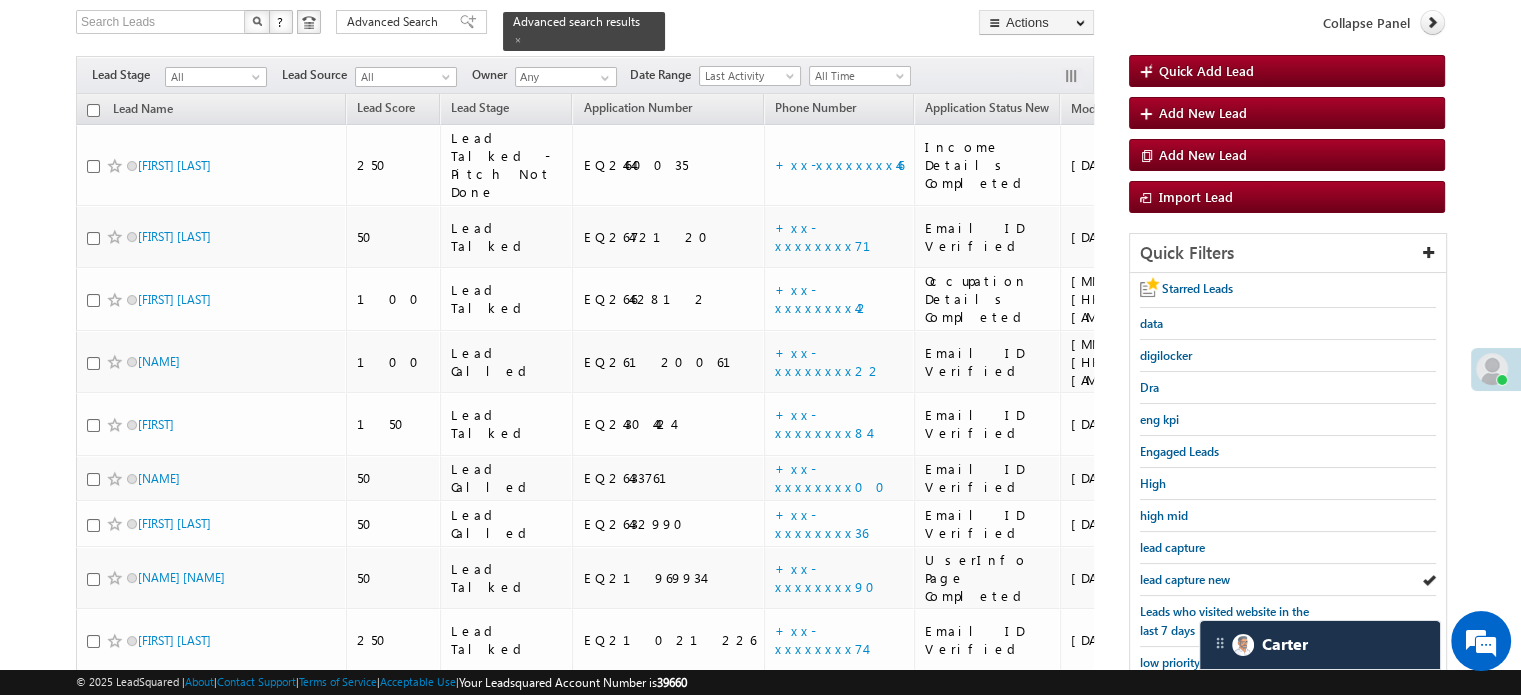 click on "lead capture new" at bounding box center (1185, 579) 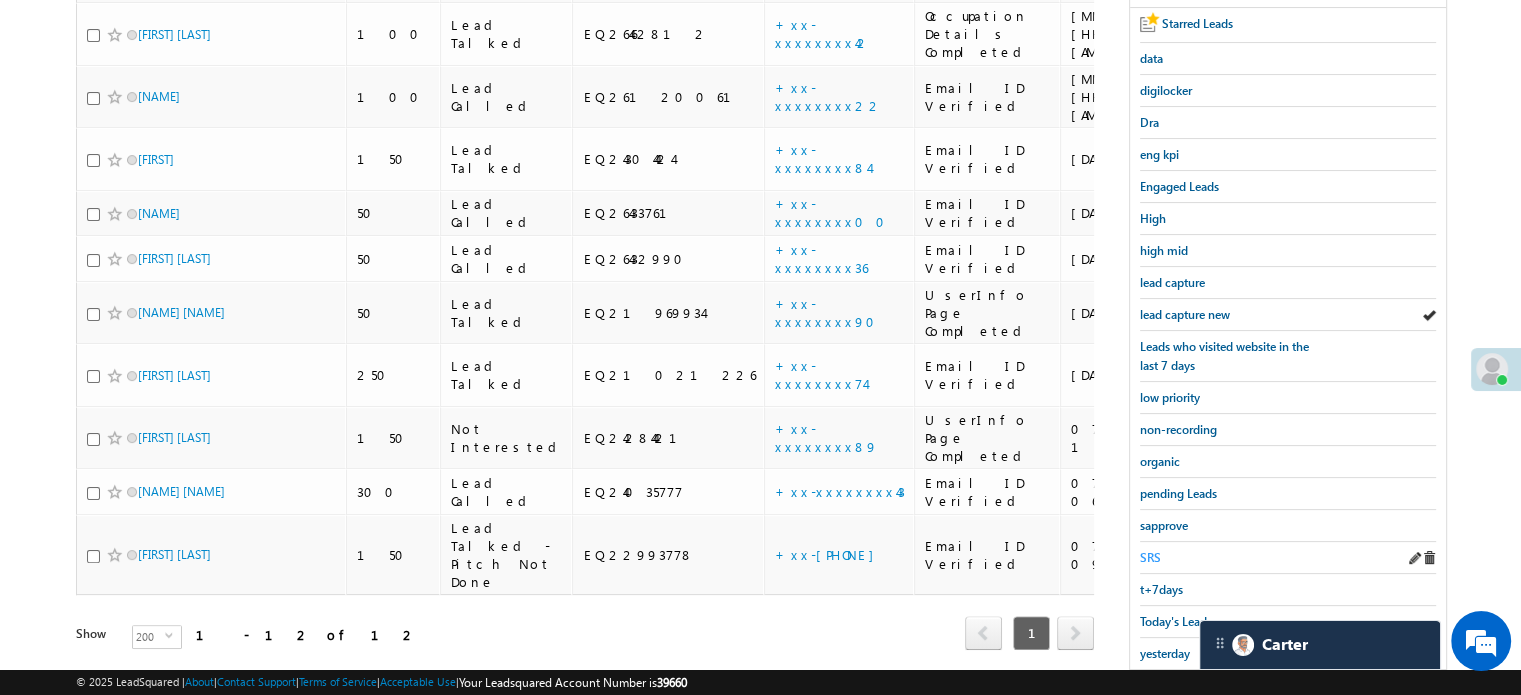 scroll, scrollTop: 429, scrollLeft: 0, axis: vertical 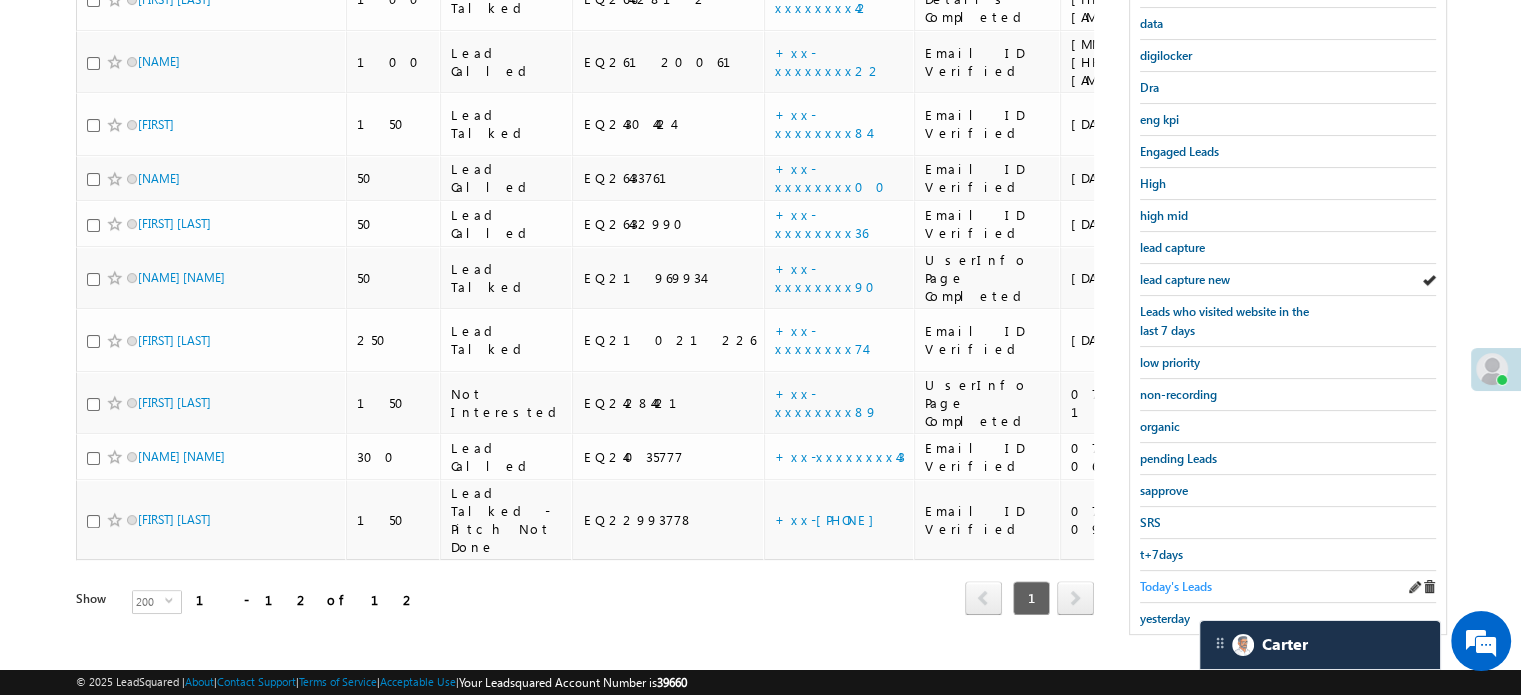 click on "Today's Leads" at bounding box center [1176, 586] 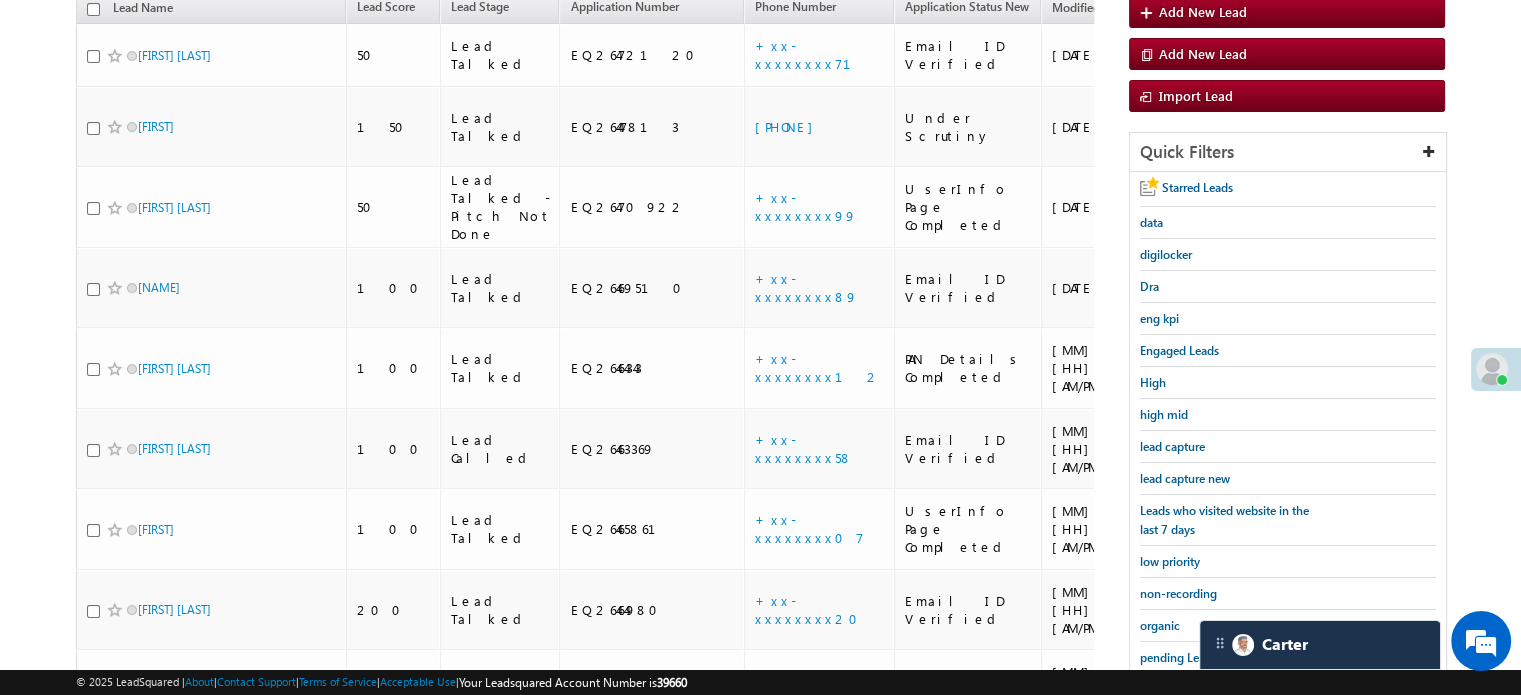 scroll, scrollTop: 229, scrollLeft: 0, axis: vertical 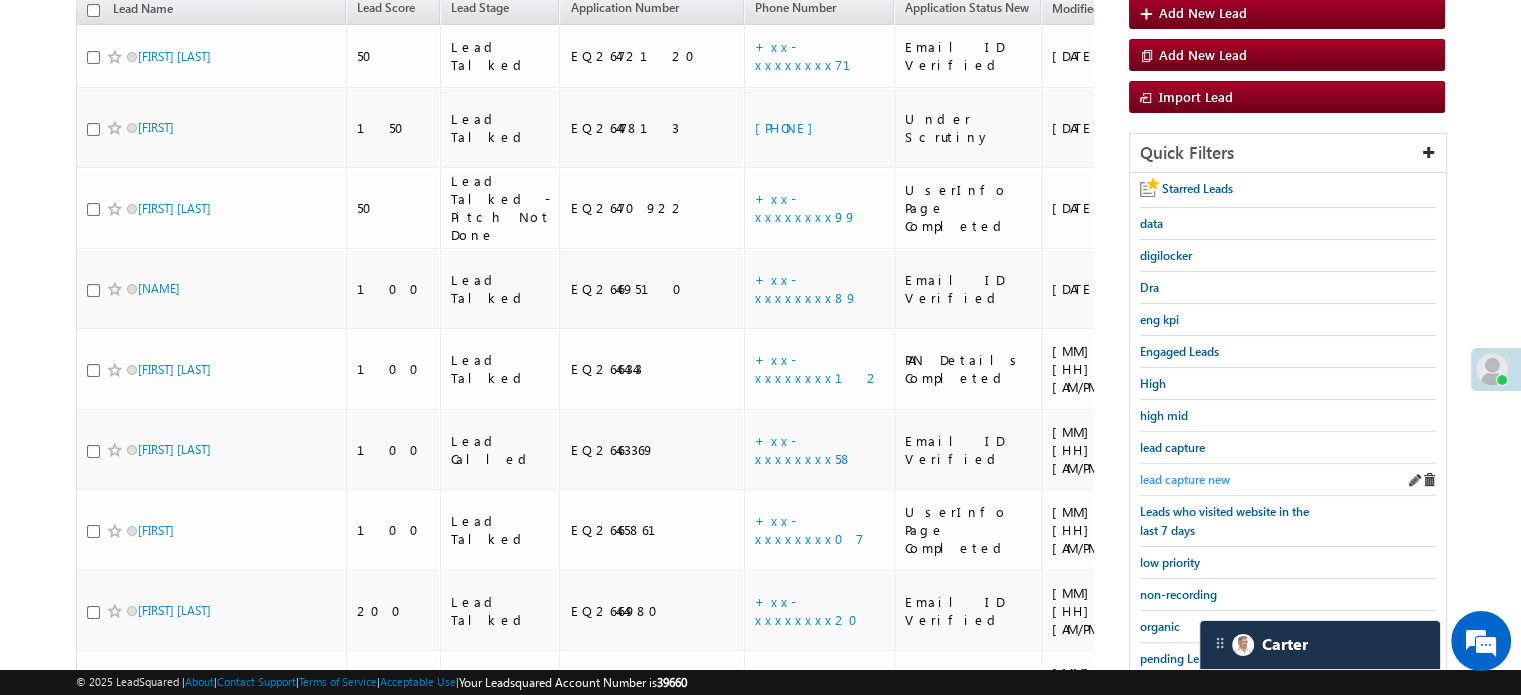 click on "lead capture new" at bounding box center [1185, 479] 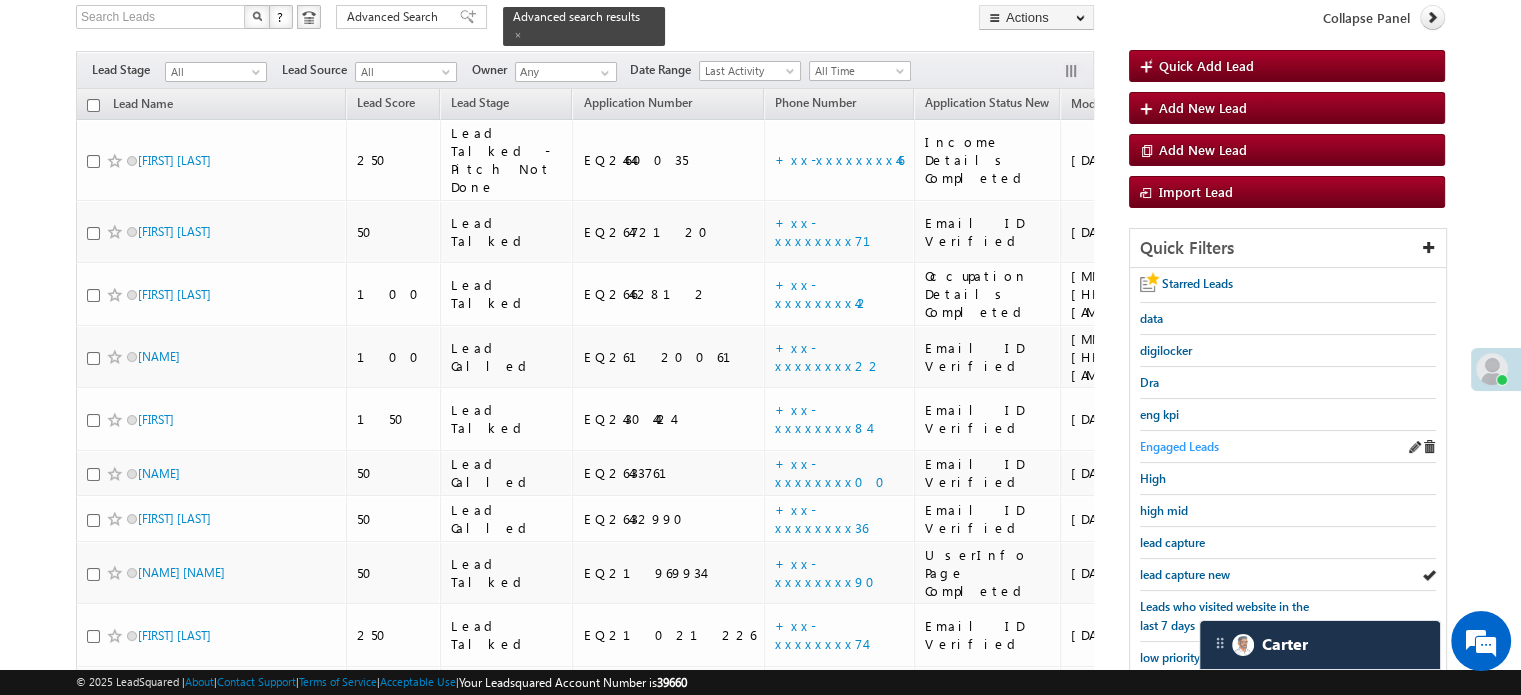 scroll, scrollTop: 129, scrollLeft: 0, axis: vertical 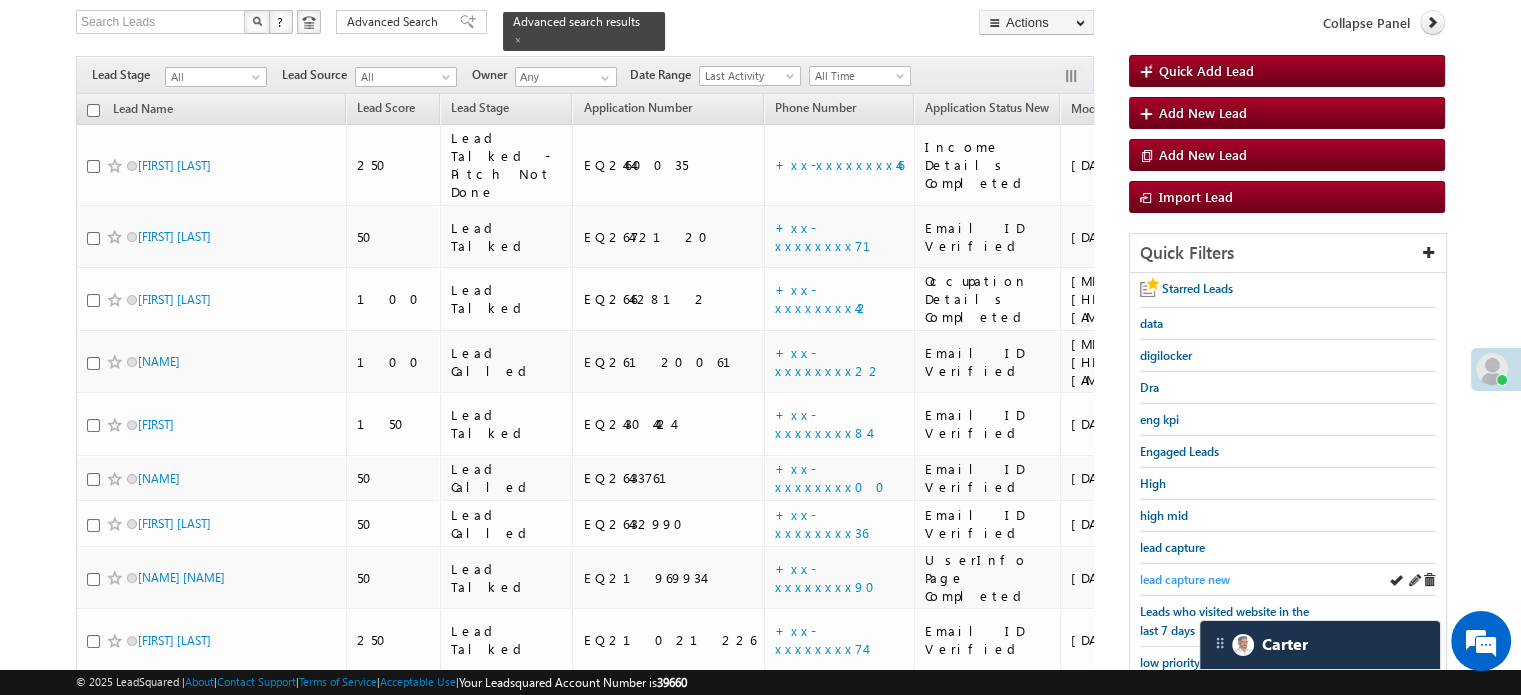 click on "lead capture new" at bounding box center [1185, 579] 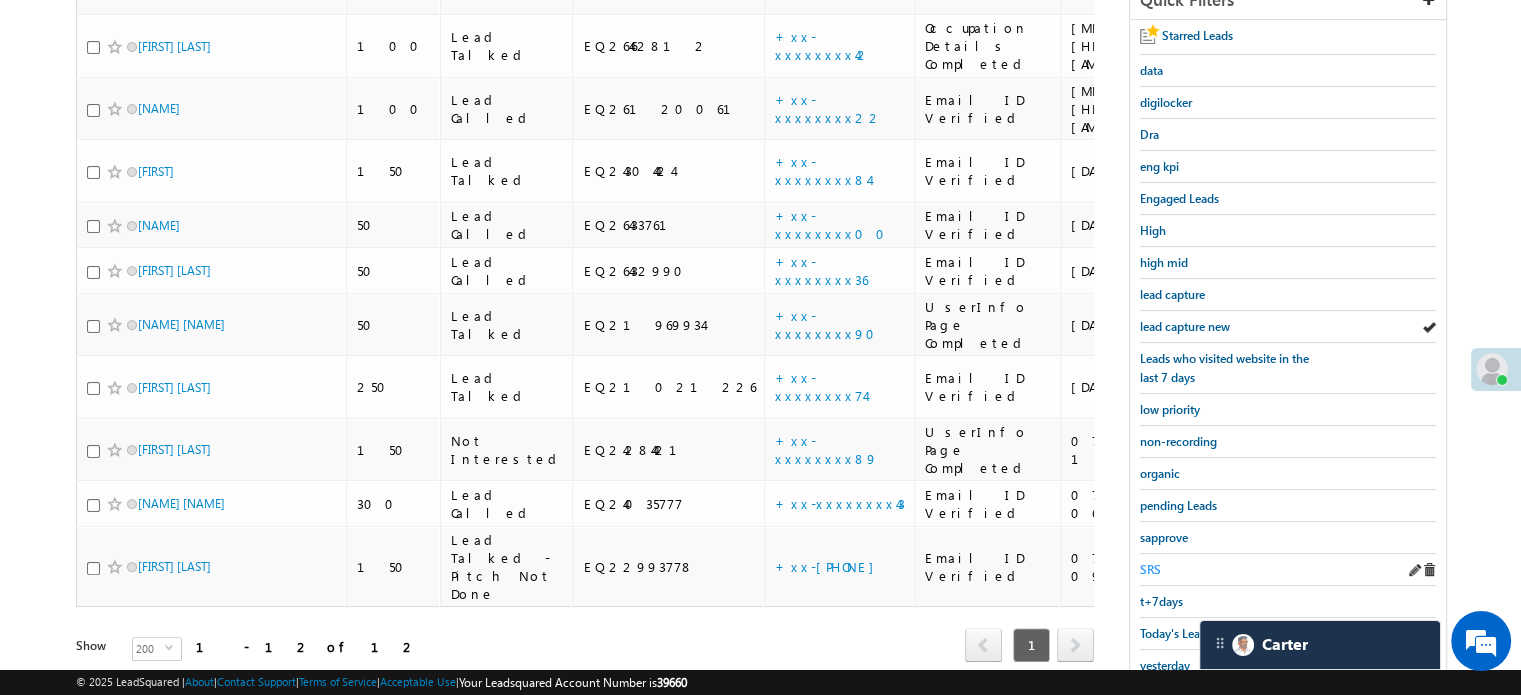 scroll, scrollTop: 429, scrollLeft: 0, axis: vertical 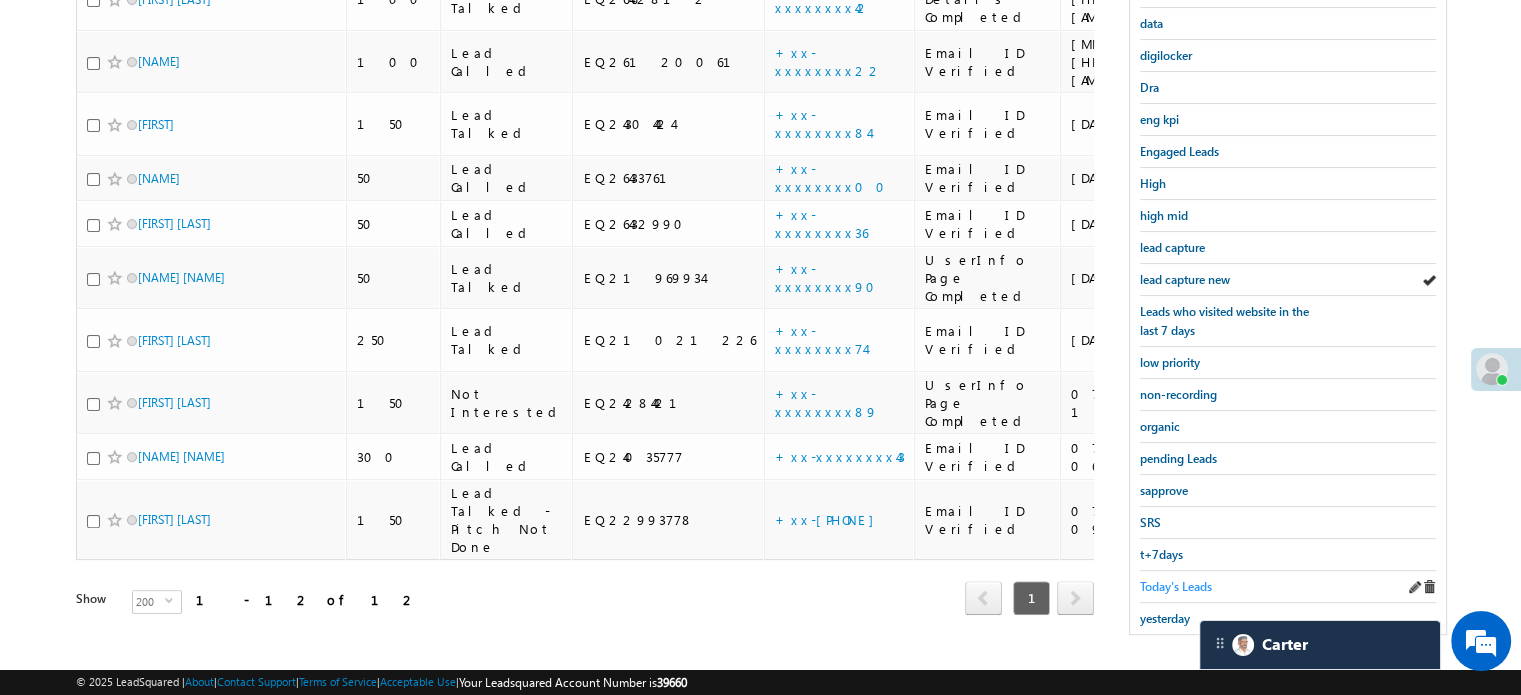 click on "Today's Leads" at bounding box center [1176, 586] 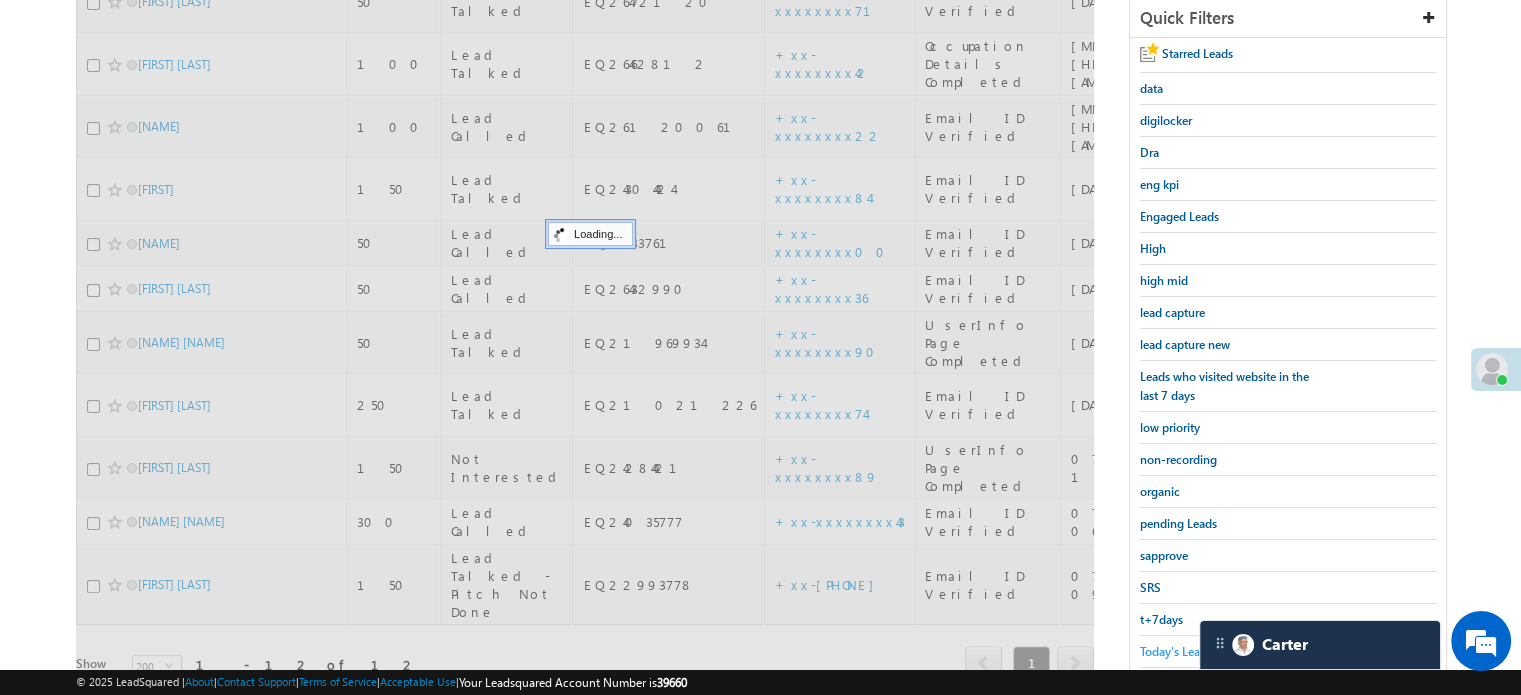 scroll, scrollTop: 329, scrollLeft: 0, axis: vertical 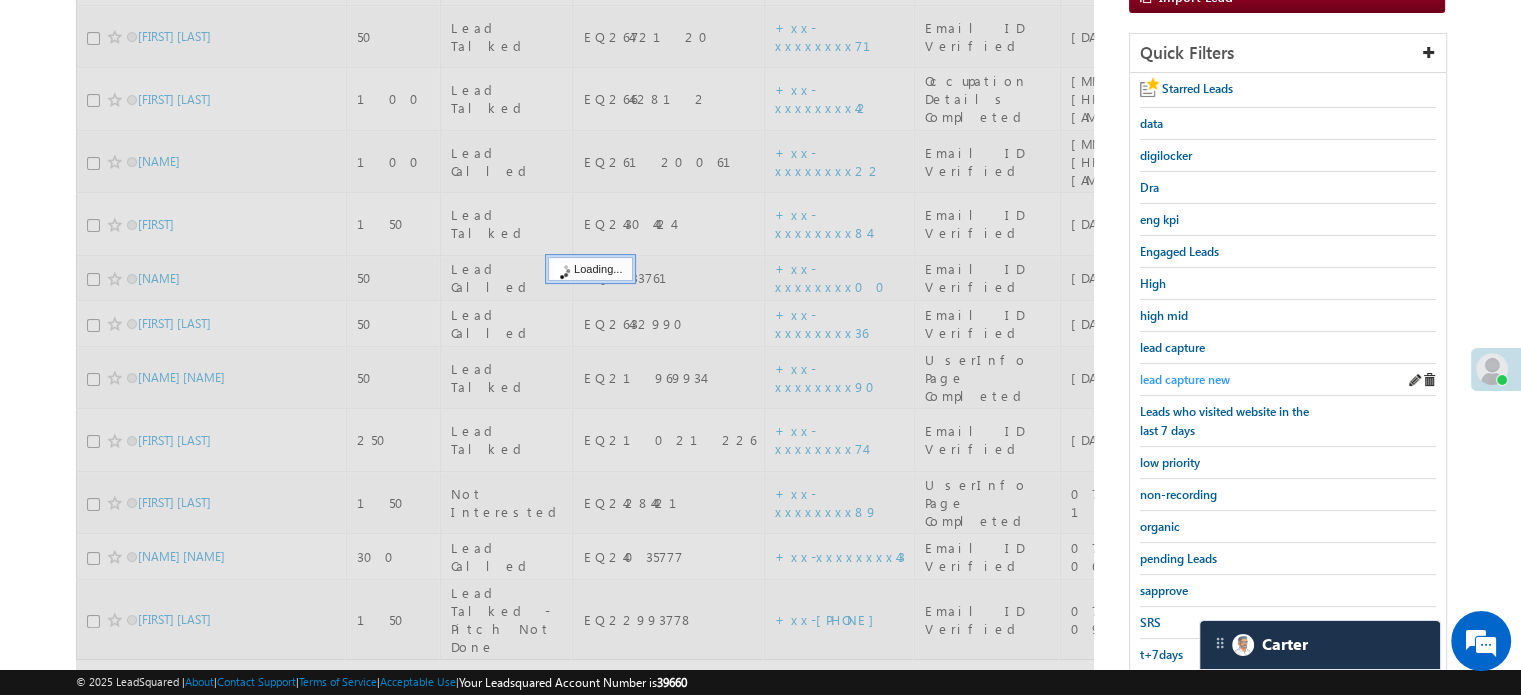 click on "lead capture new" at bounding box center (1185, 379) 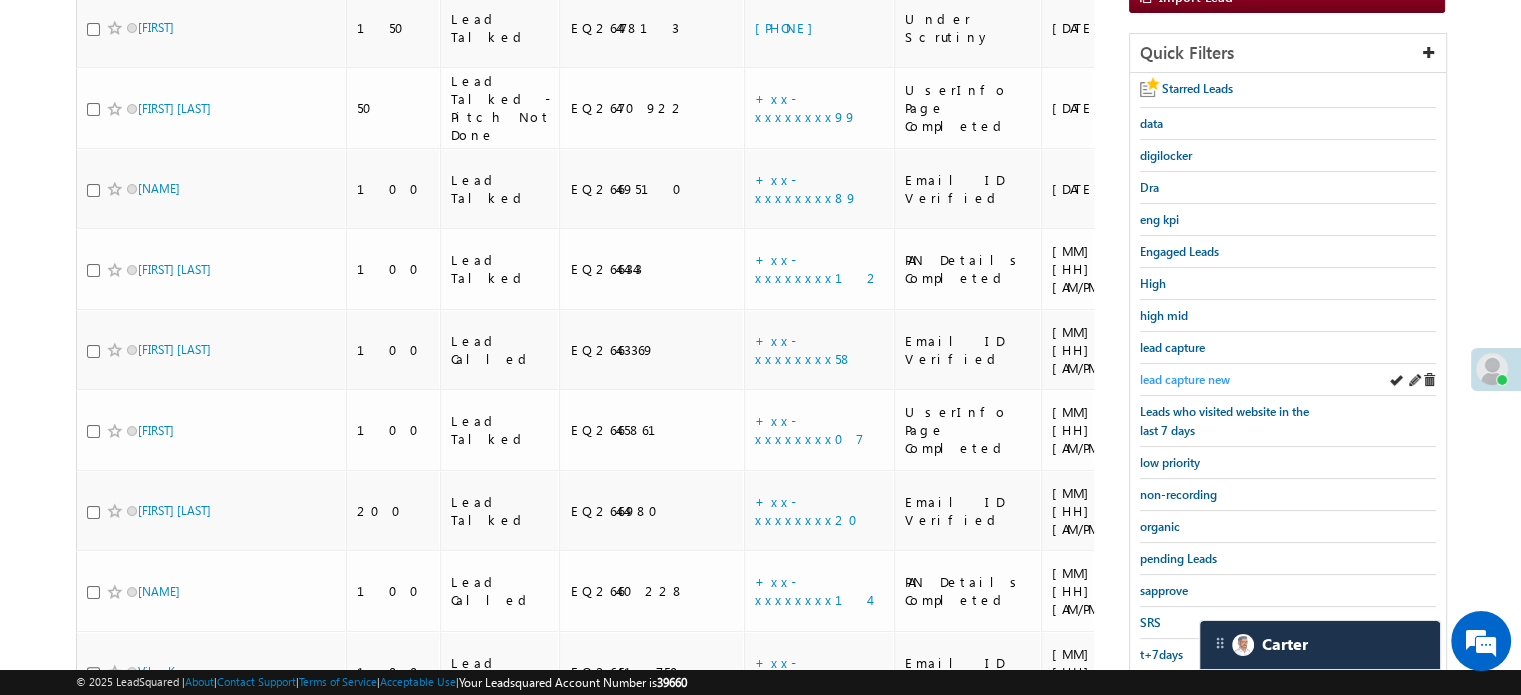 scroll, scrollTop: 0, scrollLeft: 0, axis: both 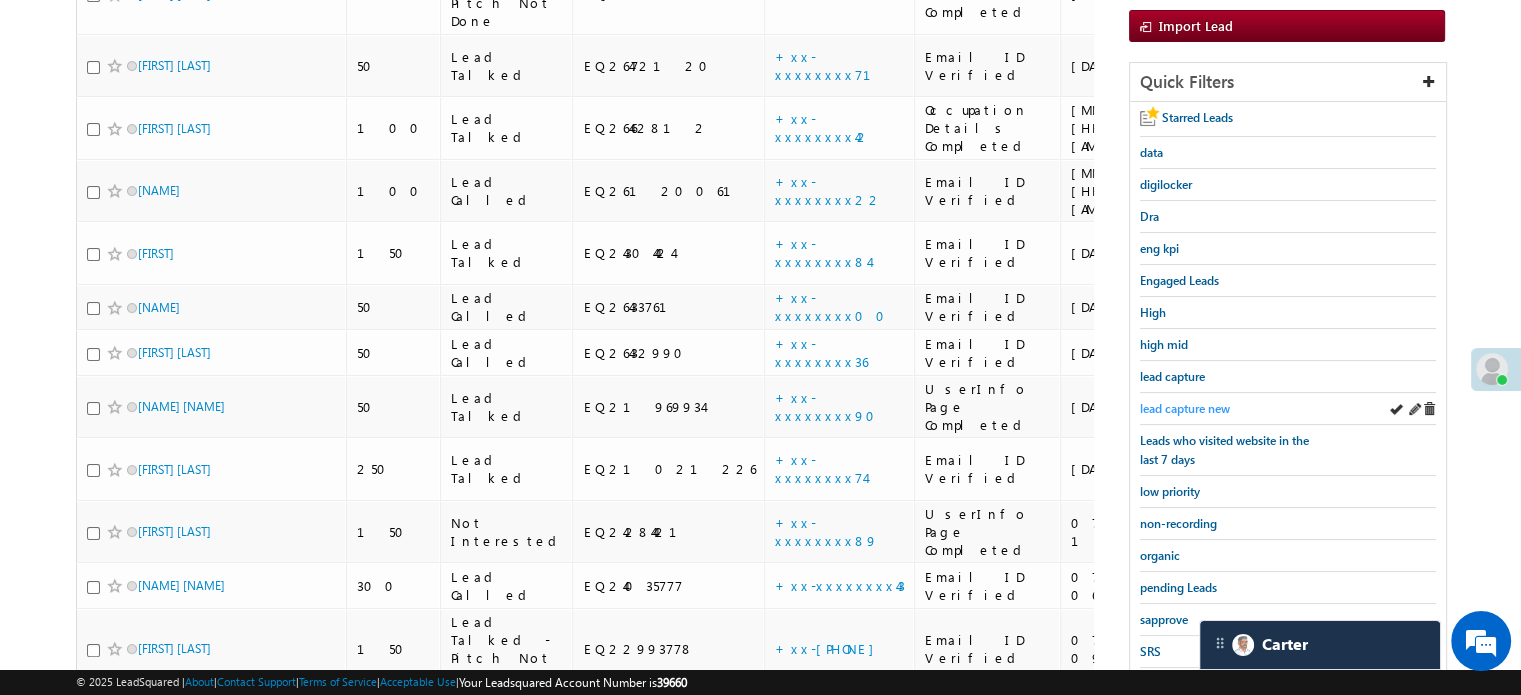 click on "lead capture new" at bounding box center [1185, 408] 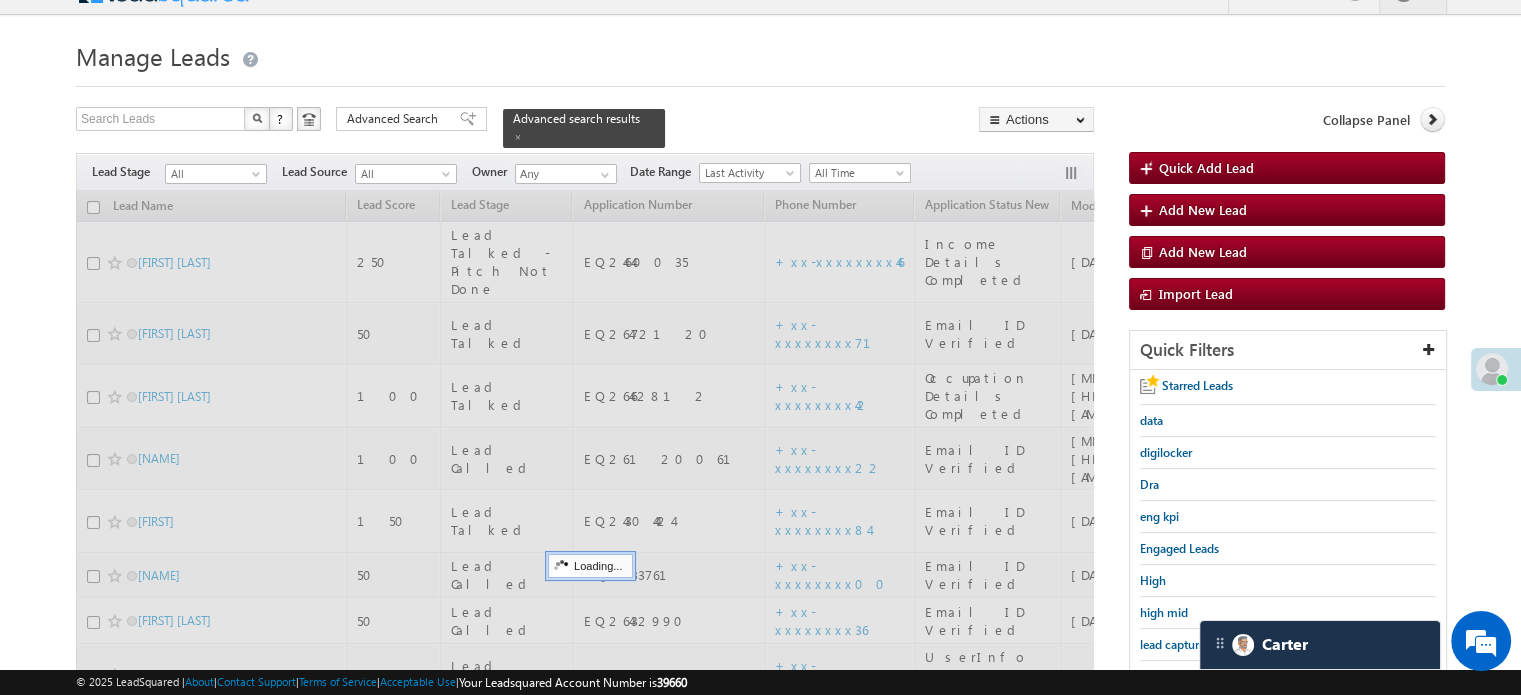 scroll, scrollTop: 0, scrollLeft: 0, axis: both 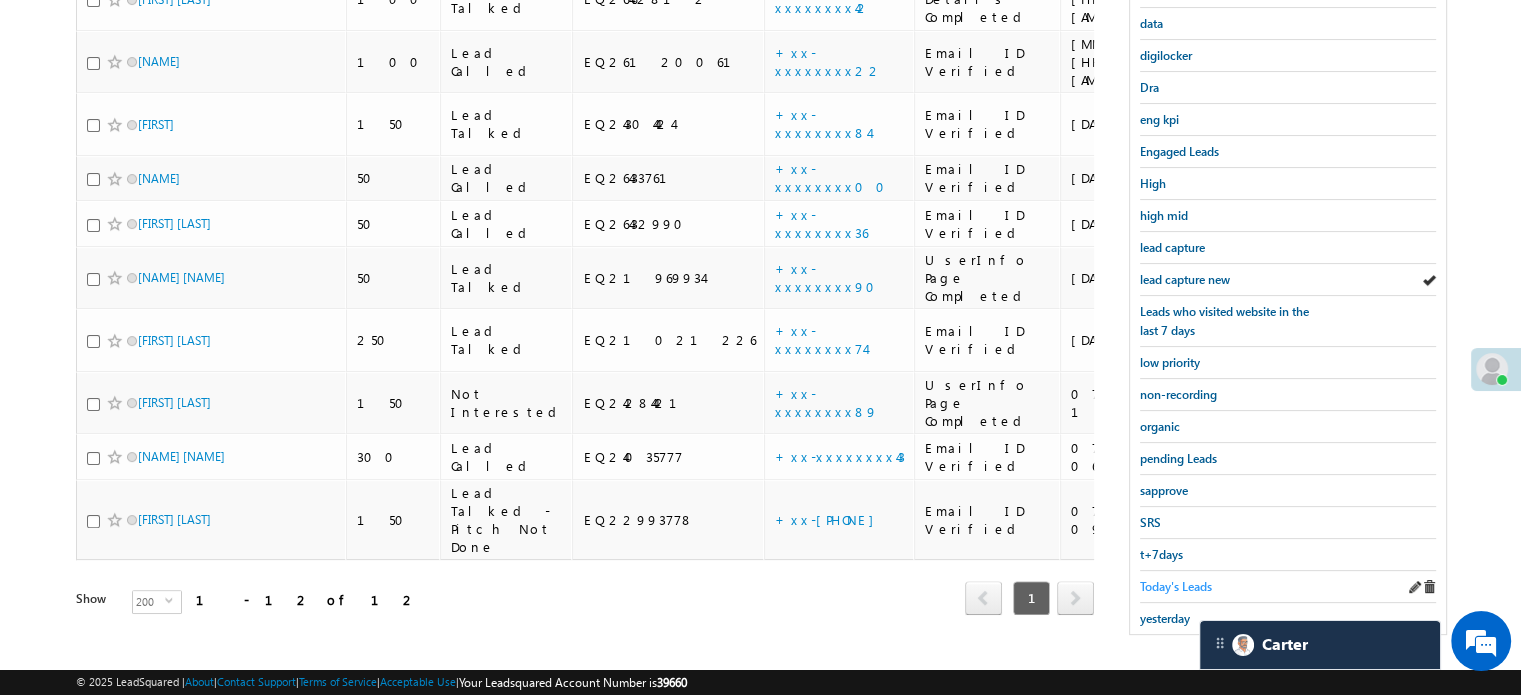 click on "Today's Leads" at bounding box center [1176, 586] 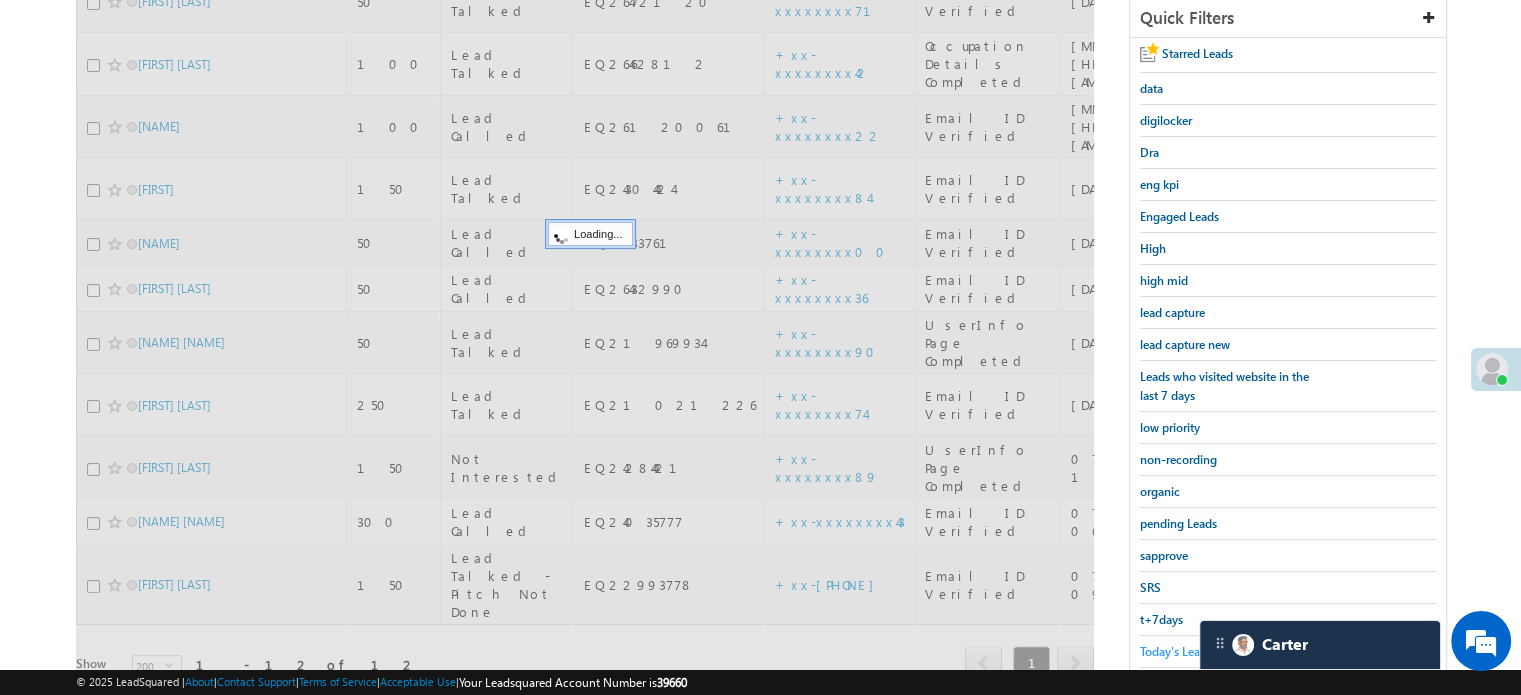 scroll, scrollTop: 229, scrollLeft: 0, axis: vertical 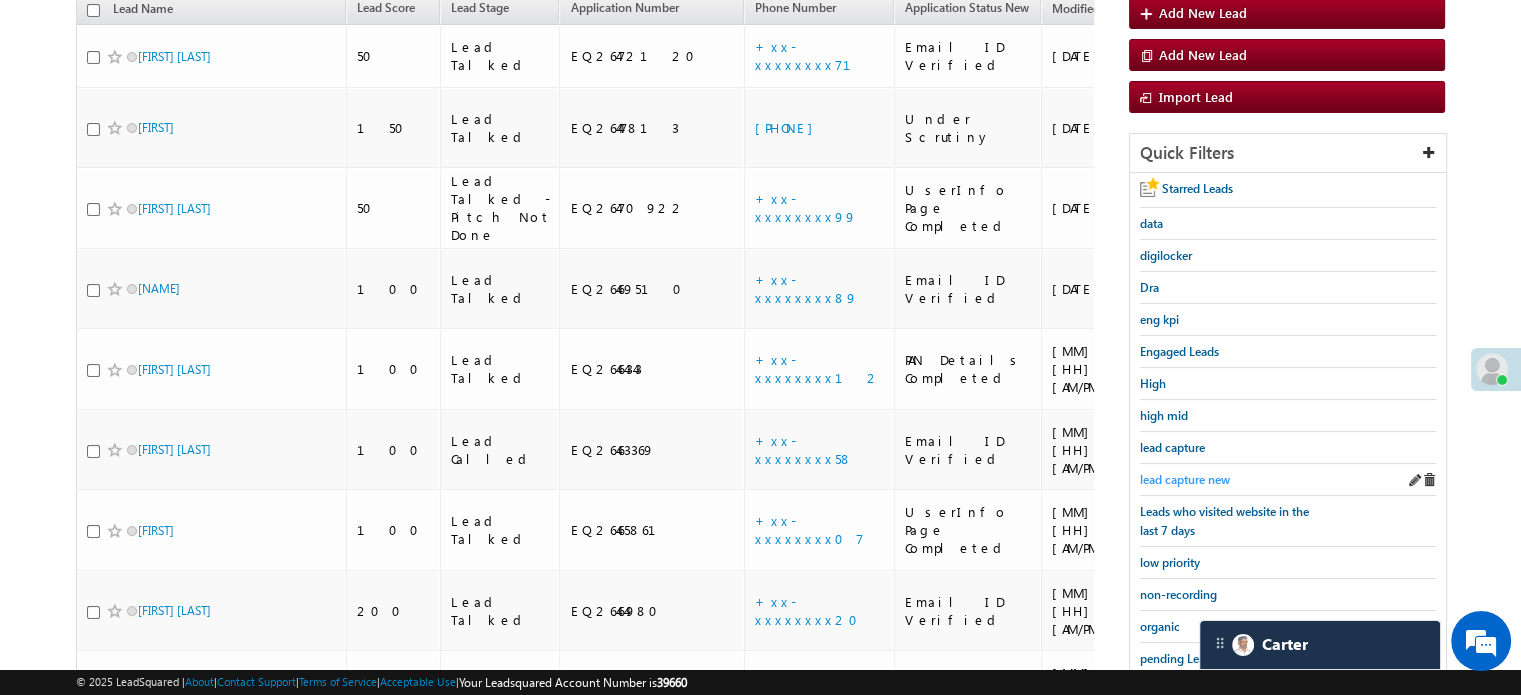 click on "lead capture new" at bounding box center [1185, 479] 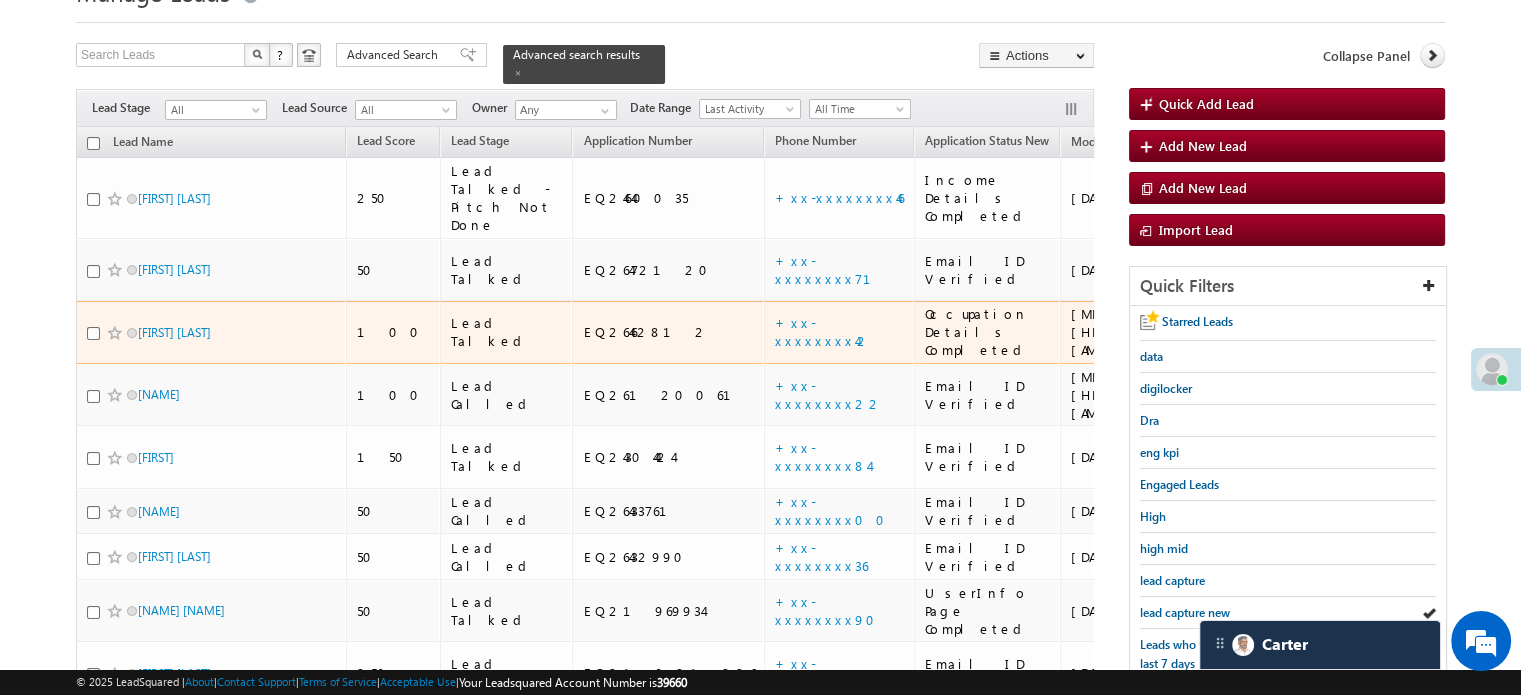 scroll, scrollTop: 200, scrollLeft: 0, axis: vertical 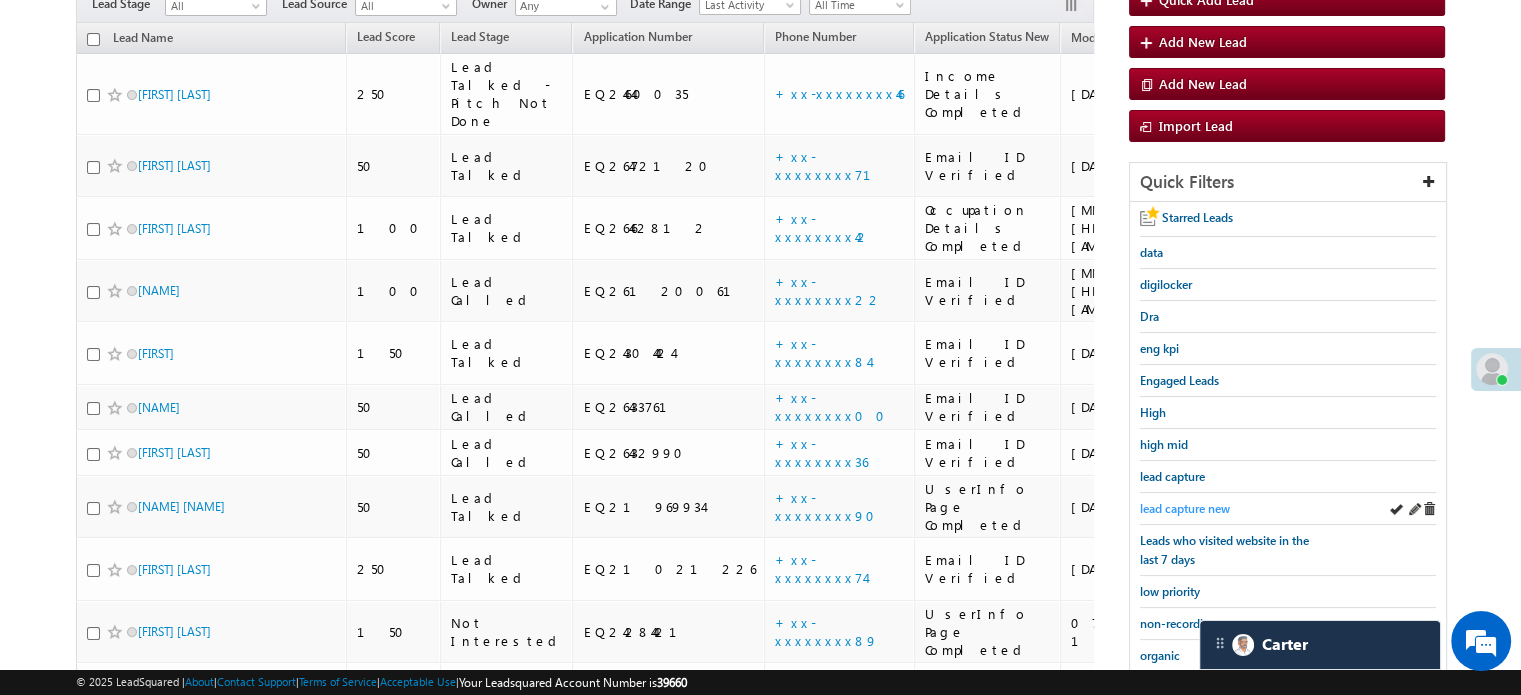 click on "lead capture new" at bounding box center (1185, 508) 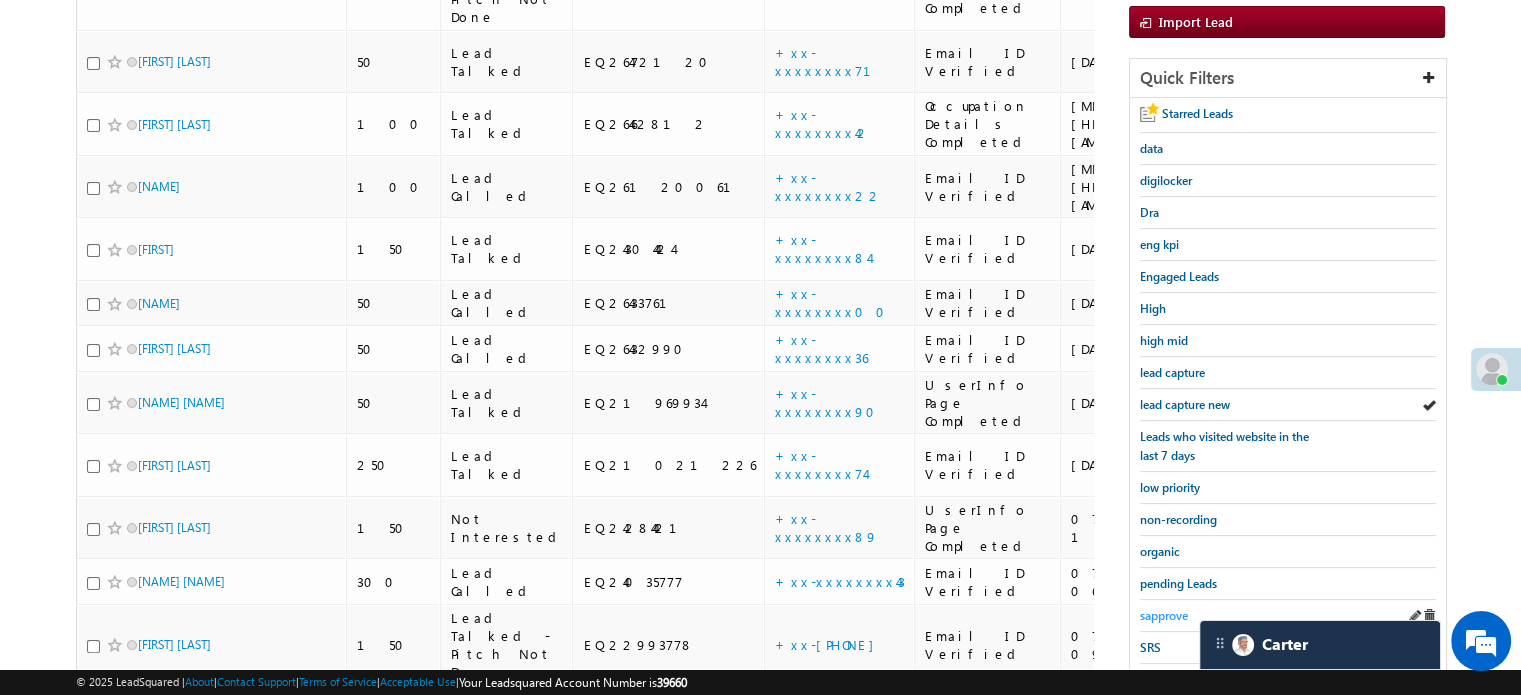 scroll, scrollTop: 429, scrollLeft: 0, axis: vertical 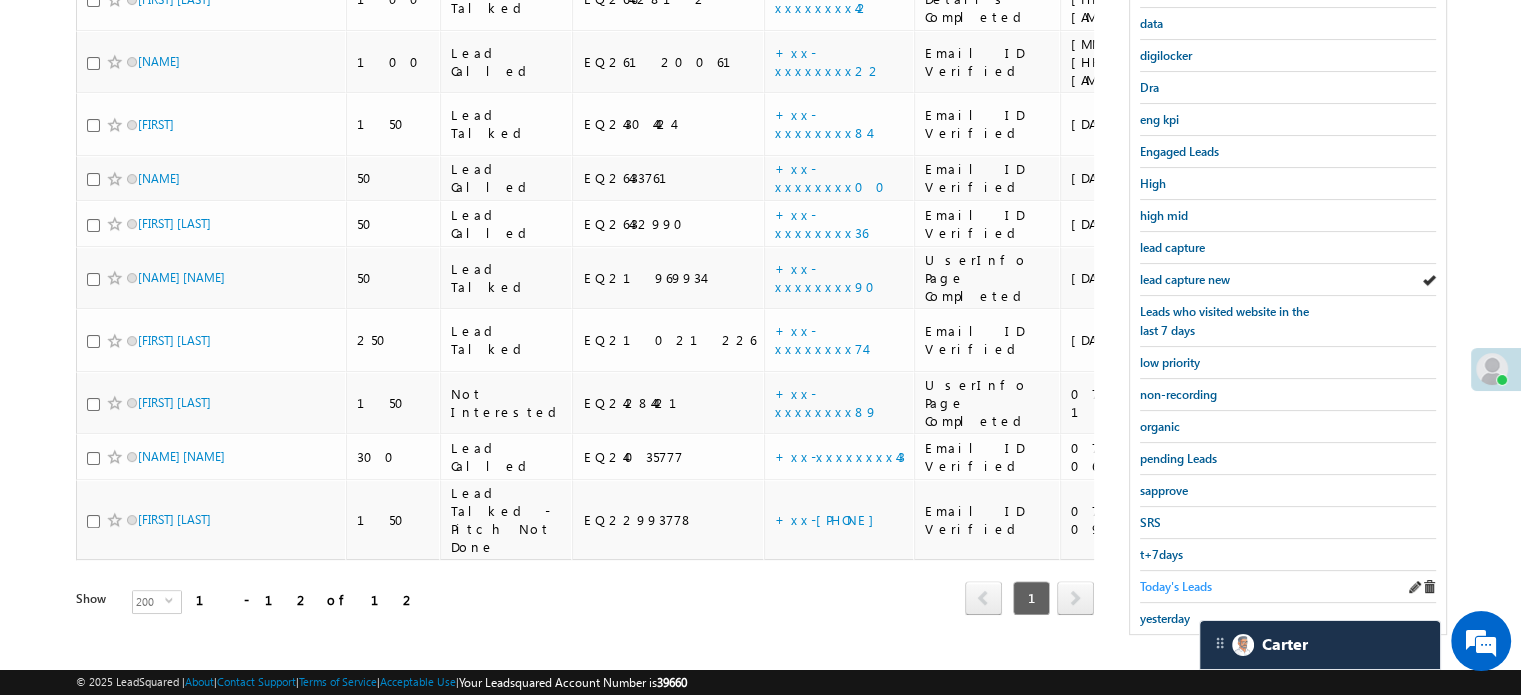 click on "Today's Leads" at bounding box center [1176, 586] 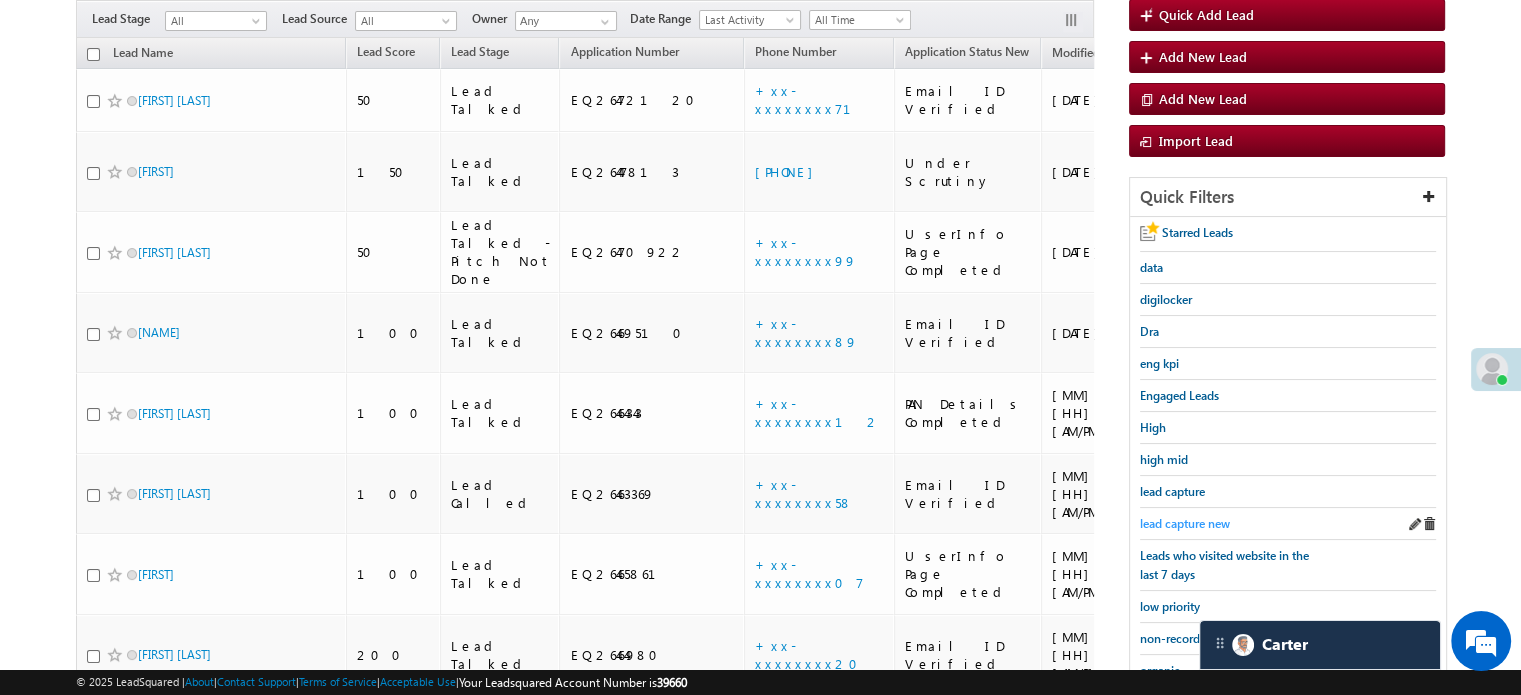 scroll, scrollTop: 429, scrollLeft: 0, axis: vertical 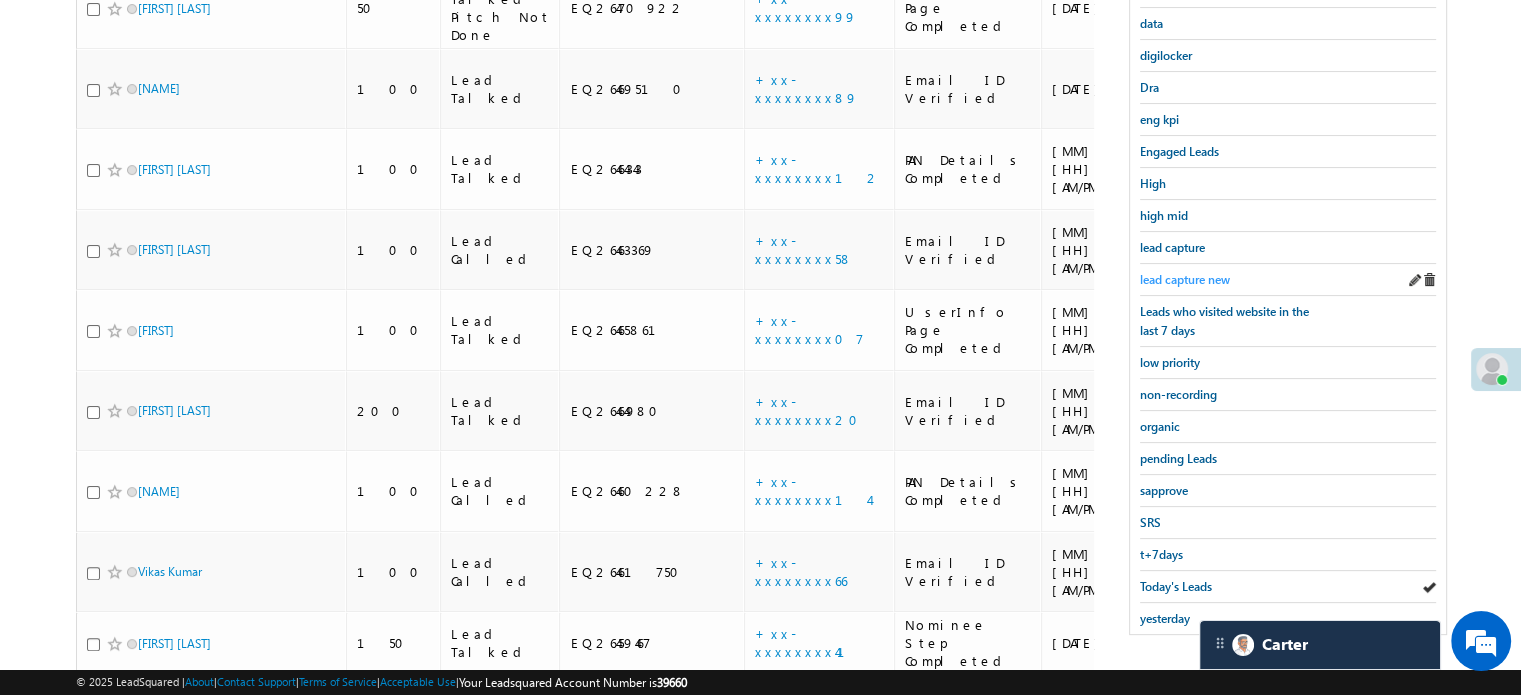 click on "lead capture new" at bounding box center [1185, 279] 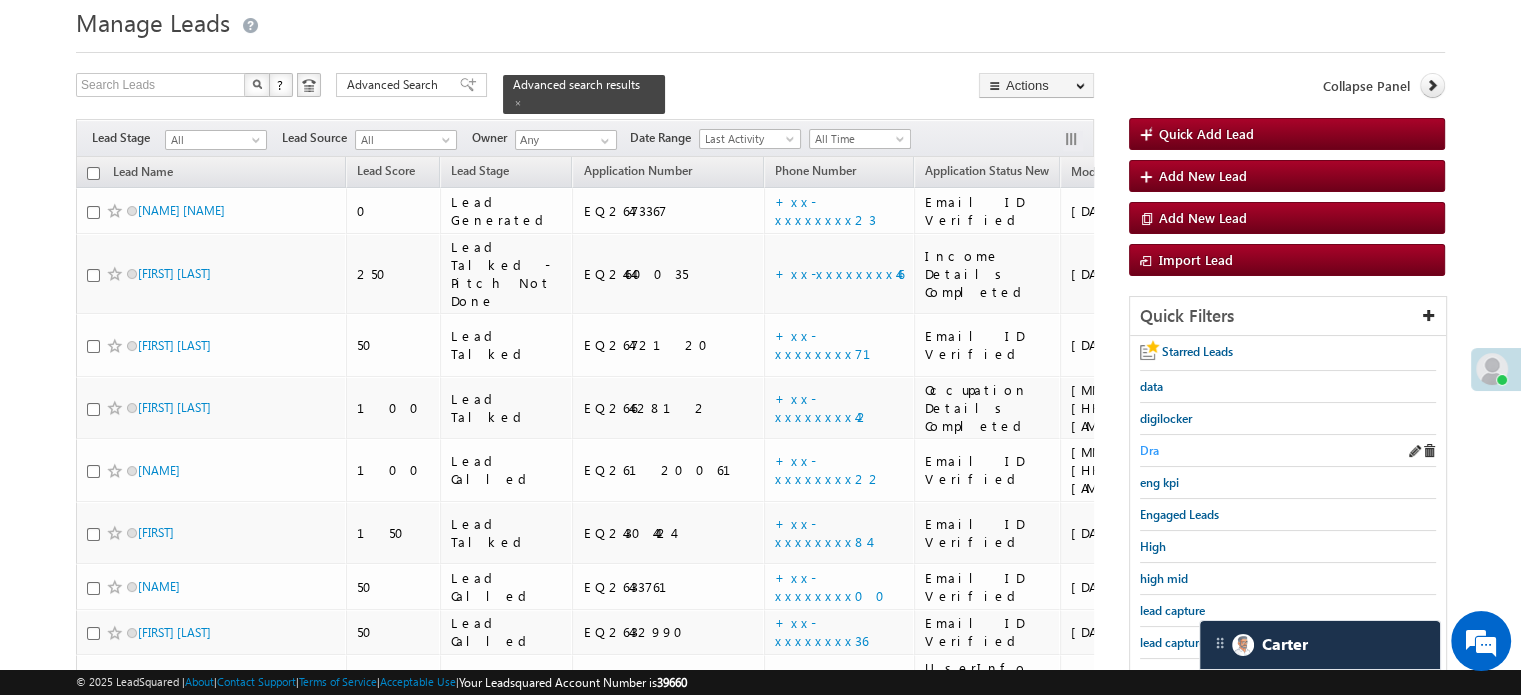 scroll, scrollTop: 129, scrollLeft: 0, axis: vertical 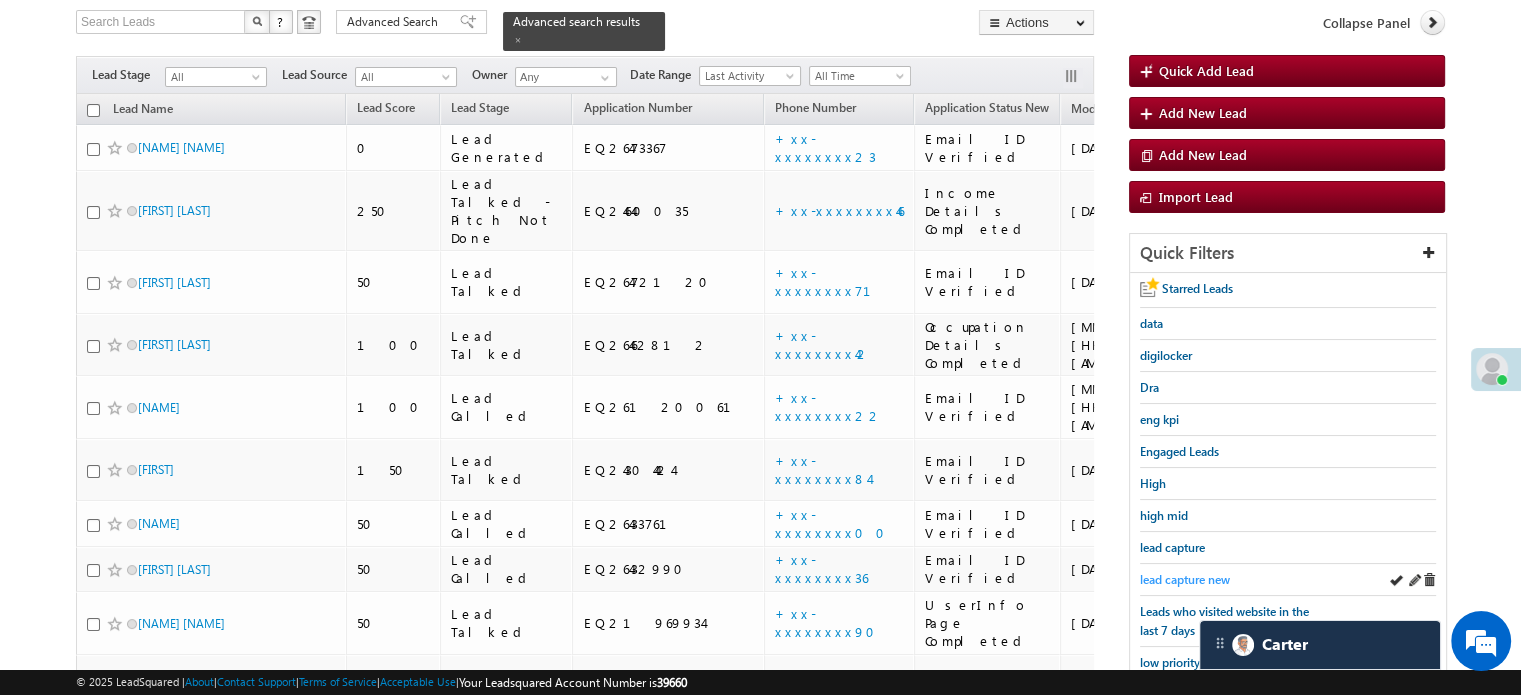 click on "lead capture new" at bounding box center [1185, 579] 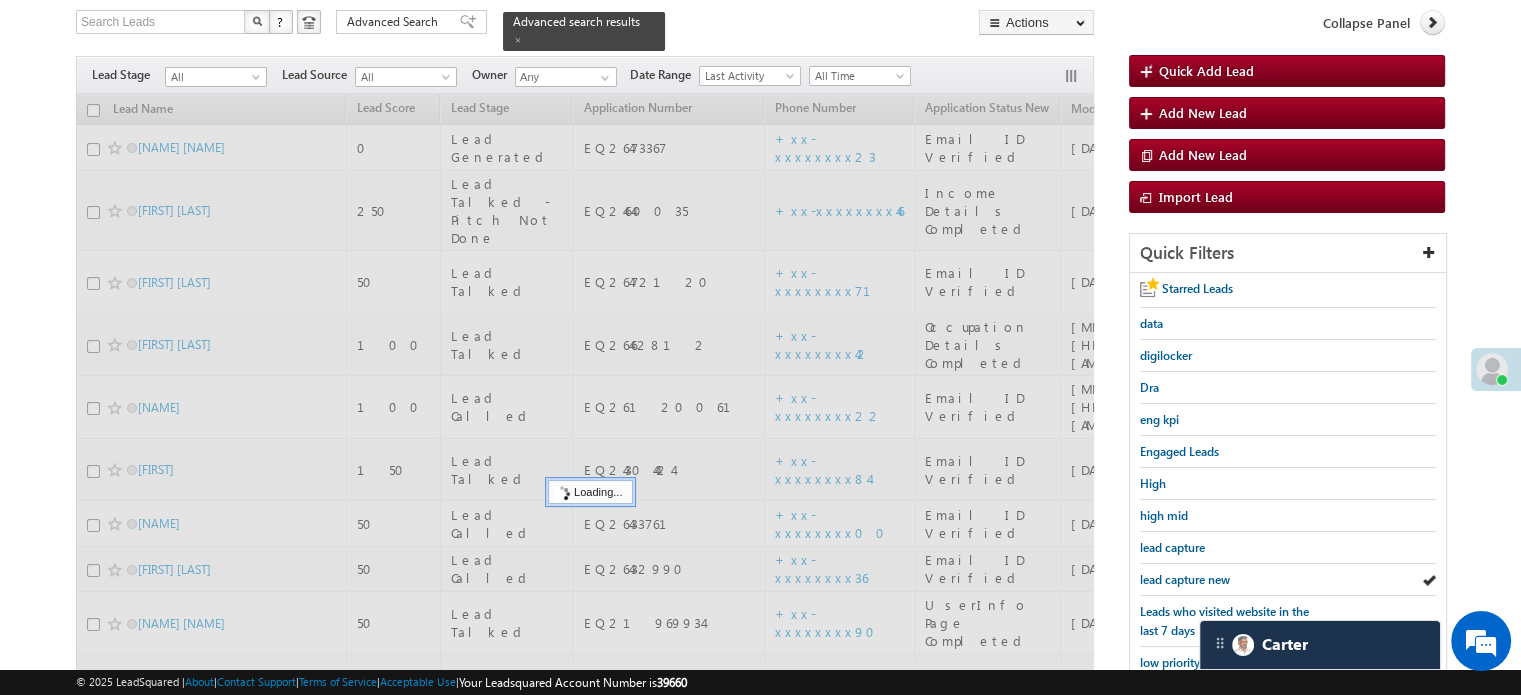 click on "lead capture new" at bounding box center (1185, 579) 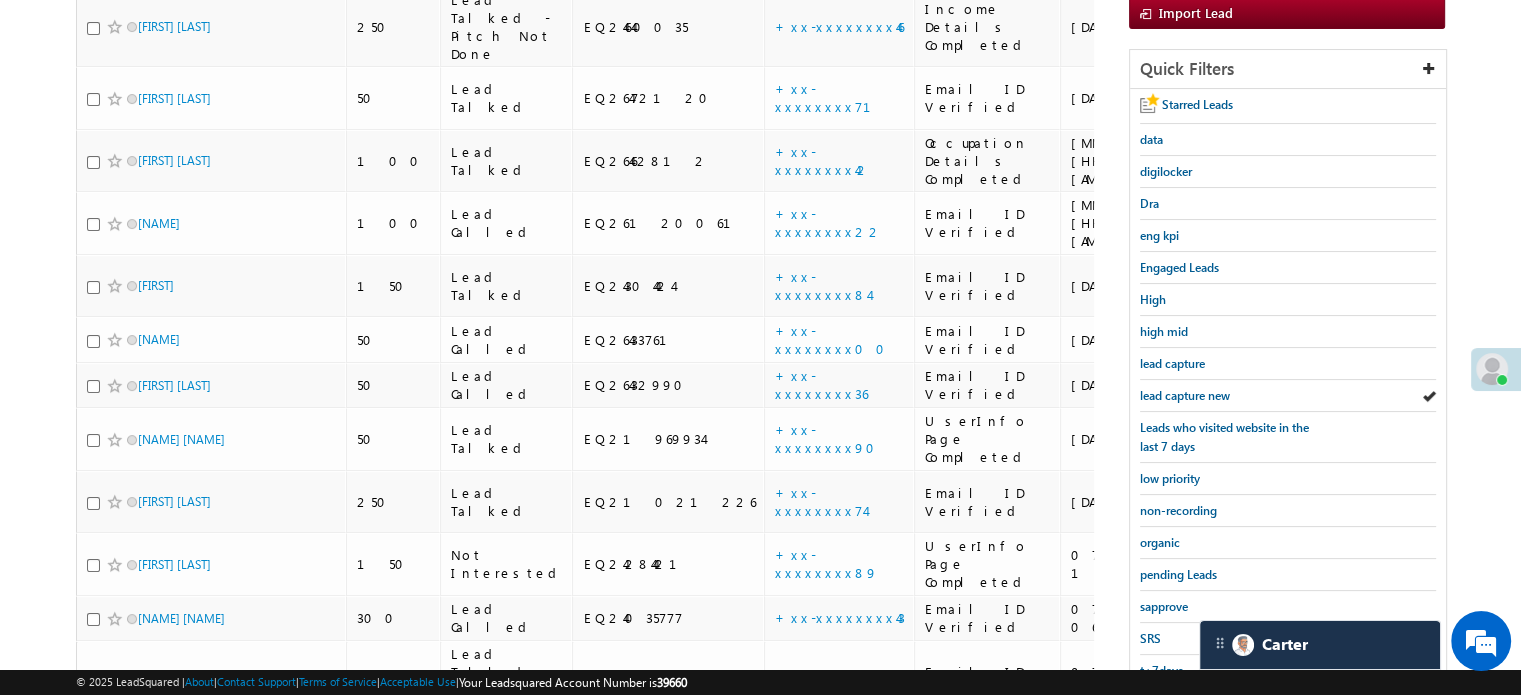 scroll, scrollTop: 429, scrollLeft: 0, axis: vertical 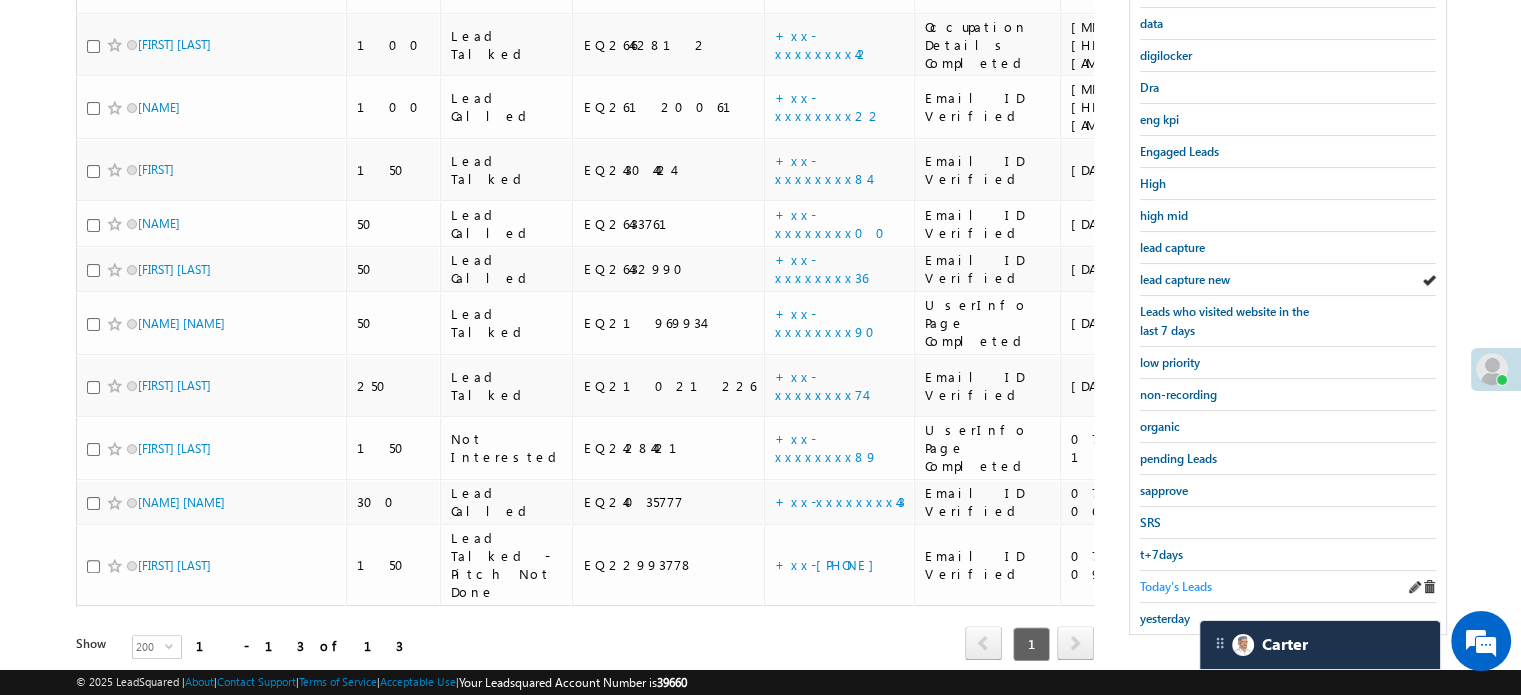 click on "Today's Leads" at bounding box center (1176, 586) 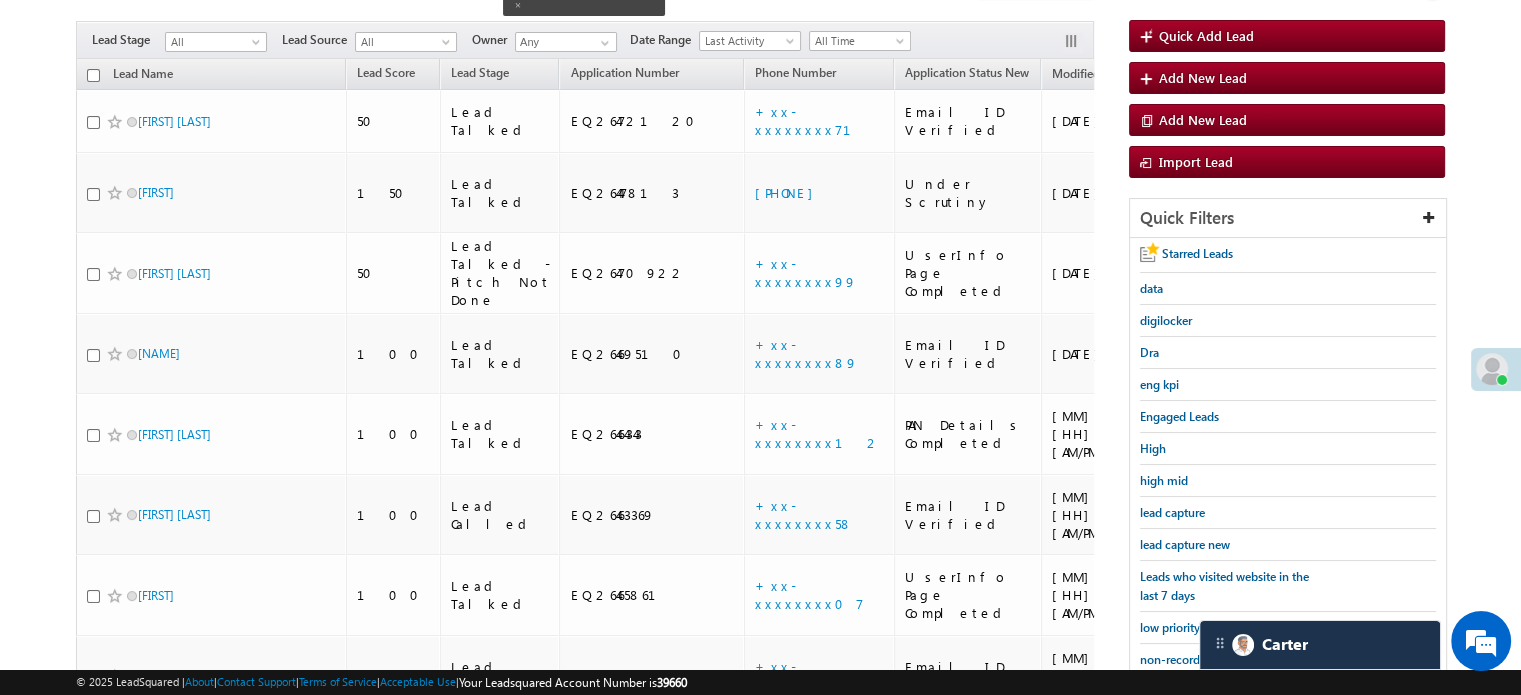scroll, scrollTop: 129, scrollLeft: 0, axis: vertical 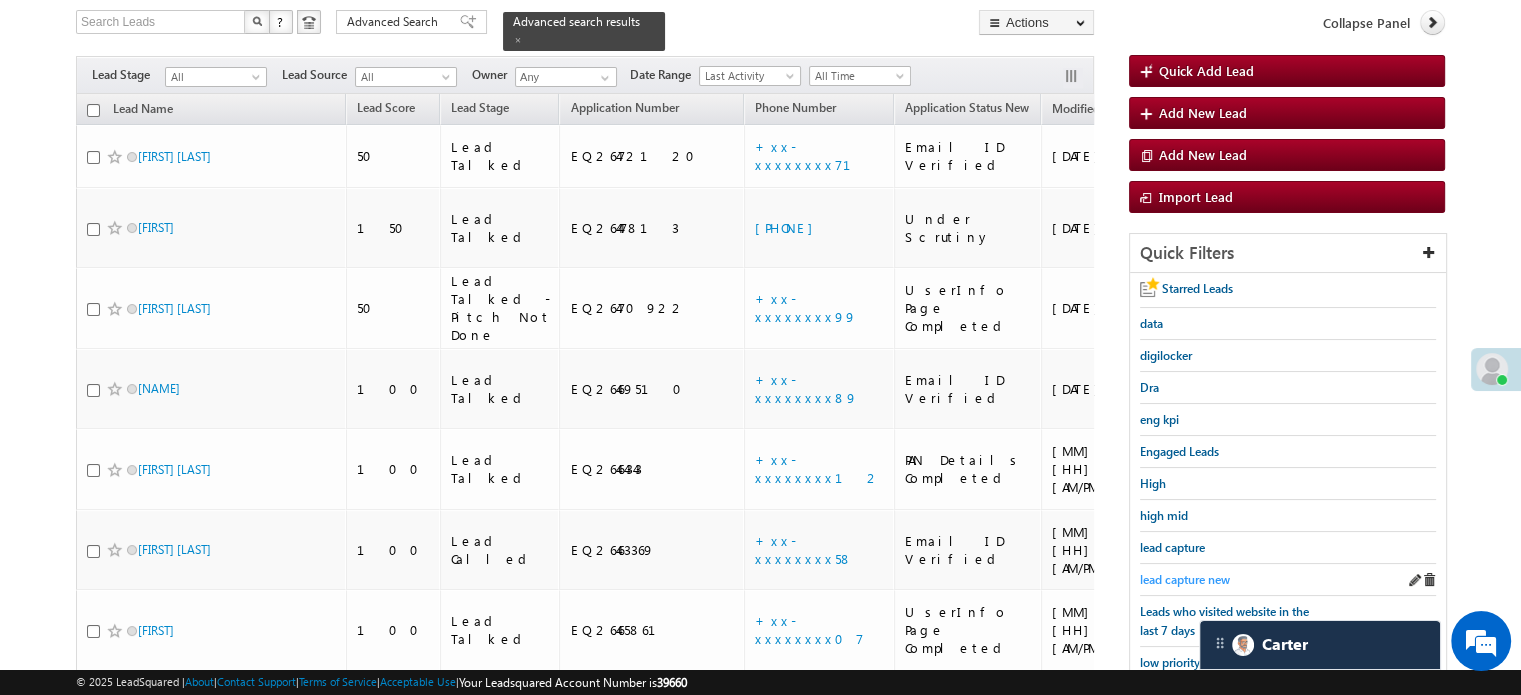 click on "lead capture new" at bounding box center [1185, 579] 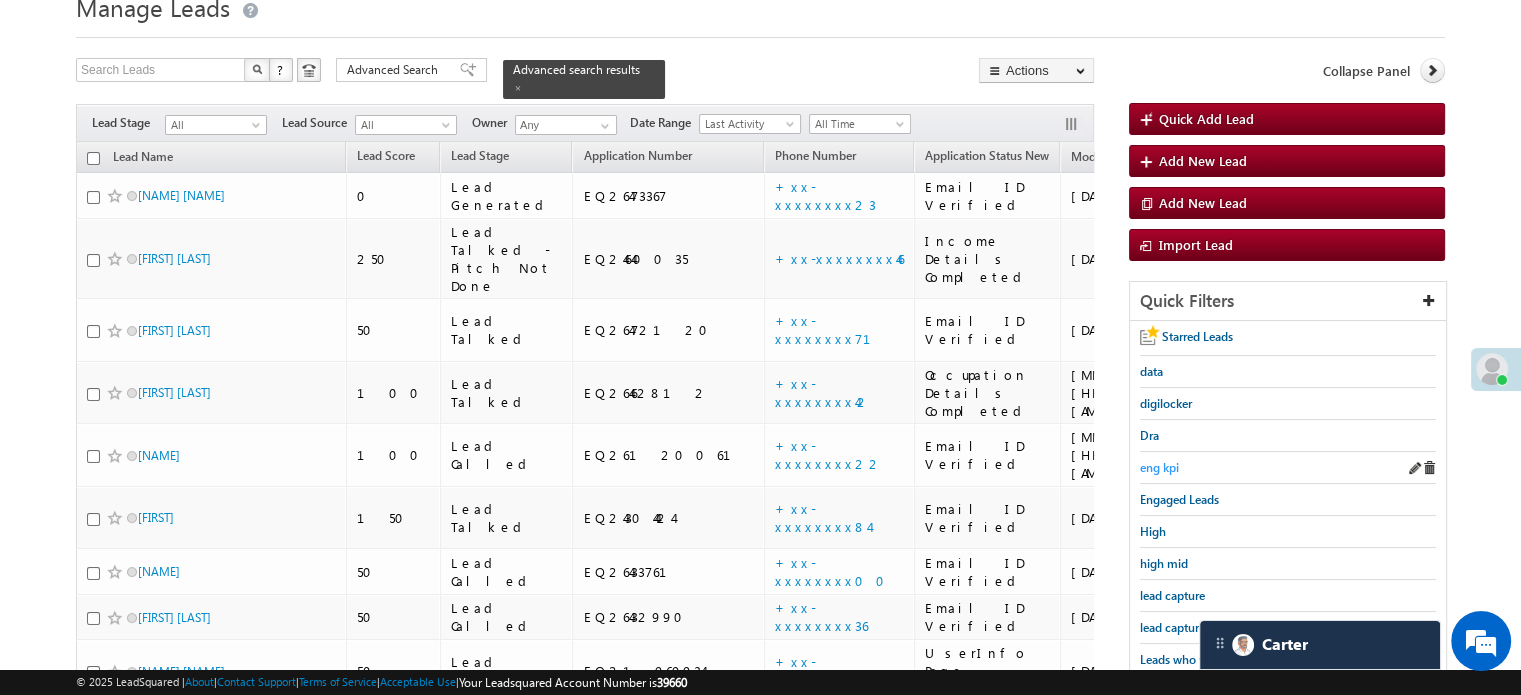 scroll, scrollTop: 200, scrollLeft: 0, axis: vertical 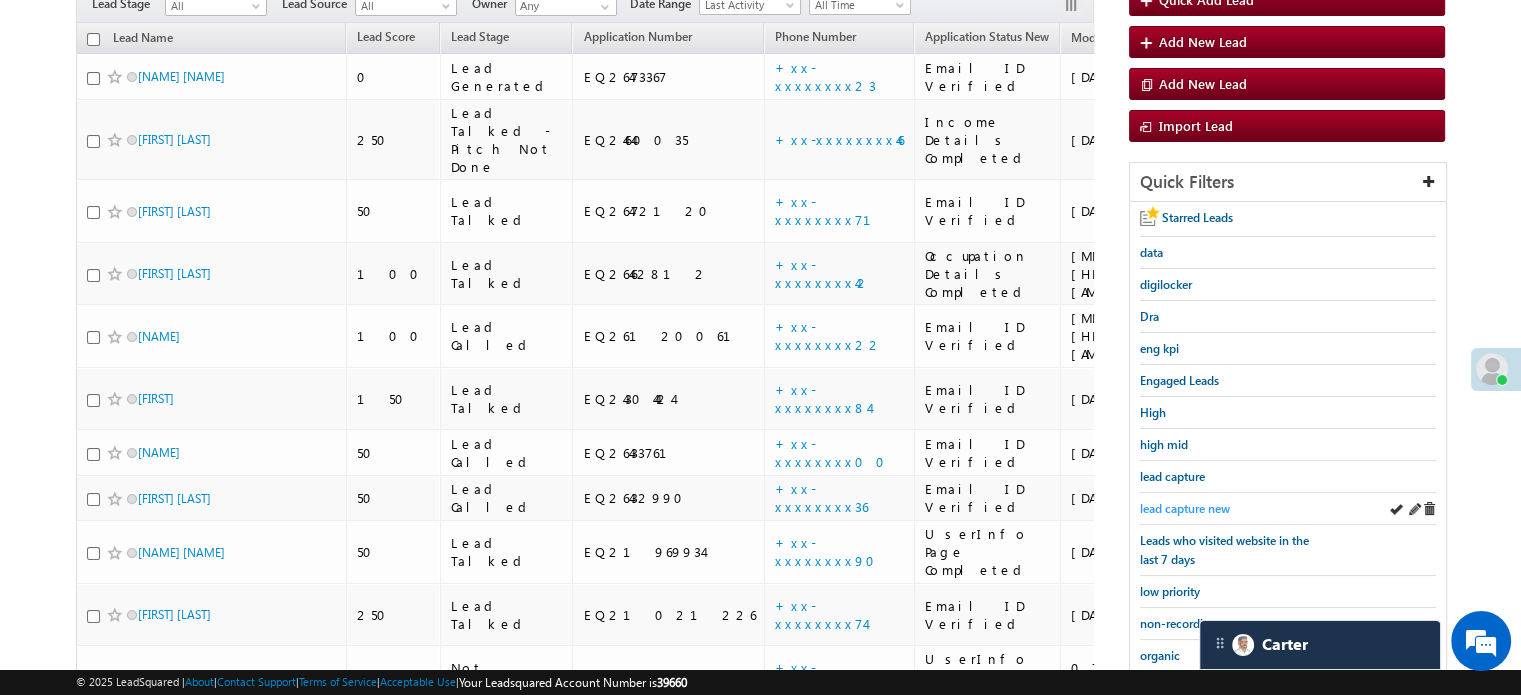 click on "lead capture new" at bounding box center [1185, 508] 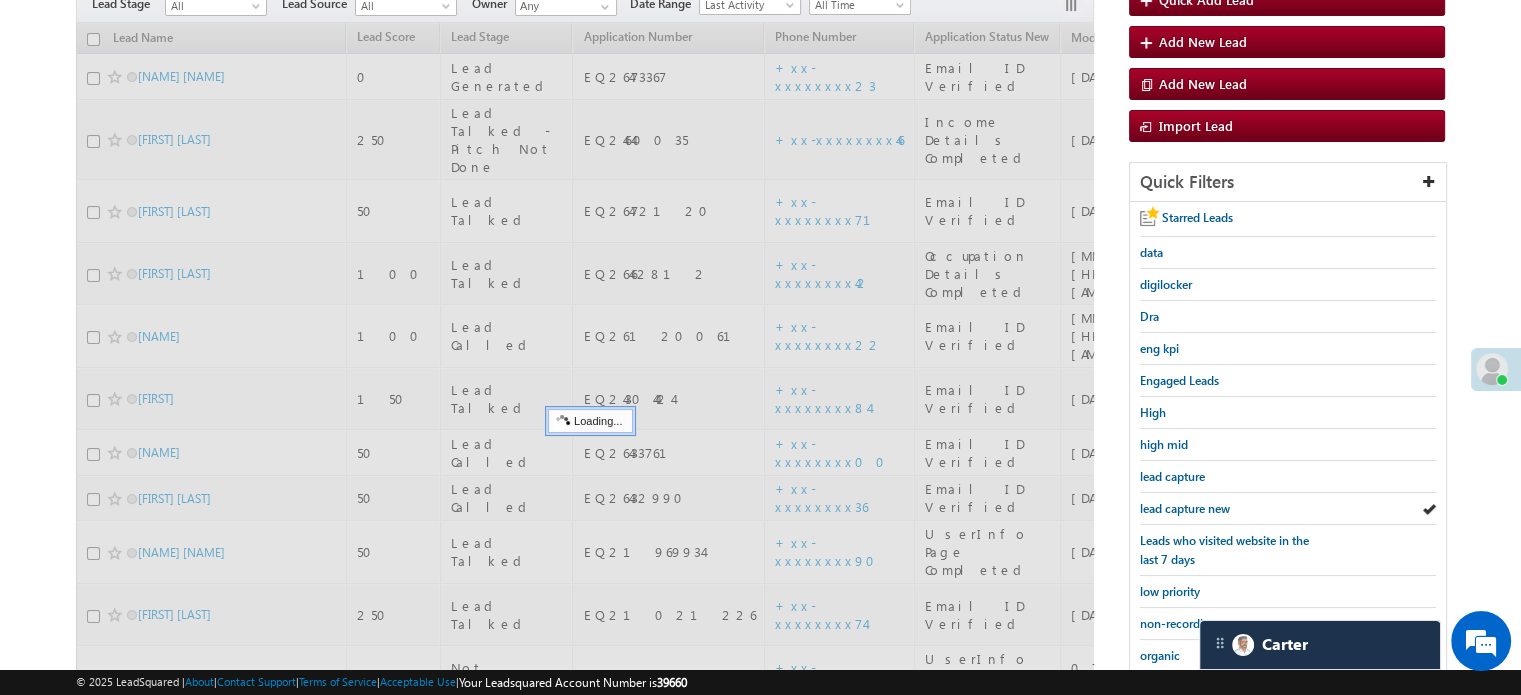 click on "lead capture new" at bounding box center [1185, 508] 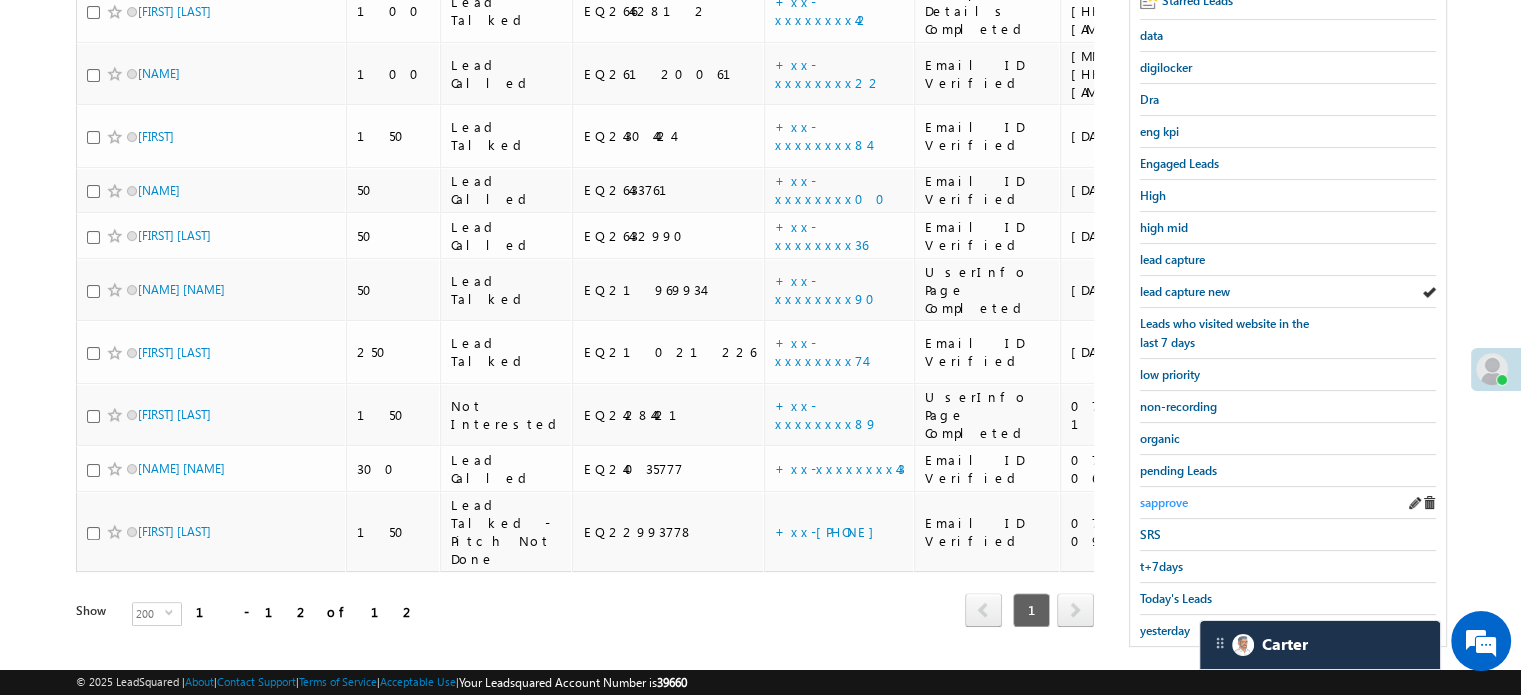 scroll, scrollTop: 429, scrollLeft: 0, axis: vertical 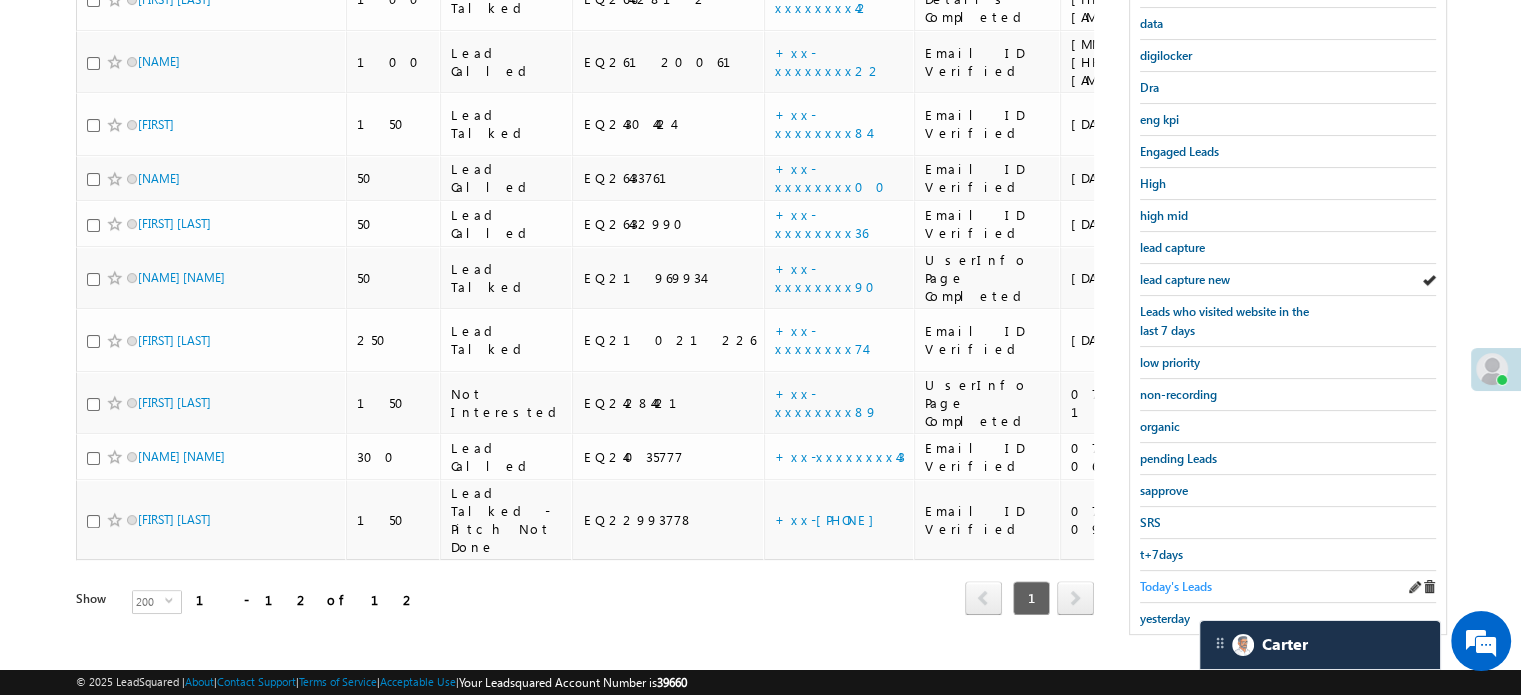 click on "Today's Leads" at bounding box center [1176, 586] 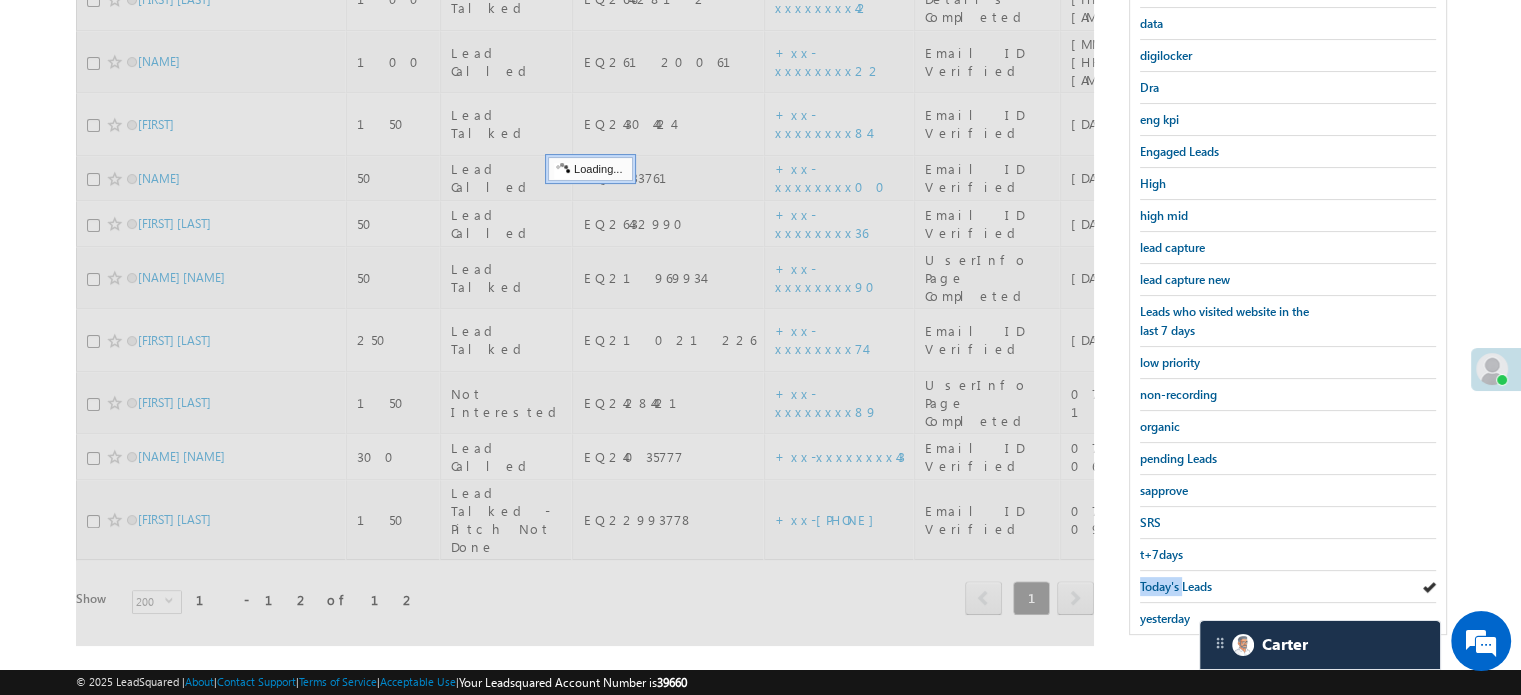click on "Today's Leads" at bounding box center (1176, 586) 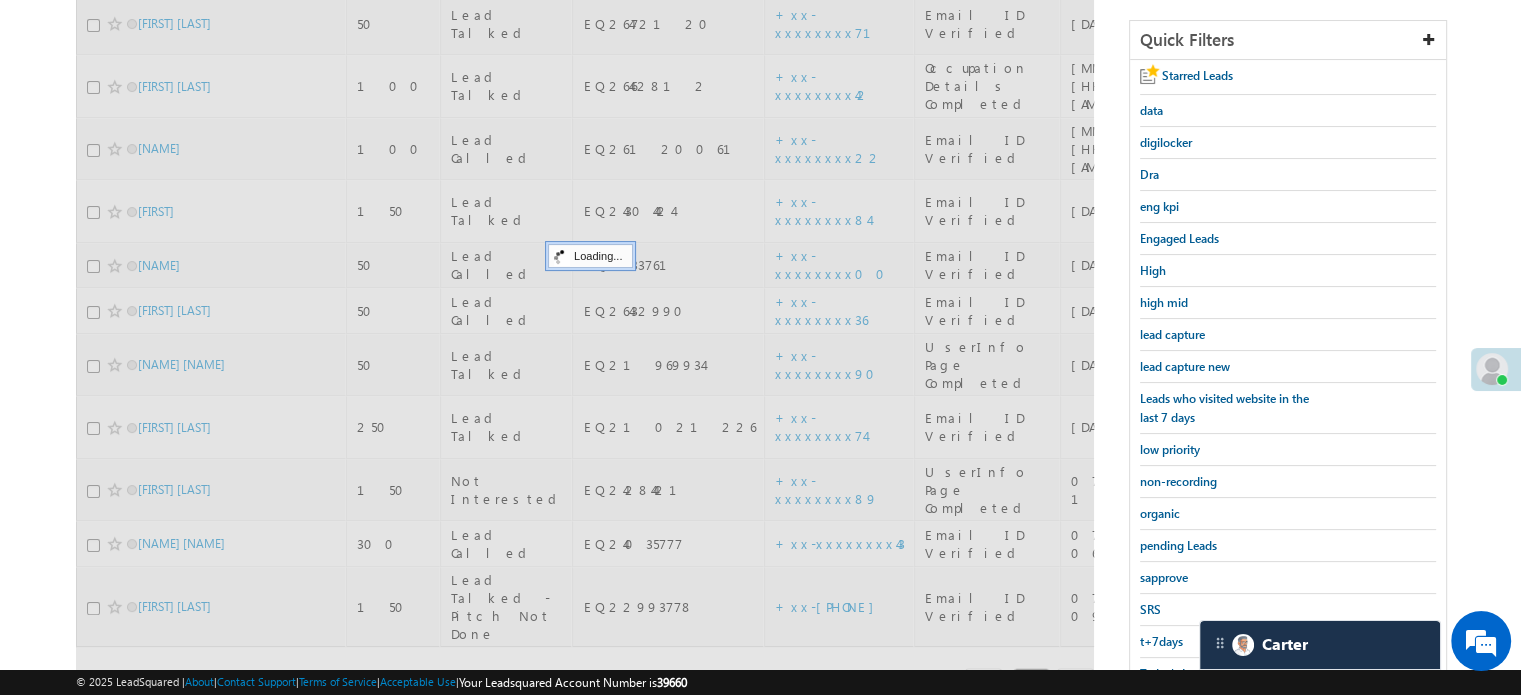 scroll, scrollTop: 229, scrollLeft: 0, axis: vertical 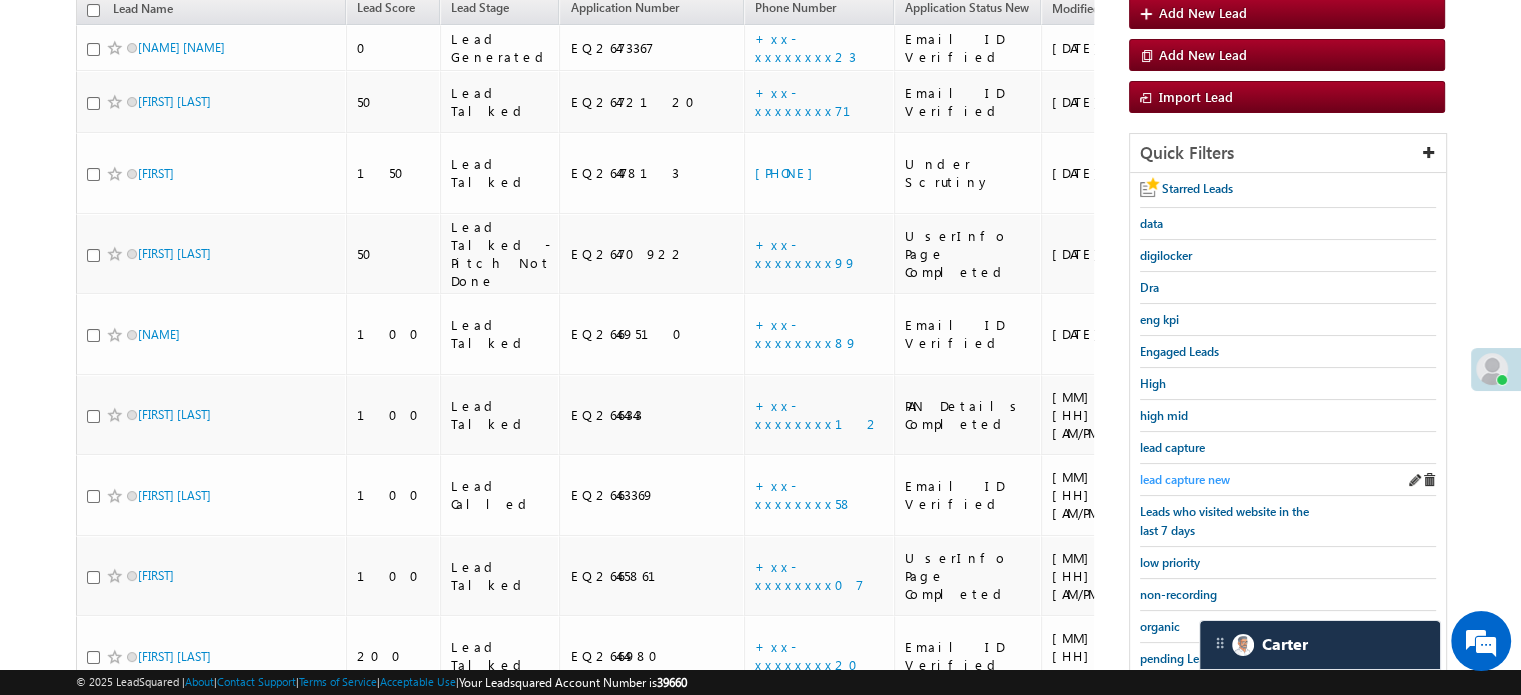 click on "lead capture new" at bounding box center (1185, 479) 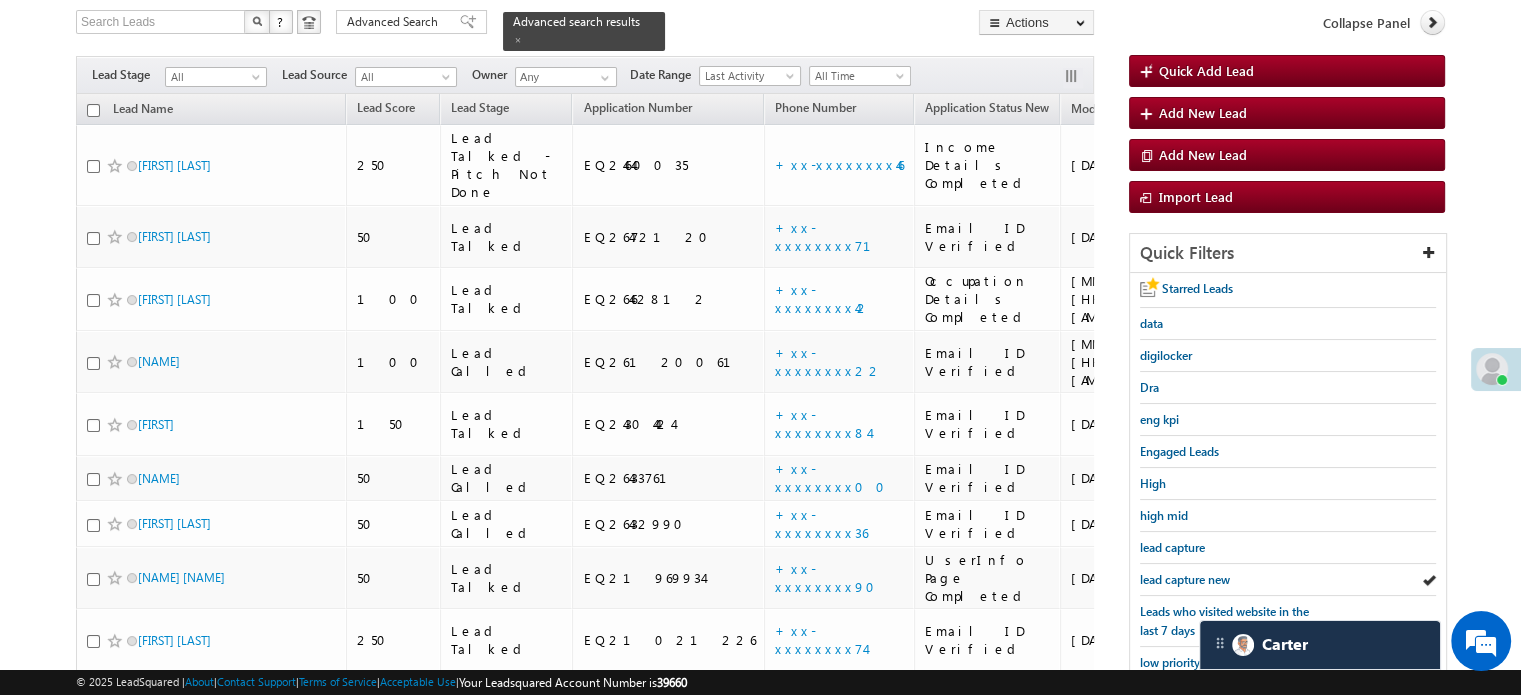 scroll, scrollTop: 429, scrollLeft: 0, axis: vertical 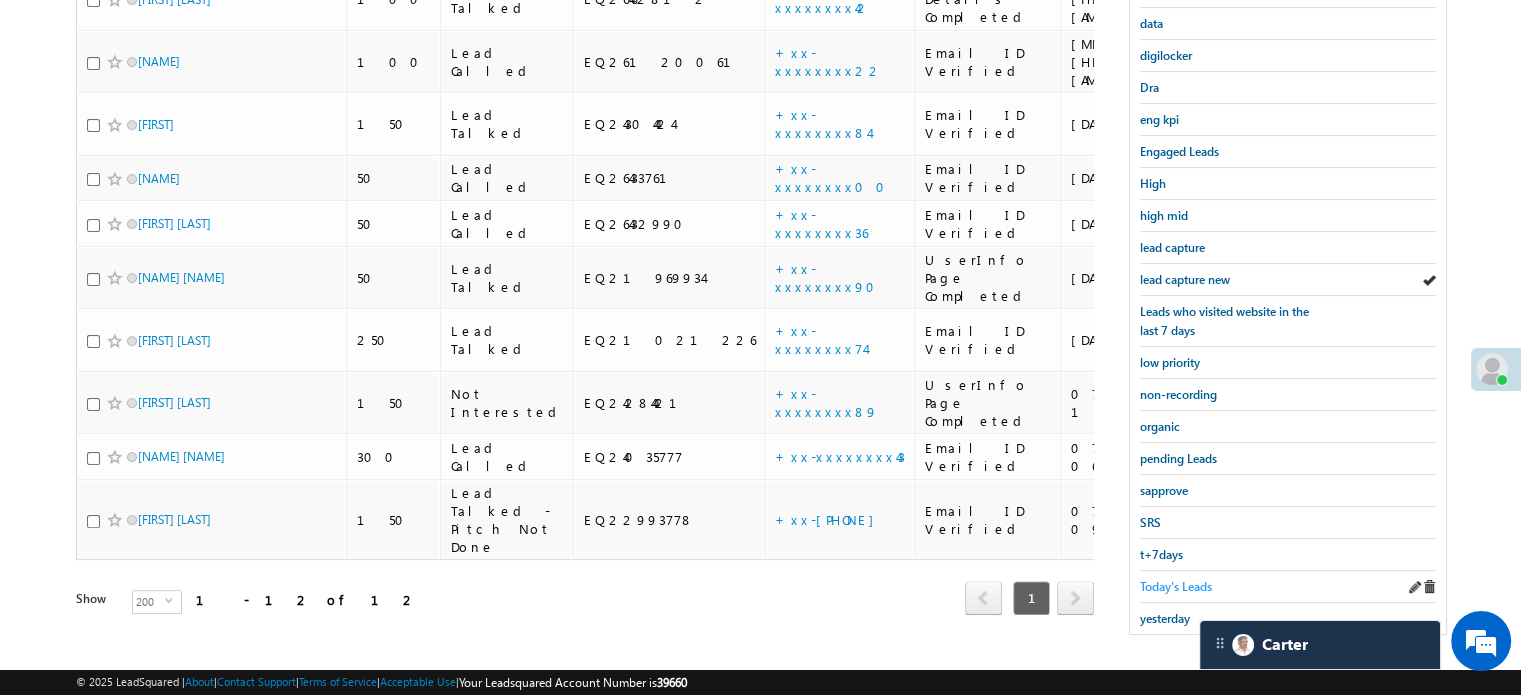 click on "Today's Leads" at bounding box center [1176, 586] 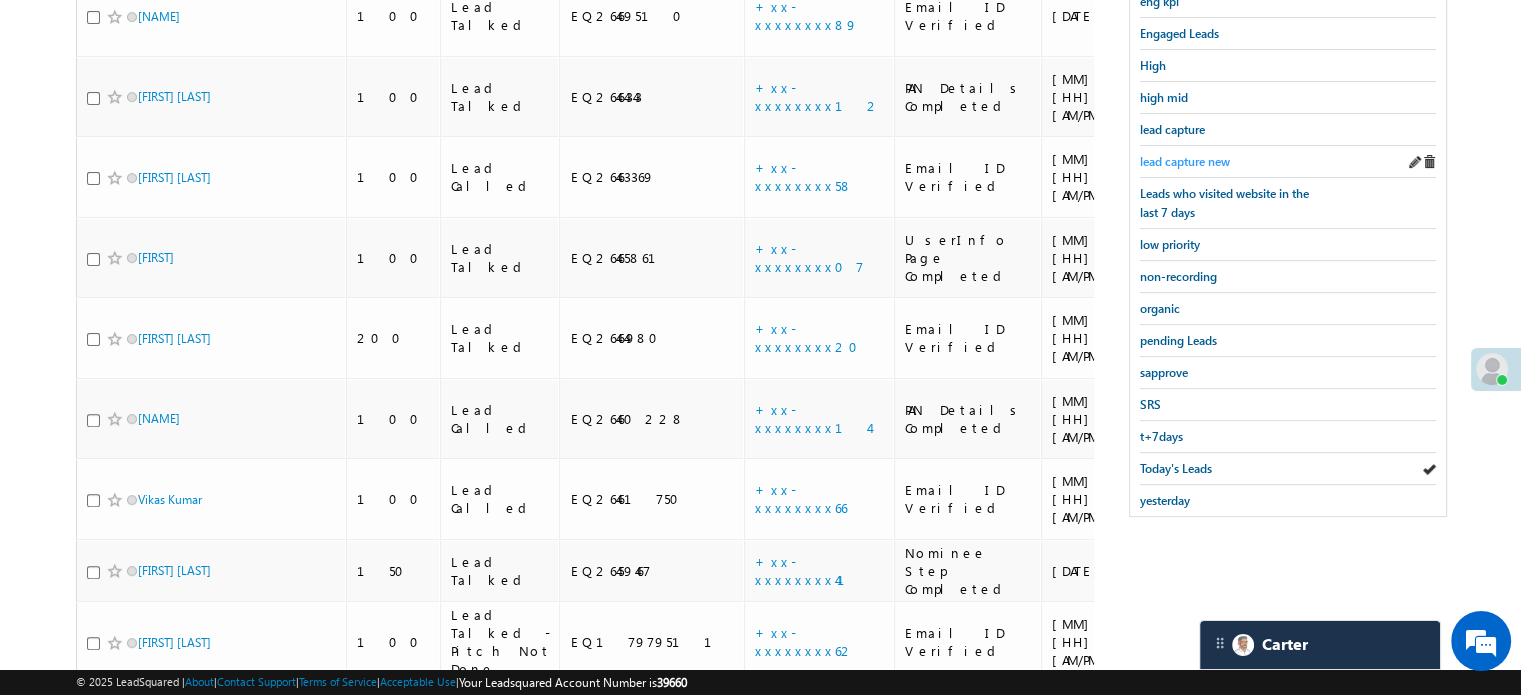 scroll, scrollTop: 729, scrollLeft: 0, axis: vertical 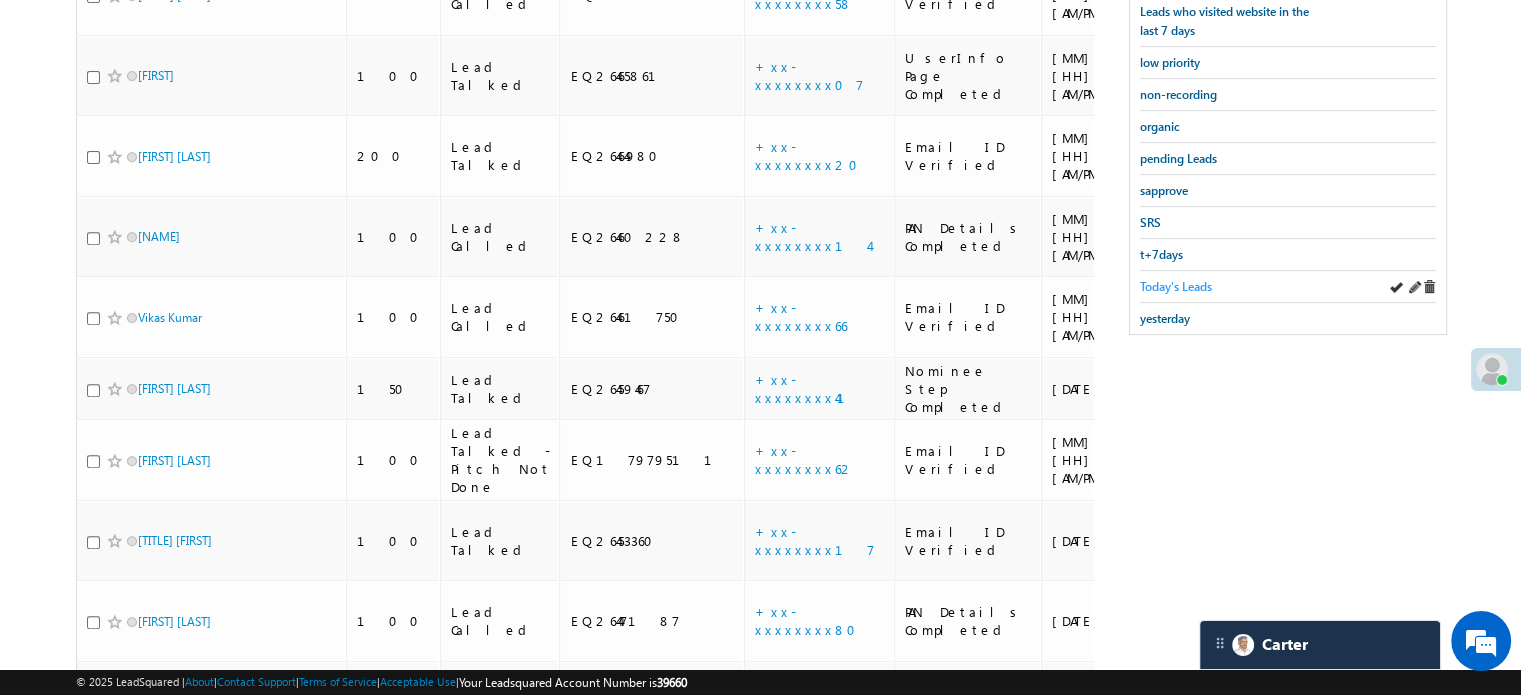 click on "Today's Leads" at bounding box center (1176, 286) 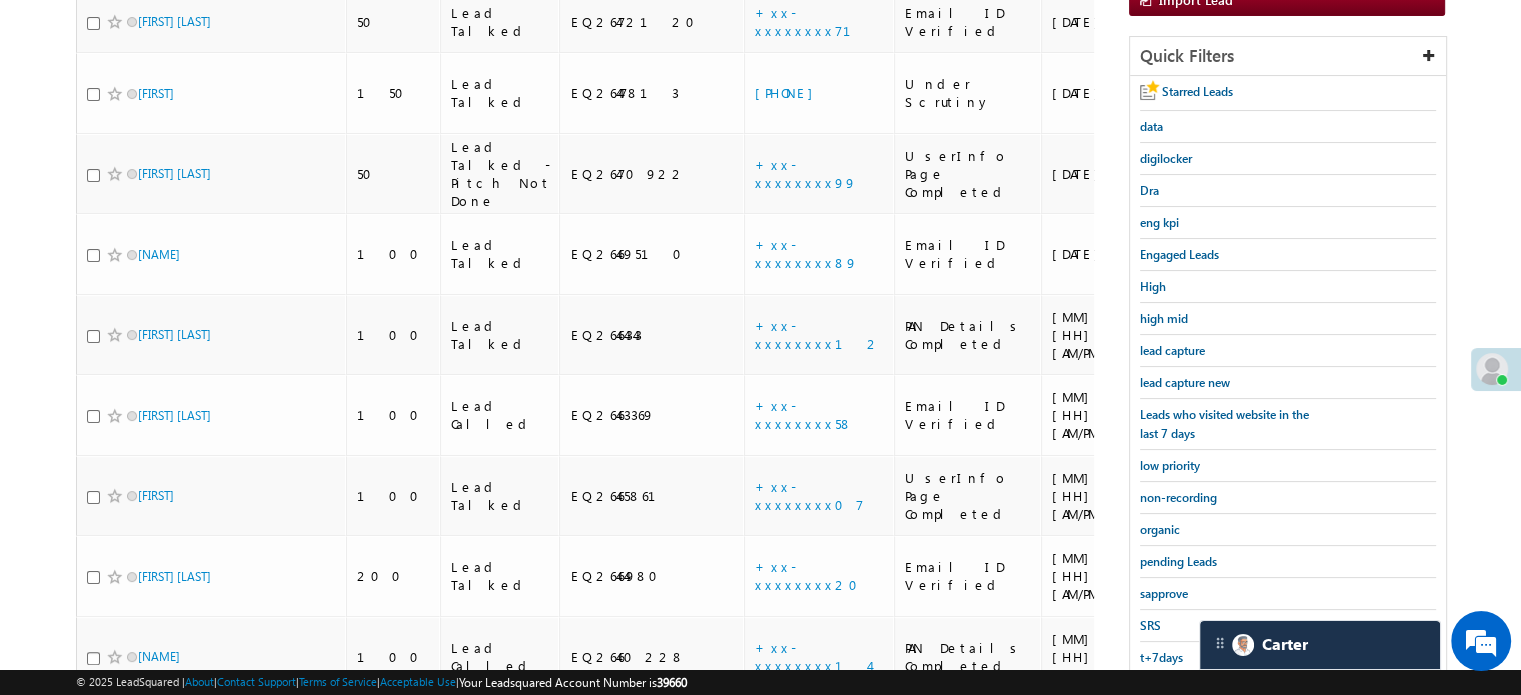 scroll, scrollTop: 329, scrollLeft: 0, axis: vertical 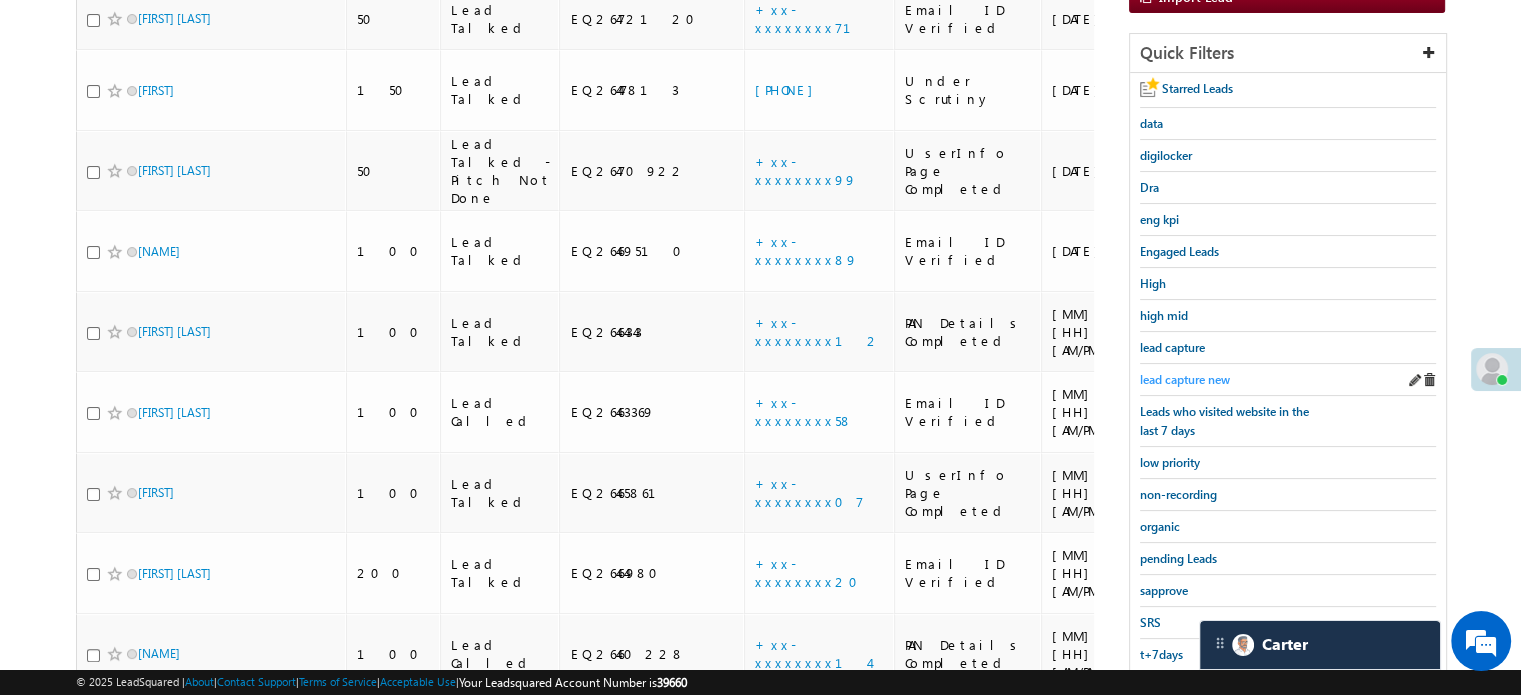 click on "lead capture new" at bounding box center [1185, 379] 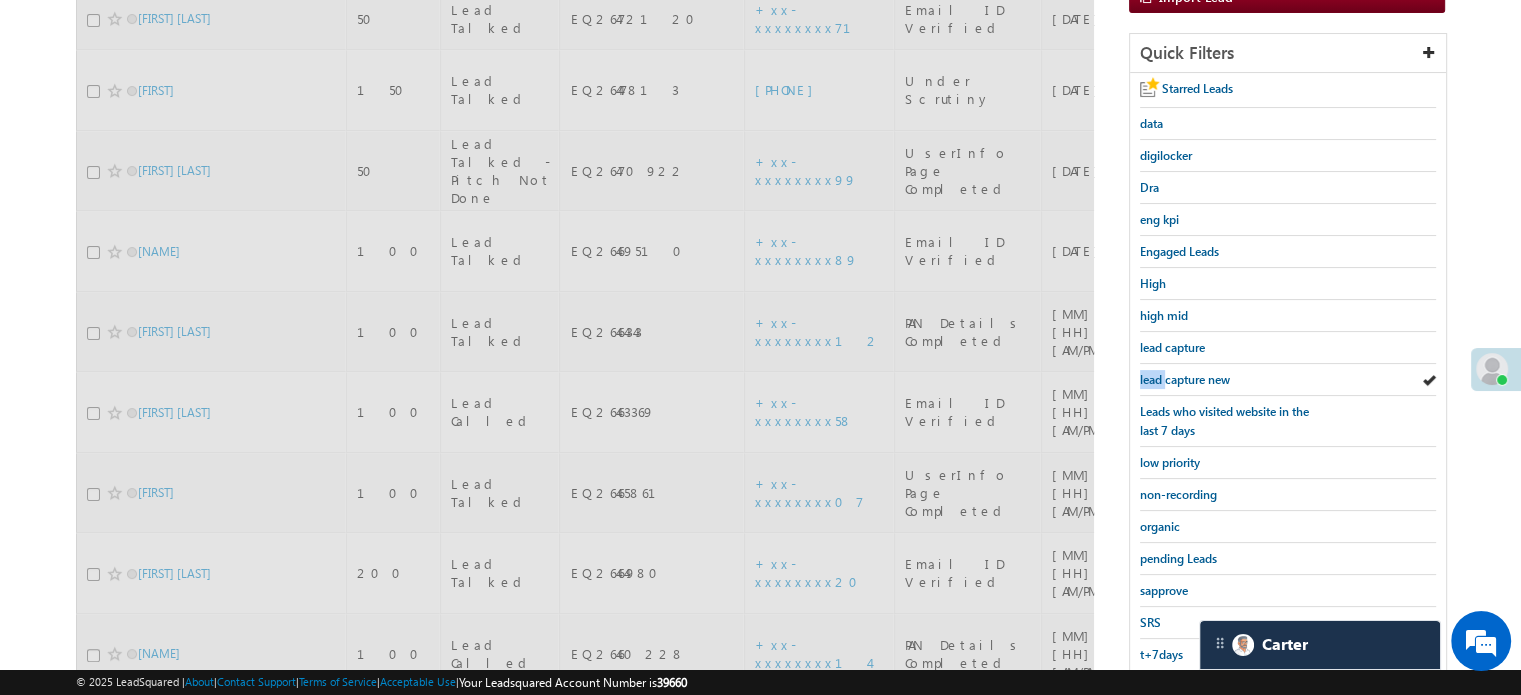 click on "lead capture new" at bounding box center (1185, 379) 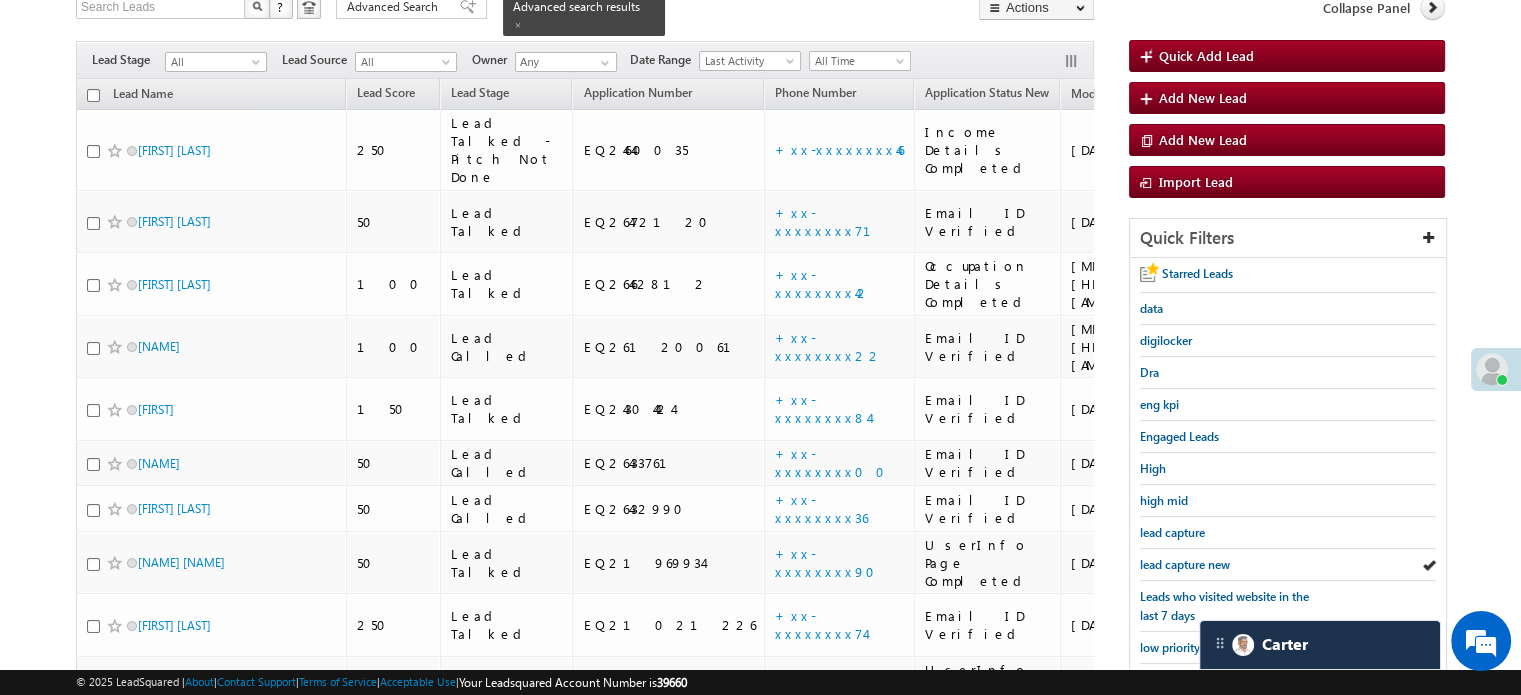 scroll, scrollTop: 0, scrollLeft: 0, axis: both 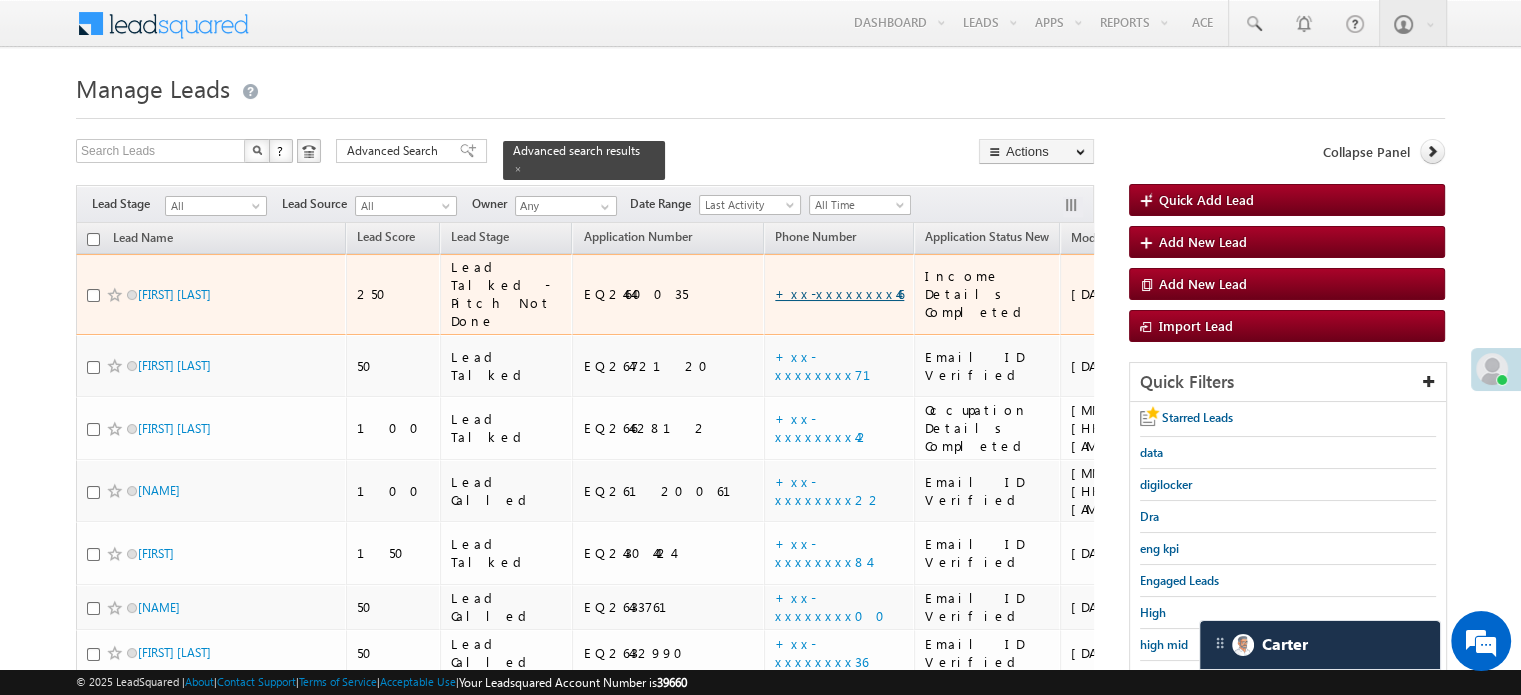 click on "+xx-xxxxxxxx46" at bounding box center [839, 293] 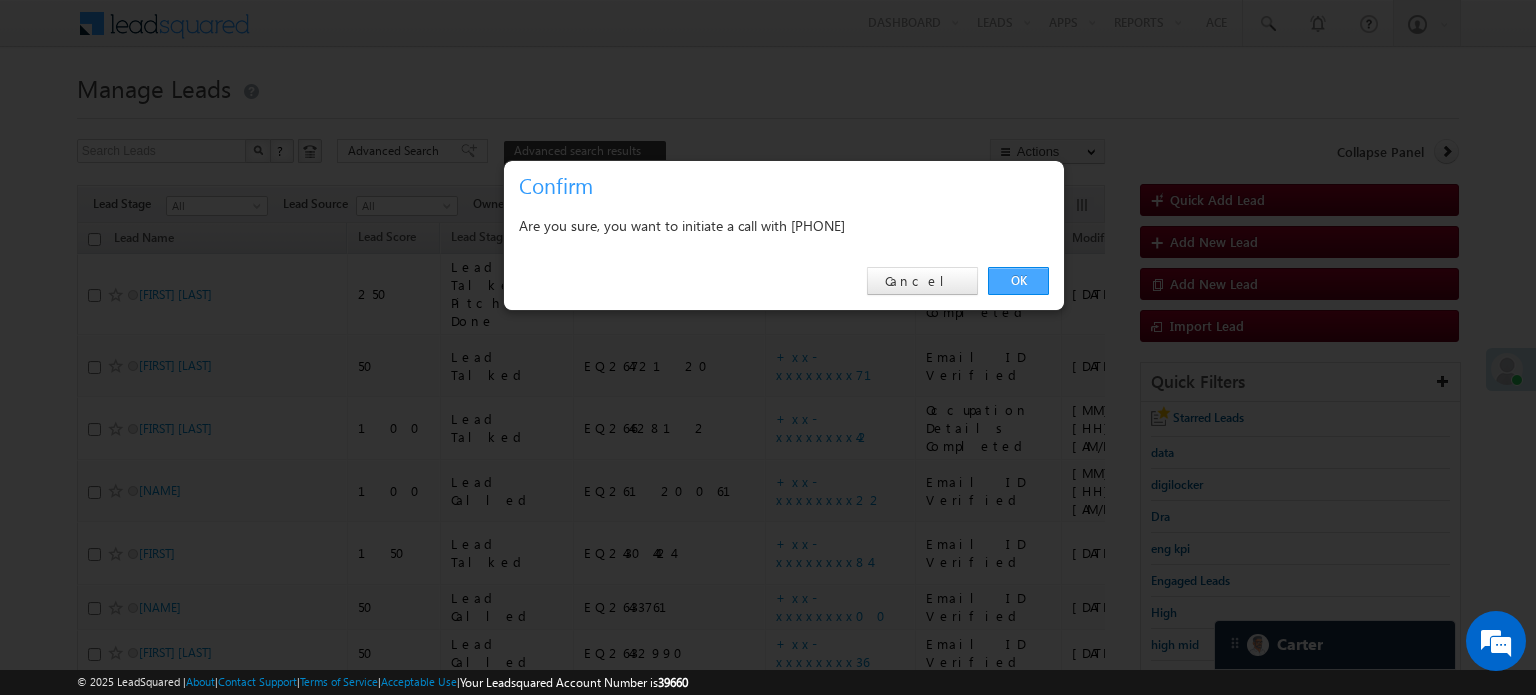 click on "OK" at bounding box center (1018, 281) 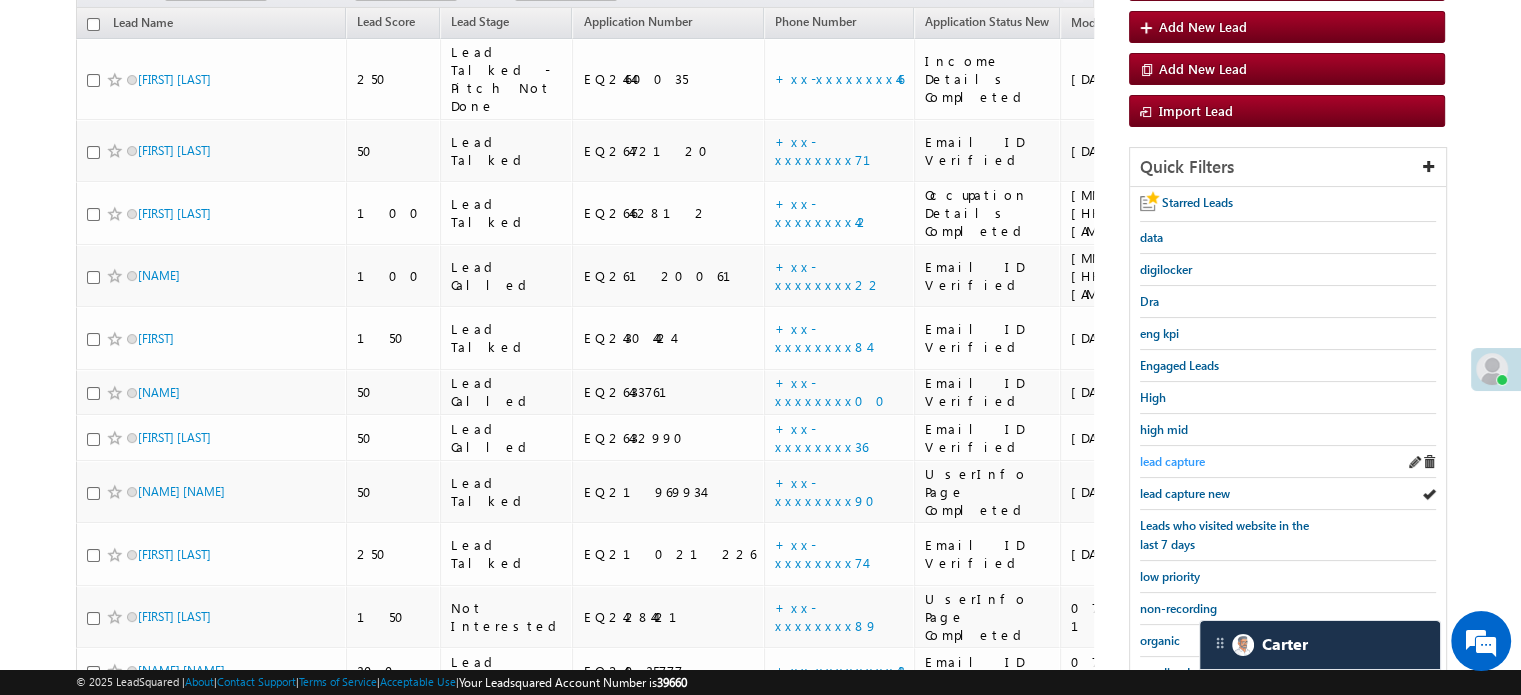 scroll, scrollTop: 400, scrollLeft: 0, axis: vertical 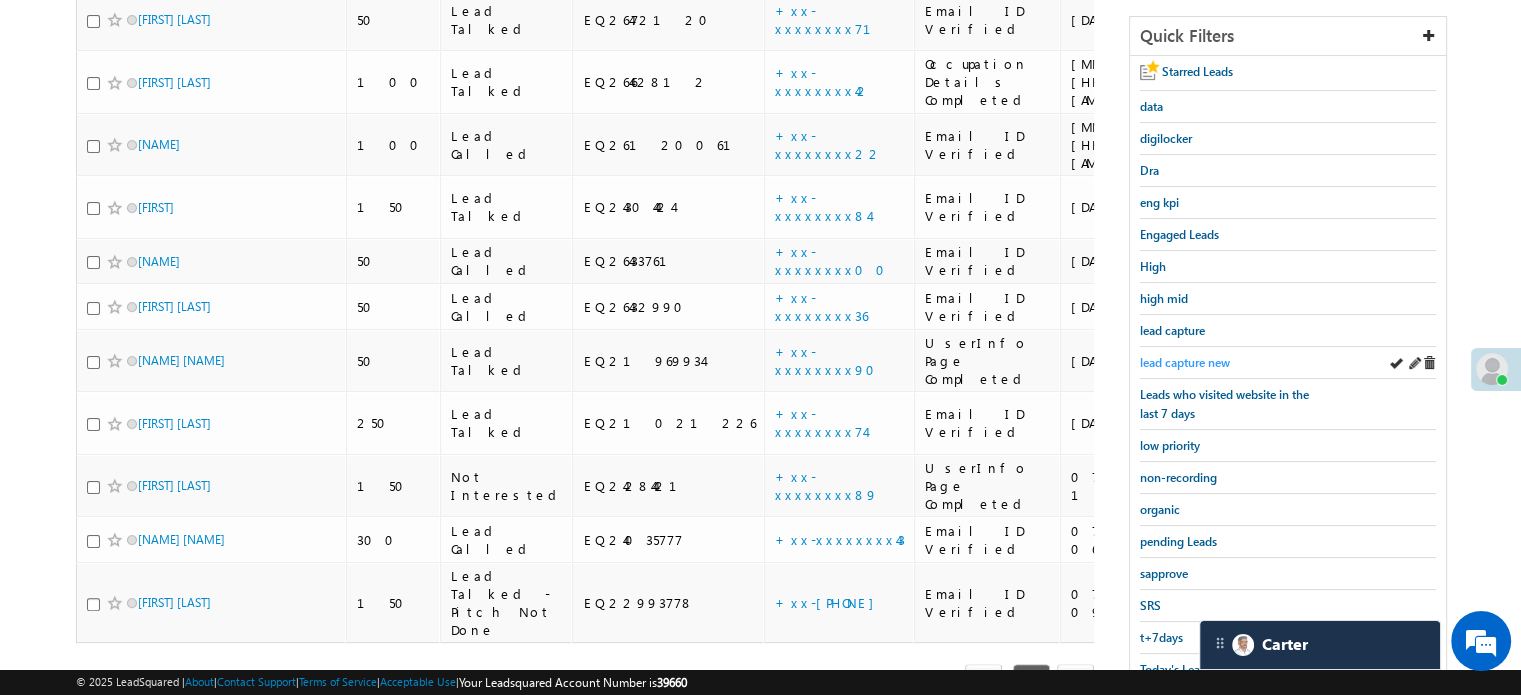 click on "lead capture new" at bounding box center [1185, 362] 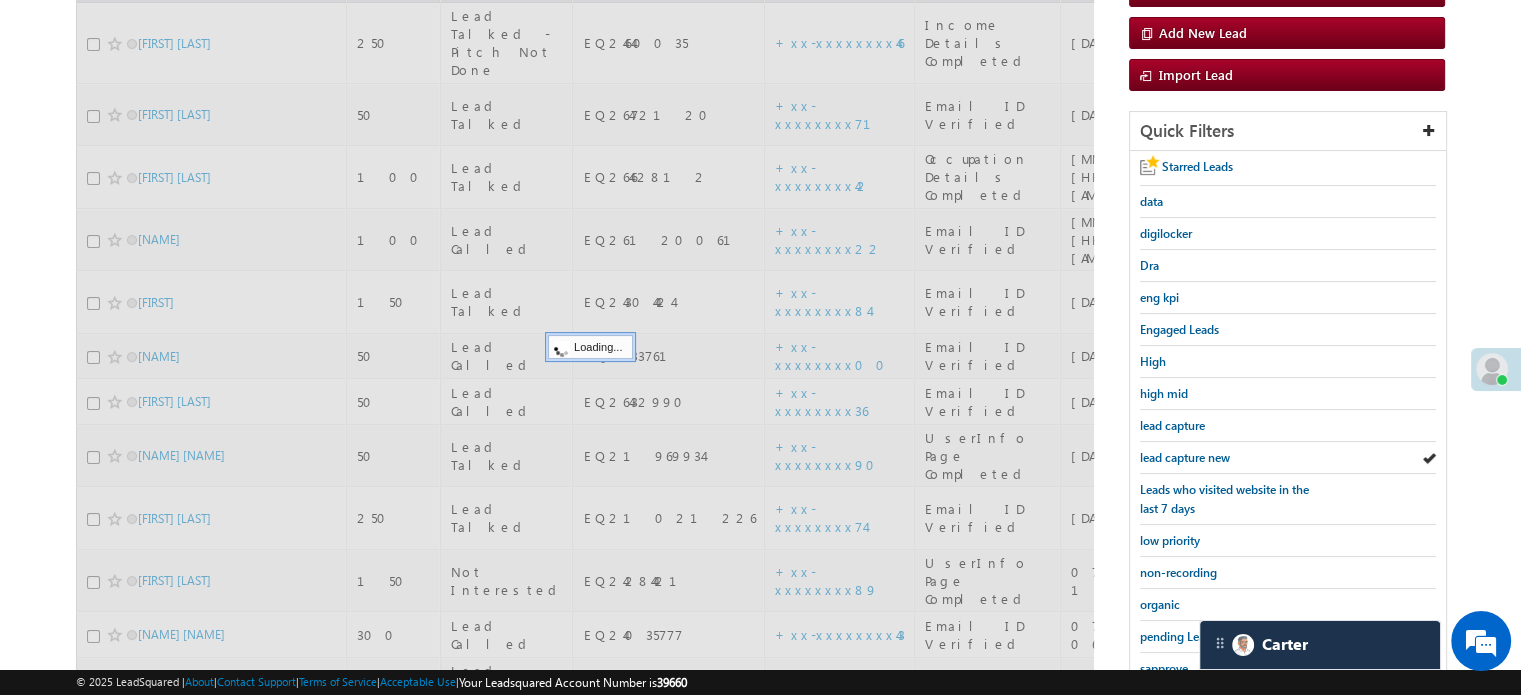 scroll, scrollTop: 100, scrollLeft: 0, axis: vertical 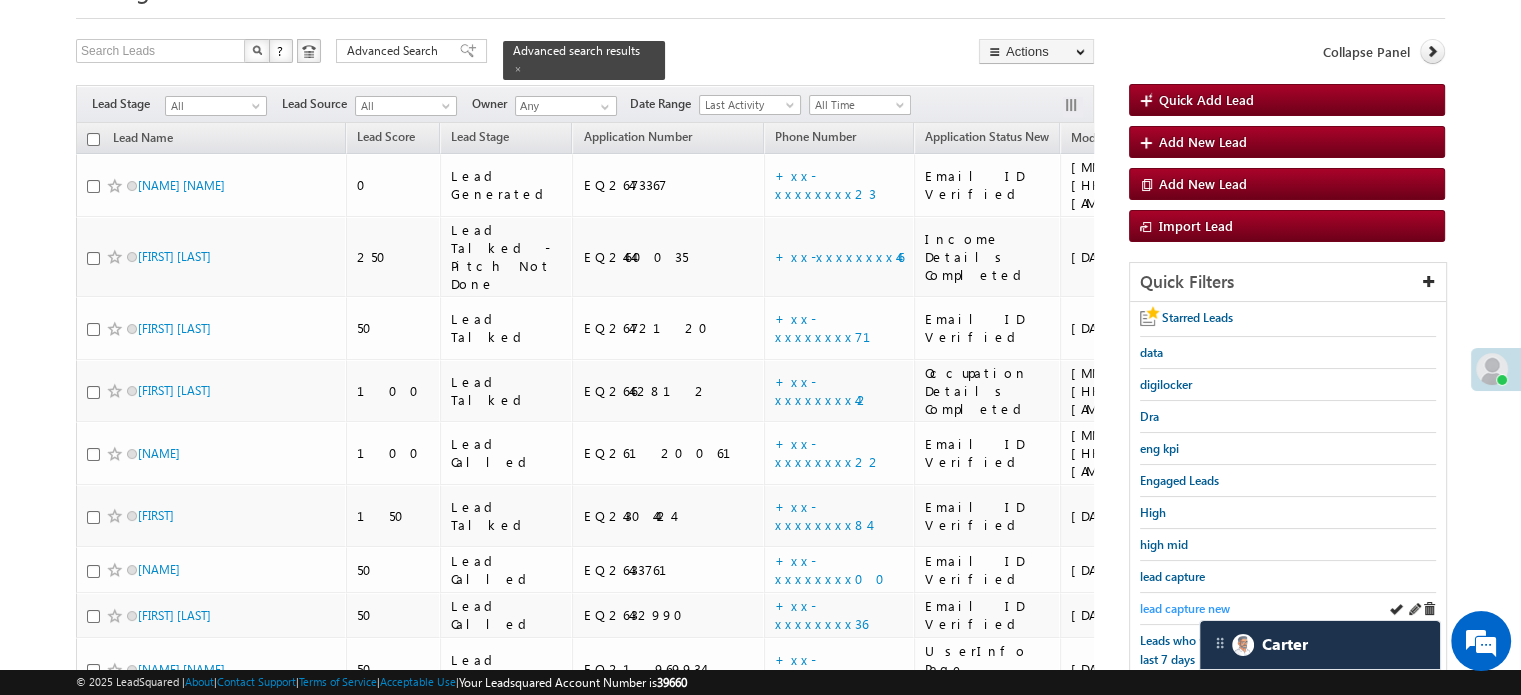 click on "lead capture new" at bounding box center (1185, 608) 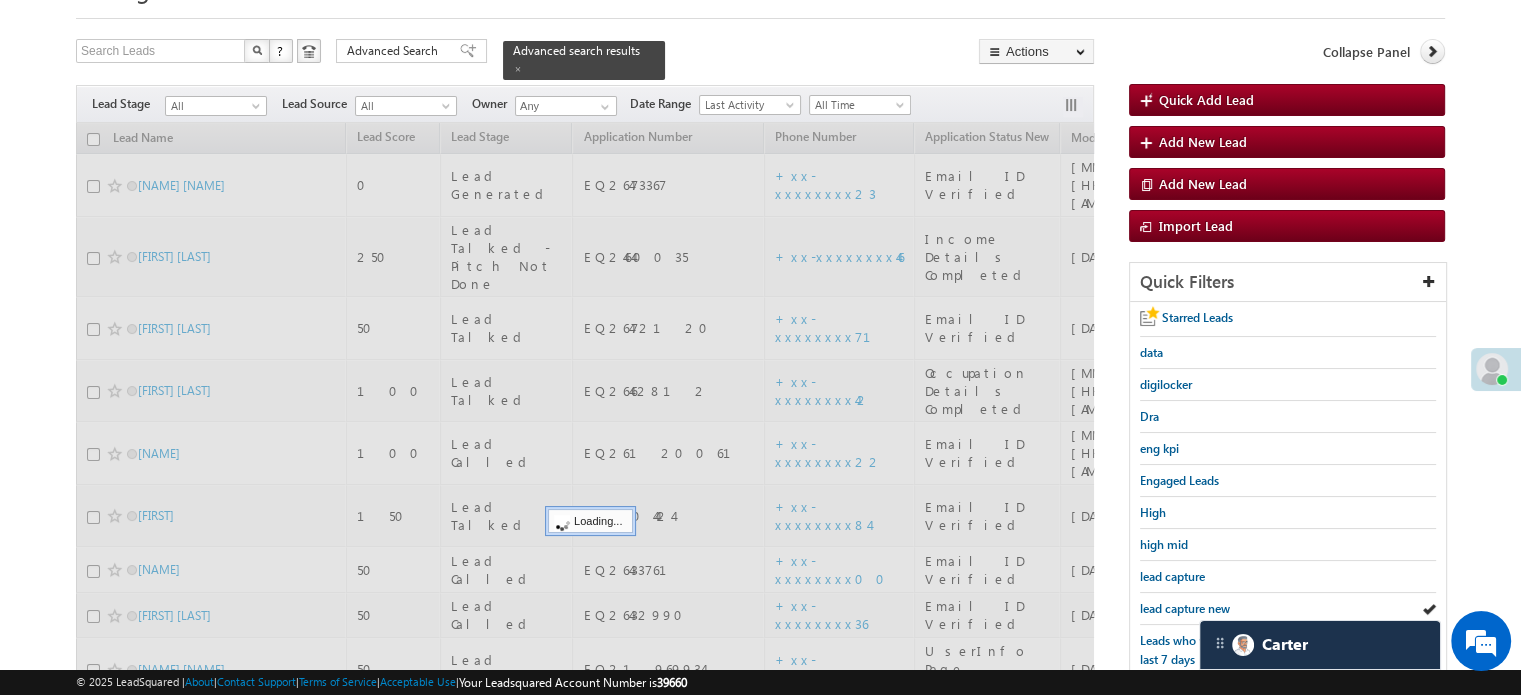click on "lead capture new" at bounding box center (1185, 608) 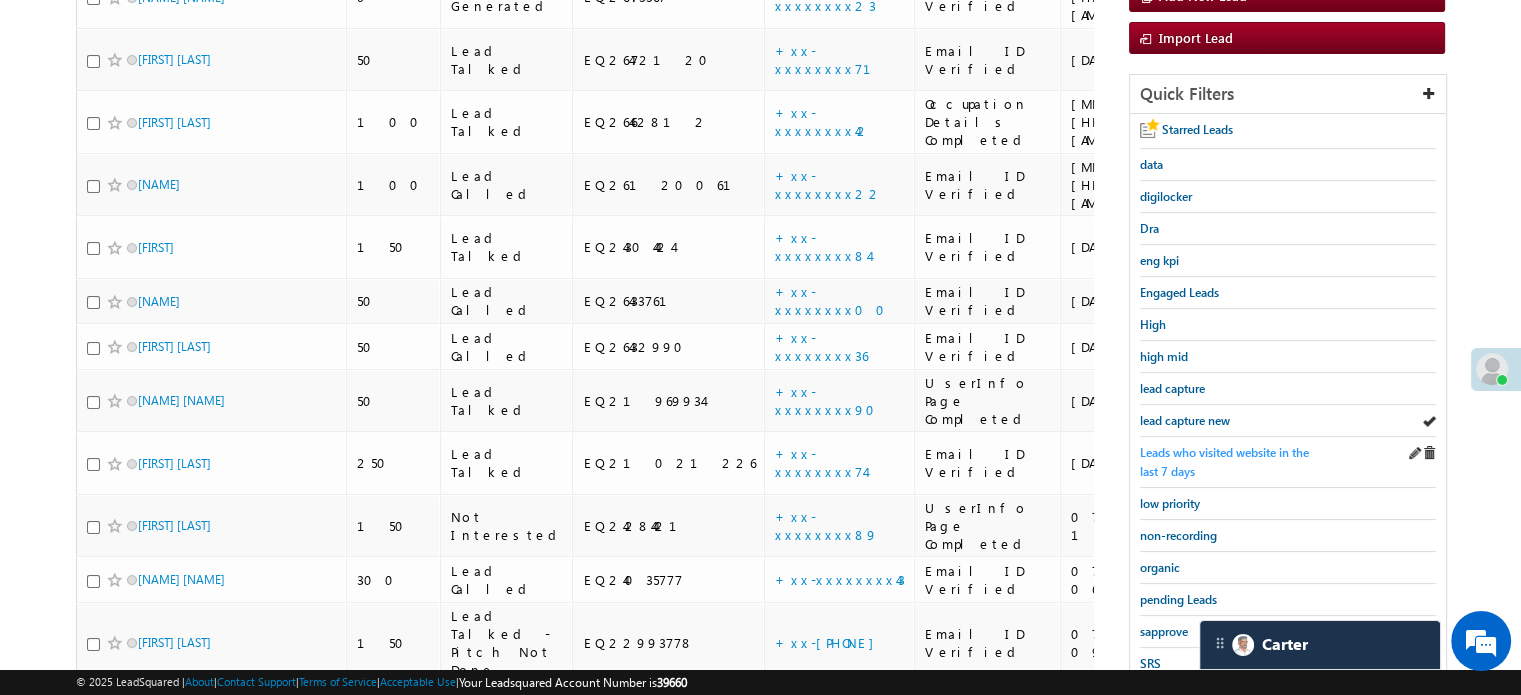 scroll, scrollTop: 300, scrollLeft: 0, axis: vertical 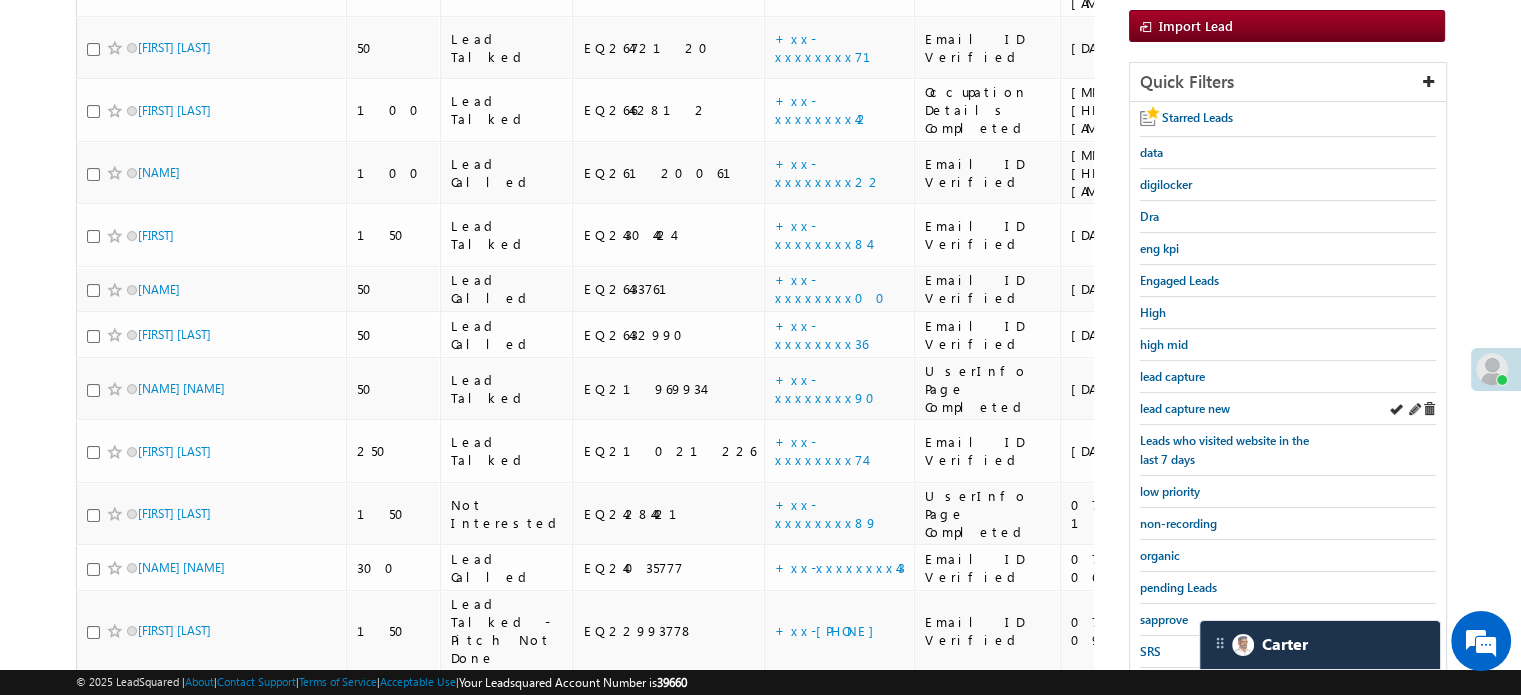 click on "lead capture new" at bounding box center (1288, 409) 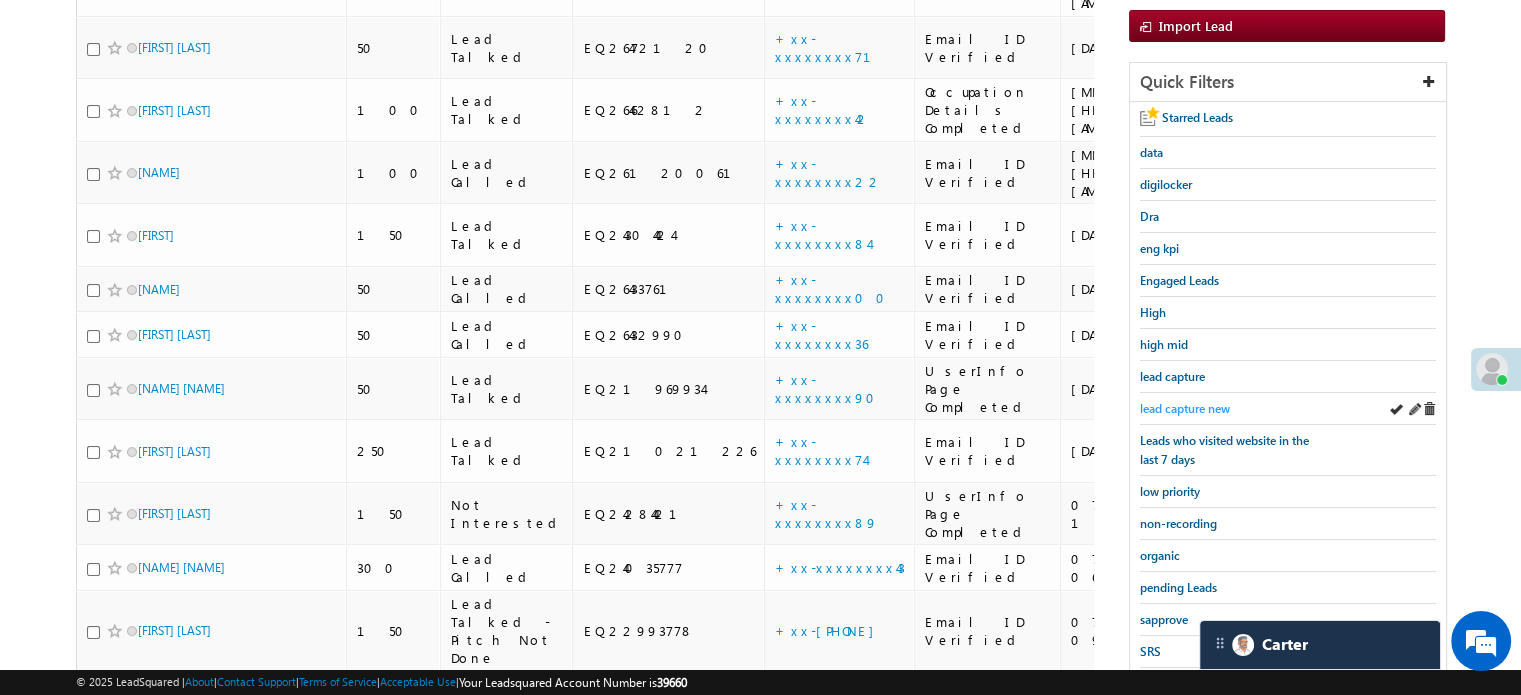 click on "lead capture new" at bounding box center (1185, 408) 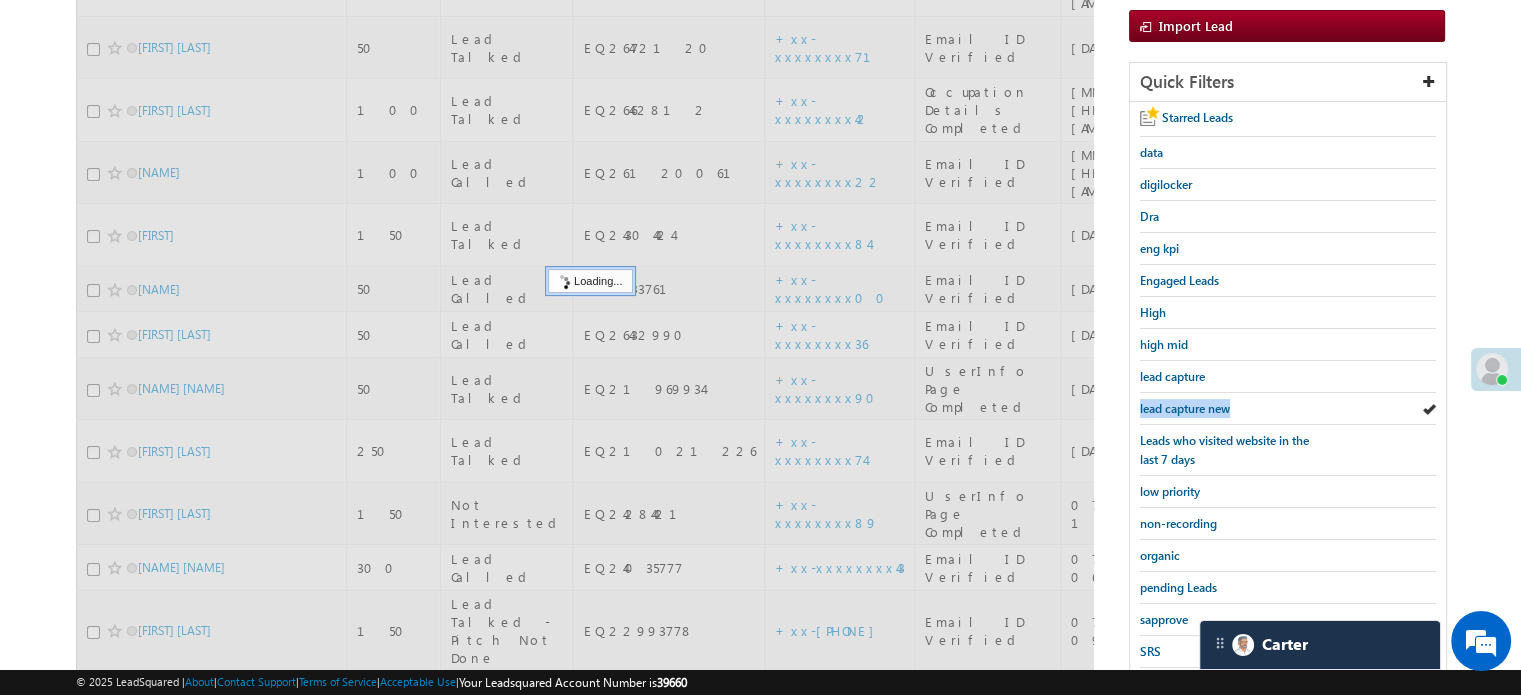 click on "lead capture new" at bounding box center [1185, 408] 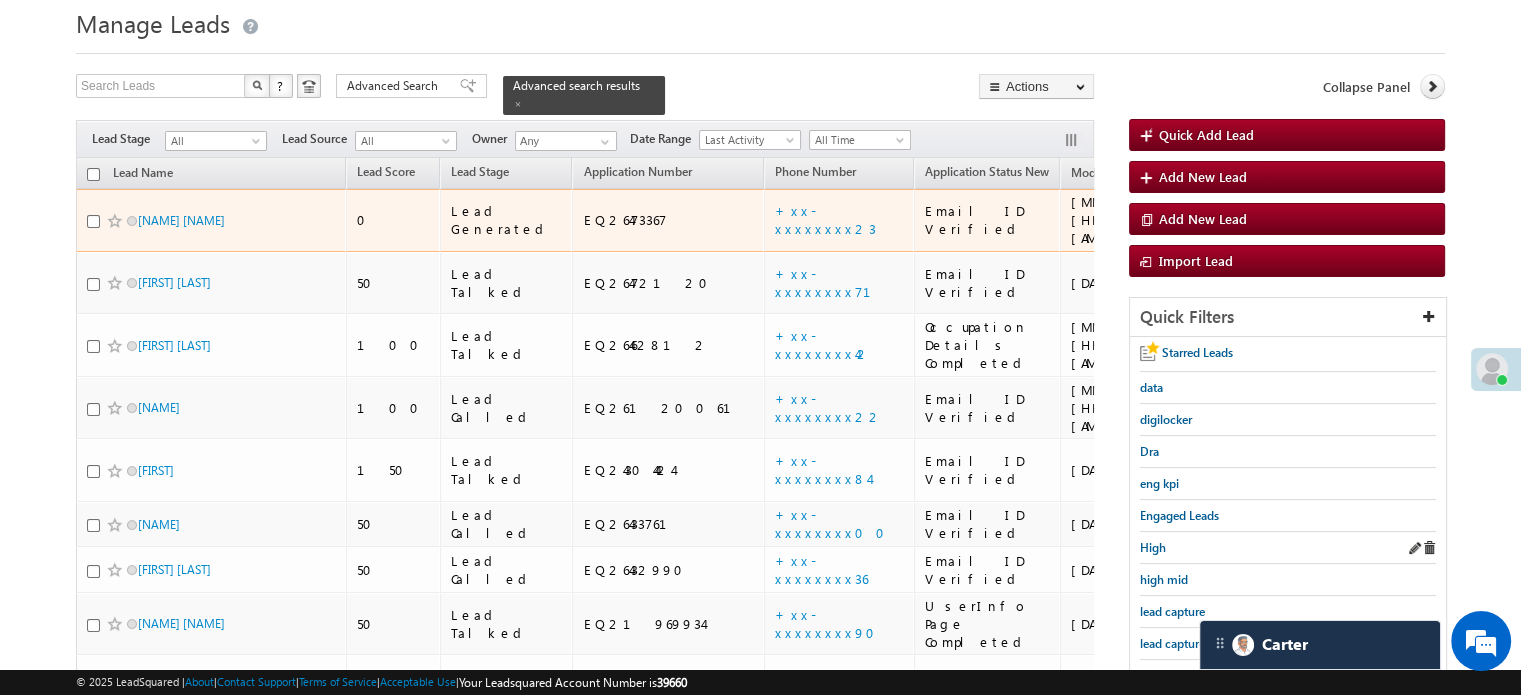 scroll, scrollTop: 100, scrollLeft: 0, axis: vertical 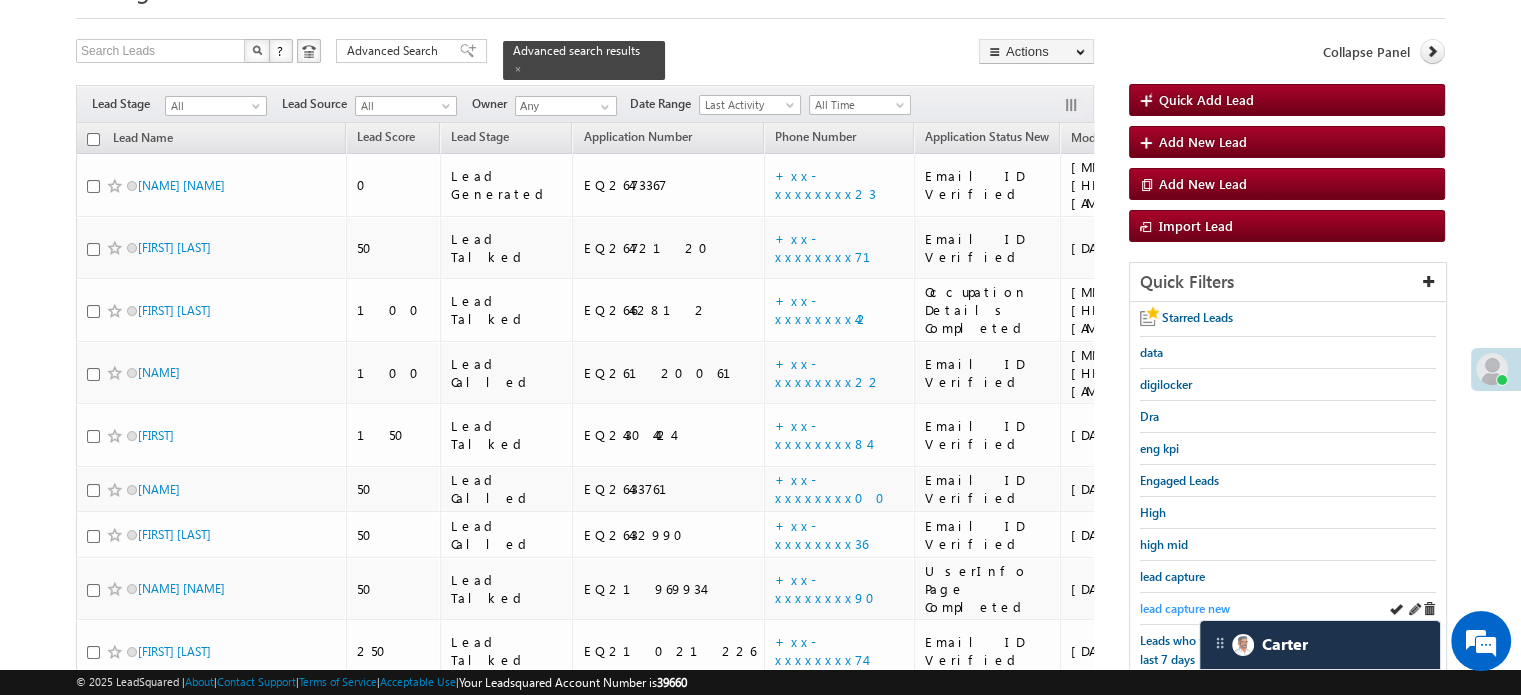 click on "lead capture new" at bounding box center [1185, 608] 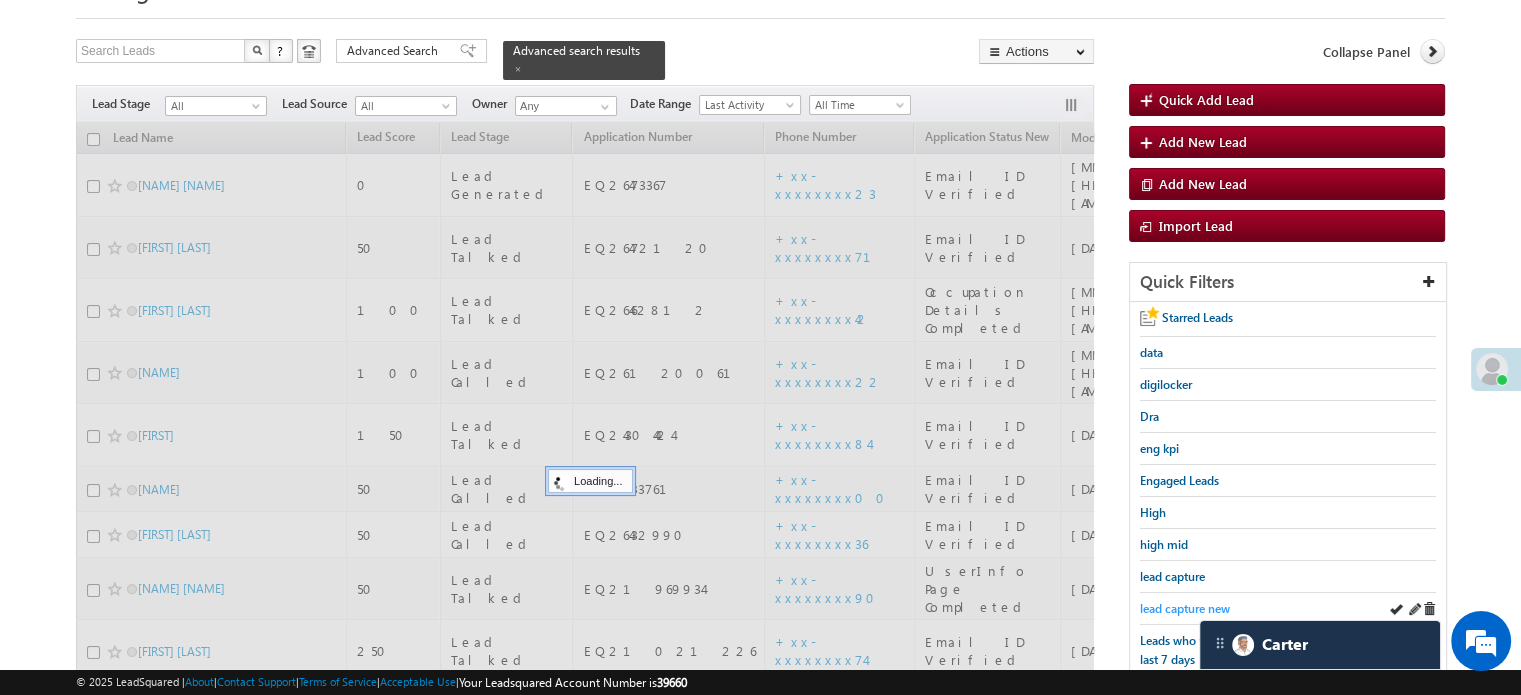 click on "lead capture new" at bounding box center (1185, 608) 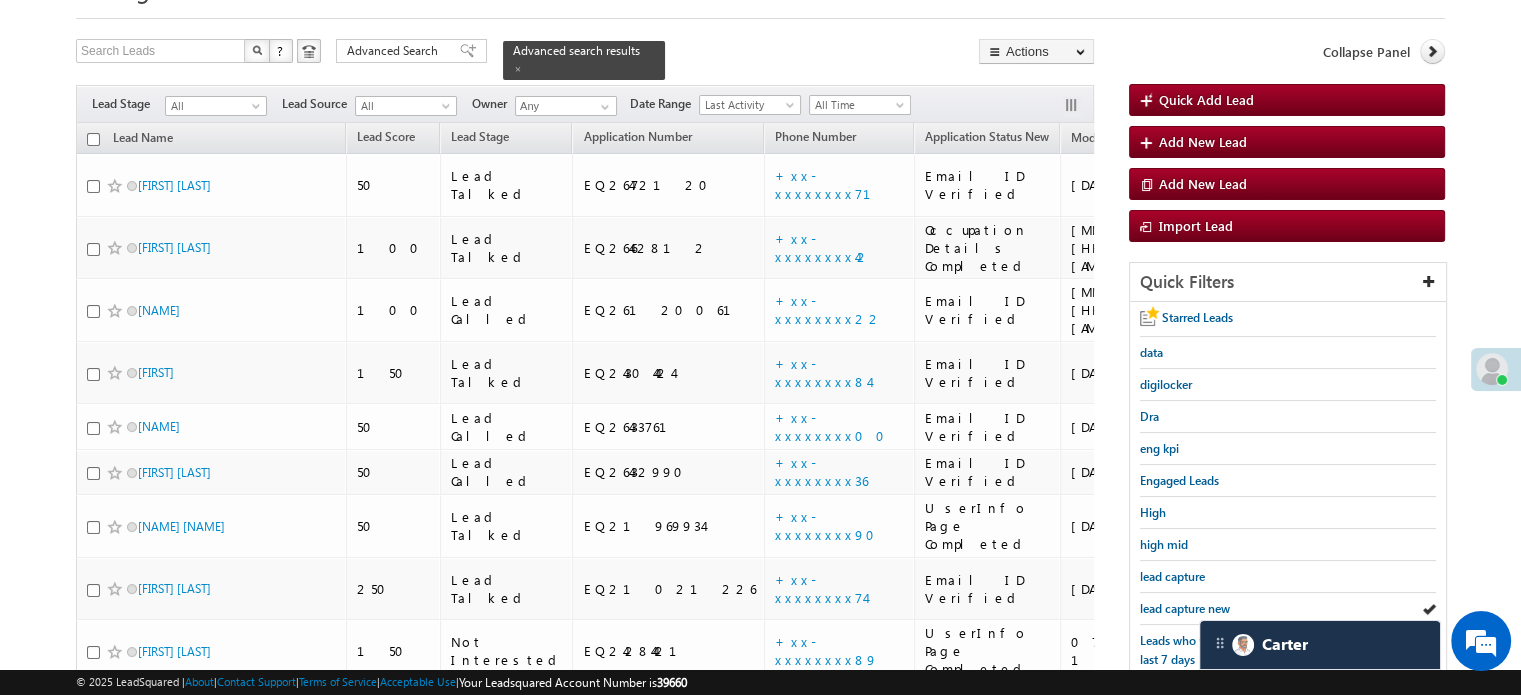 click on "lead capture new" at bounding box center [1185, 608] 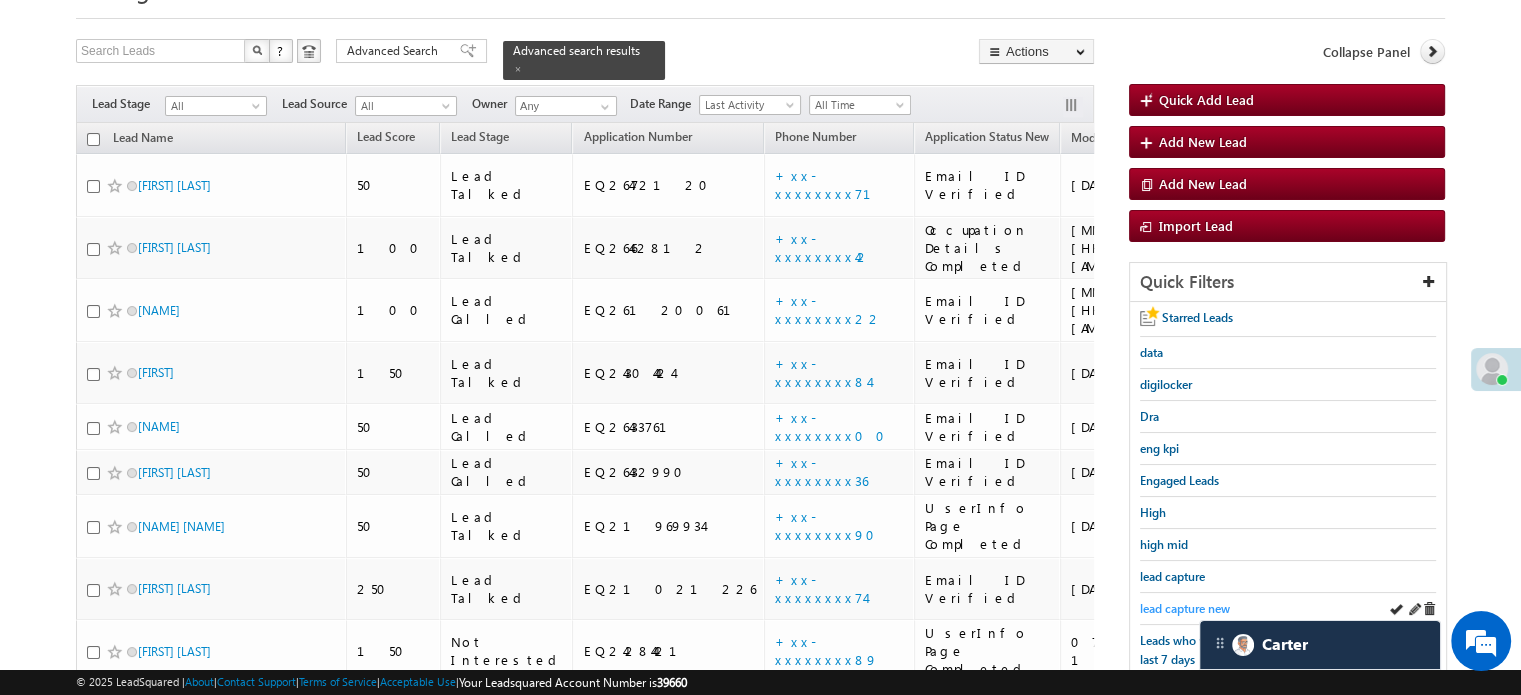 click on "lead capture new" at bounding box center [1185, 608] 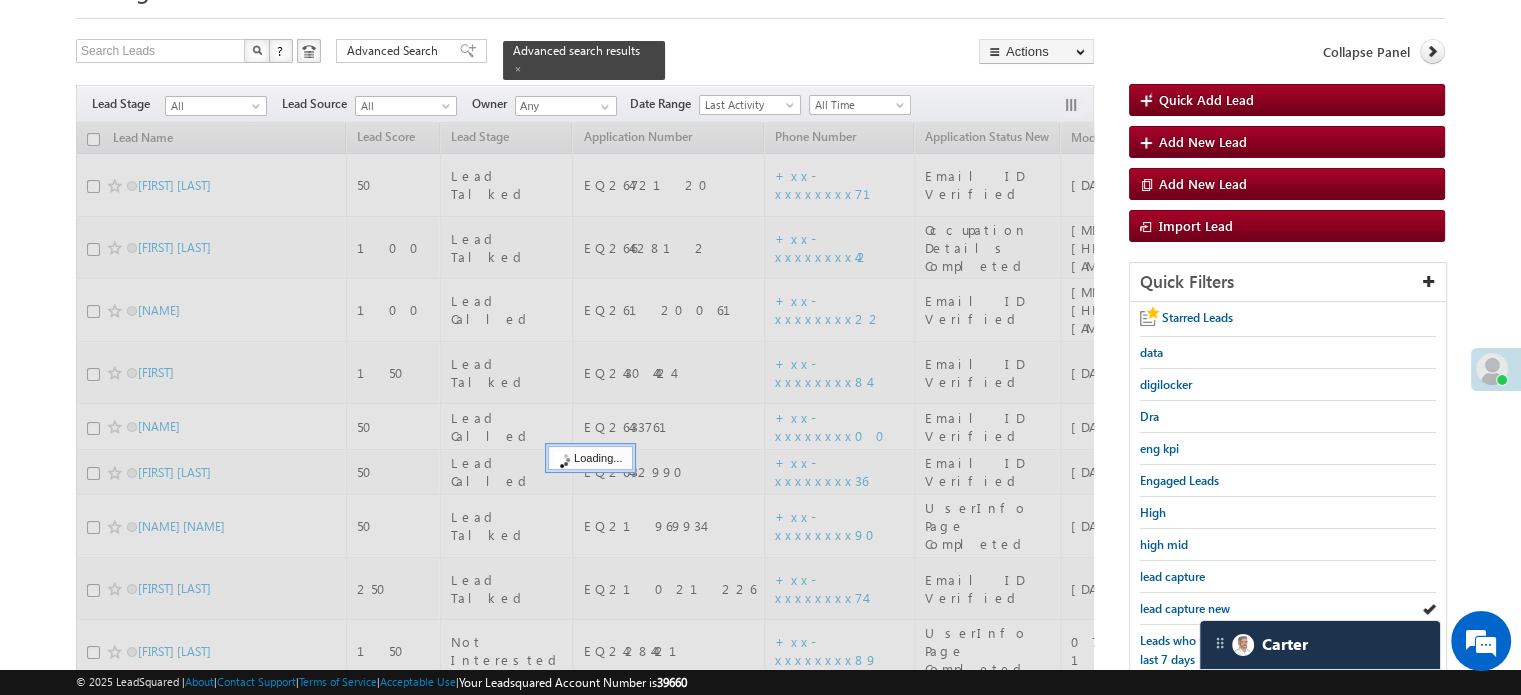 click on "lead capture new" at bounding box center [1185, 608] 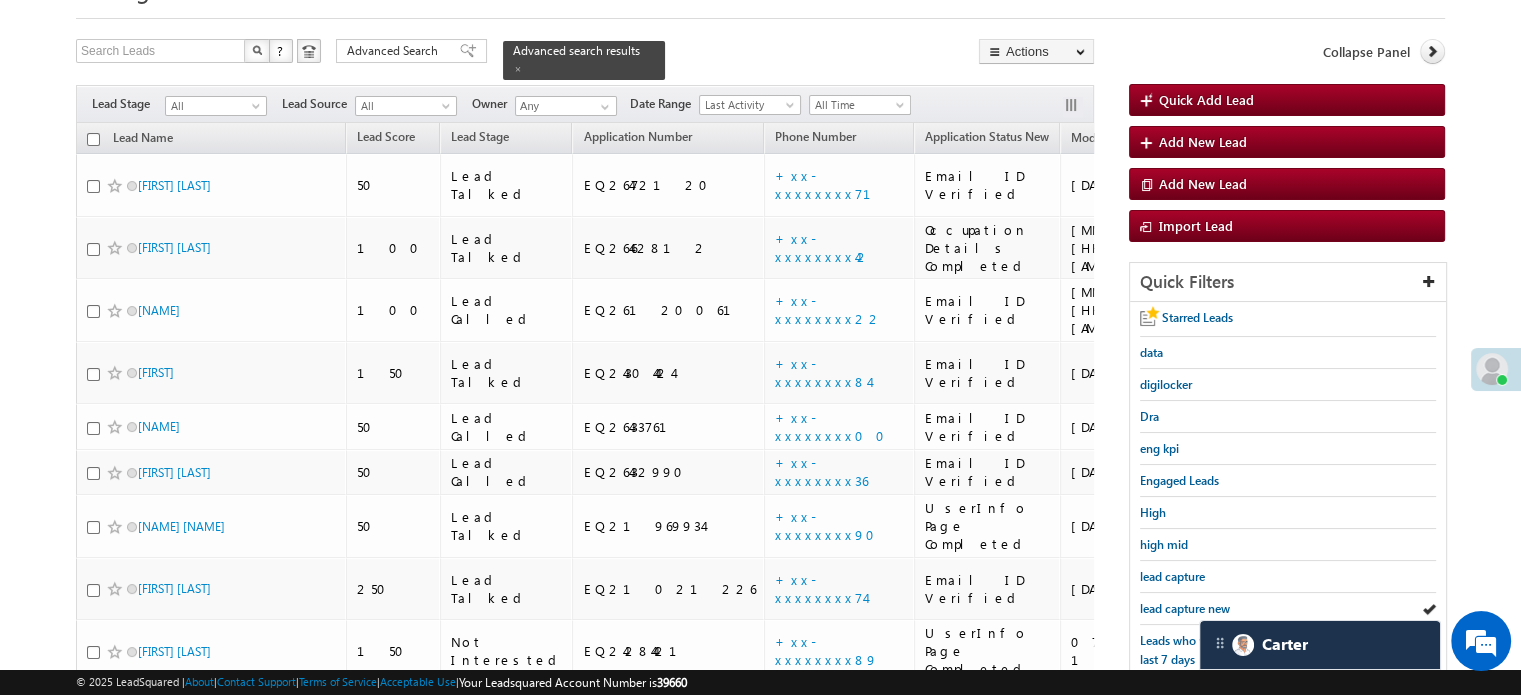 click on "lead capture new" at bounding box center (1185, 608) 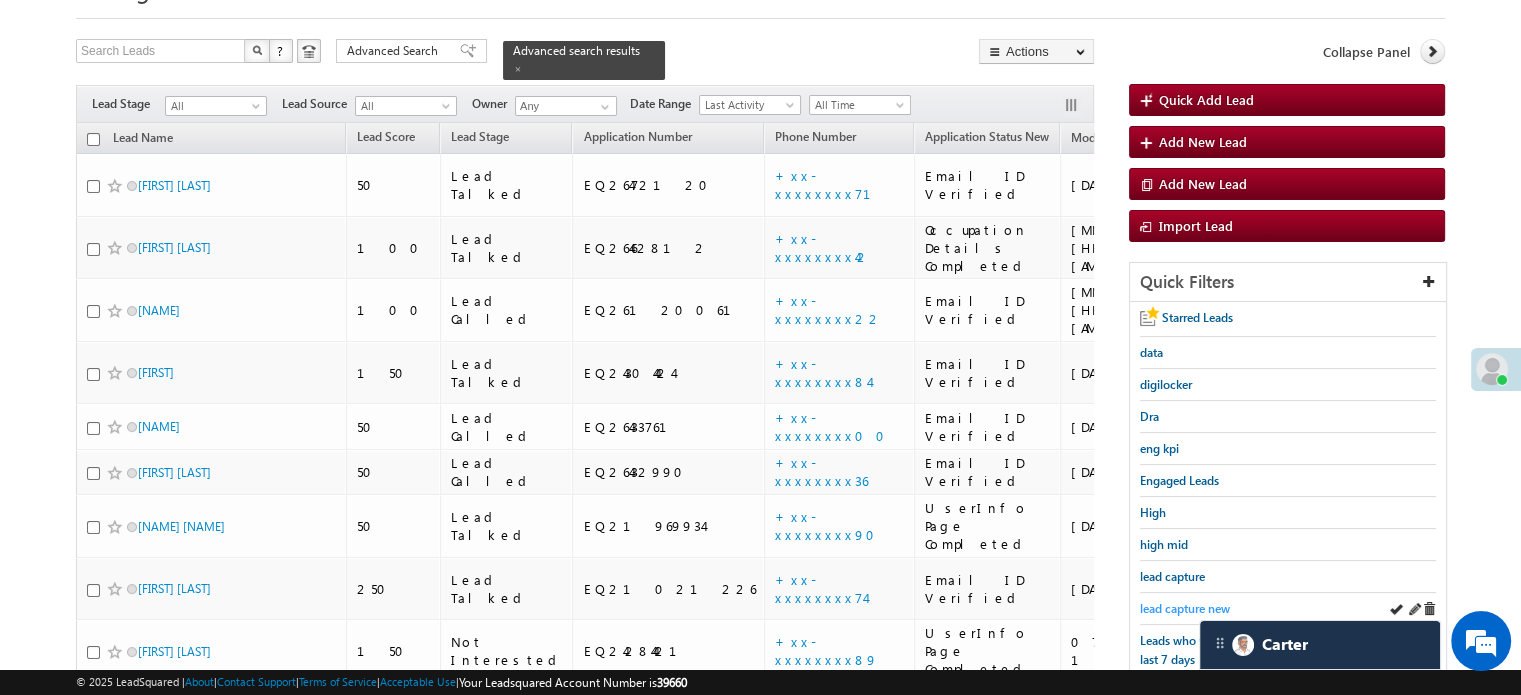 click on "lead capture new" at bounding box center (1185, 608) 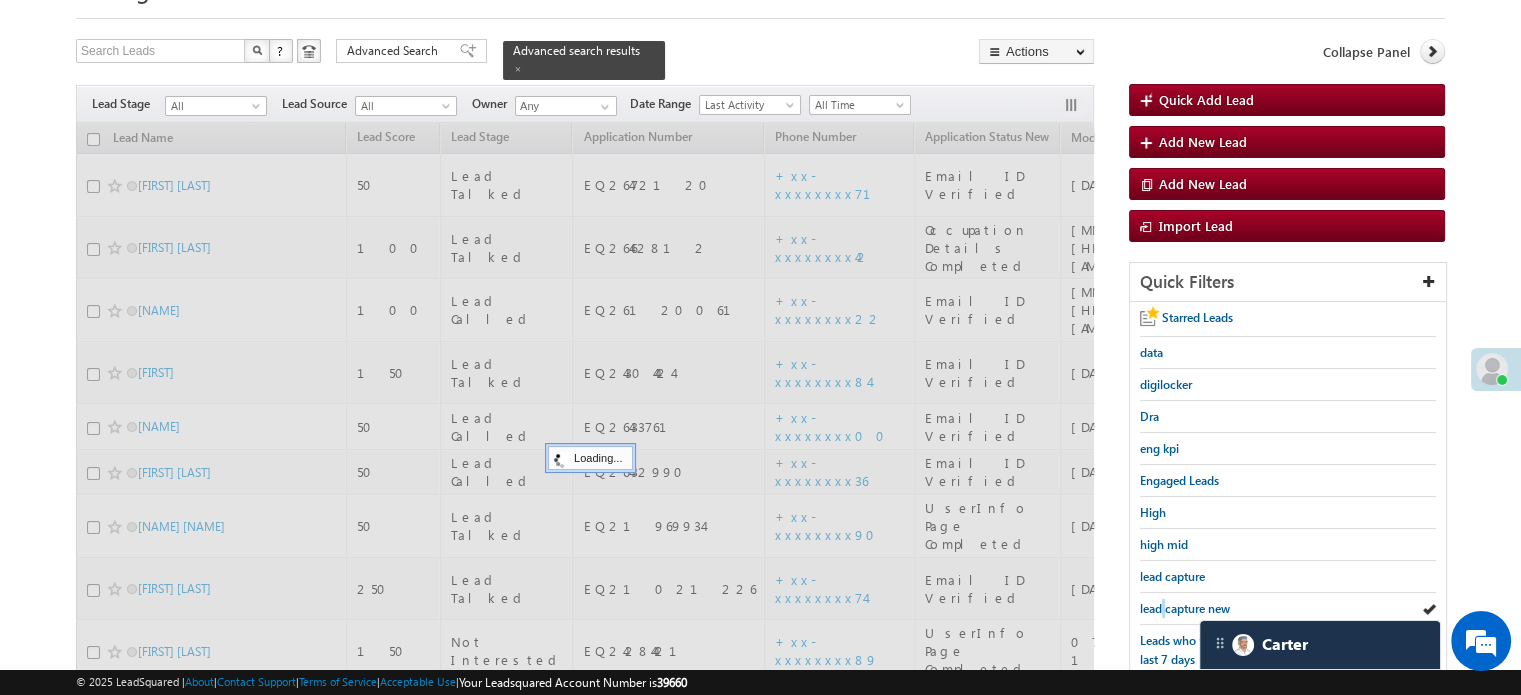 click on "lead capture new" at bounding box center [1185, 608] 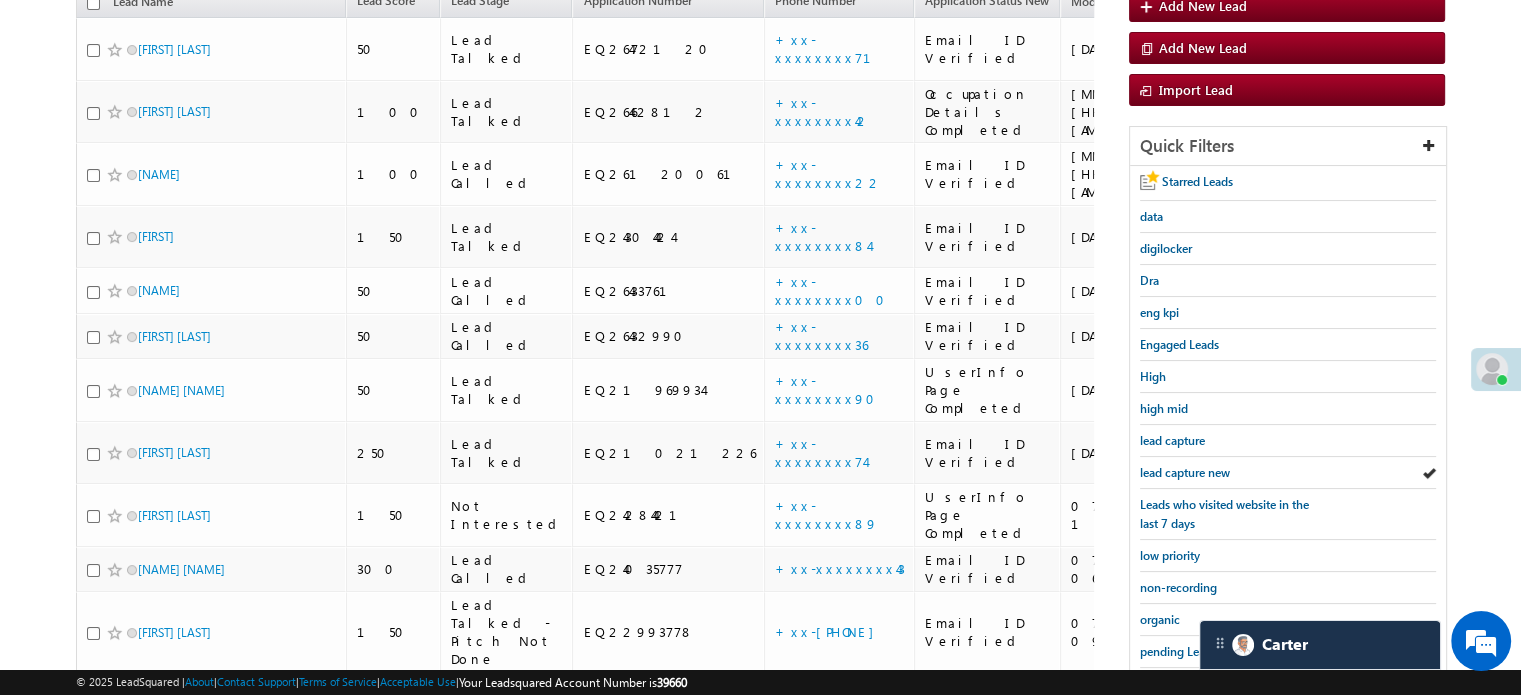 scroll, scrollTop: 429, scrollLeft: 0, axis: vertical 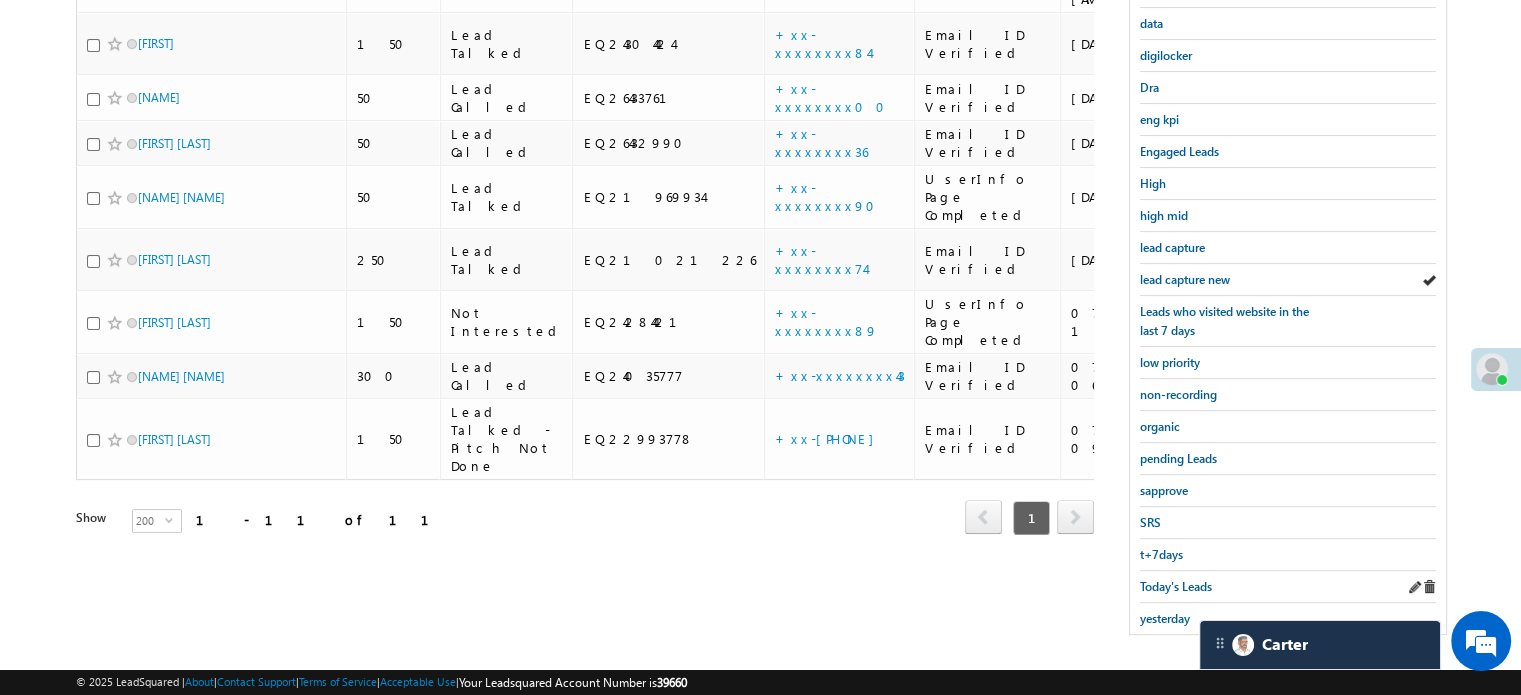 click on "Today's Leads" at bounding box center (1288, 587) 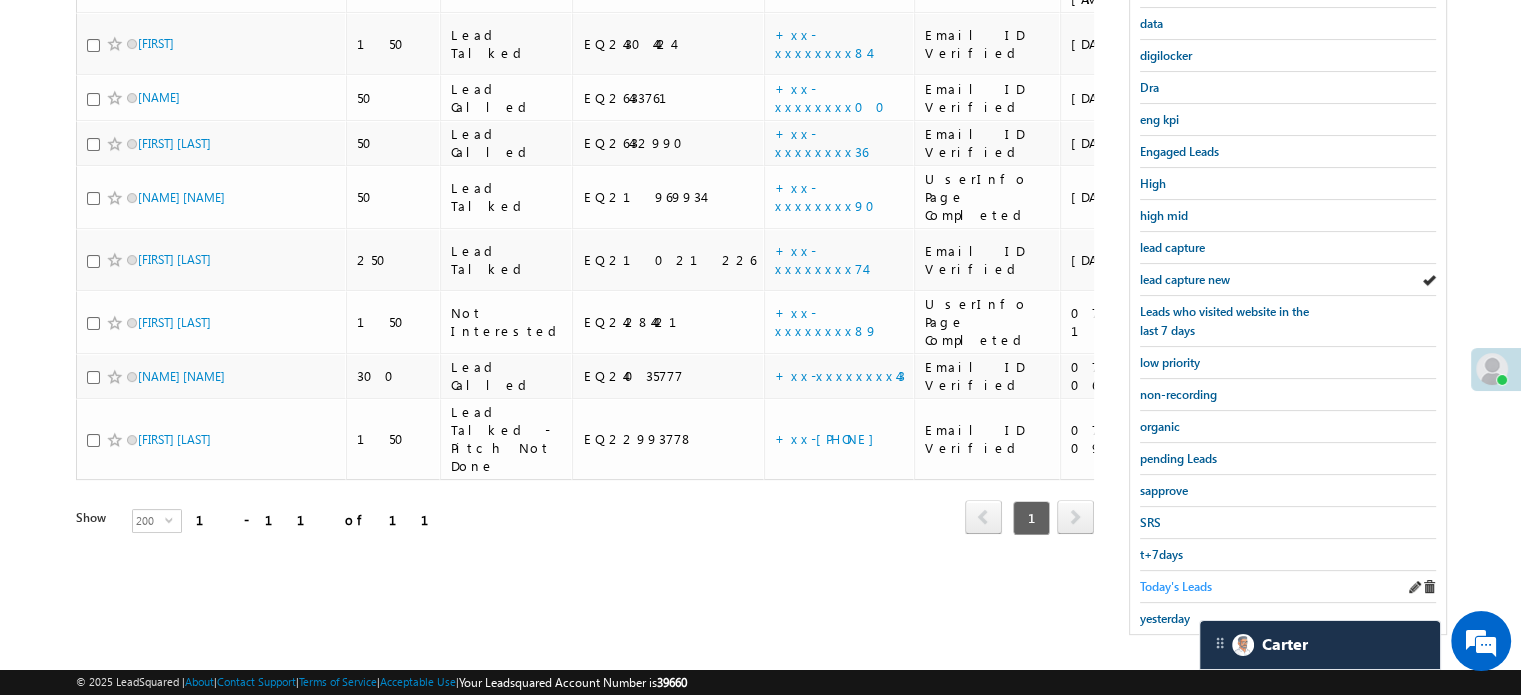 click on "Today's Leads" at bounding box center [1176, 586] 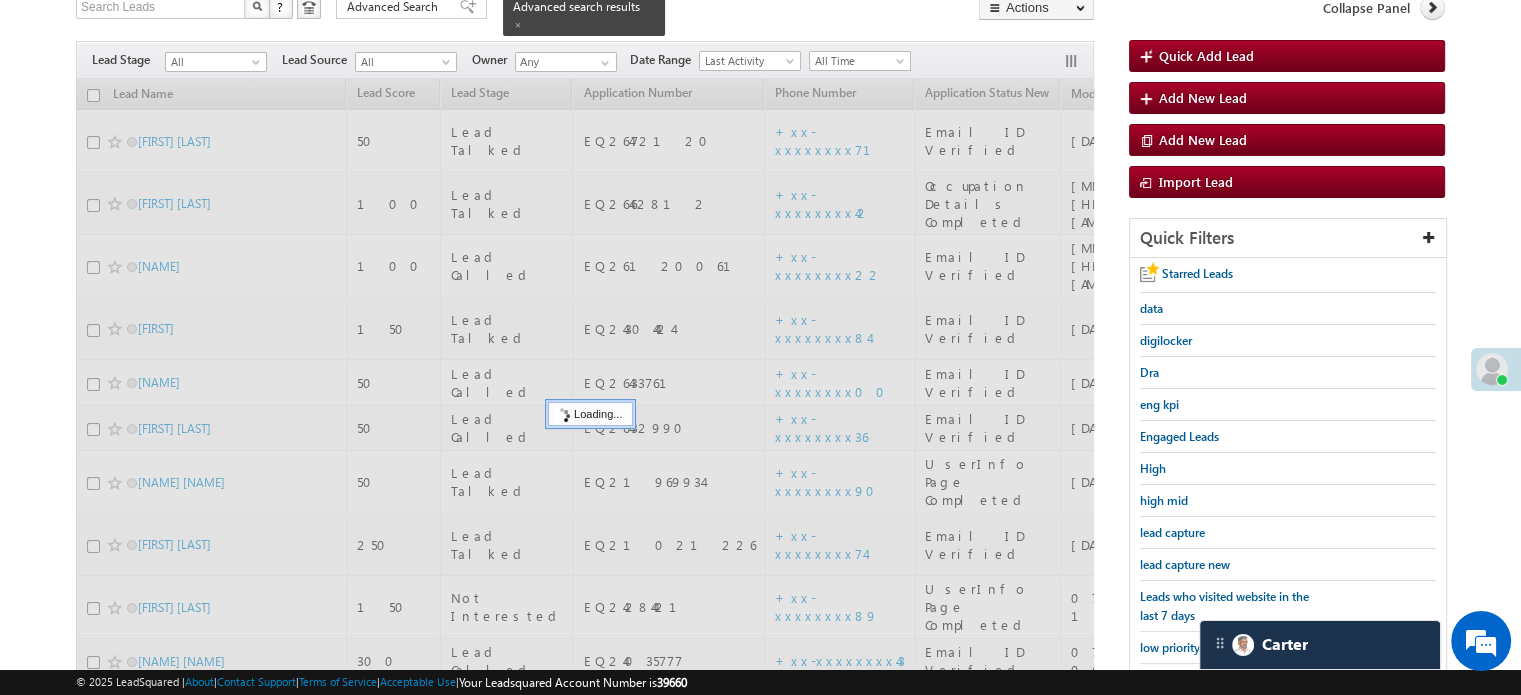 scroll, scrollTop: 129, scrollLeft: 0, axis: vertical 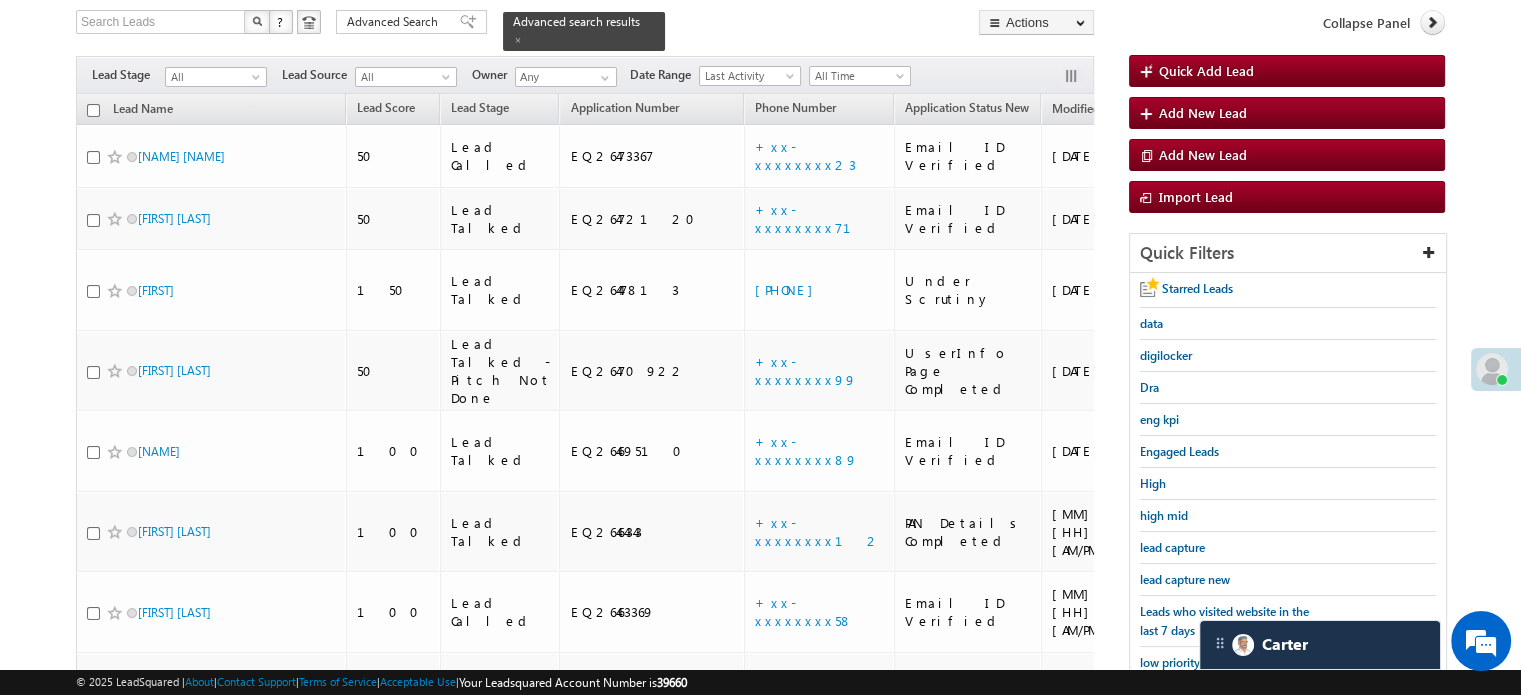 click on "lead capture new" at bounding box center [1185, 579] 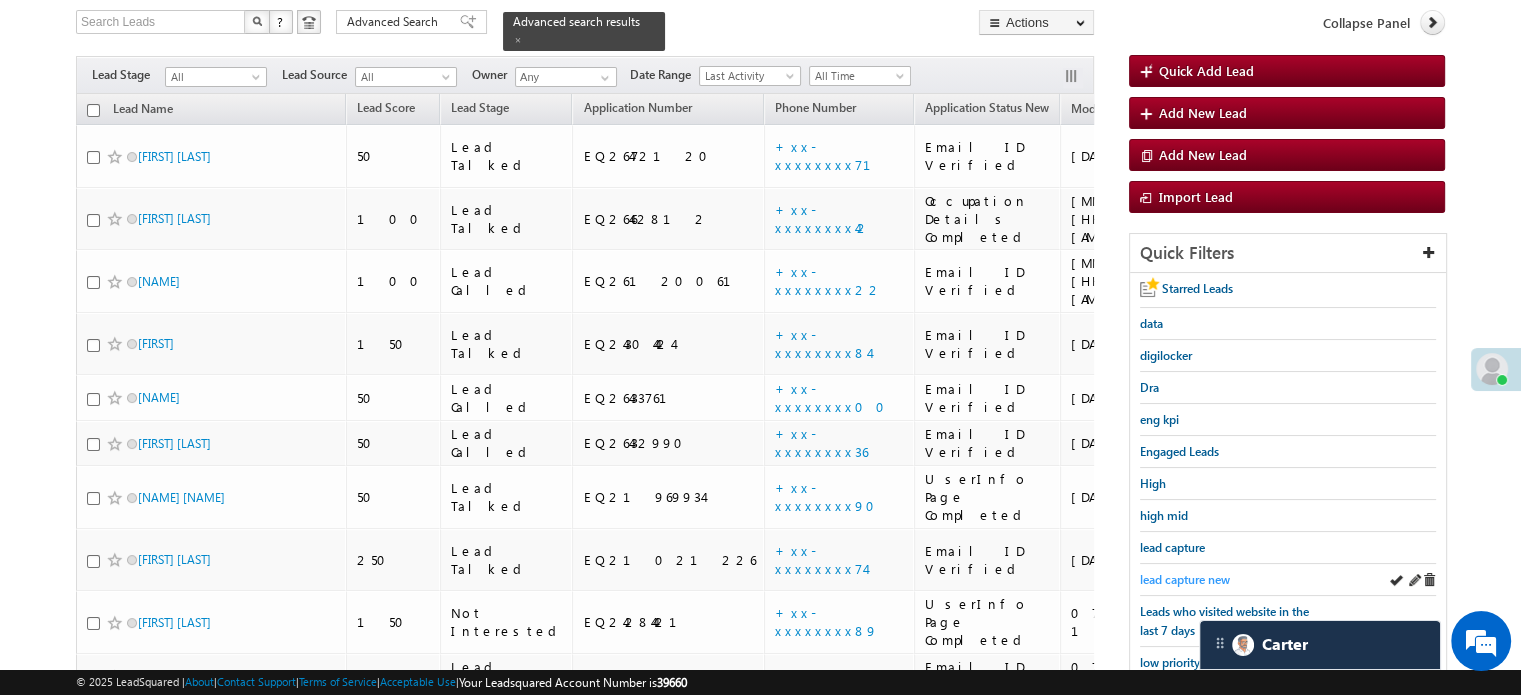 click on "lead capture new" at bounding box center [1185, 579] 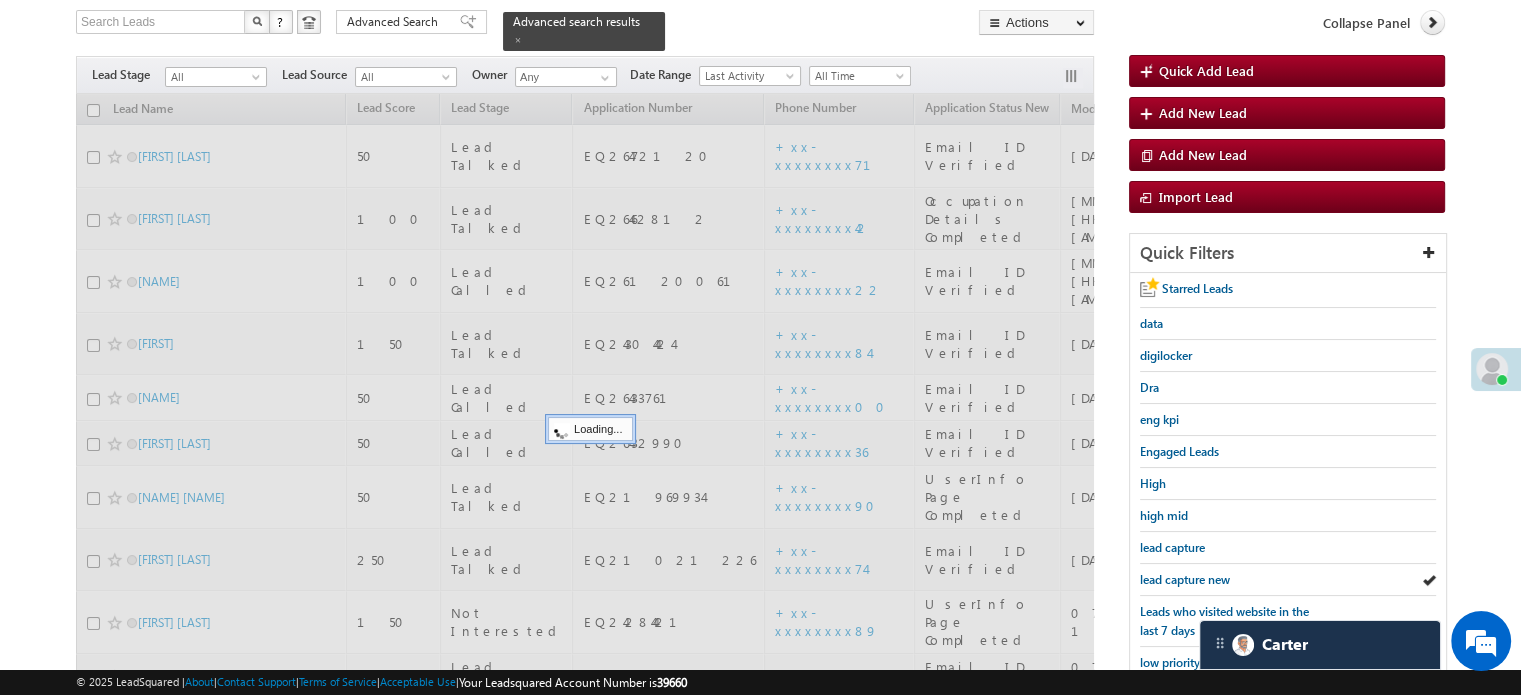 click on "lead capture new" at bounding box center (1185, 579) 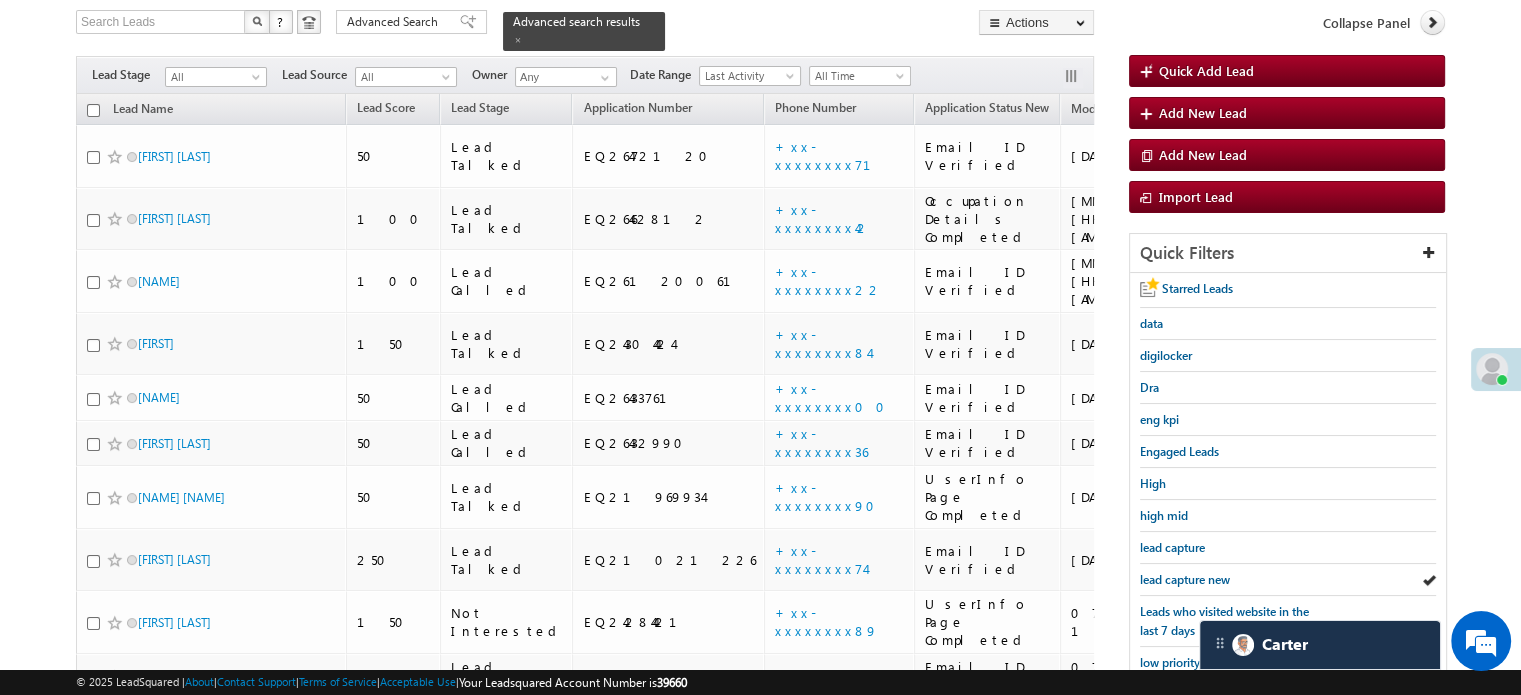 click on "lead capture new" at bounding box center [1185, 579] 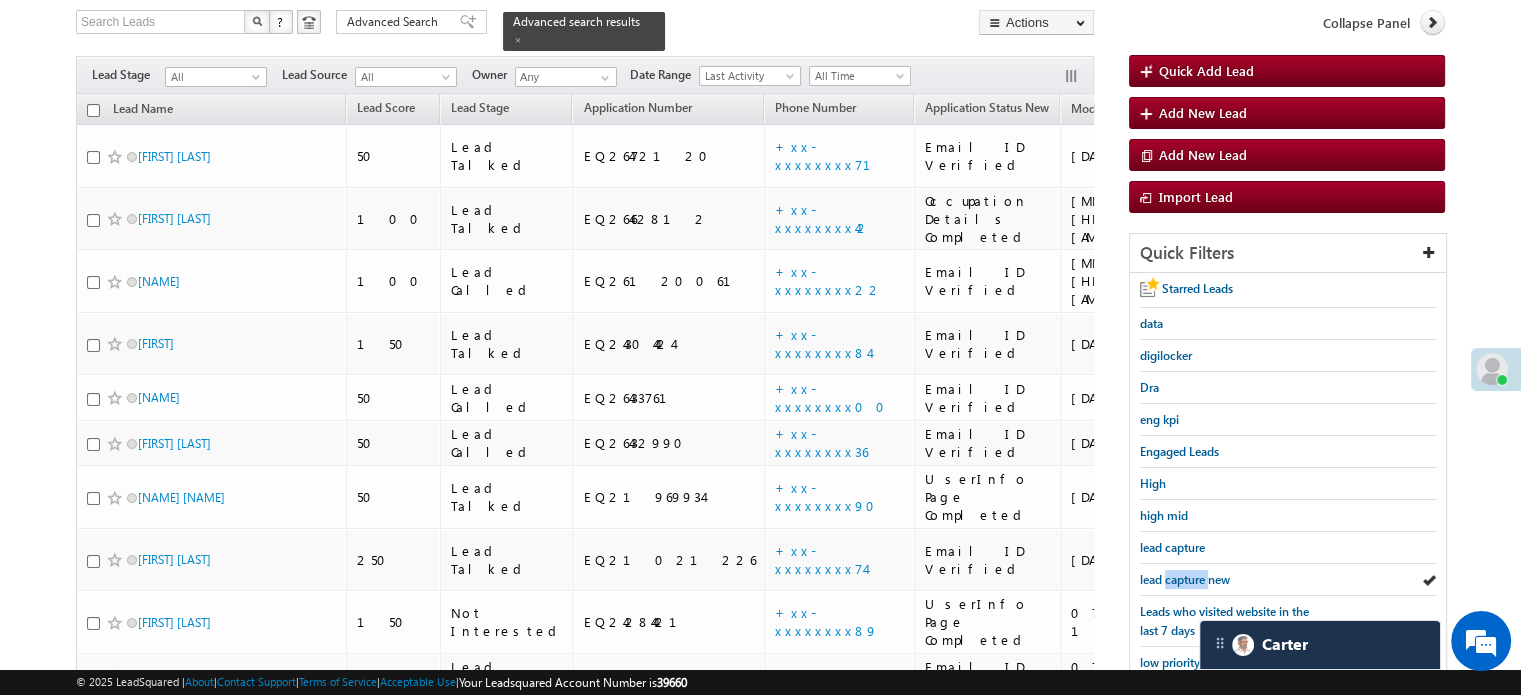 click on "lead capture new" at bounding box center [1185, 579] 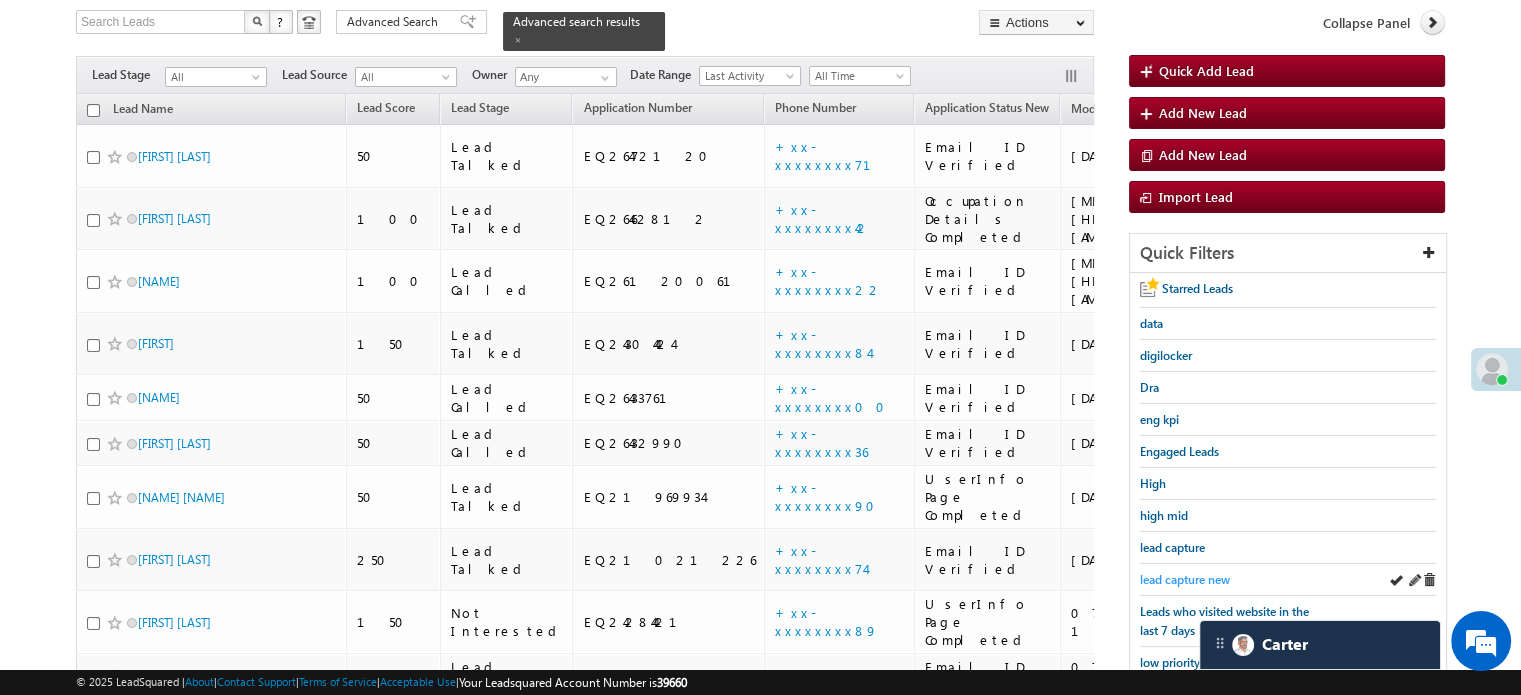 click on "lead capture new" at bounding box center [1185, 579] 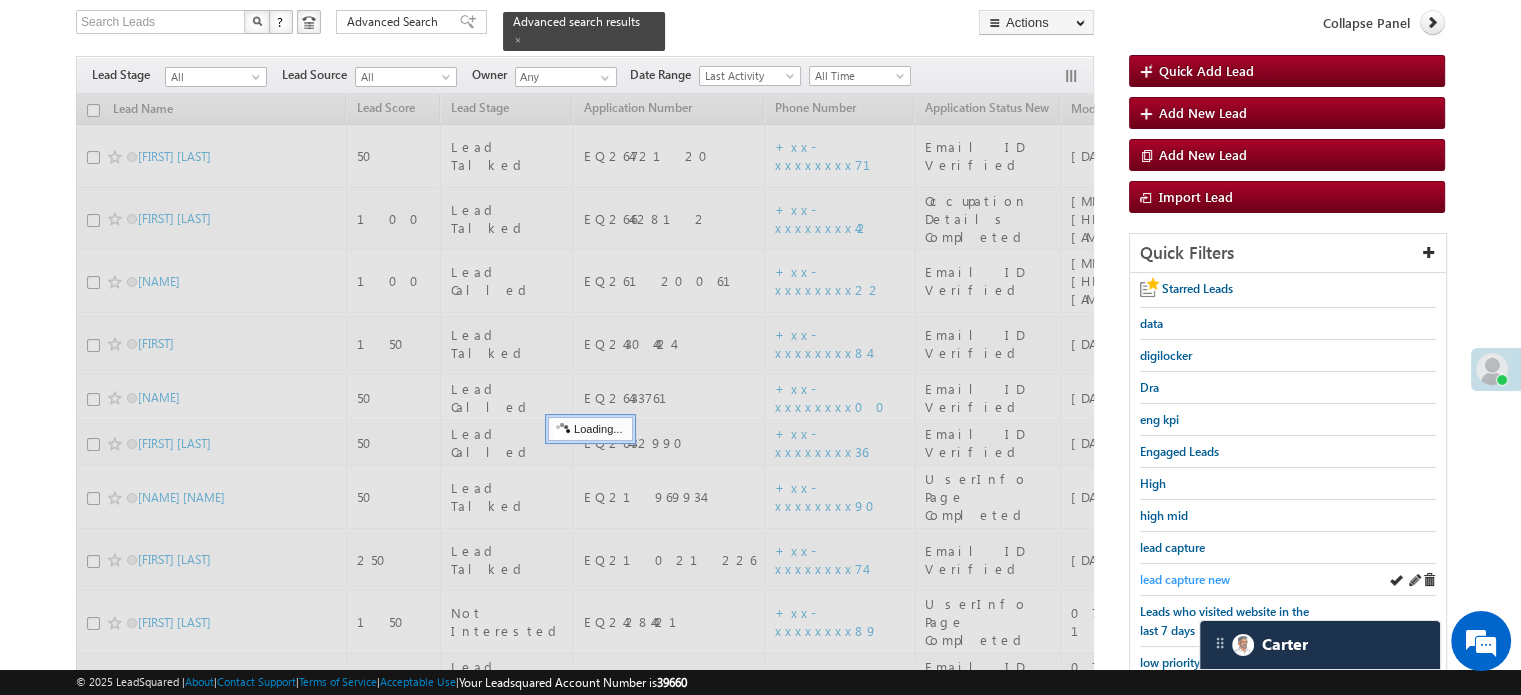 click on "lead capture new" at bounding box center (1185, 579) 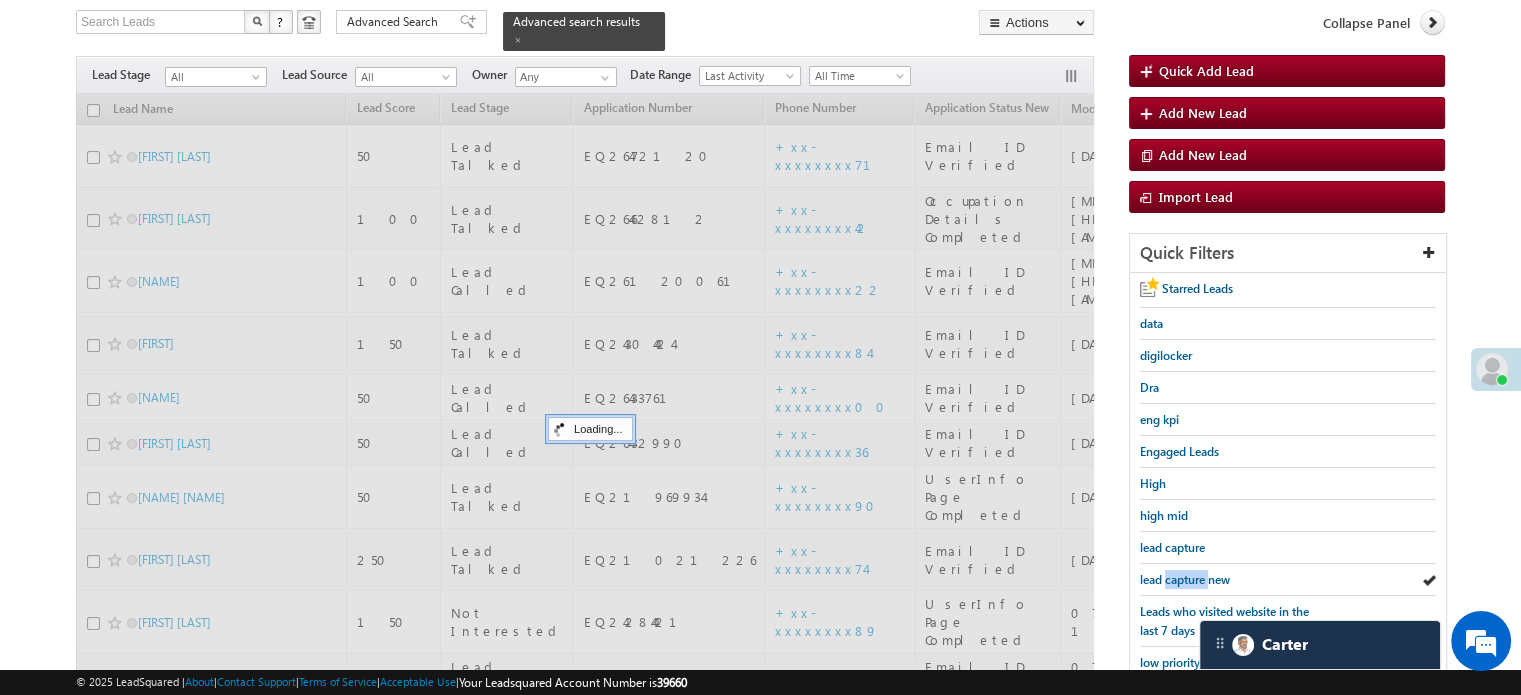click on "lead capture new" at bounding box center (1185, 579) 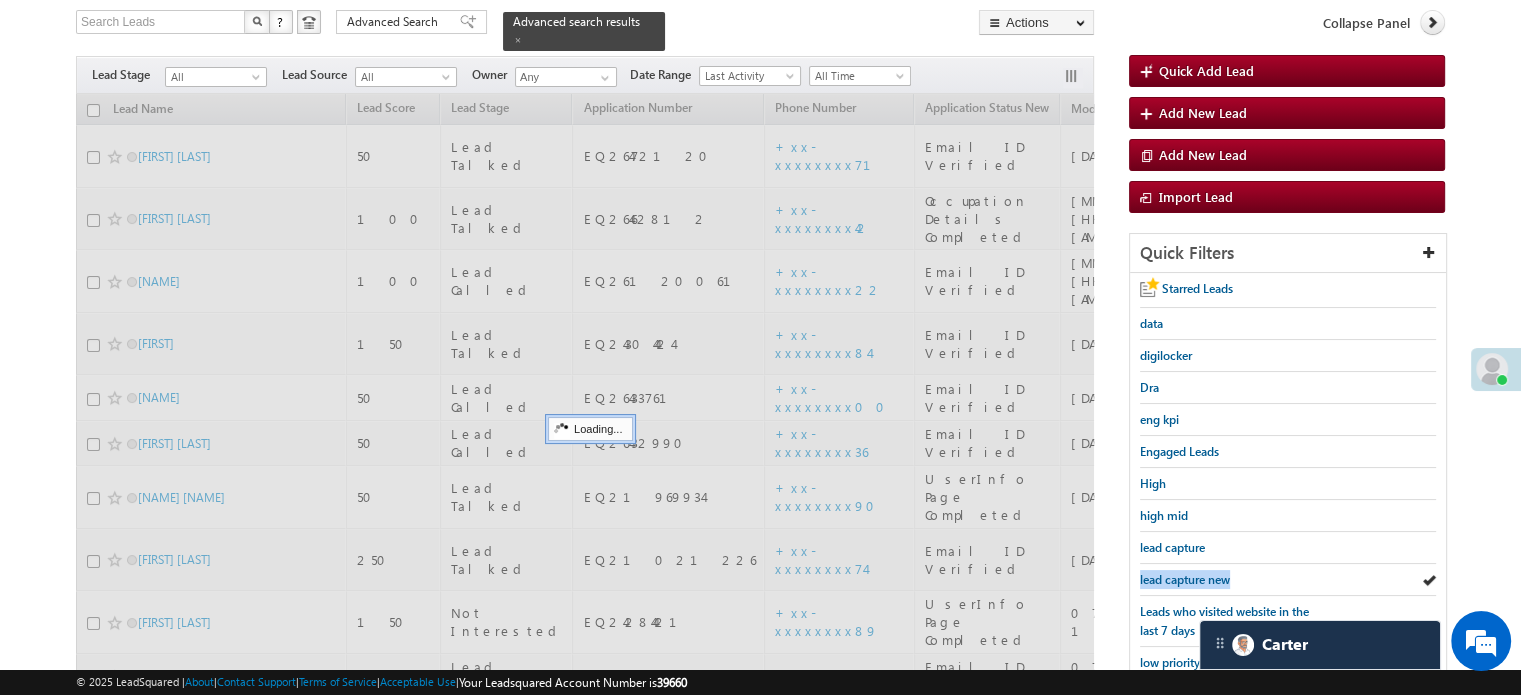 click on "lead capture new" at bounding box center [1185, 579] 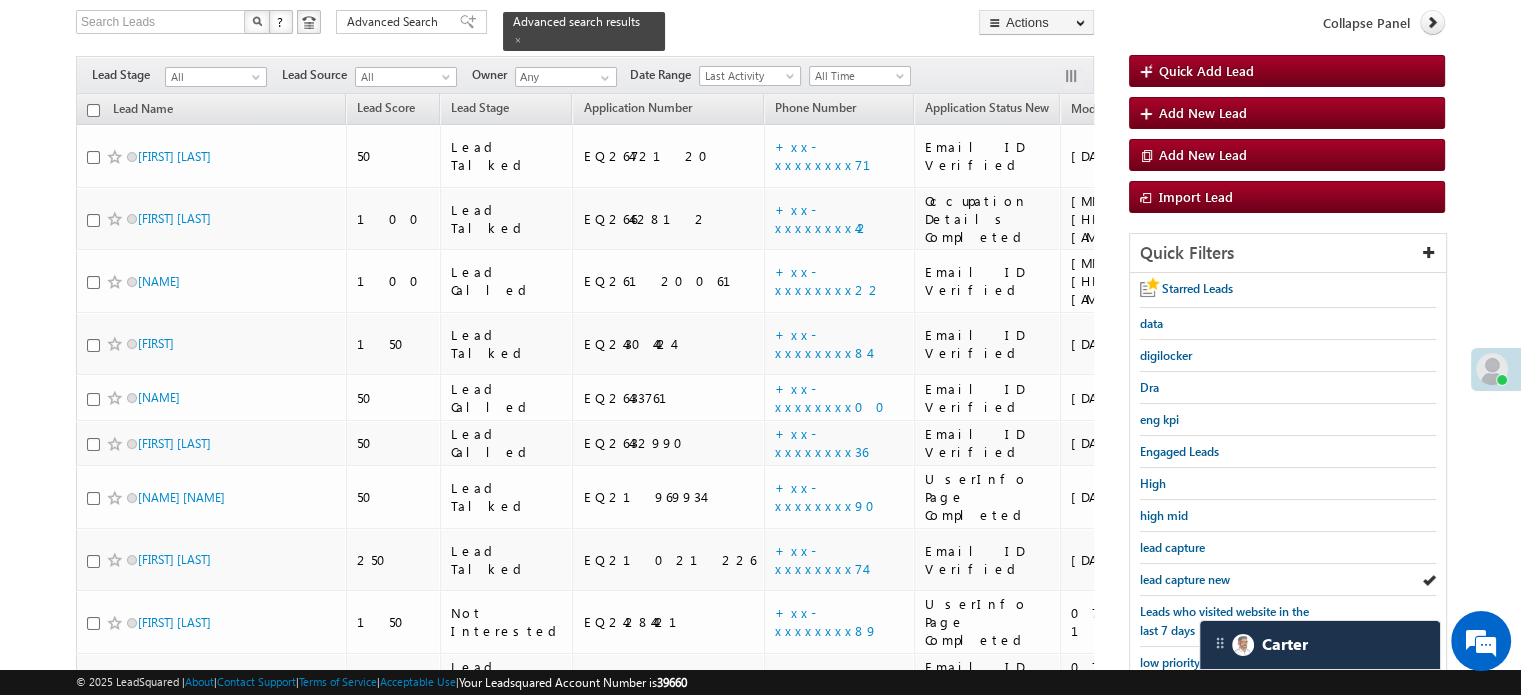 click on "lead capture new" at bounding box center (1185, 579) 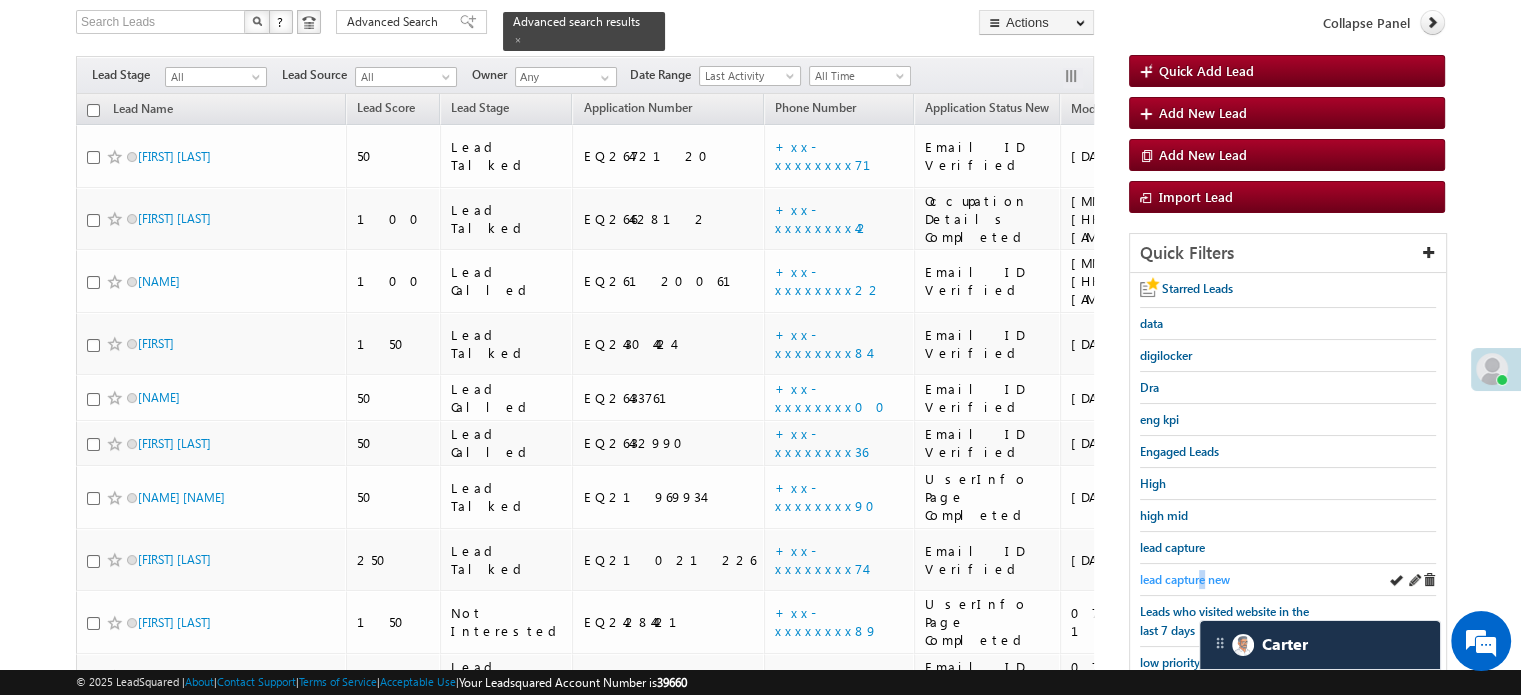 click on "lead capture new" at bounding box center [1185, 579] 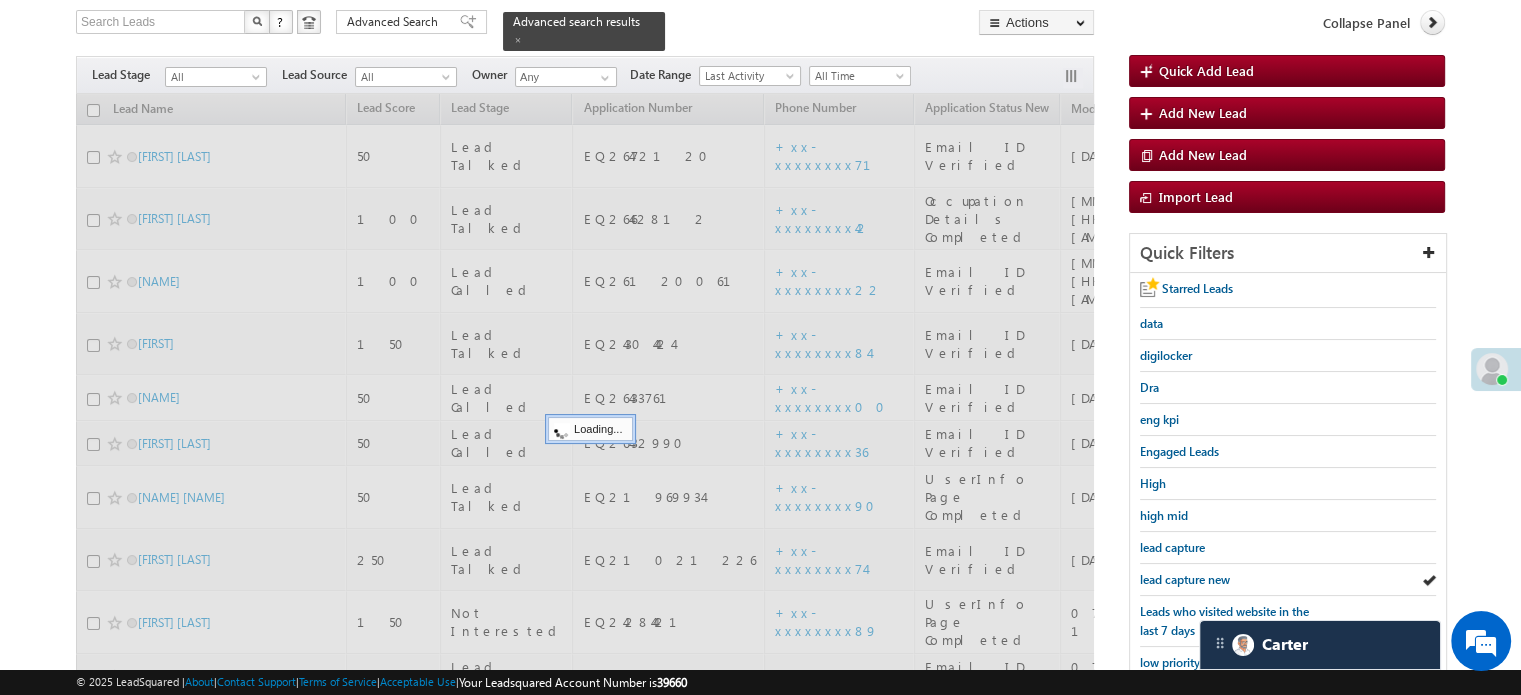 click on "lead capture new" at bounding box center [1185, 579] 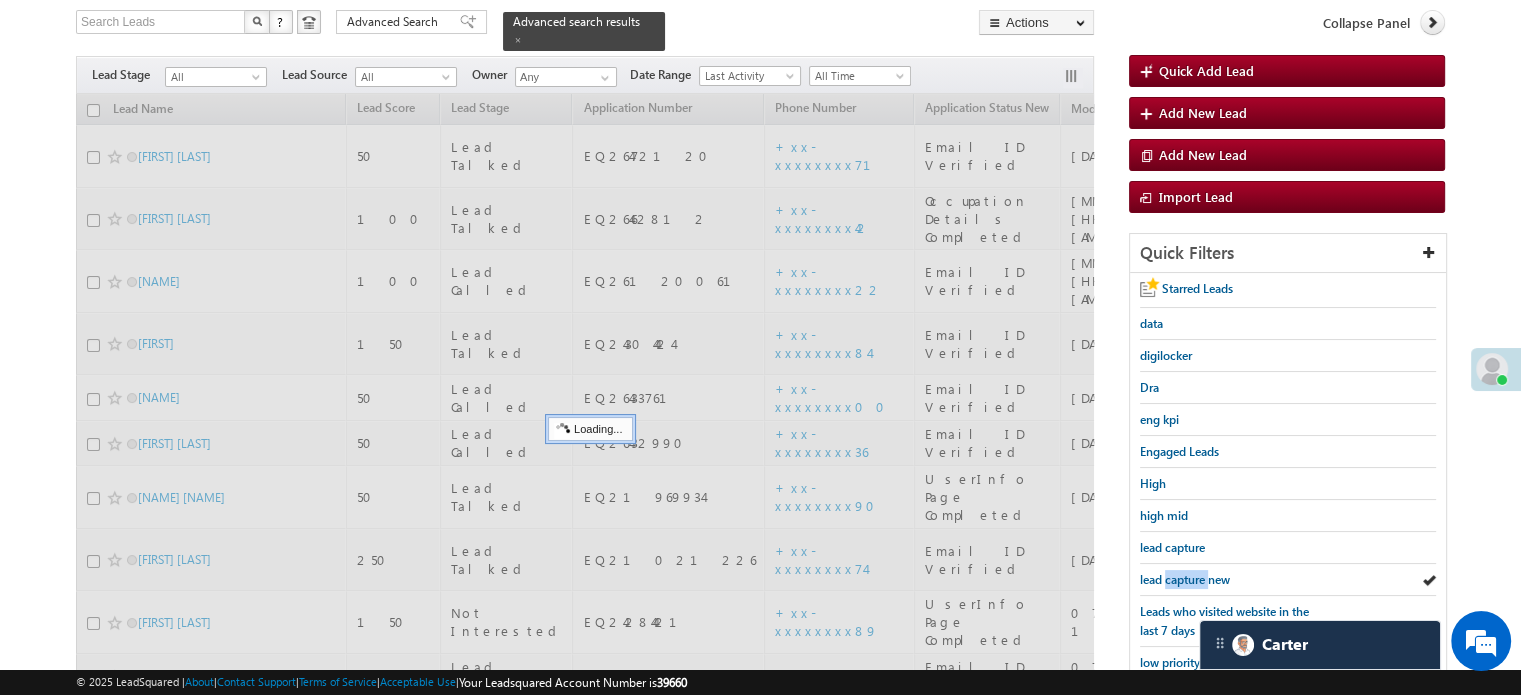 click on "lead capture new" at bounding box center [1185, 579] 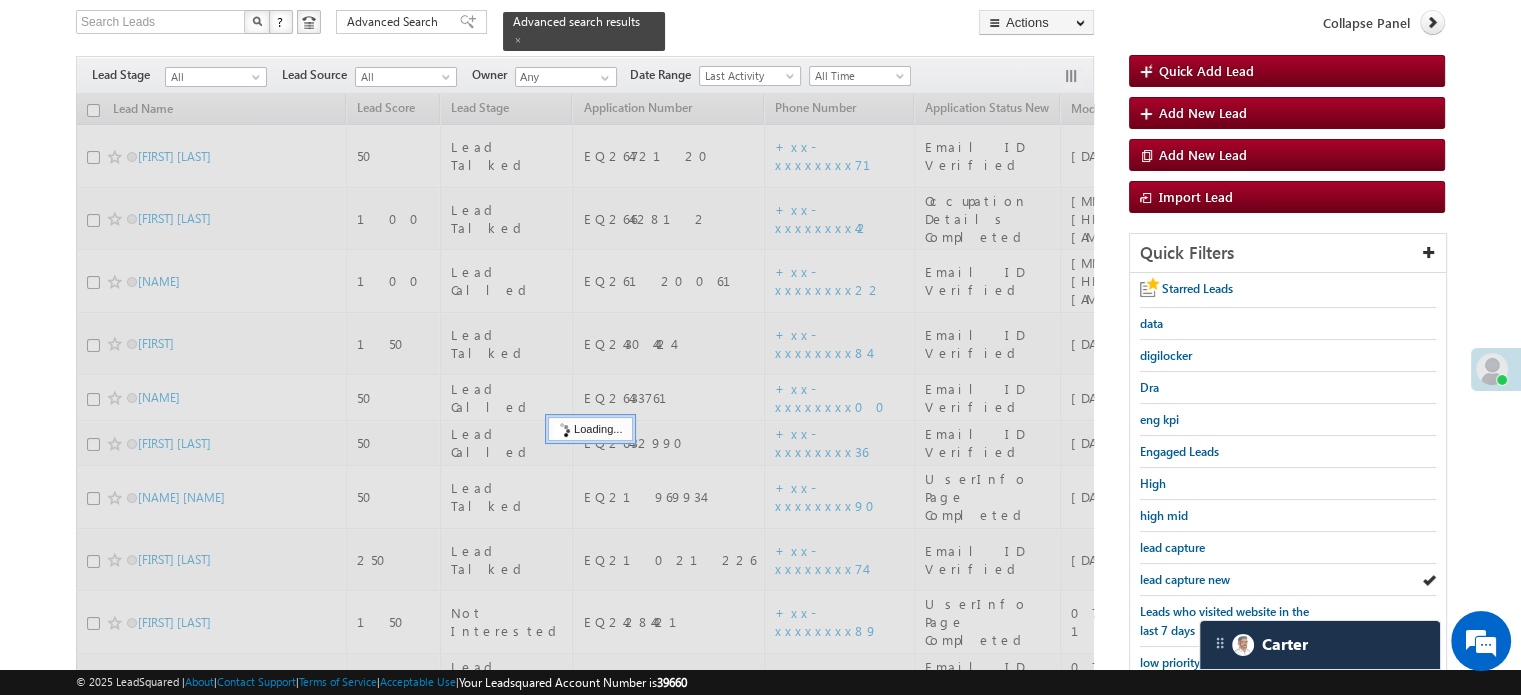 click on "lead capture new" at bounding box center (1185, 579) 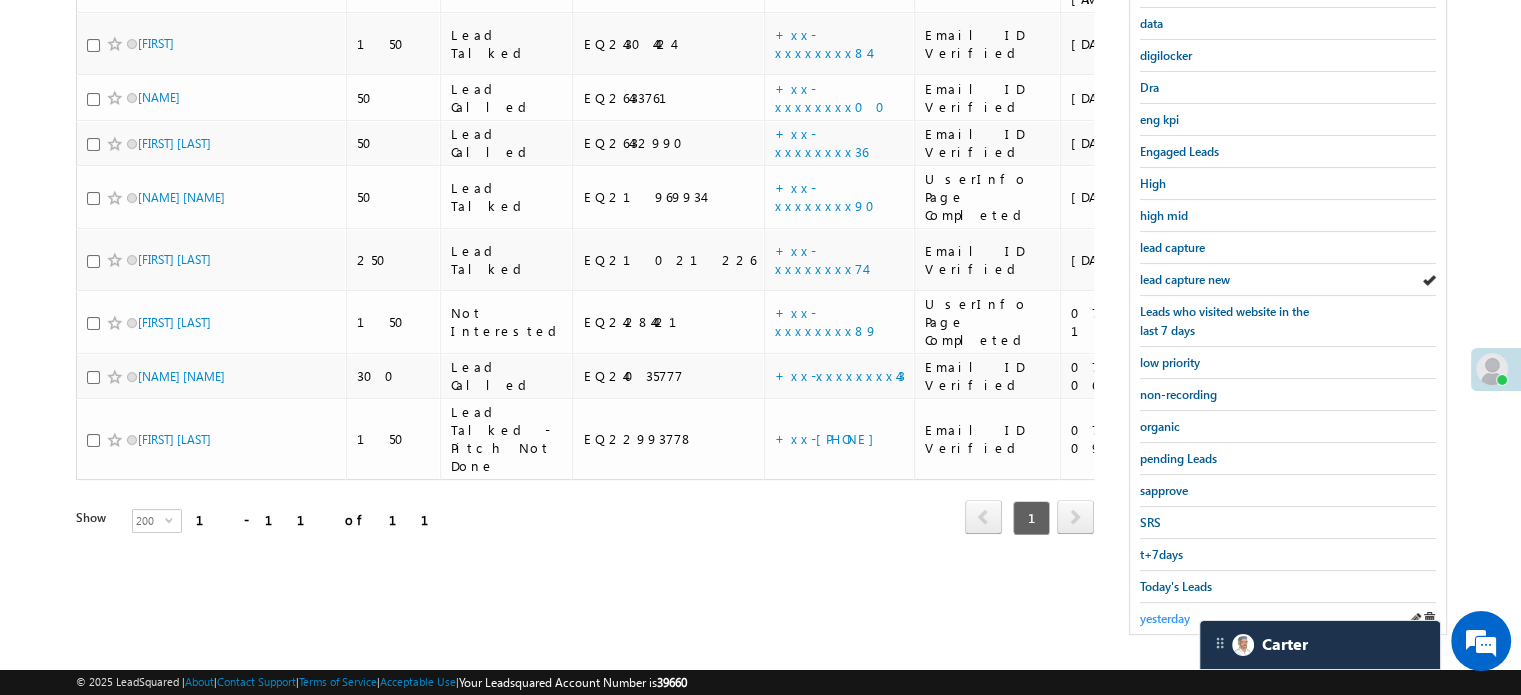 click on "yesterday" at bounding box center [1165, 618] 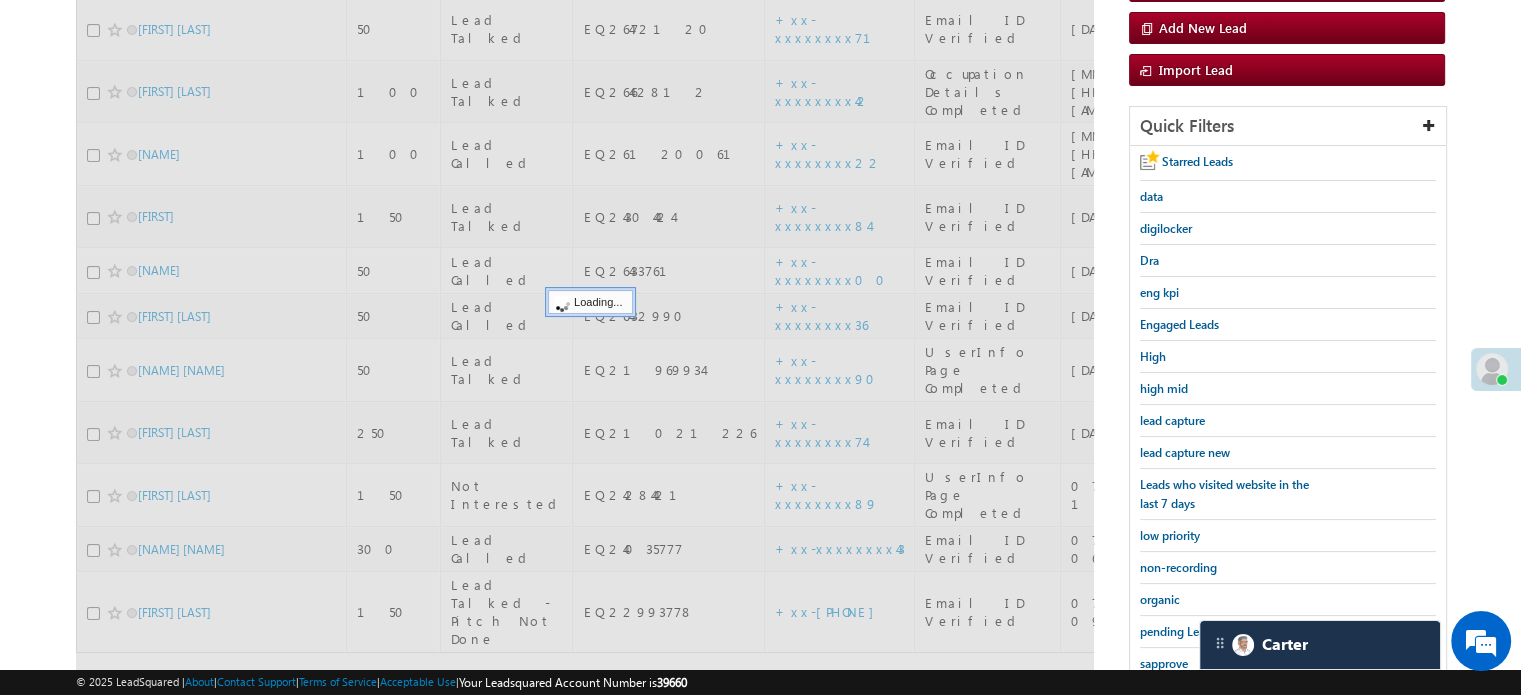 scroll, scrollTop: 29, scrollLeft: 0, axis: vertical 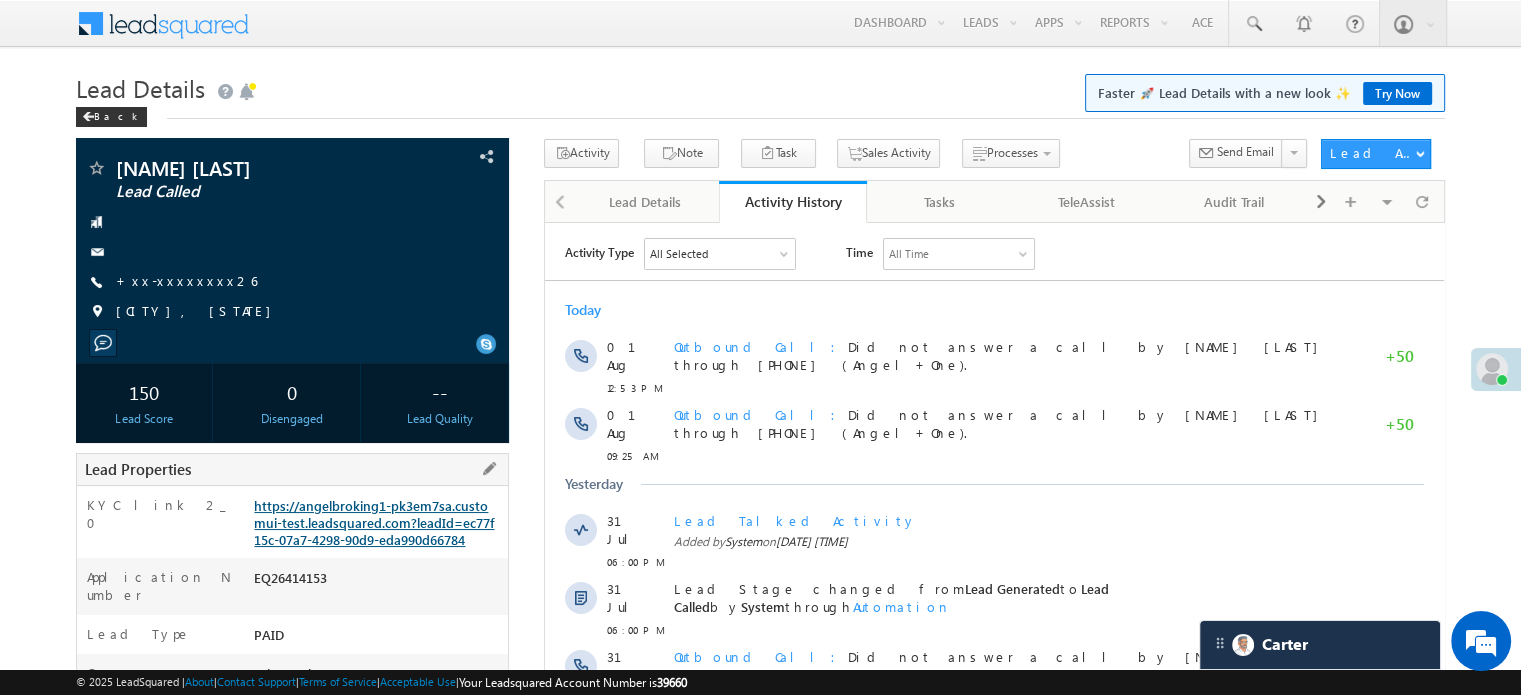 click on "https://angelbroking1-pk3em7sa.customui-test.leadsquared.com?leadId=ec77f15c-07a7-4298-90d9-eda990d66784" at bounding box center [374, 522] 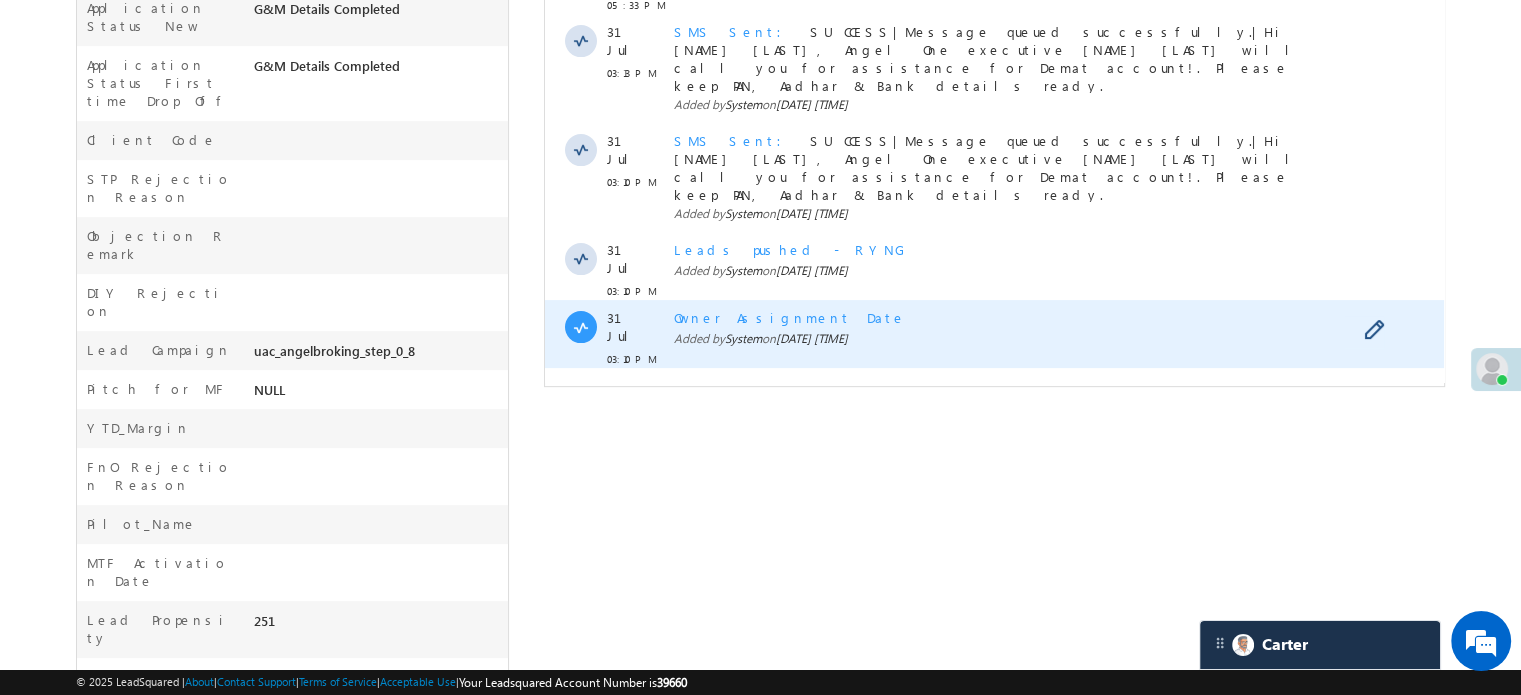 scroll, scrollTop: 561, scrollLeft: 0, axis: vertical 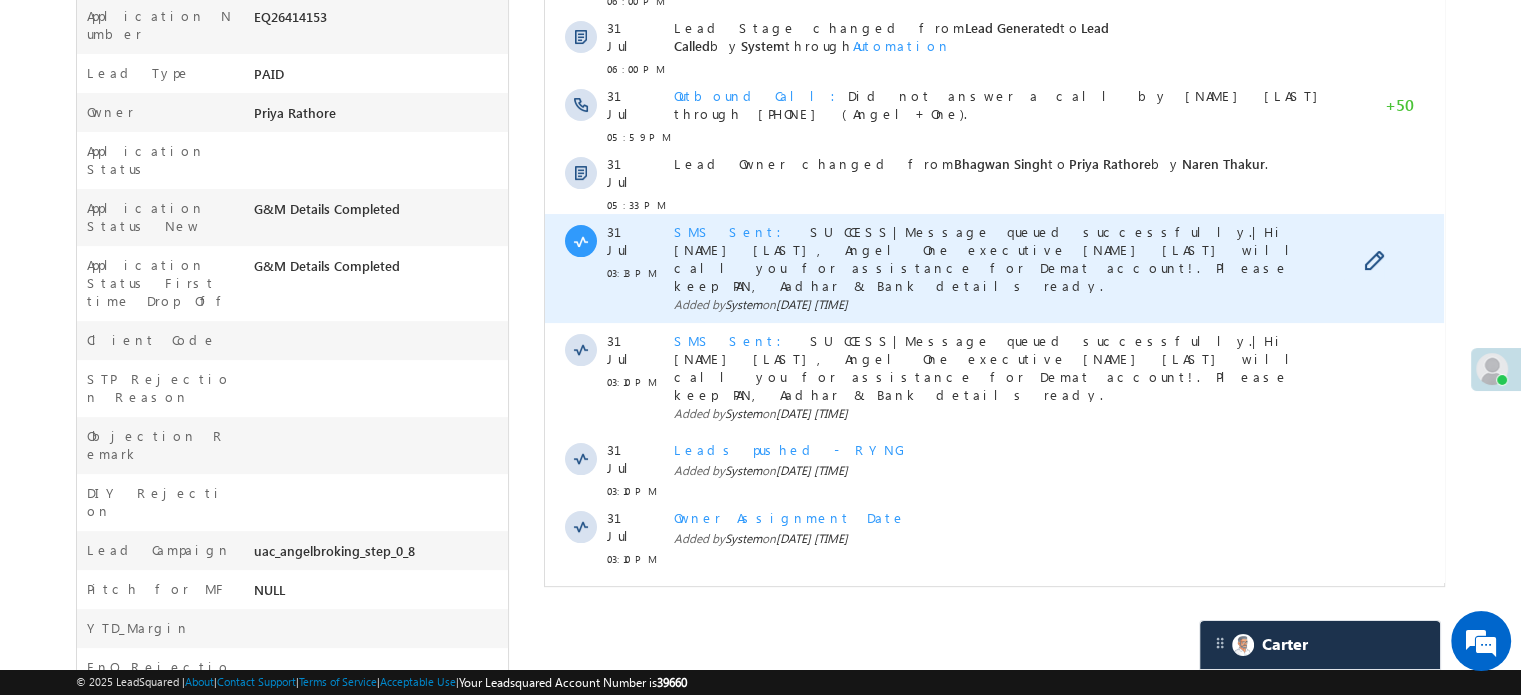 click on "SMS Sent" at bounding box center (734, 231) 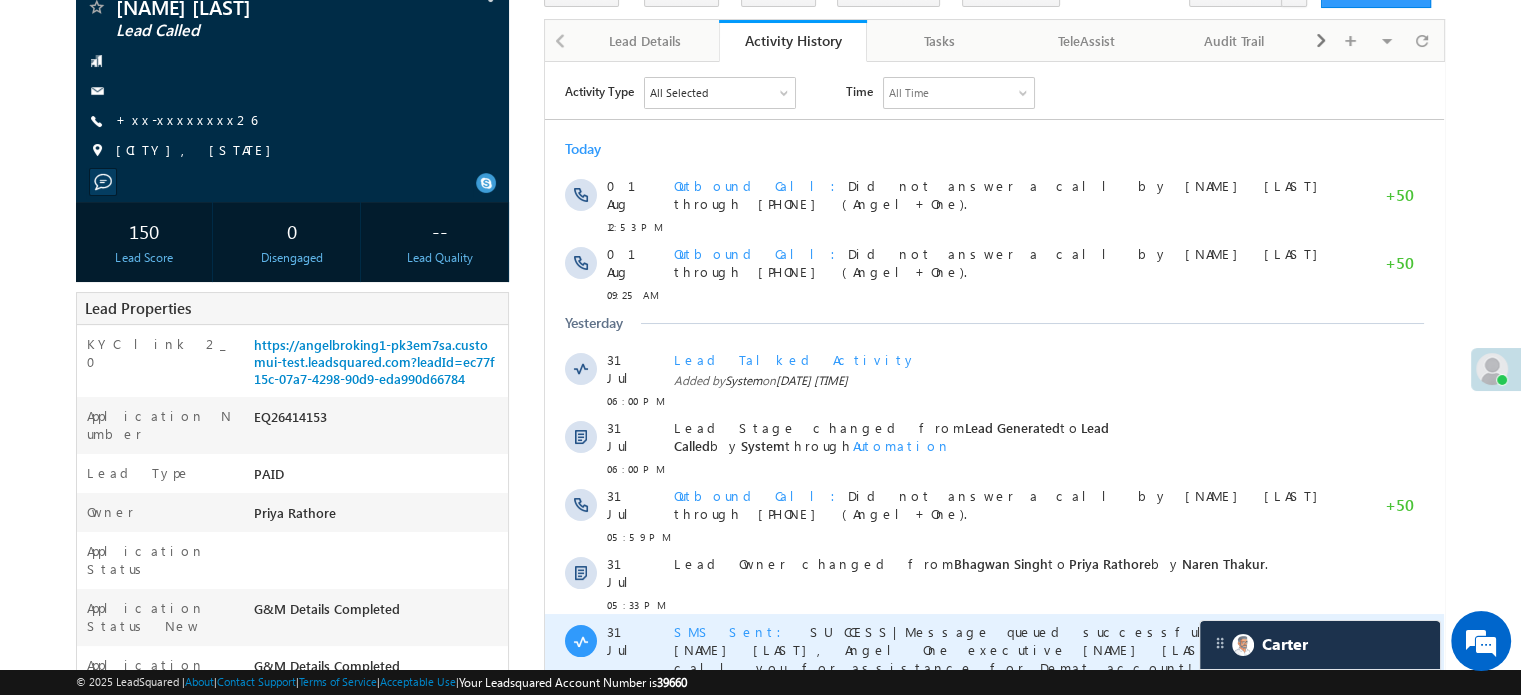 scroll, scrollTop: 0, scrollLeft: 0, axis: both 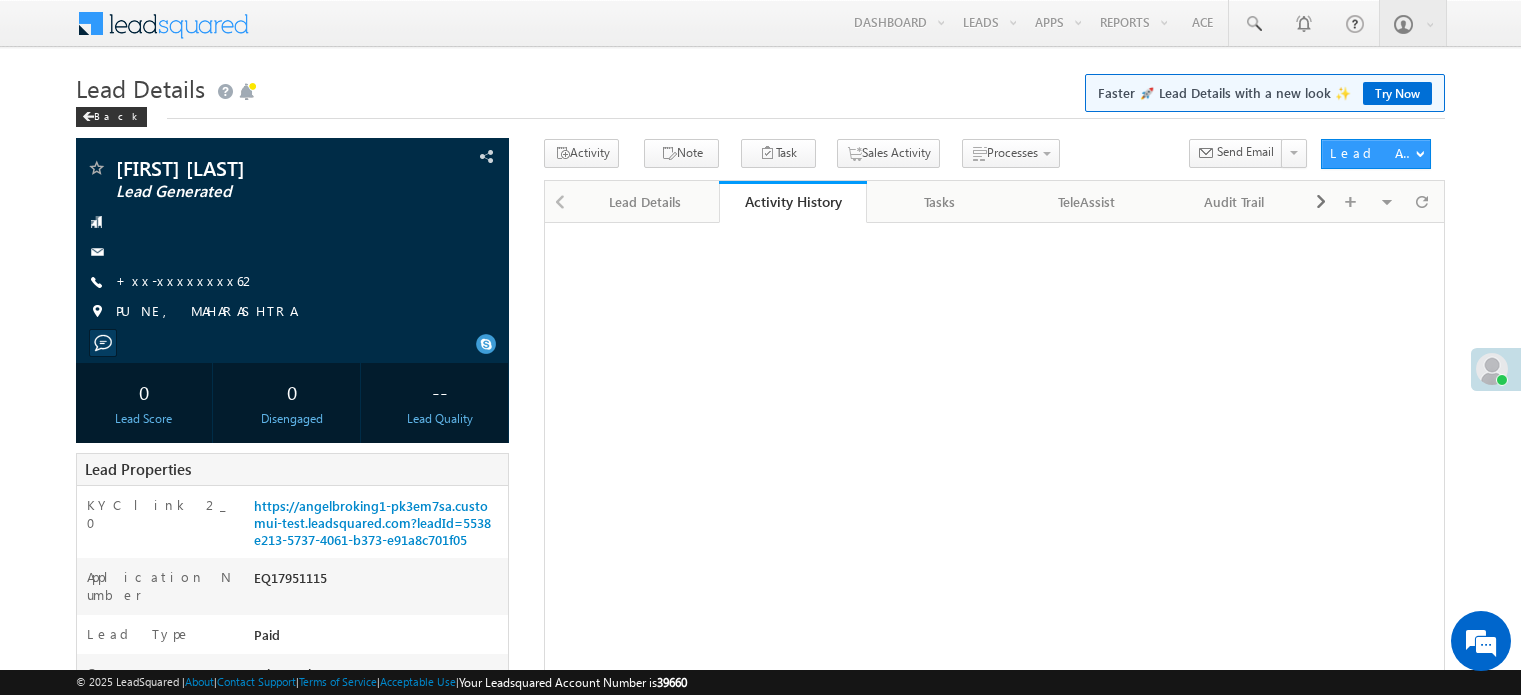 click on "https://angelbroking1-pk3em7sa.customui-test.leadsquared.com?leadId=5538e213-5737-4061-b373-e91a8c701f05" at bounding box center [372, 522] 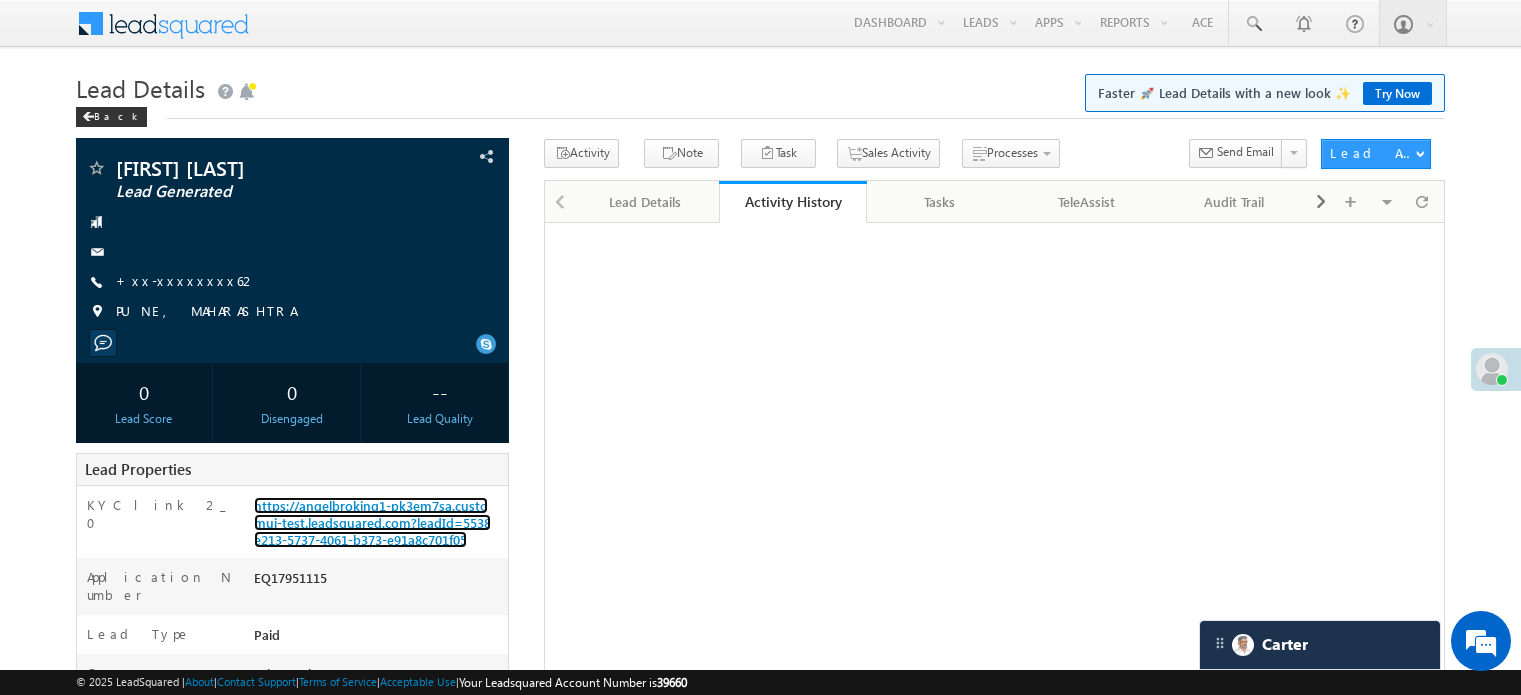 scroll, scrollTop: 0, scrollLeft: 0, axis: both 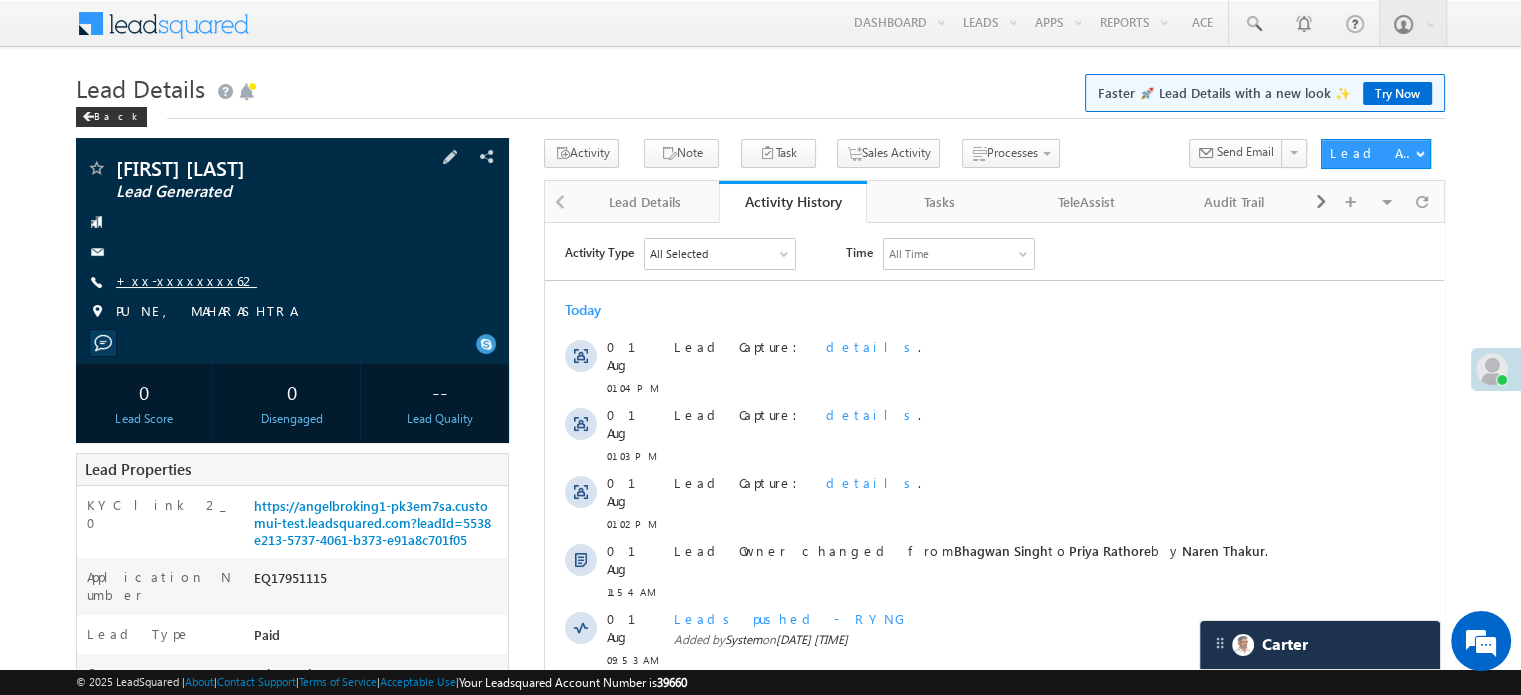 click on "+xx-xxxxxxxx62" at bounding box center (186, 280) 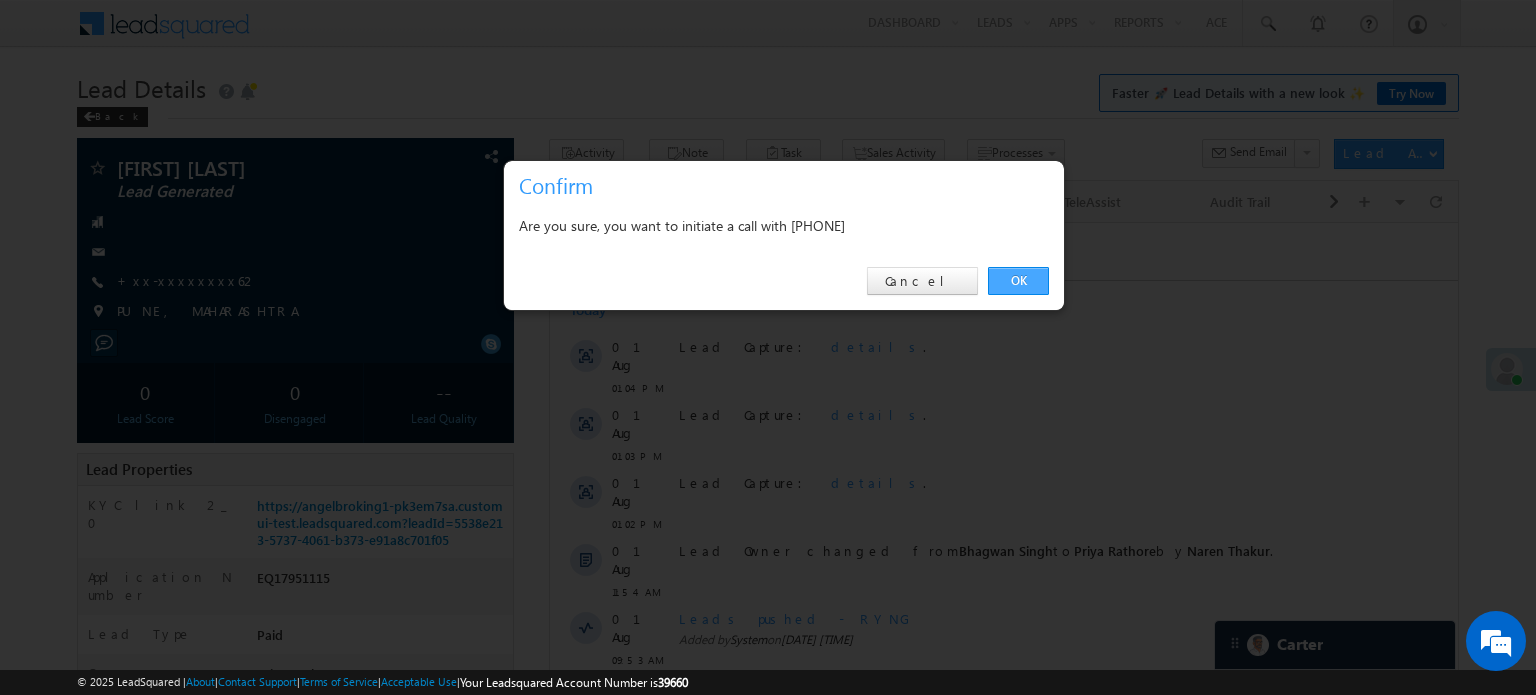click on "OK" at bounding box center [1018, 281] 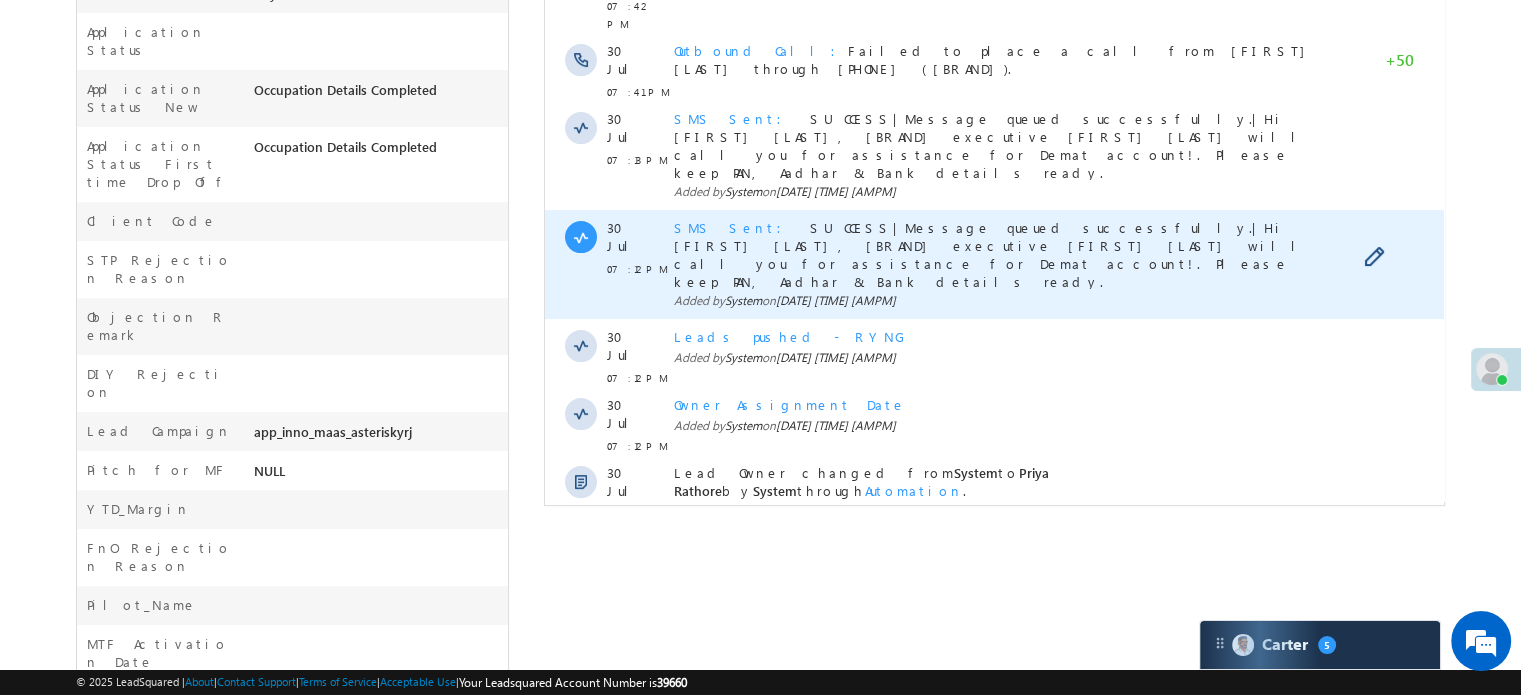 scroll, scrollTop: 701, scrollLeft: 0, axis: vertical 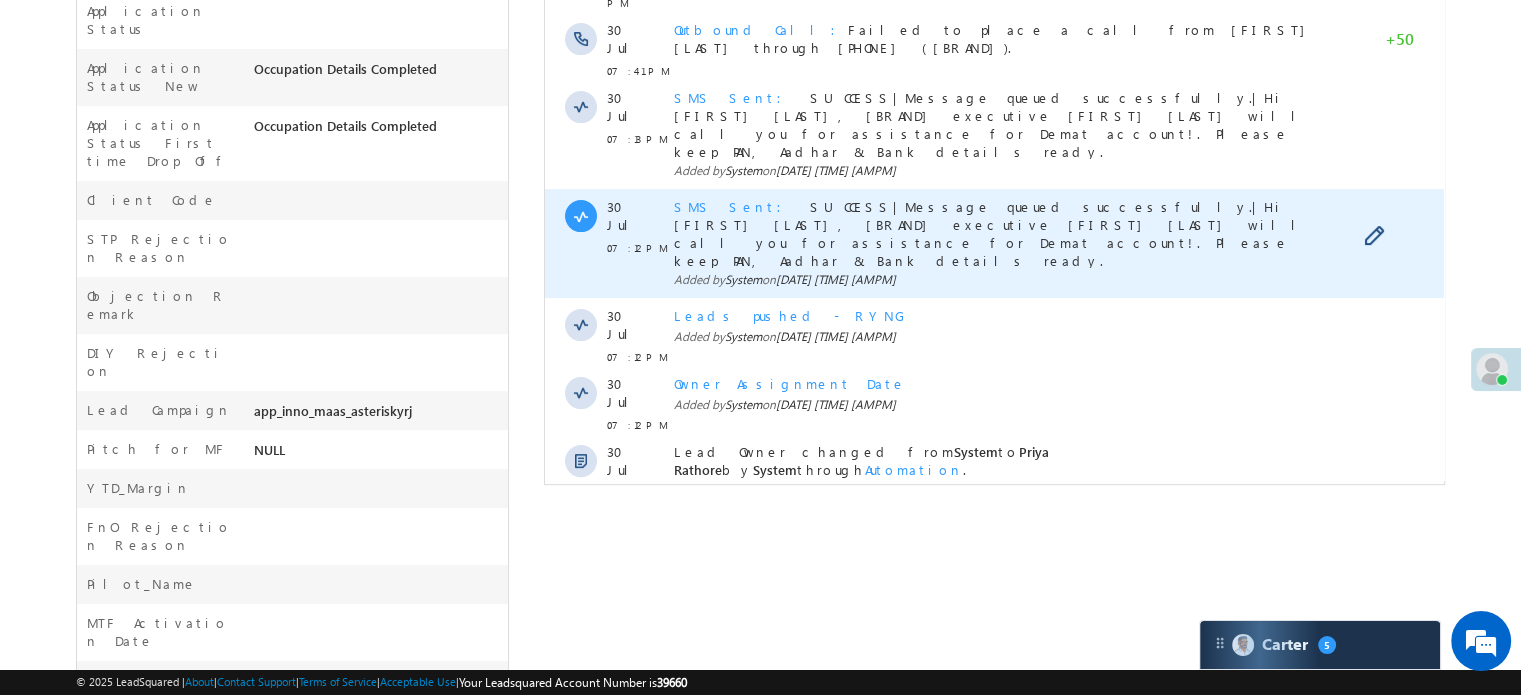 click on "SMS Sent" at bounding box center (734, 206) 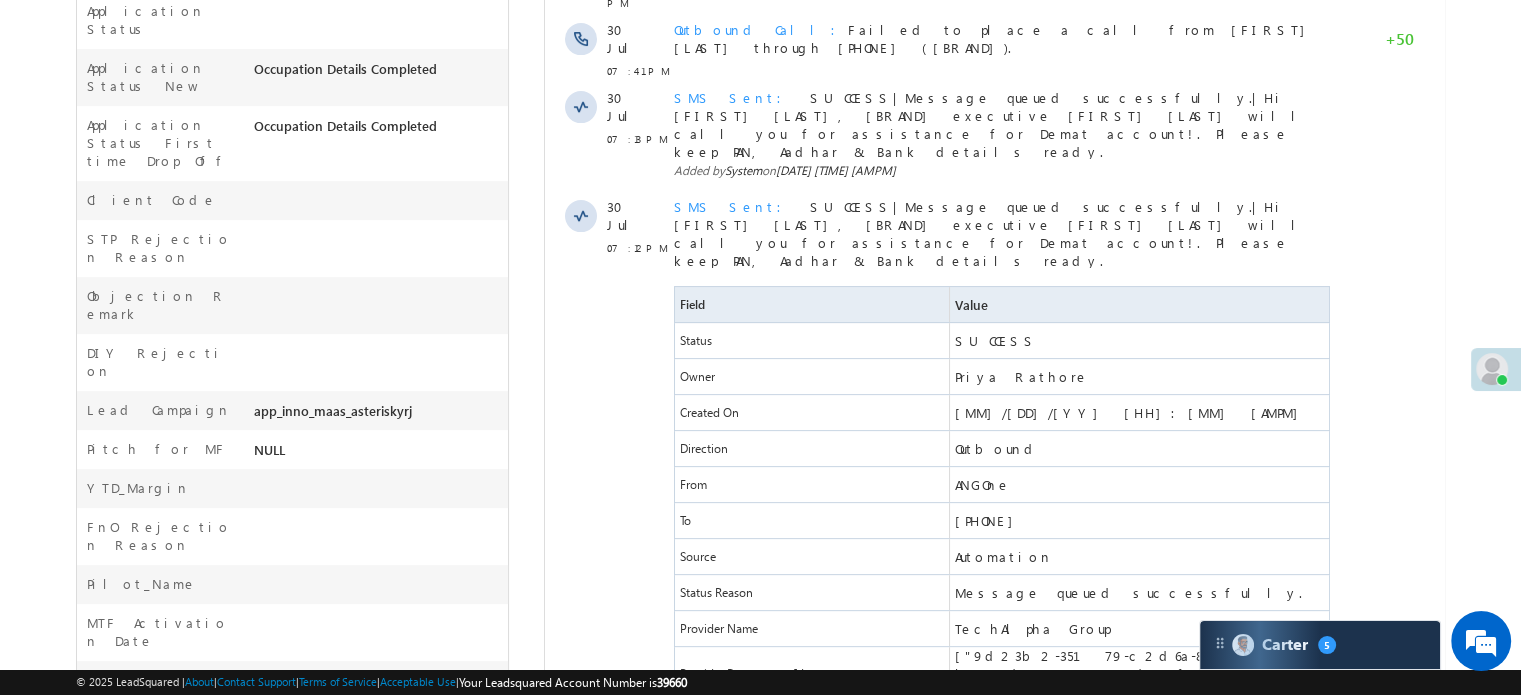scroll, scrollTop: 0, scrollLeft: 0, axis: both 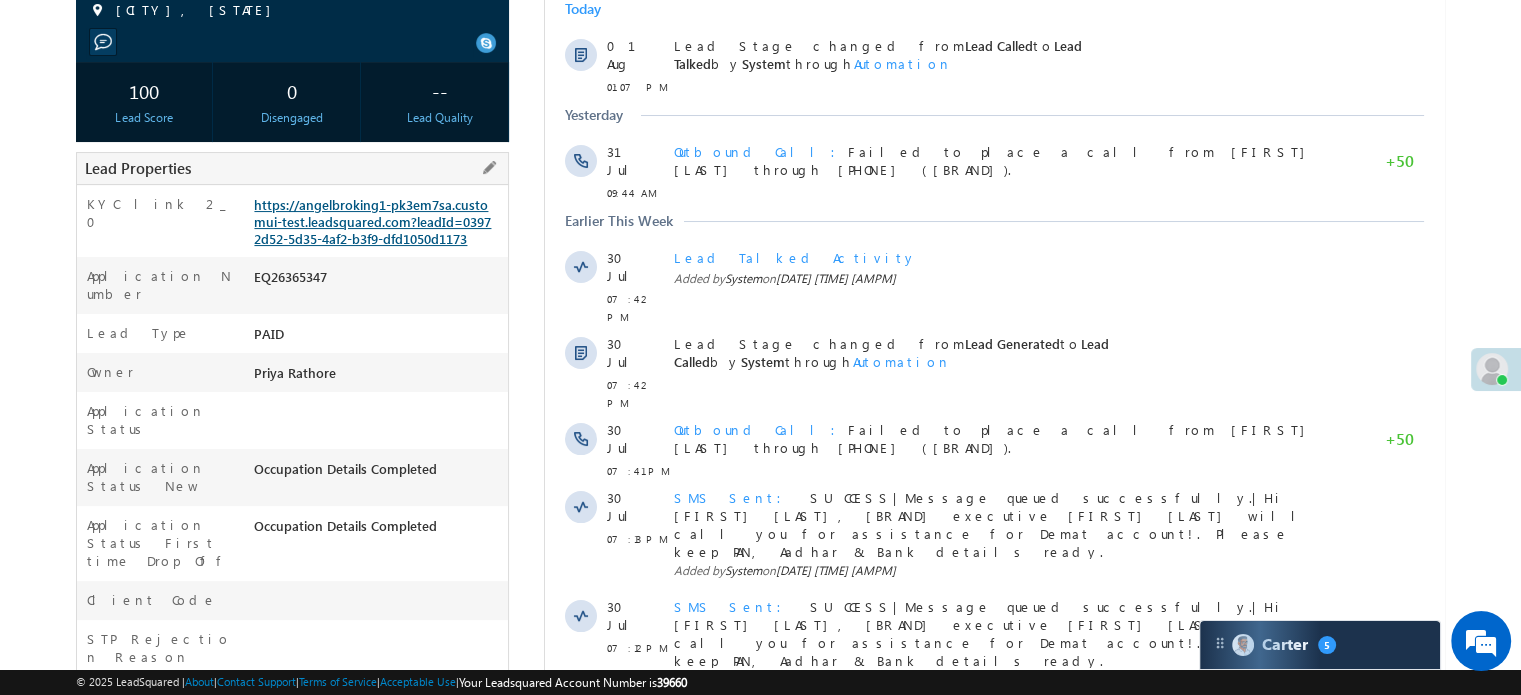 click on "https://angelbroking1-pk3em7sa.customui-test.leadsquared.com?leadId=03972d52-5d35-4af2-b3f9-dfd1050d1173" at bounding box center (372, 221) 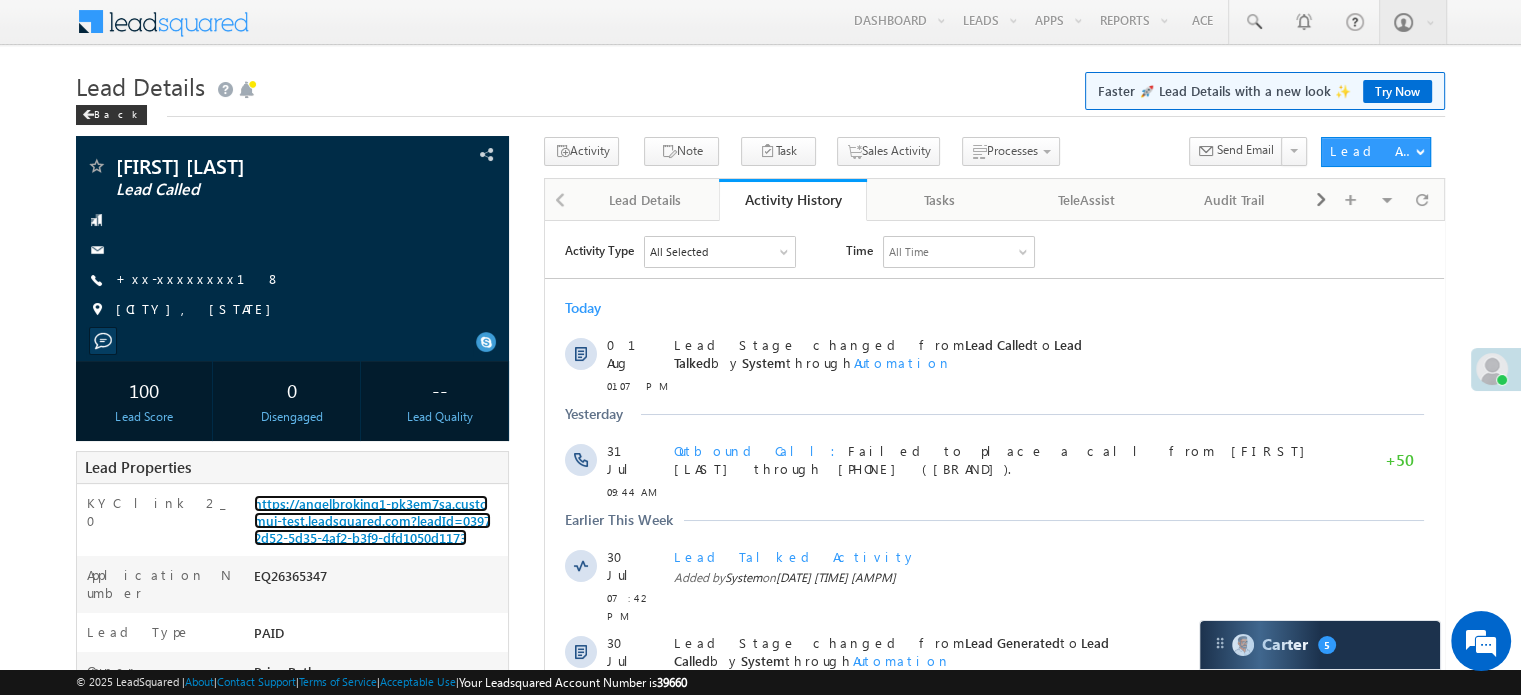 scroll, scrollTop: 0, scrollLeft: 0, axis: both 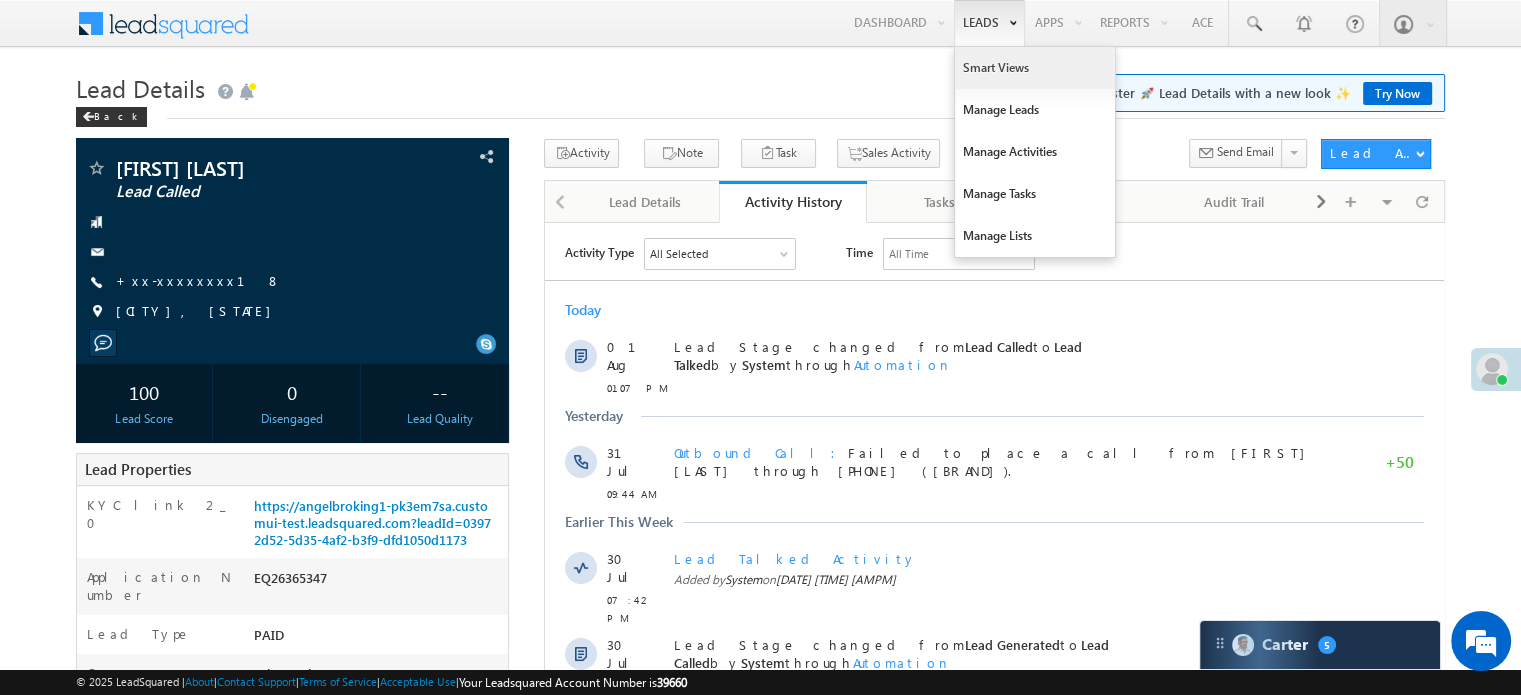 click on "Smart Views" at bounding box center [1035, 68] 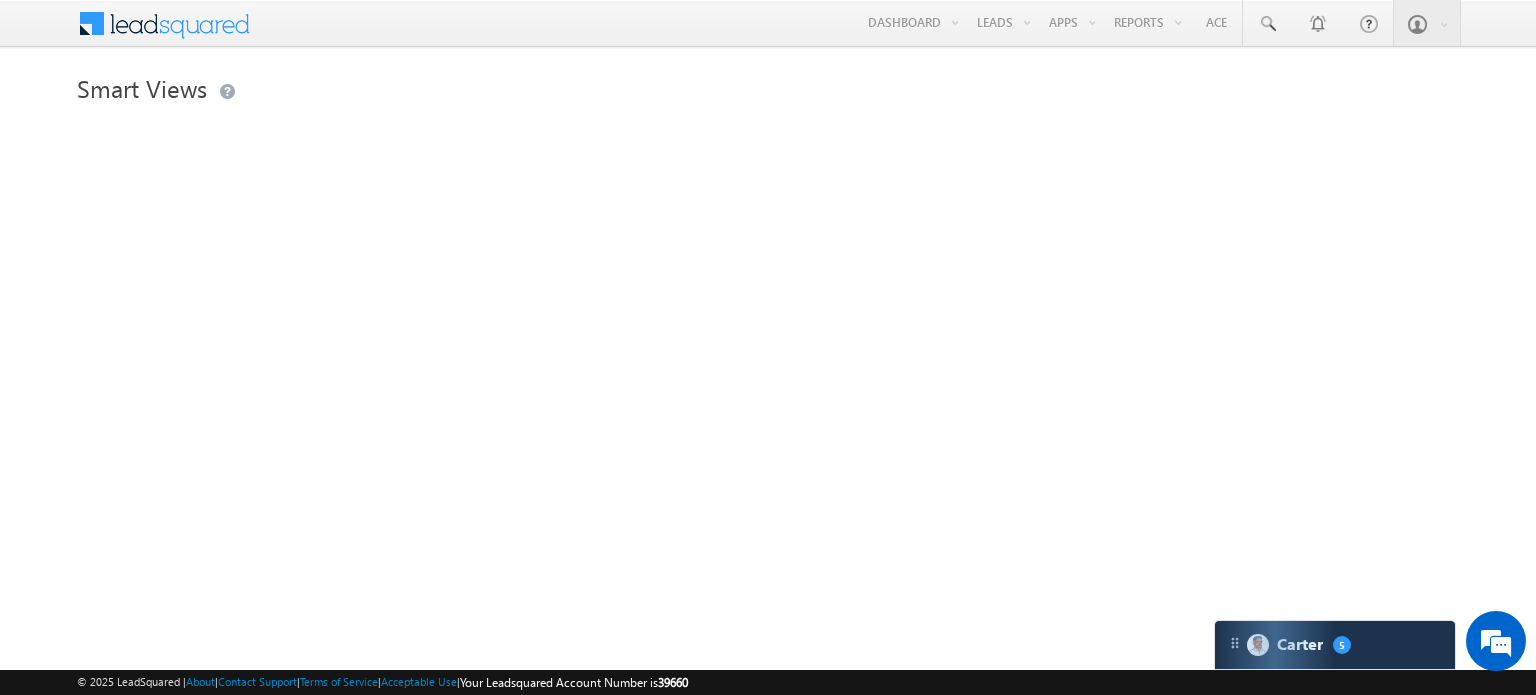 scroll, scrollTop: 0, scrollLeft: 0, axis: both 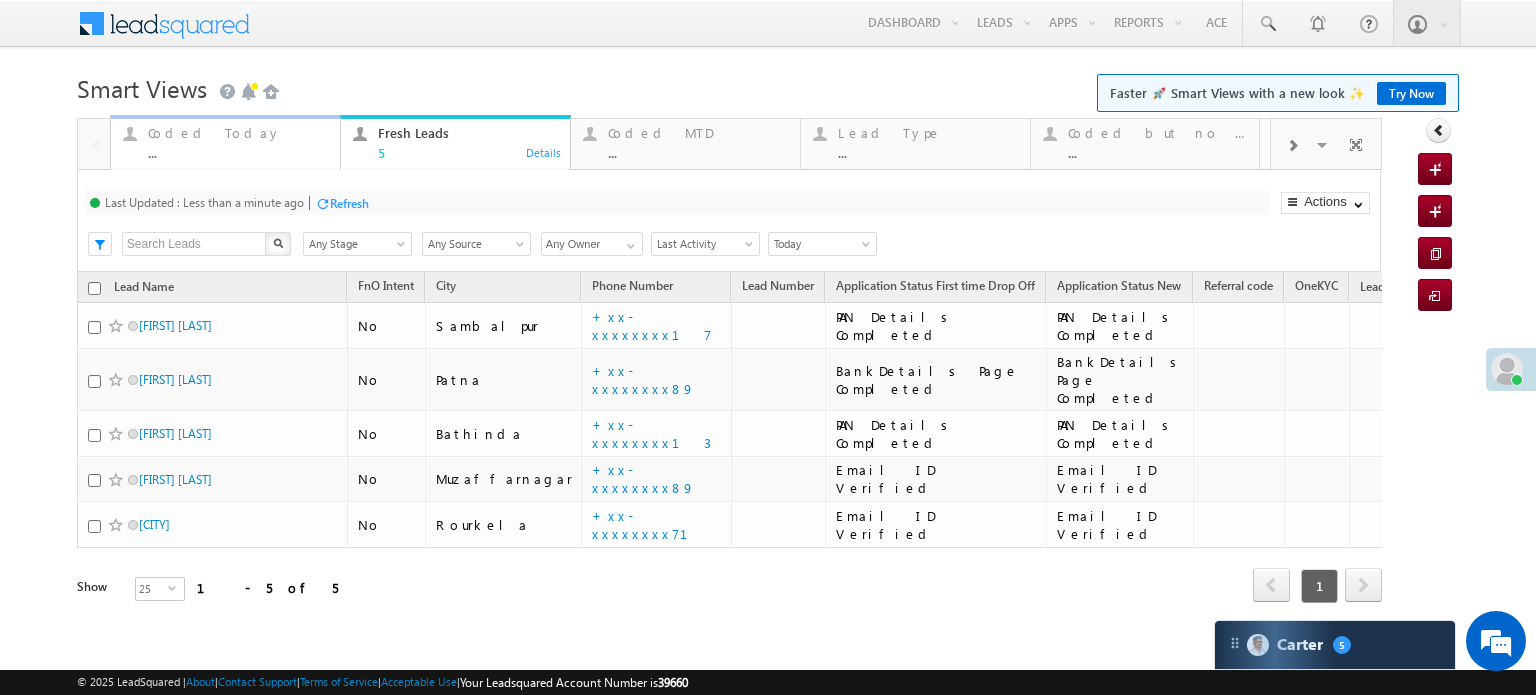 click on "Coded Today" at bounding box center [238, 133] 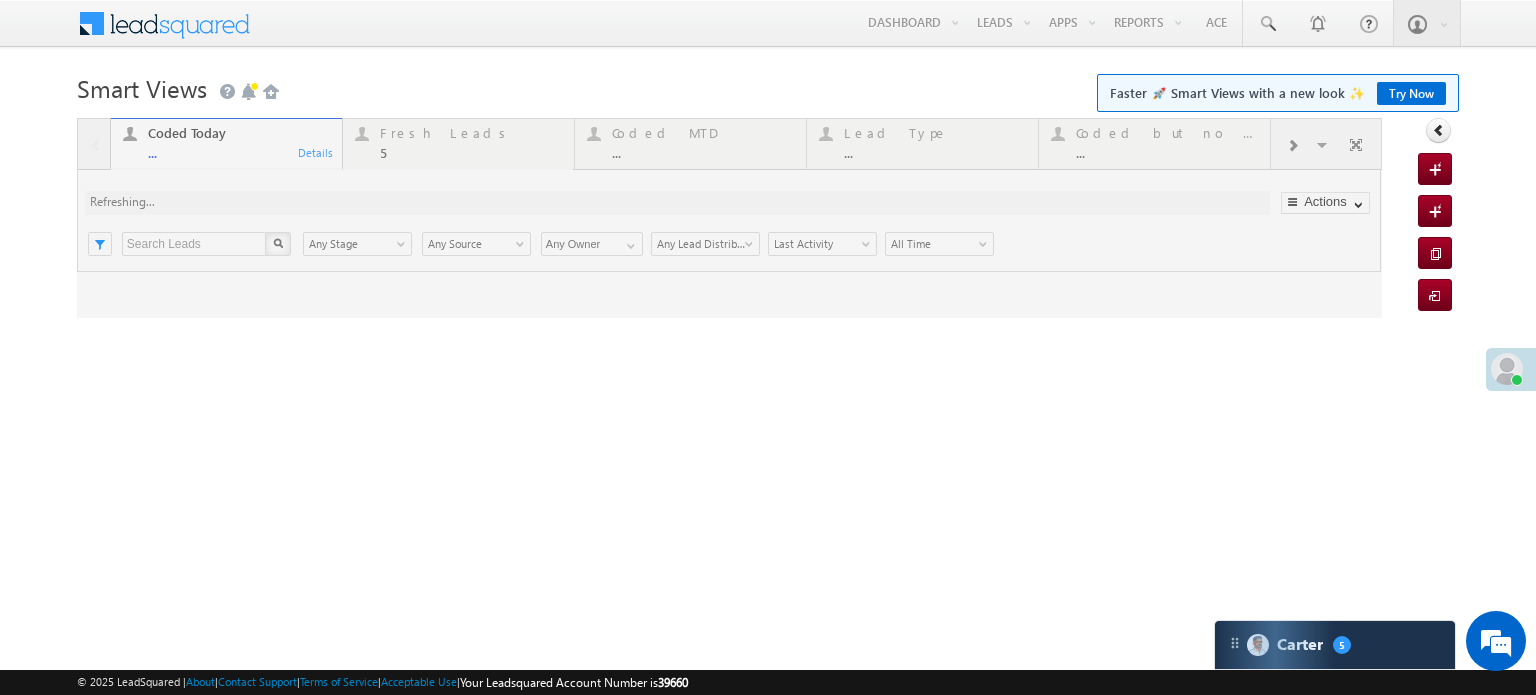 scroll, scrollTop: 0, scrollLeft: 0, axis: both 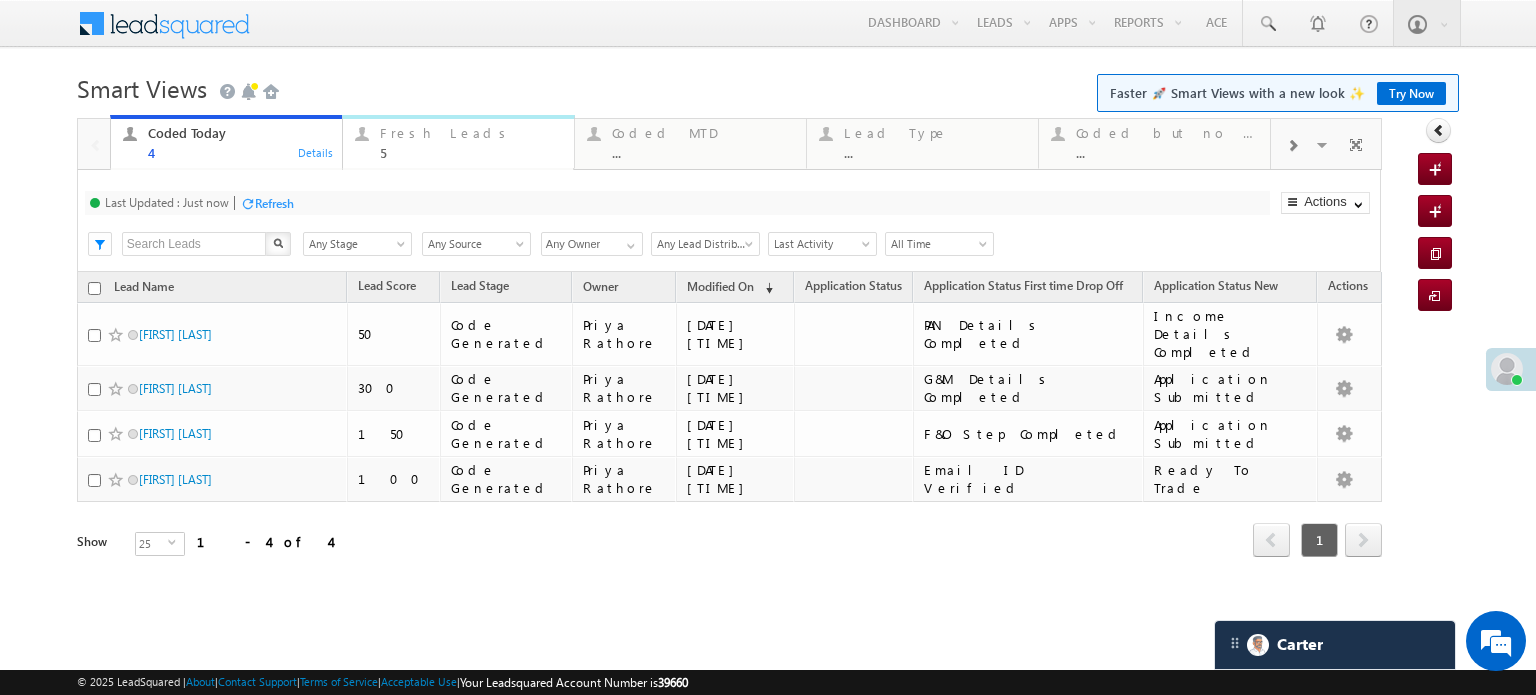 click on "Fresh Leads" at bounding box center (471, 133) 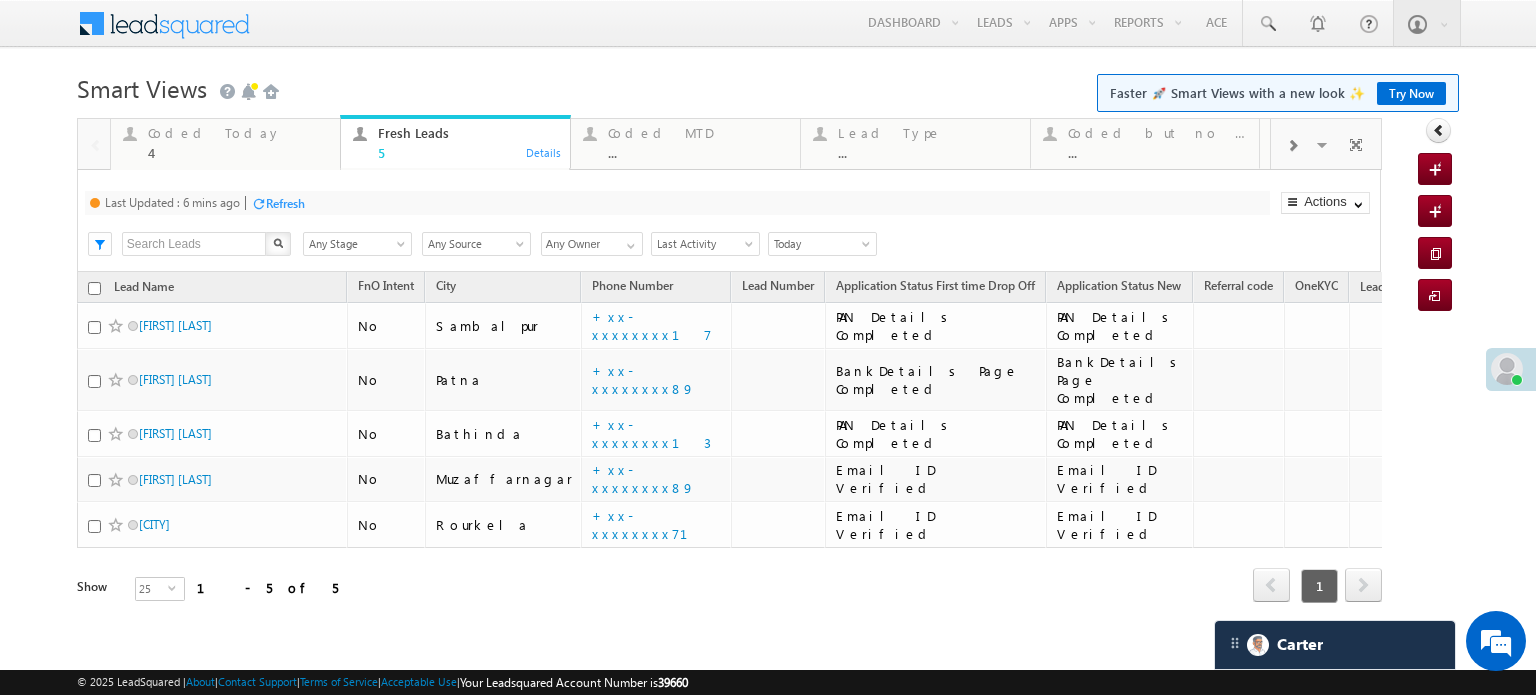click on "Refresh" at bounding box center [285, 203] 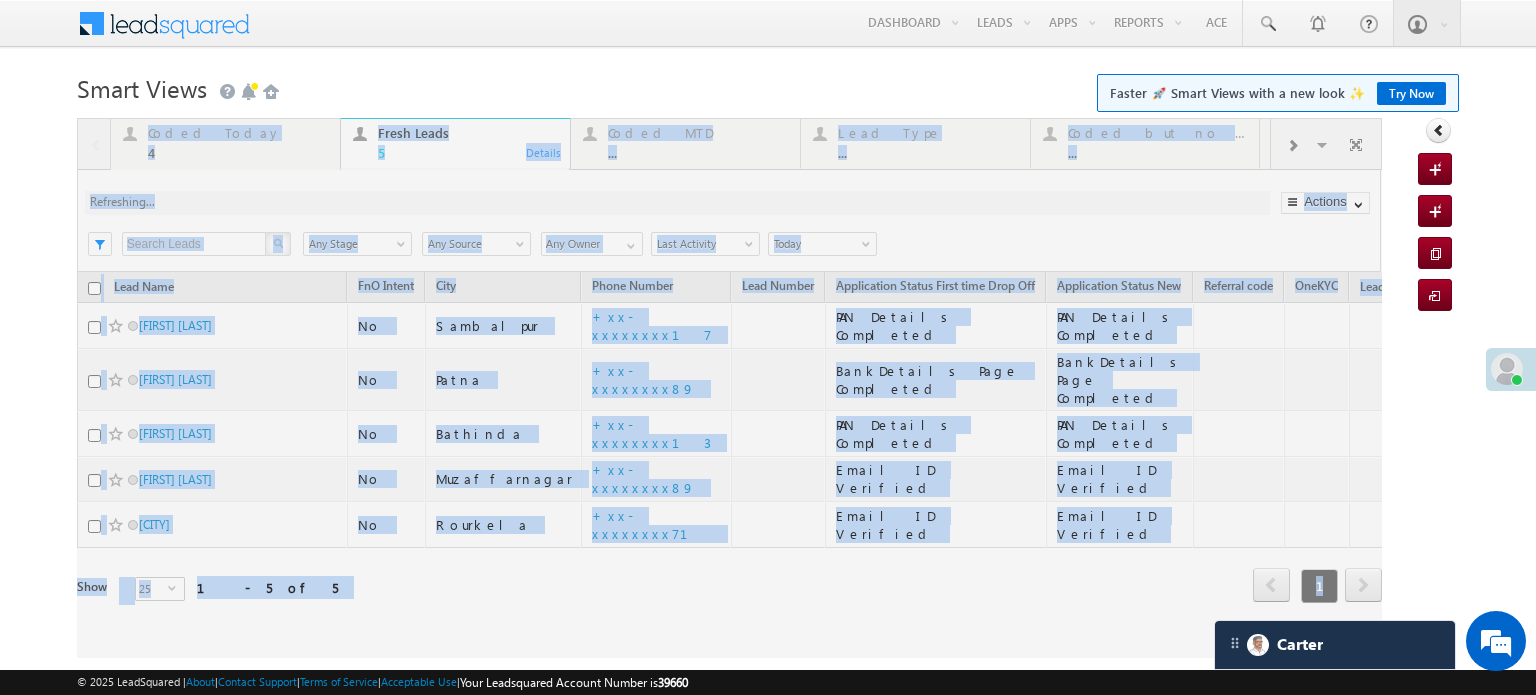 click at bounding box center [729, 388] 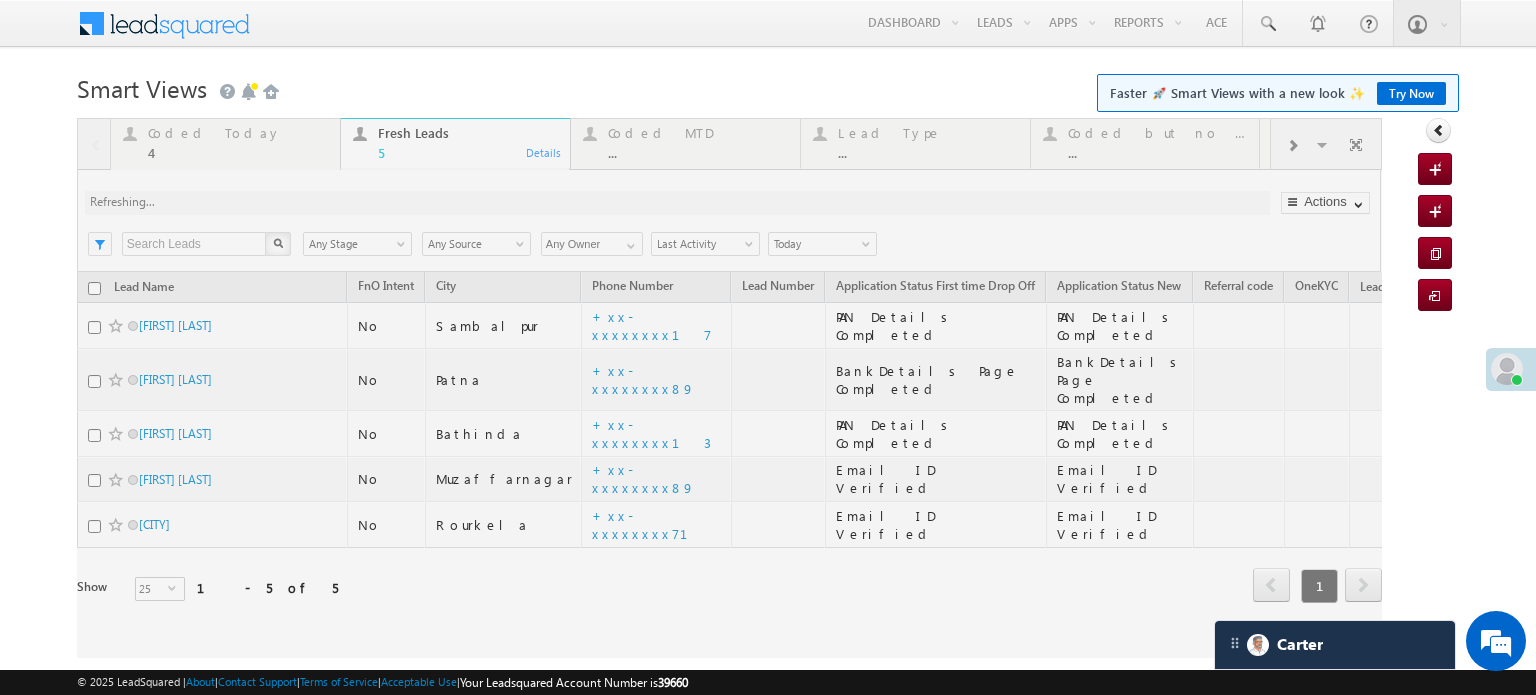click at bounding box center [729, 388] 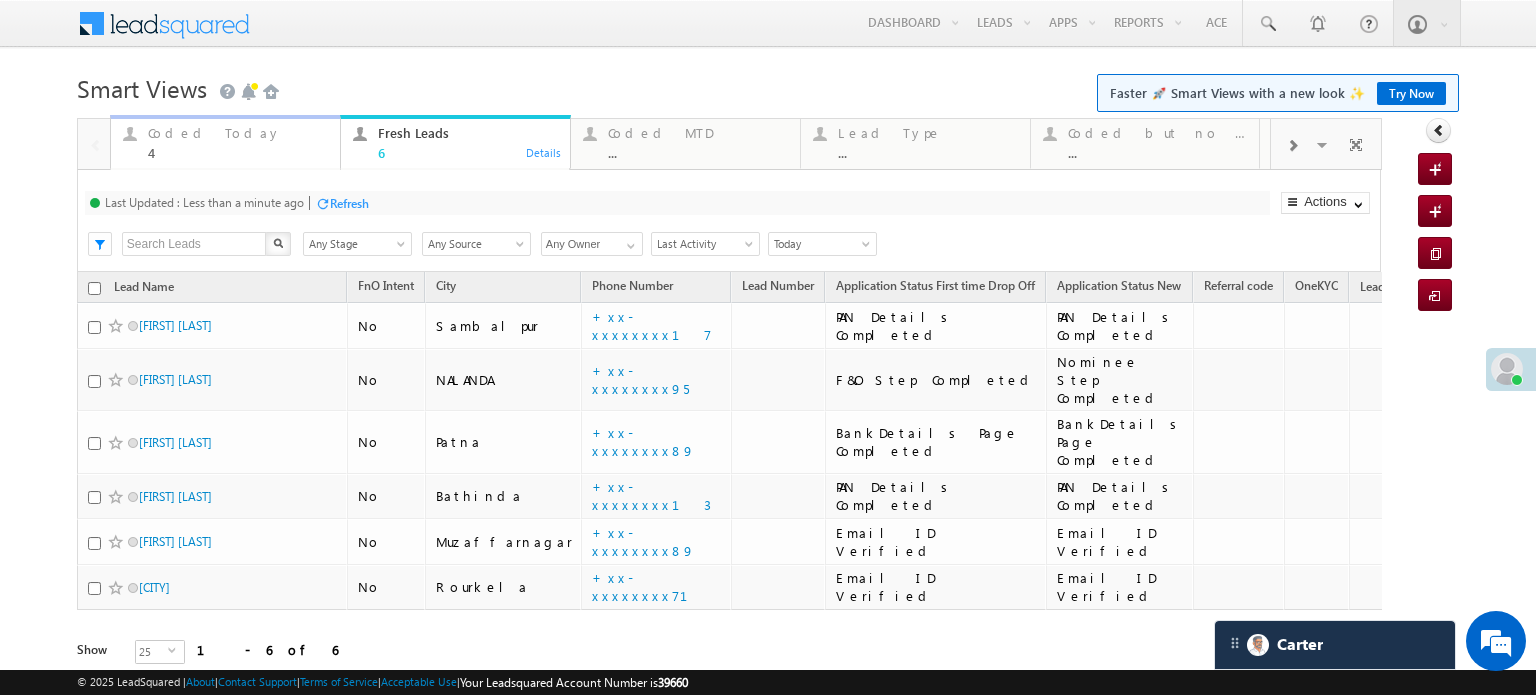 click on "Coded Today 4" at bounding box center [238, 140] 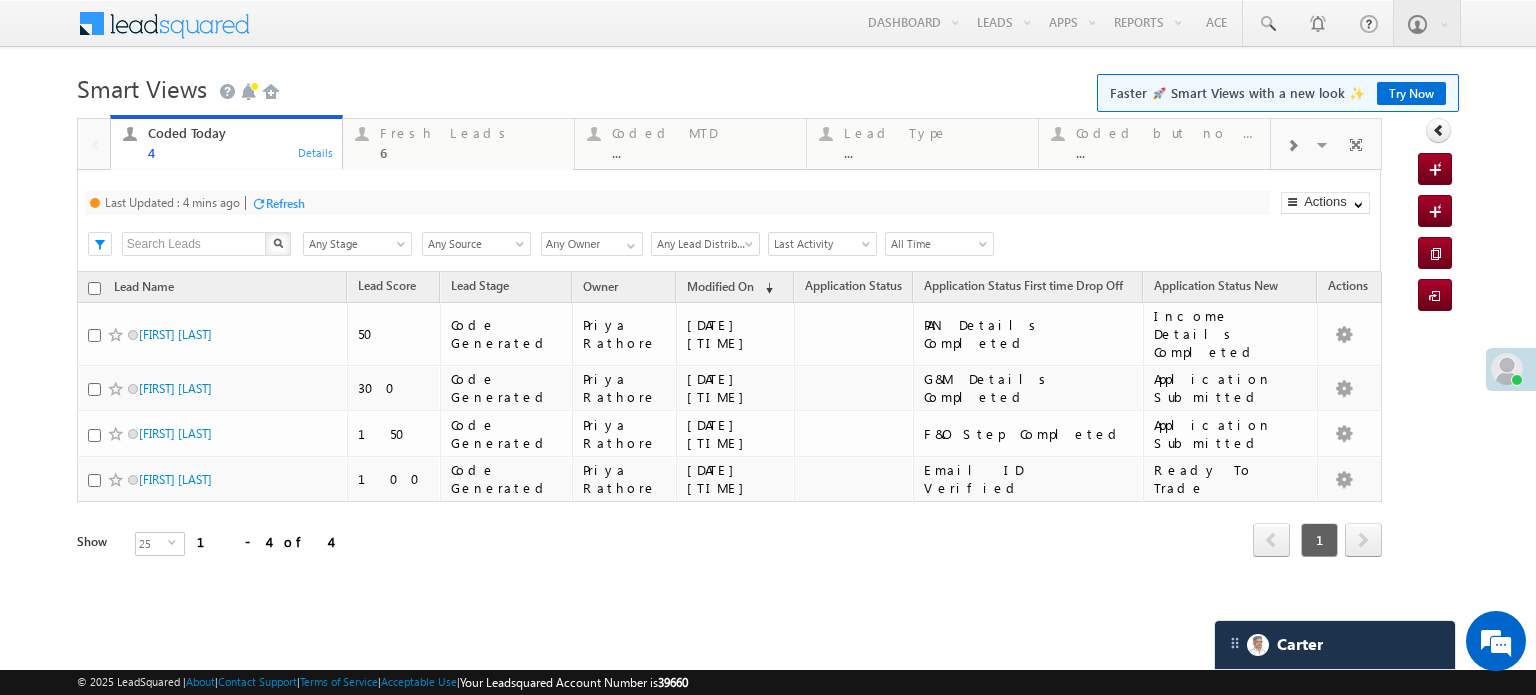 click on "Refresh" at bounding box center (285, 203) 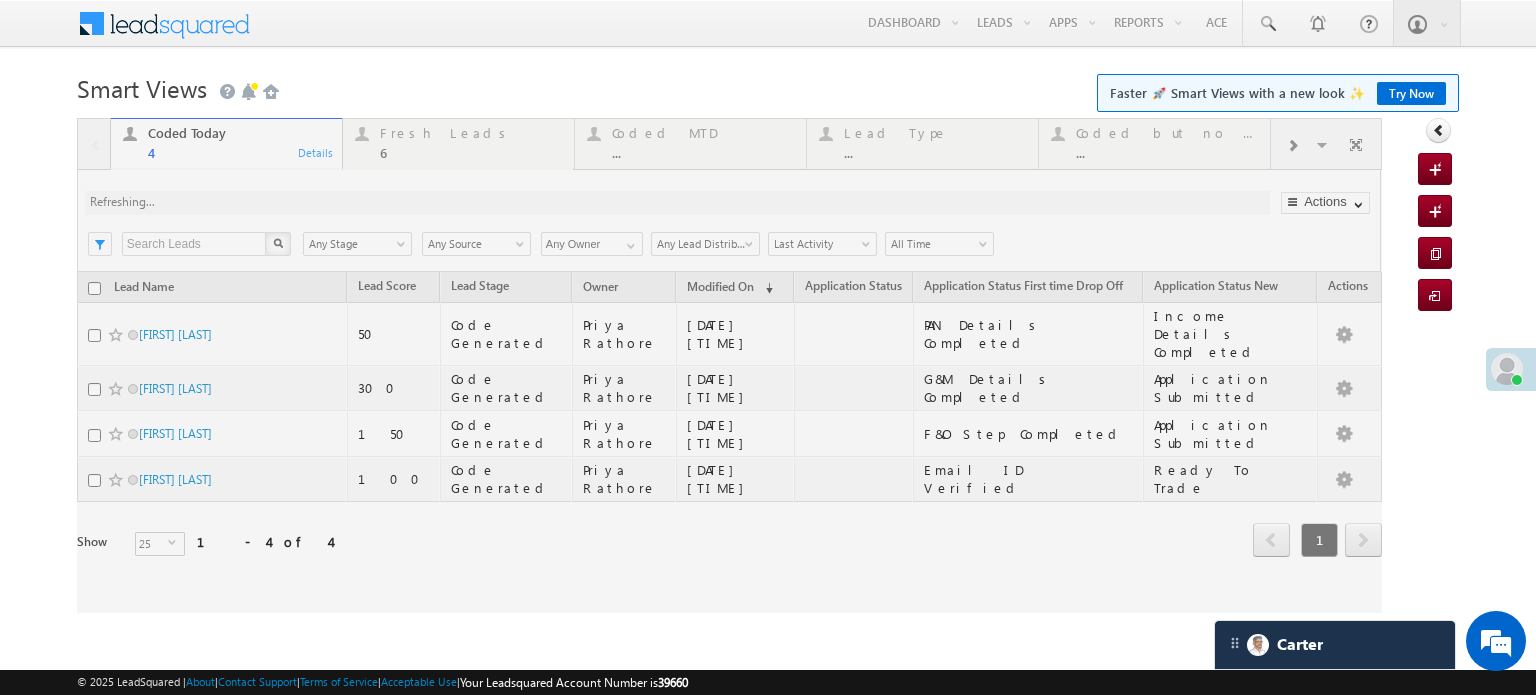 click at bounding box center (729, 365) 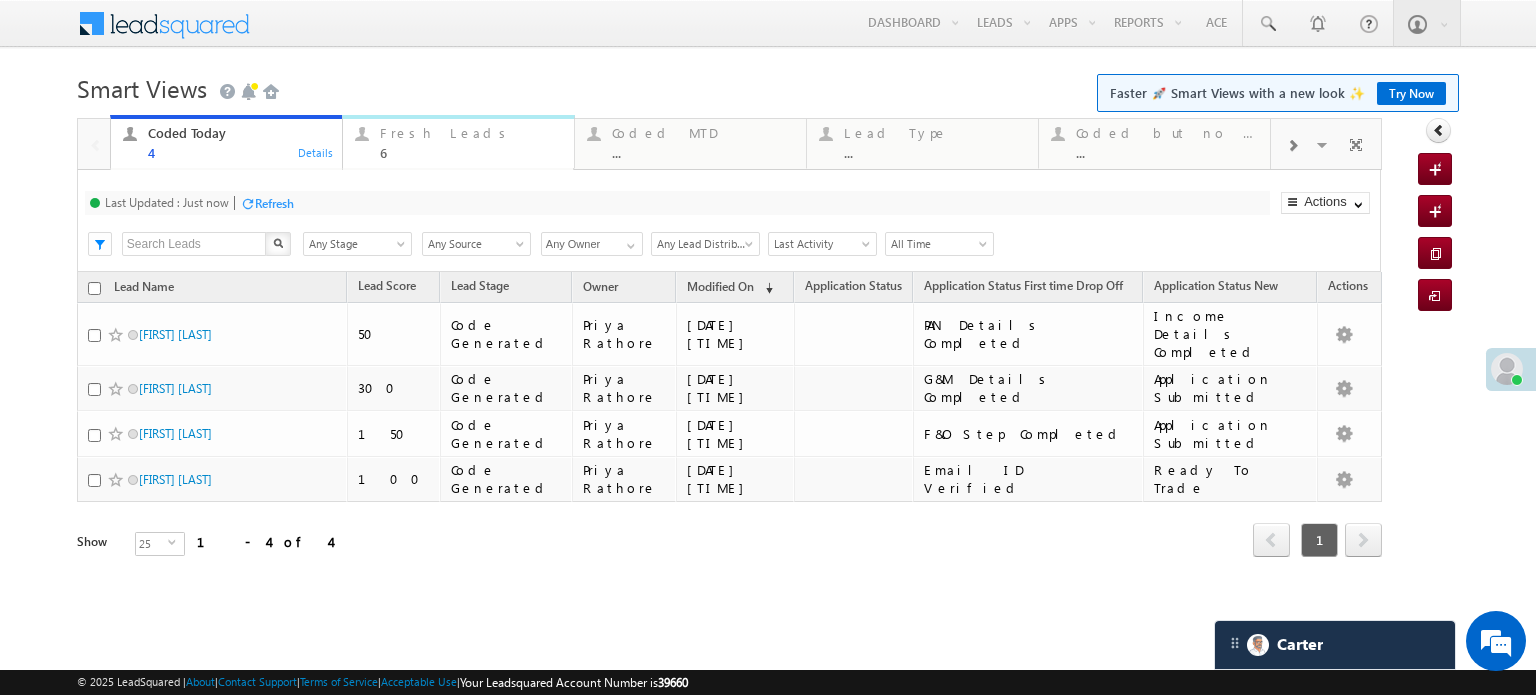click on "6" at bounding box center (471, 152) 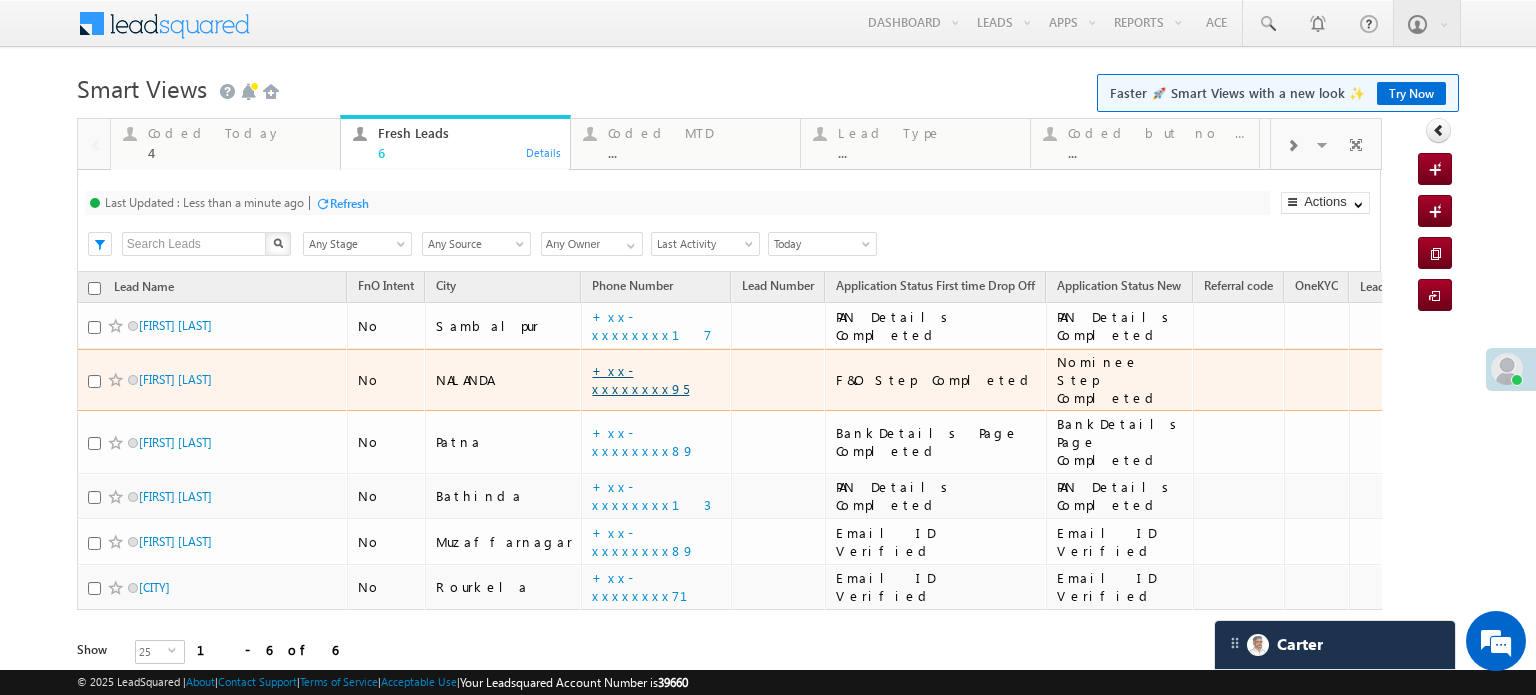 click on "+xx-xxxxxxxx95" at bounding box center (640, 379) 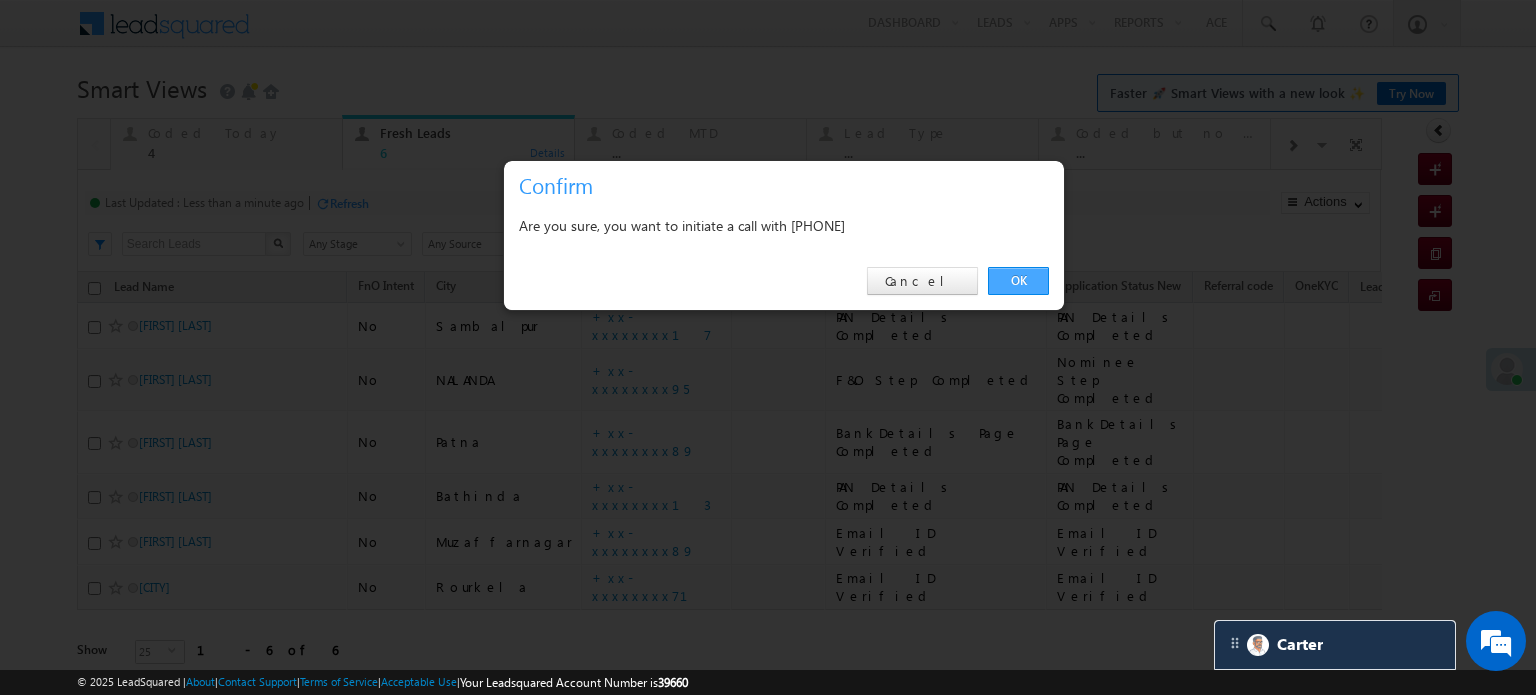 click on "OK" at bounding box center [1018, 281] 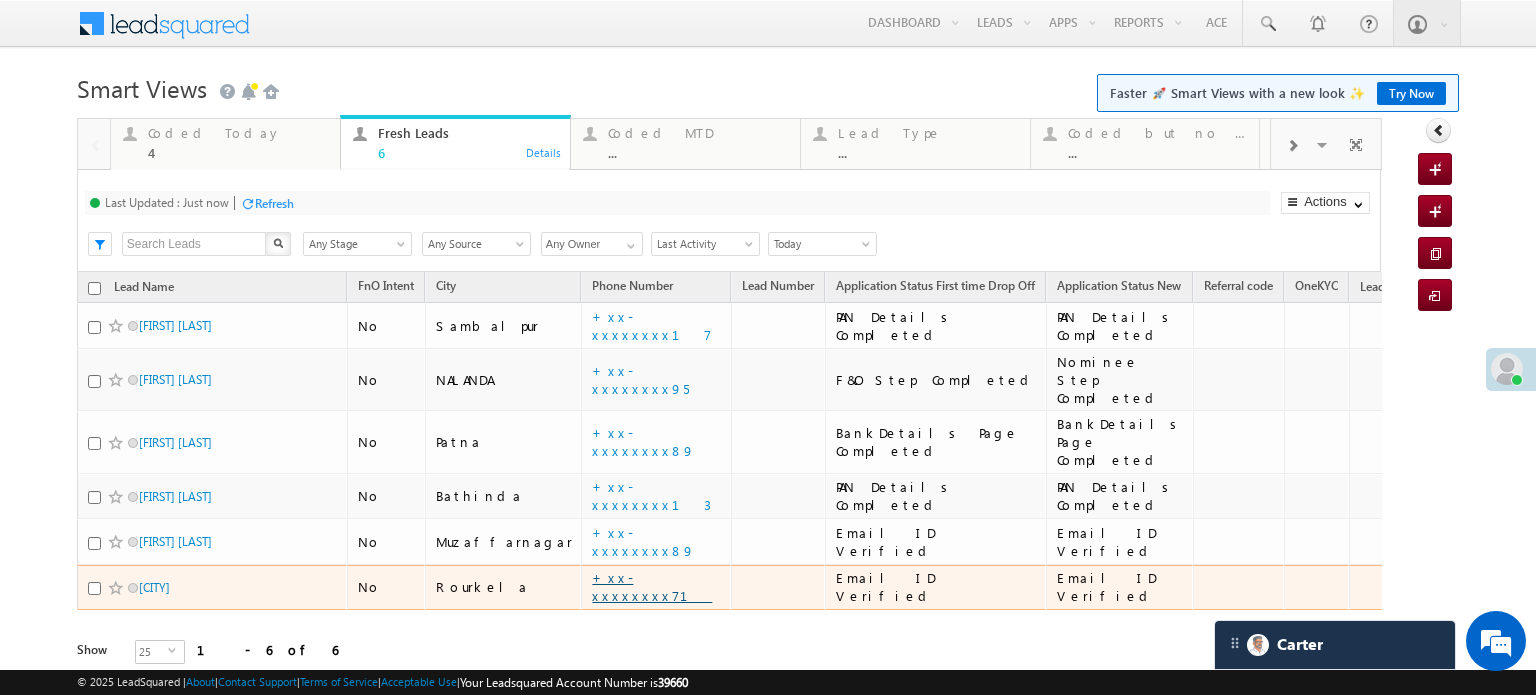 click on "+xx-xxxxxxxx71" at bounding box center (652, 586) 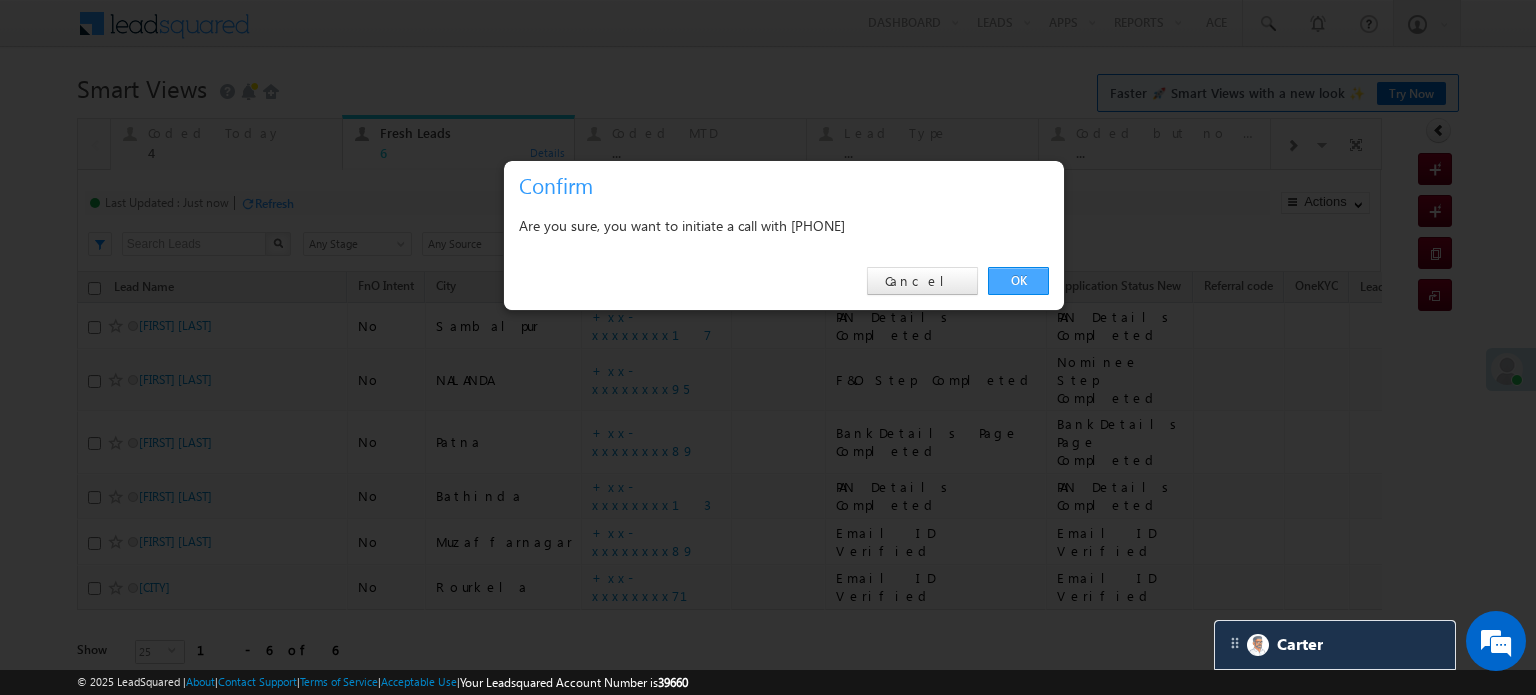 click on "OK" at bounding box center [1018, 281] 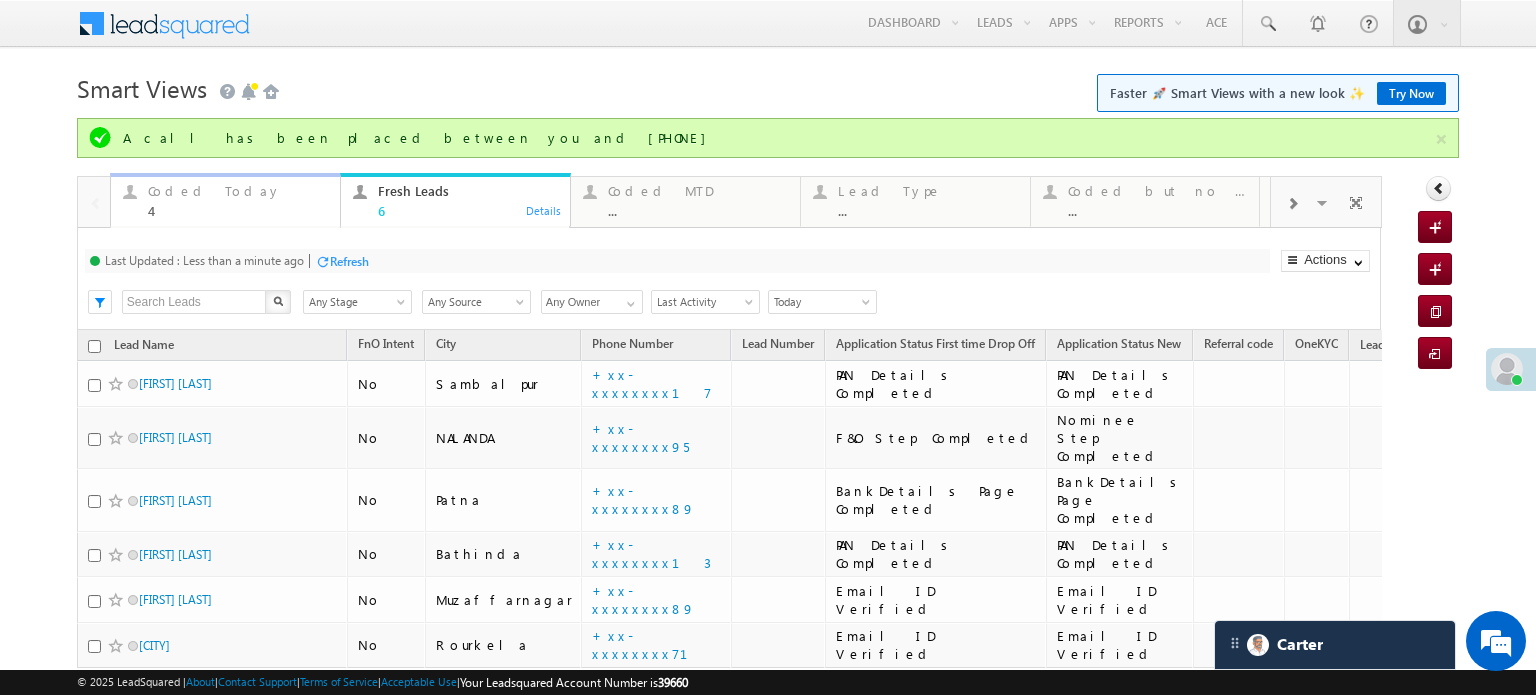 click on "Coded Today 4" at bounding box center (238, 198) 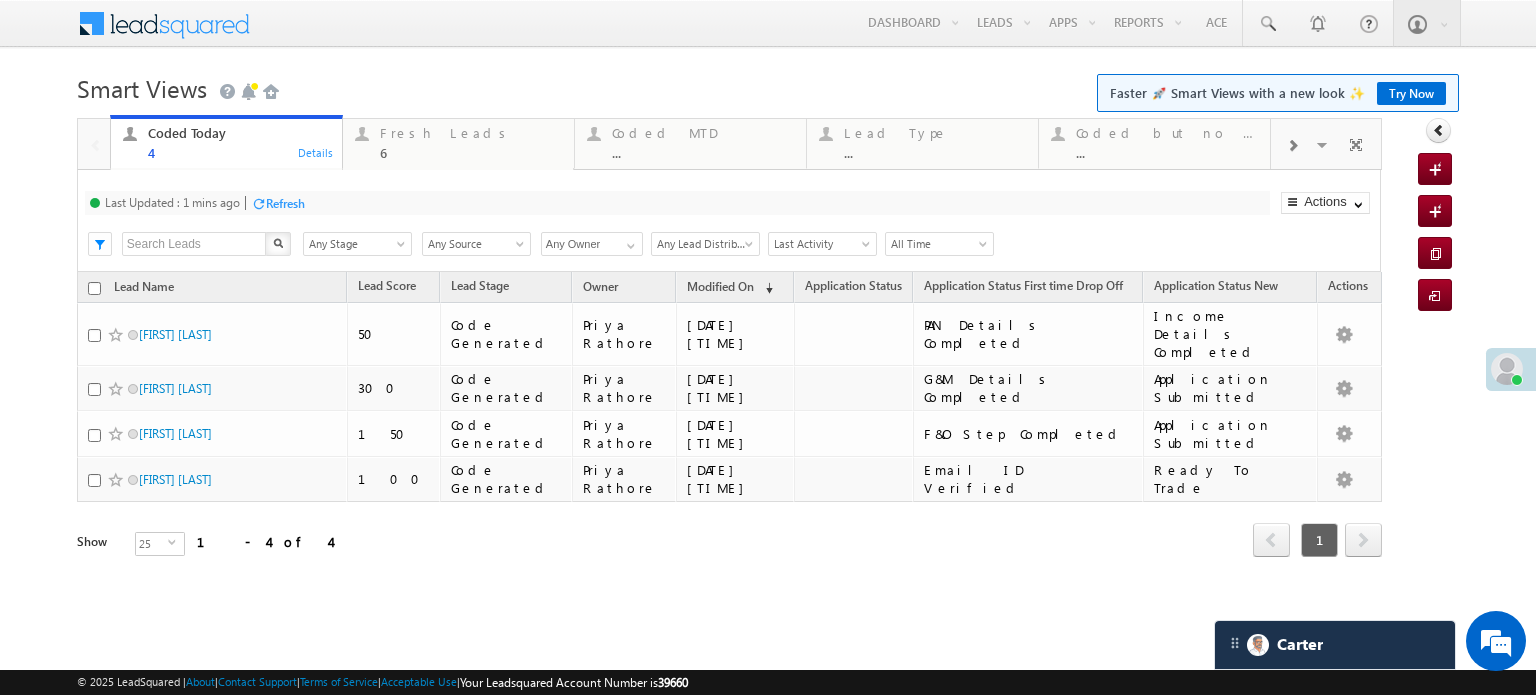 click on "Refresh" at bounding box center [285, 203] 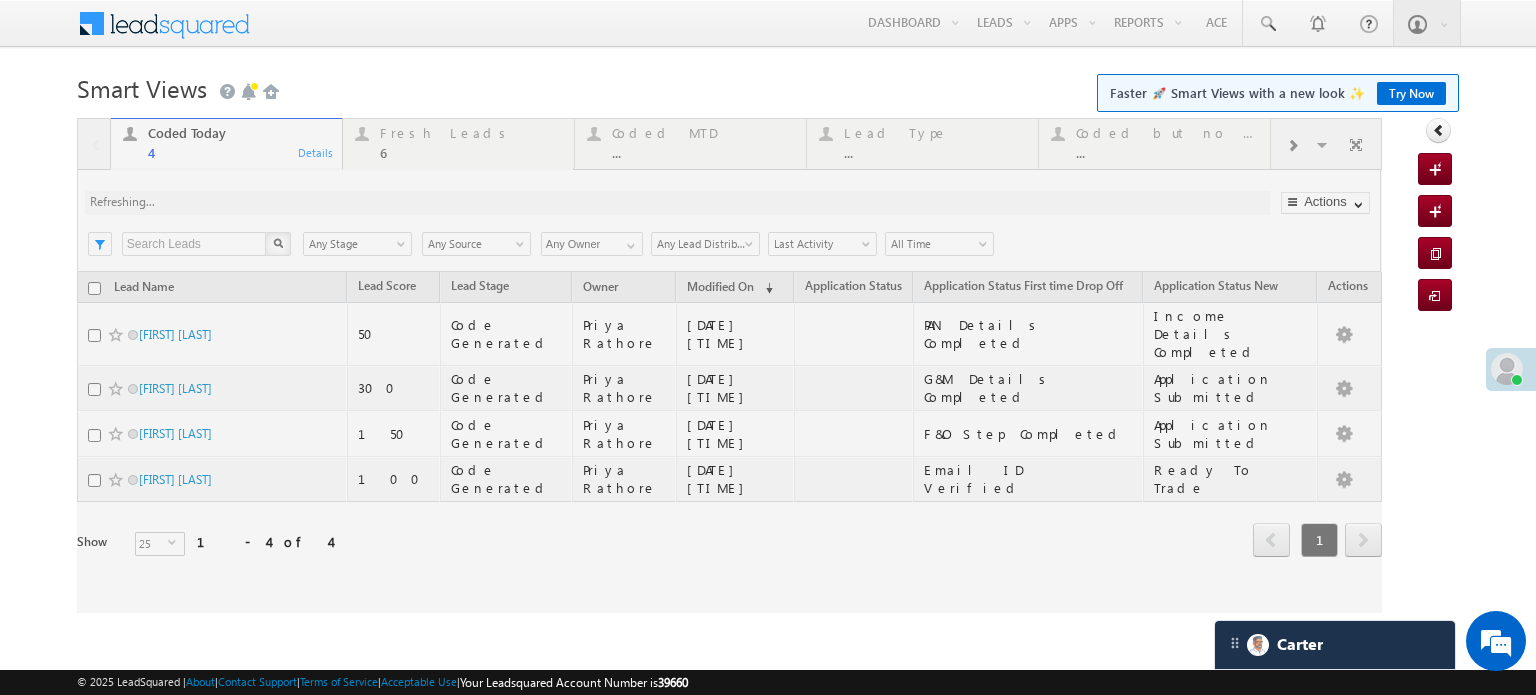 click at bounding box center [729, 365] 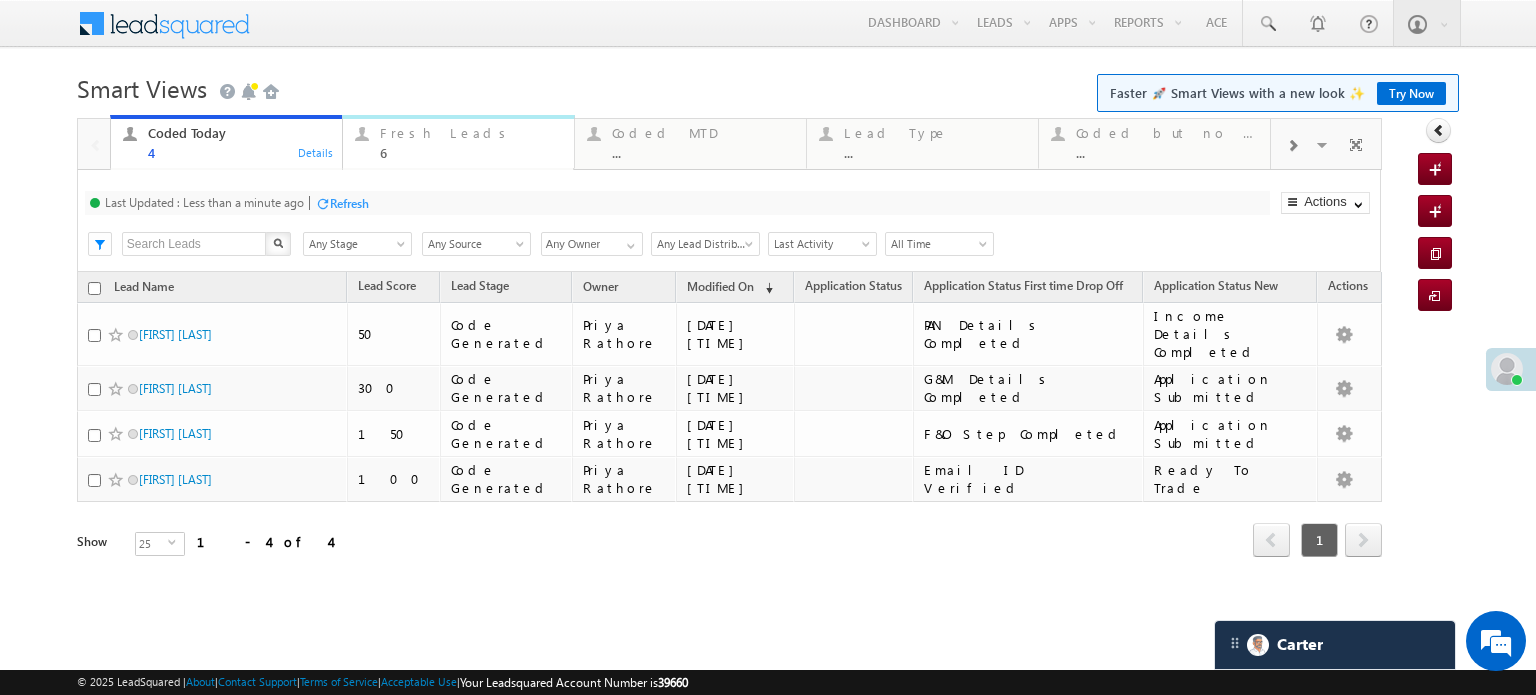 click on "6" at bounding box center (471, 152) 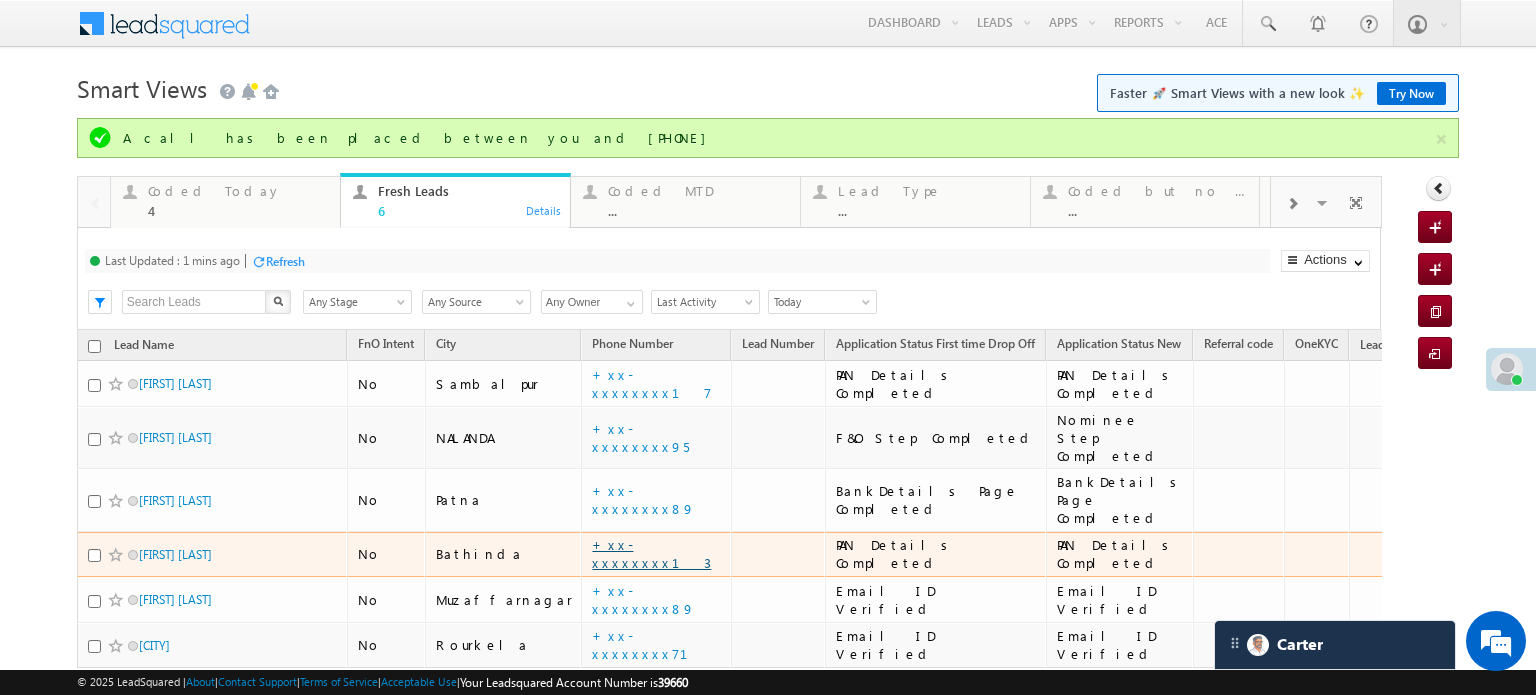 click on "+xx-xxxxxxxx13" at bounding box center [651, 553] 